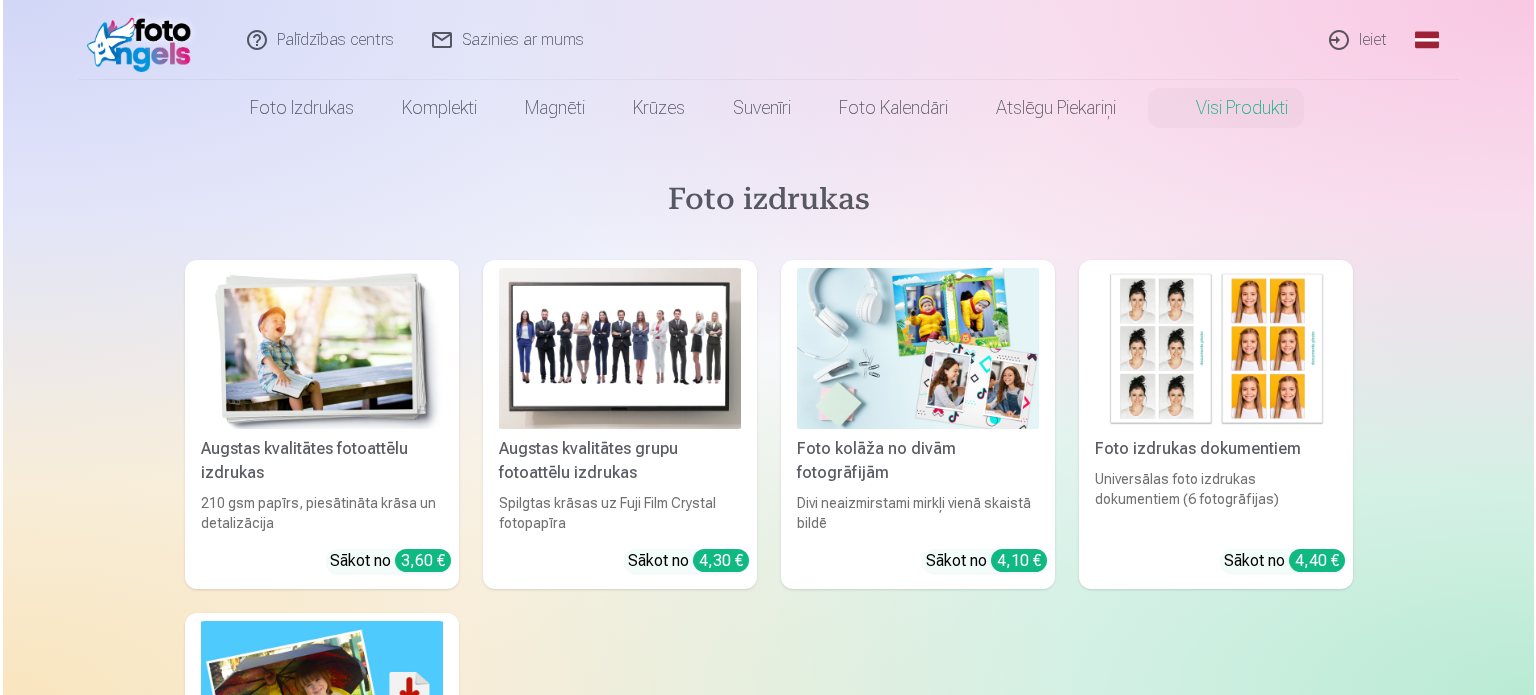 scroll, scrollTop: 0, scrollLeft: 0, axis: both 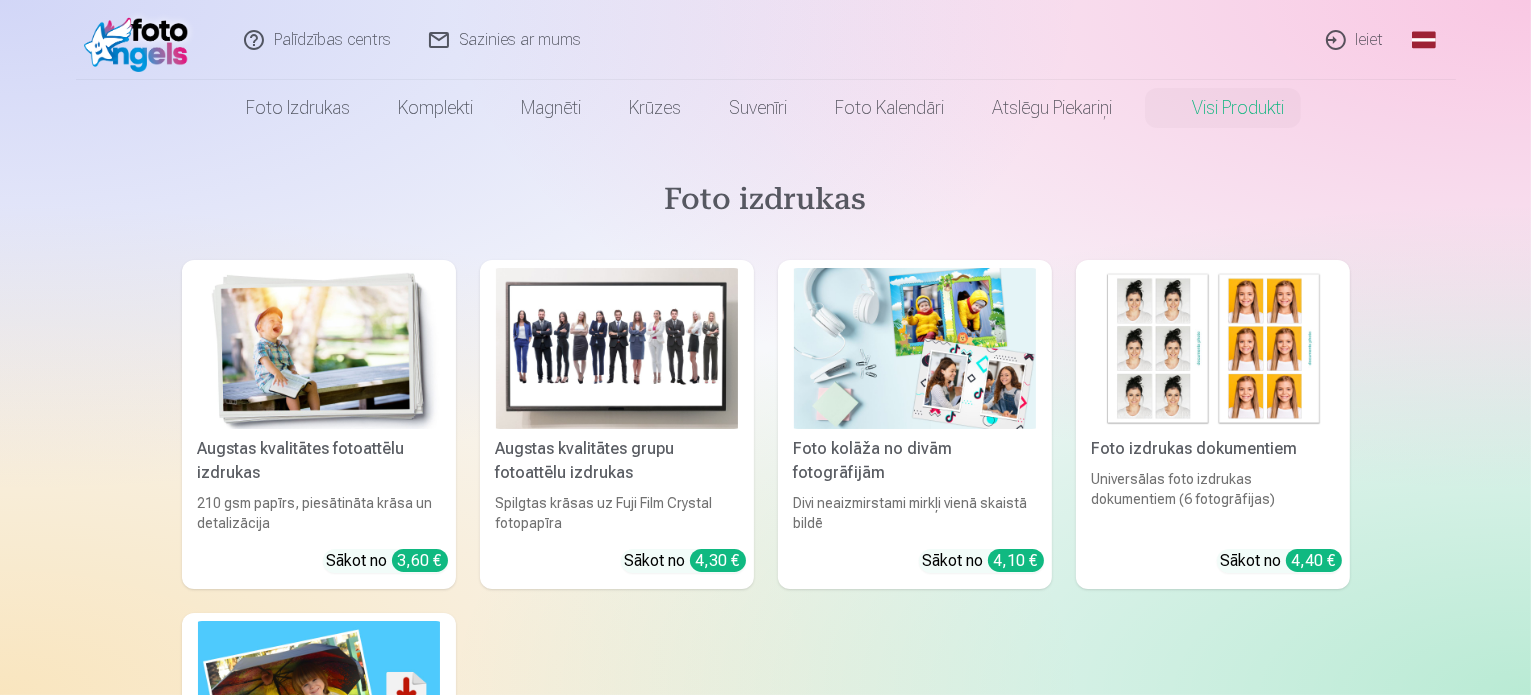 click on "Ieiet" at bounding box center (1356, 40) 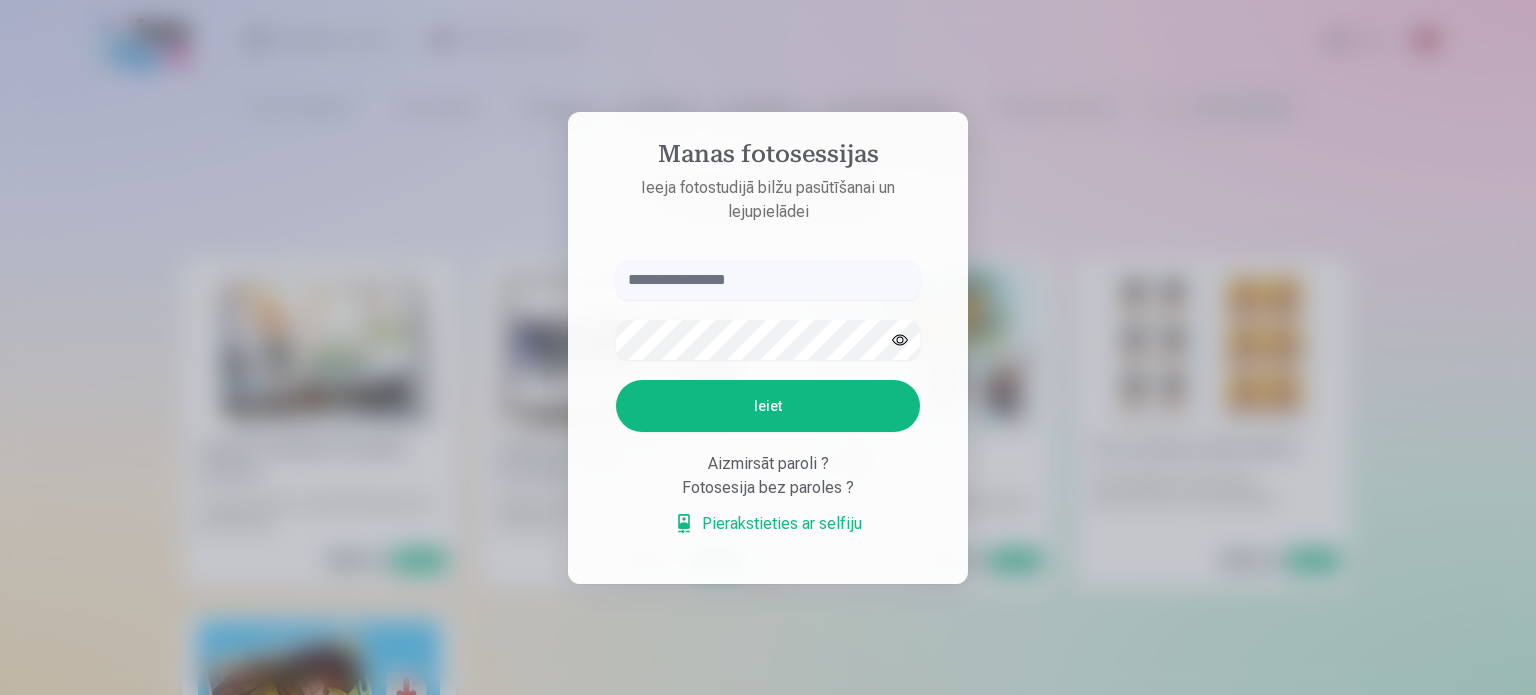 type on "**********" 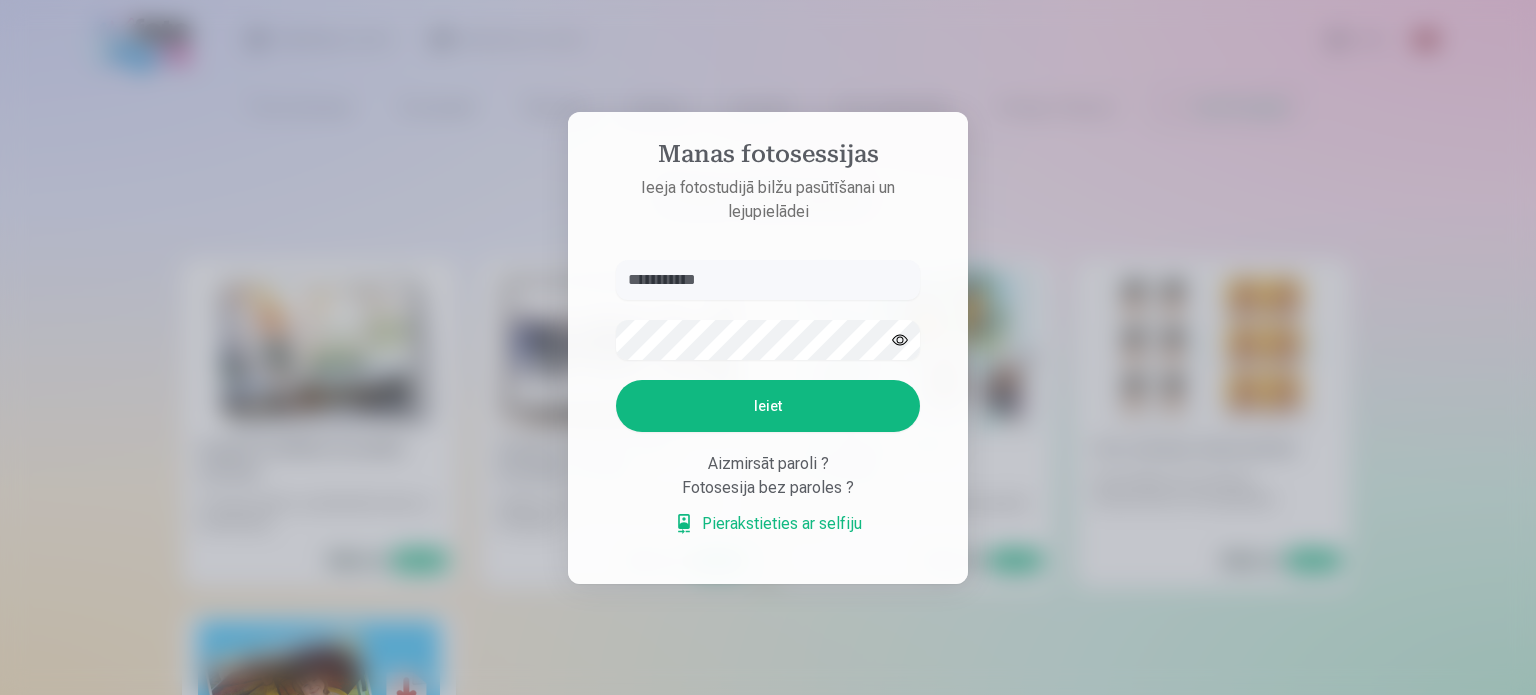 click on "Ieiet" at bounding box center (768, 406) 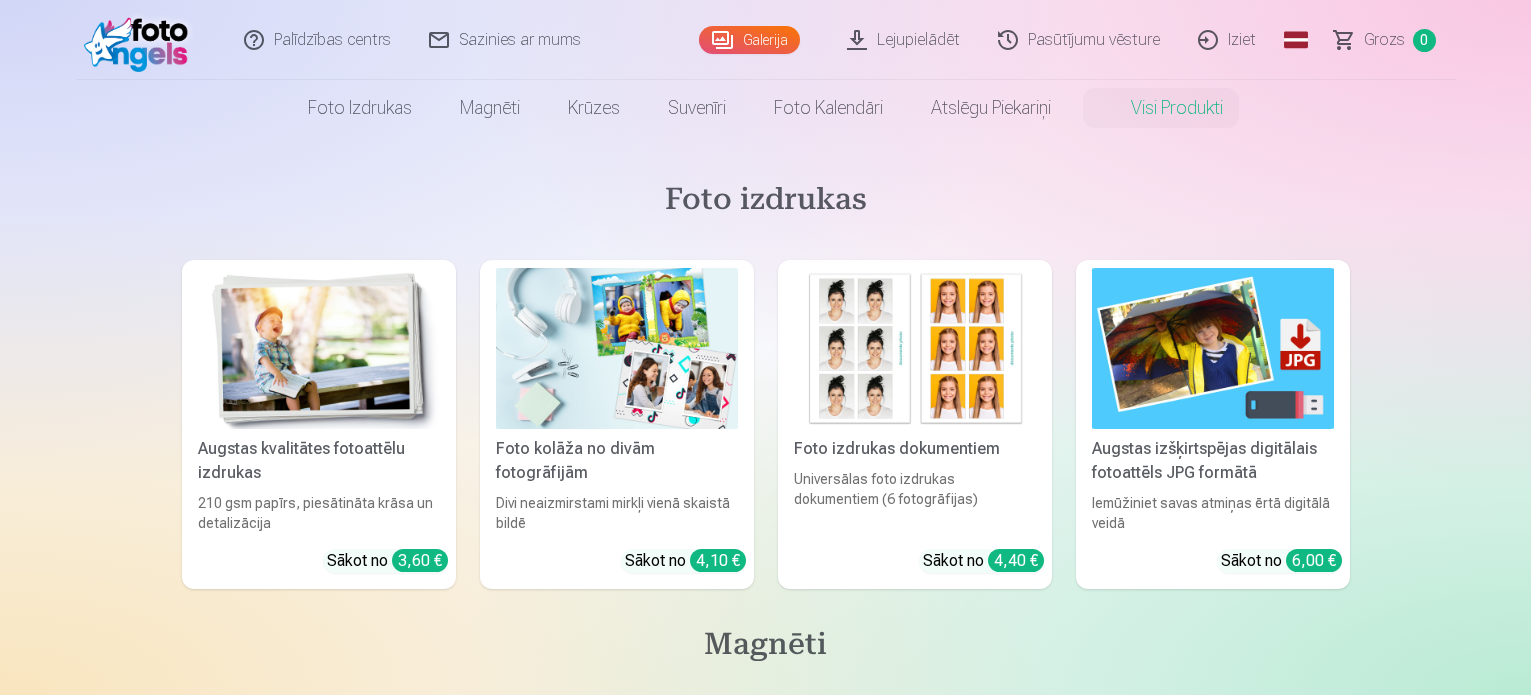 scroll, scrollTop: 0, scrollLeft: 0, axis: both 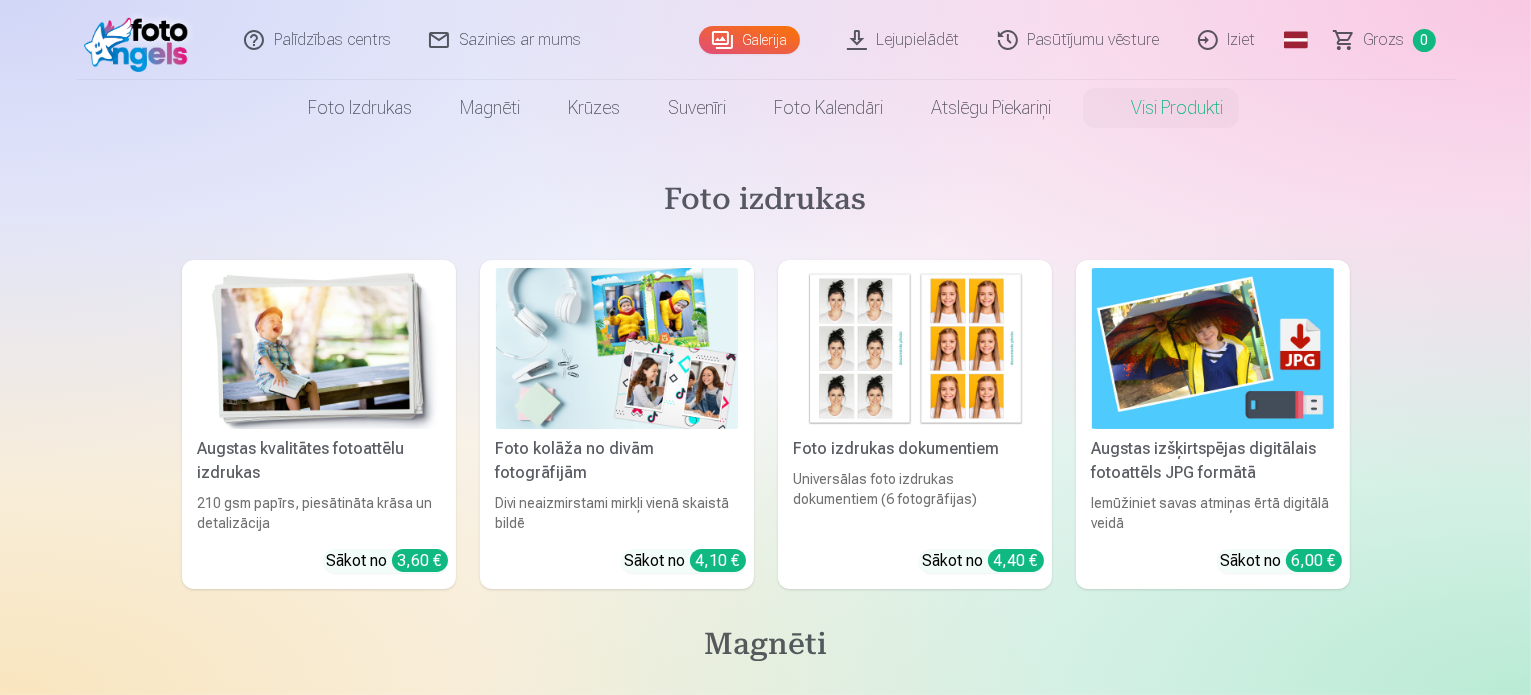click on "Galerija" at bounding box center [749, 40] 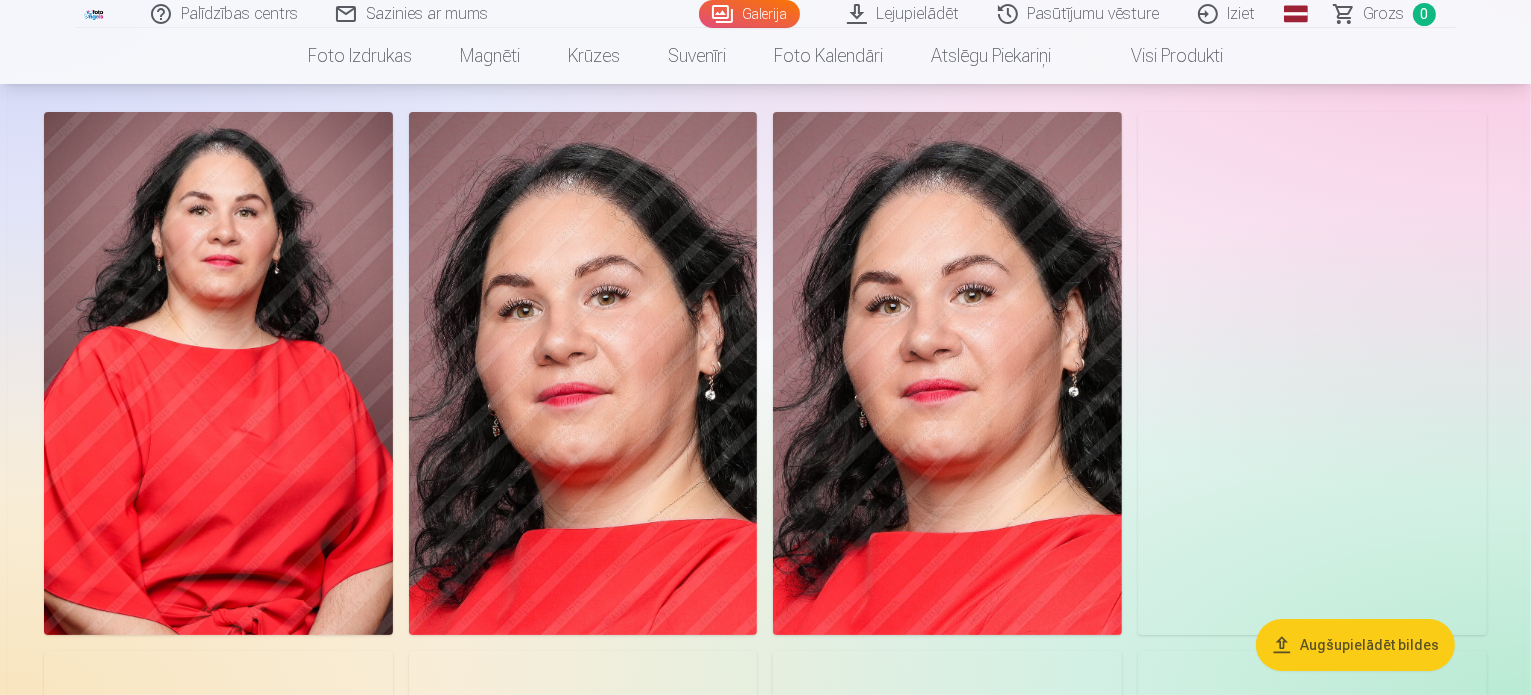 scroll, scrollTop: 127, scrollLeft: 0, axis: vertical 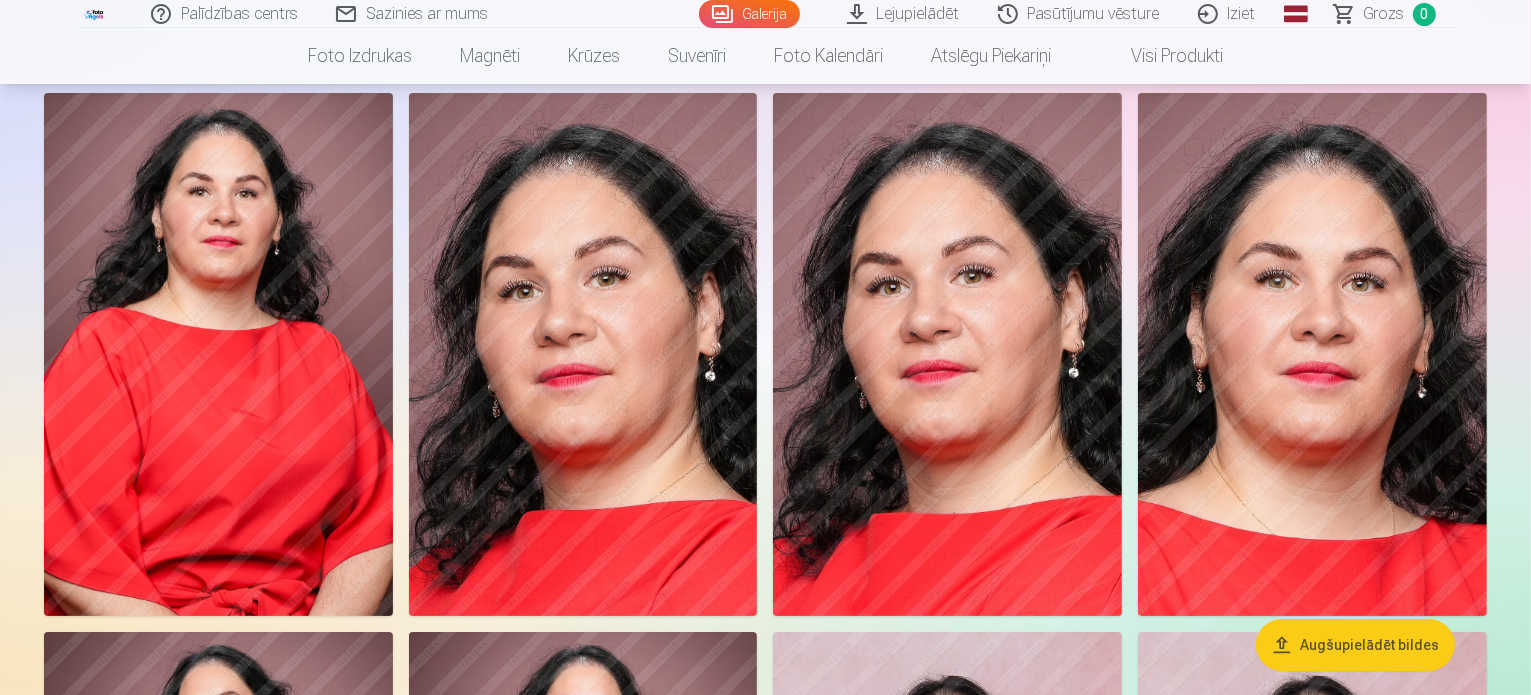 click on "Visi produkti" at bounding box center [1161, 56] 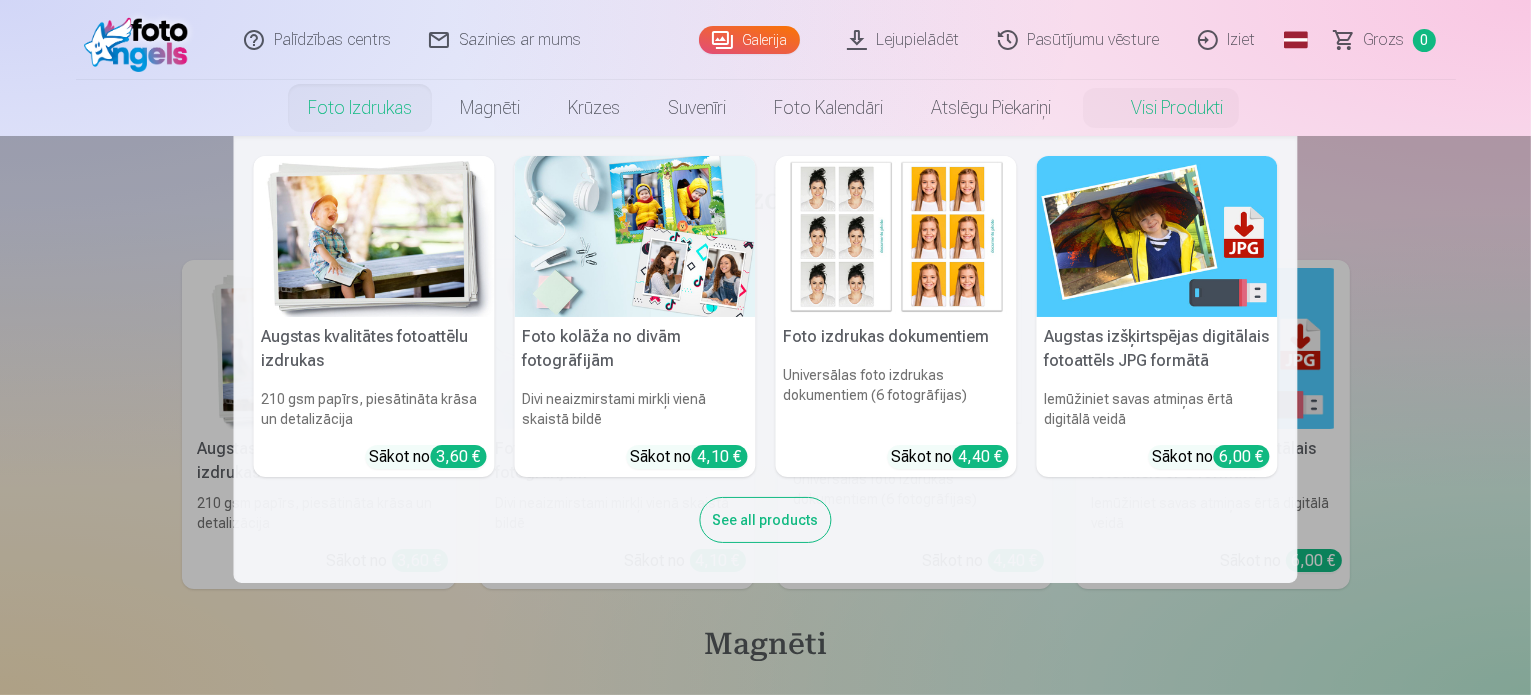 click on "Foto izdrukas" at bounding box center (360, 108) 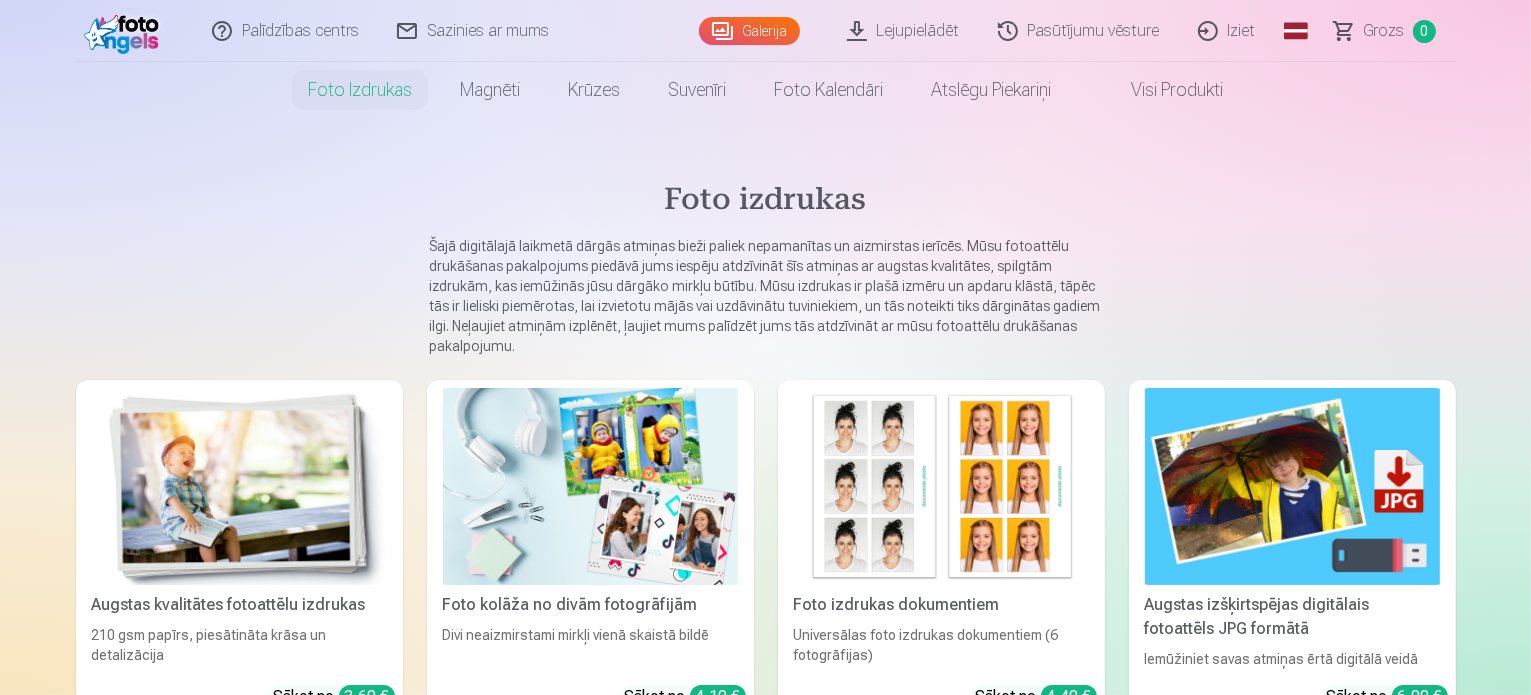 scroll, scrollTop: 0, scrollLeft: 0, axis: both 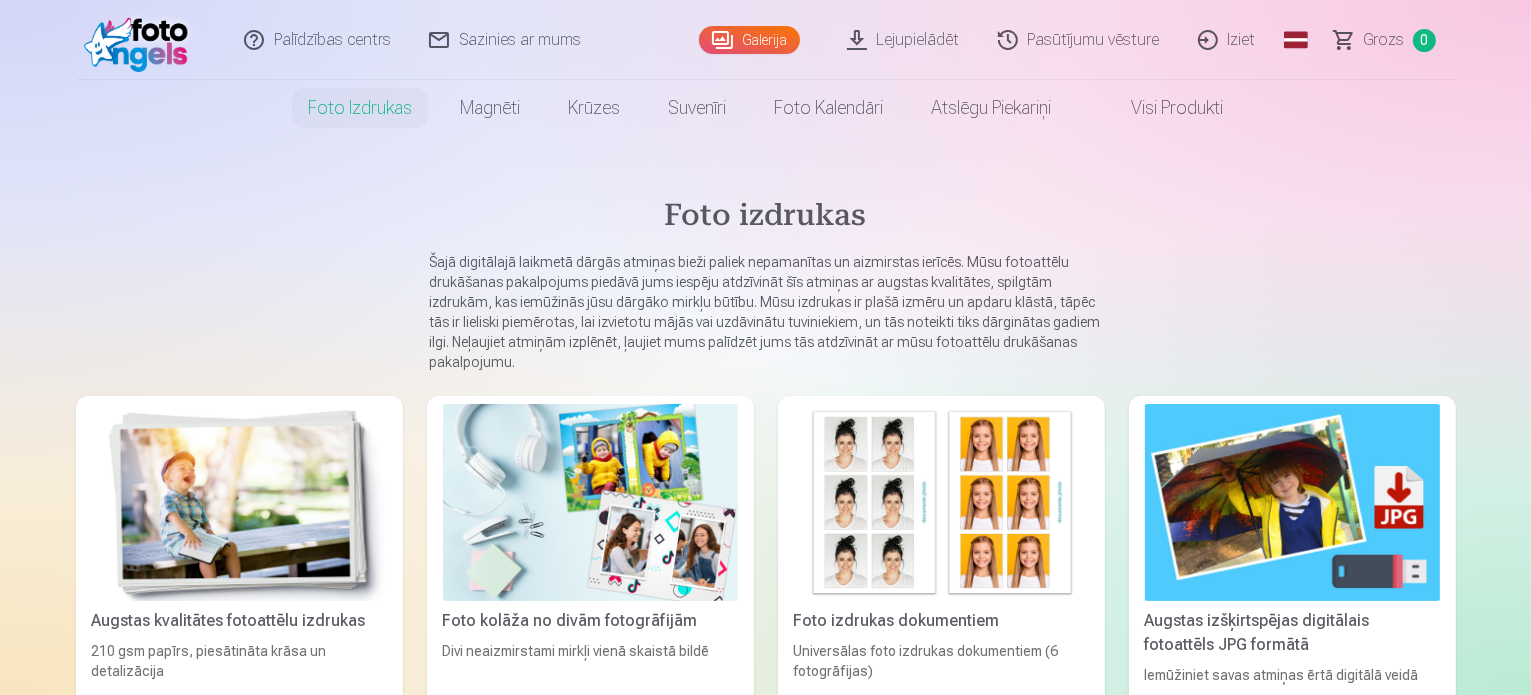 click on "Pasūtījumu vēsture" at bounding box center [1080, 40] 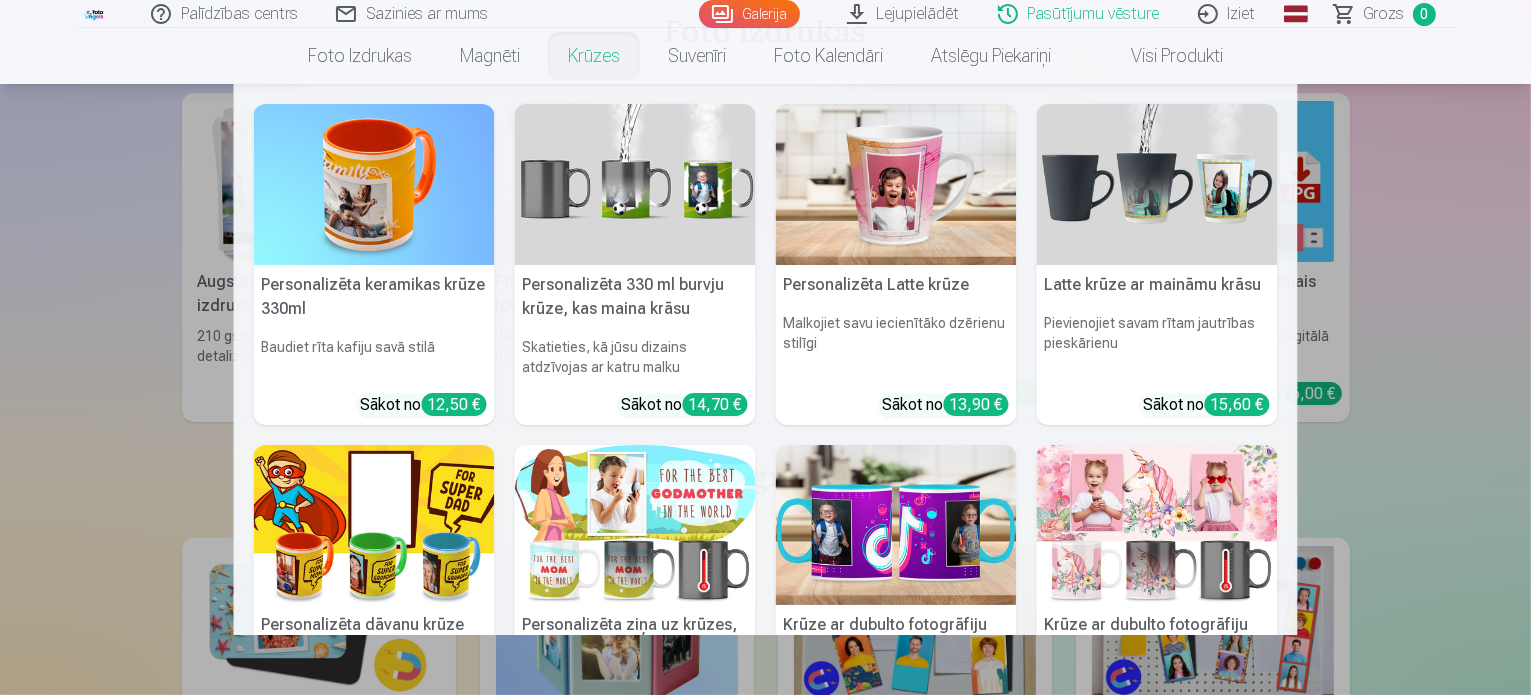 scroll, scrollTop: 472, scrollLeft: 0, axis: vertical 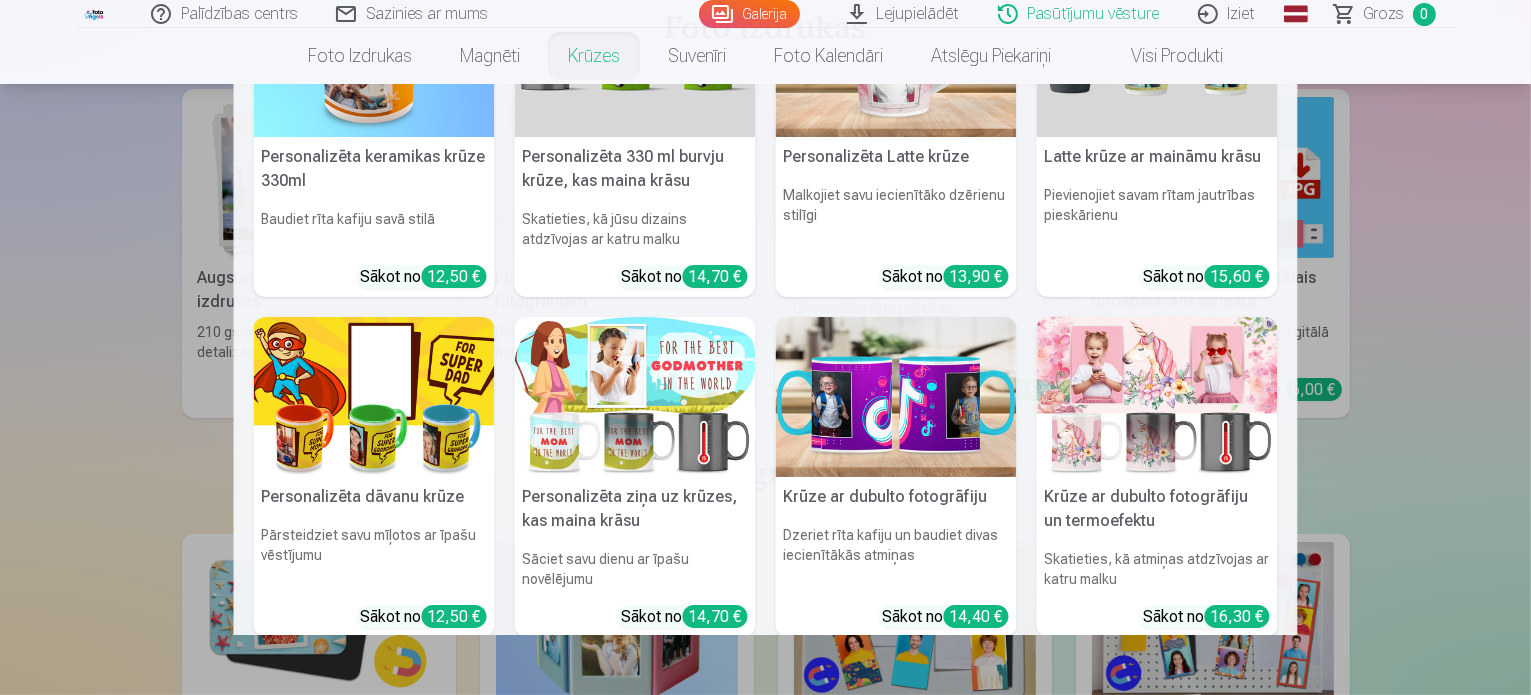 click on "Personalizēta keramikas krūze 330ml Baudiet rīta kafiju savā stilā Sākot no  12,50 € Personalizēta 330 ml burvju krūze, kas maina krāsu Skatieties, kā jūsu dizains atdzīvojas ar katru malku Sākot no  14,70 € Personalizēta Latte krūze Malkojiet savu iecienītāko dzērienu stilīgi Sākot no  13,90 € Latte krūze ar maināmu krāsu Pievienojiet savam rītam jautrības pieskārienu Sākot no  15,60 € Personalizēta dāvanu krūze Pārsteidziet savu mīļotos ar īpašu vēstījumu Sākot no  12,50 € Personalizēta ziņa uz krūzes, kas maina krāsu Sāciet savu dienu ar īpašu novēlējumu Sākot no  14,70 € Krūze ar dubulto fotogrāfiju Dzeriet rīta kafiju un baudiet divas iecienītākās atmiņas Sākot no  14,40 € Krūze ar dubulto fotogrāfiju un termoefektu Skatieties, kā atmiņas atdzīvojas ar katru malku Sākot no  16,30 € Keramikas krājkasīte Krājiet sīknaudu stilīgi Sākot no  15,00 € See all products" at bounding box center (765, 359) 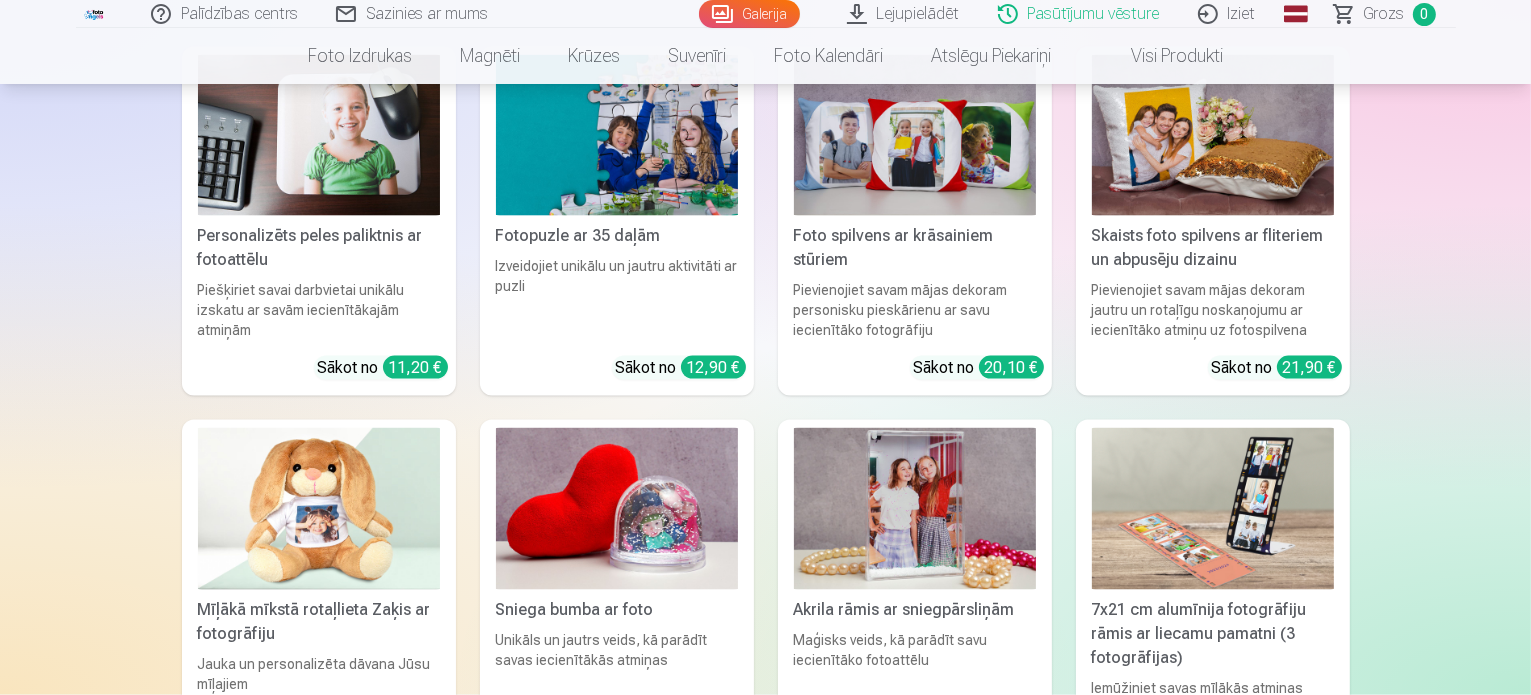 scroll, scrollTop: 2872, scrollLeft: 0, axis: vertical 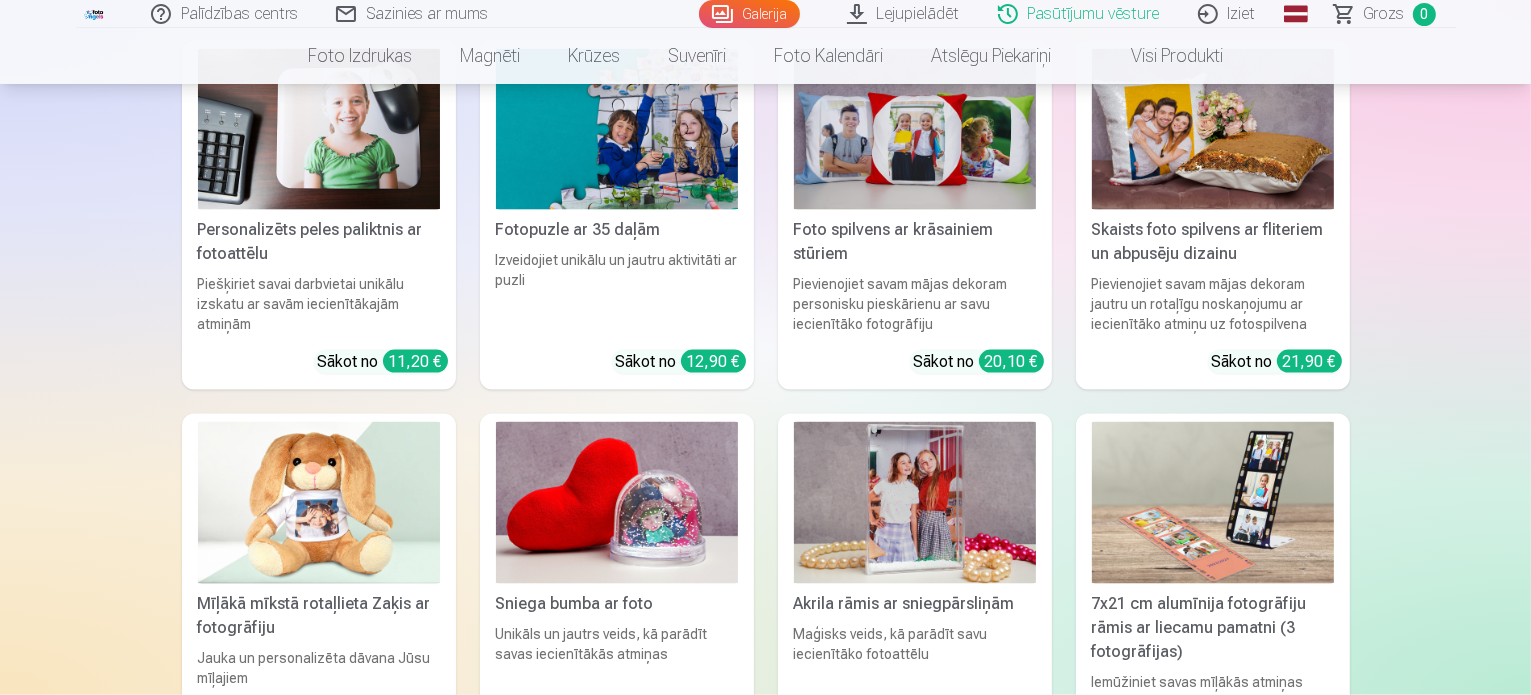 click on "Galerija" at bounding box center [749, 14] 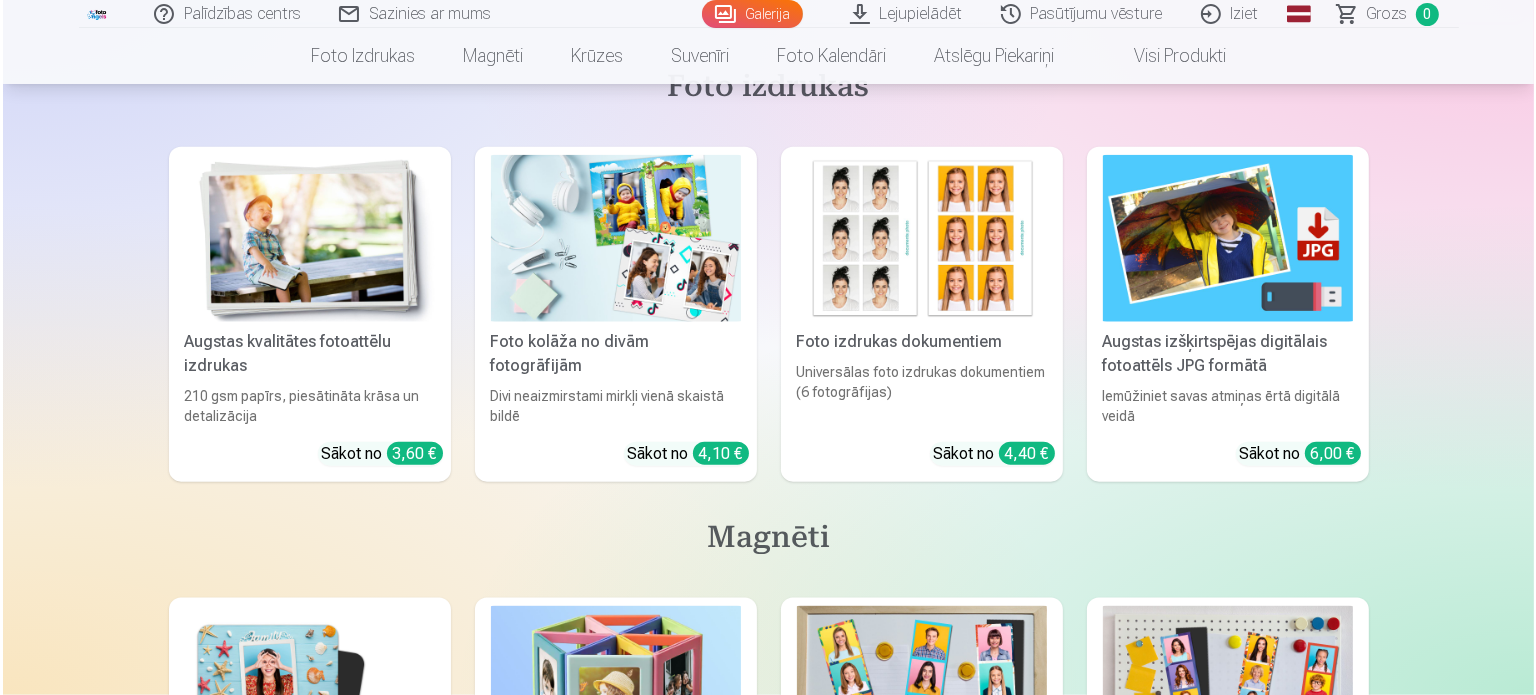 scroll, scrollTop: 2459, scrollLeft: 0, axis: vertical 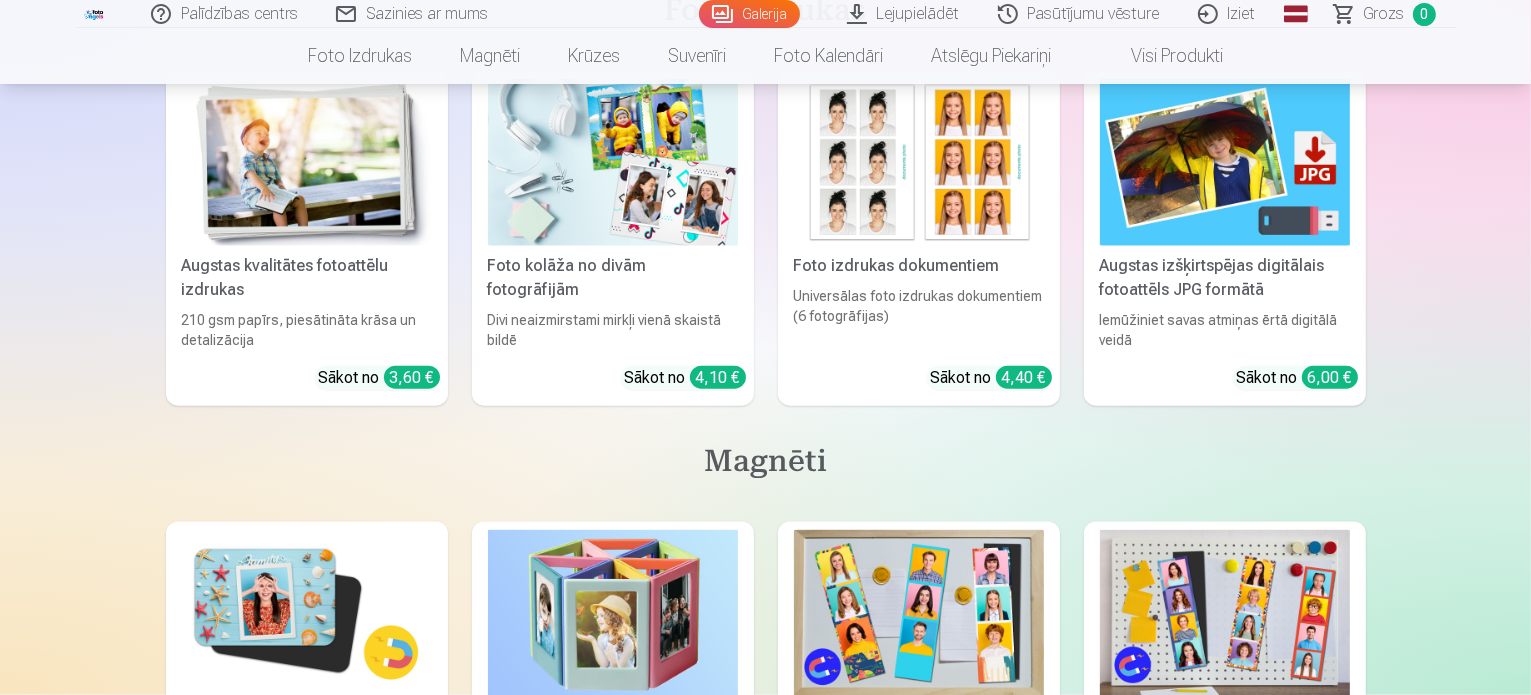 click at bounding box center [583, -899] 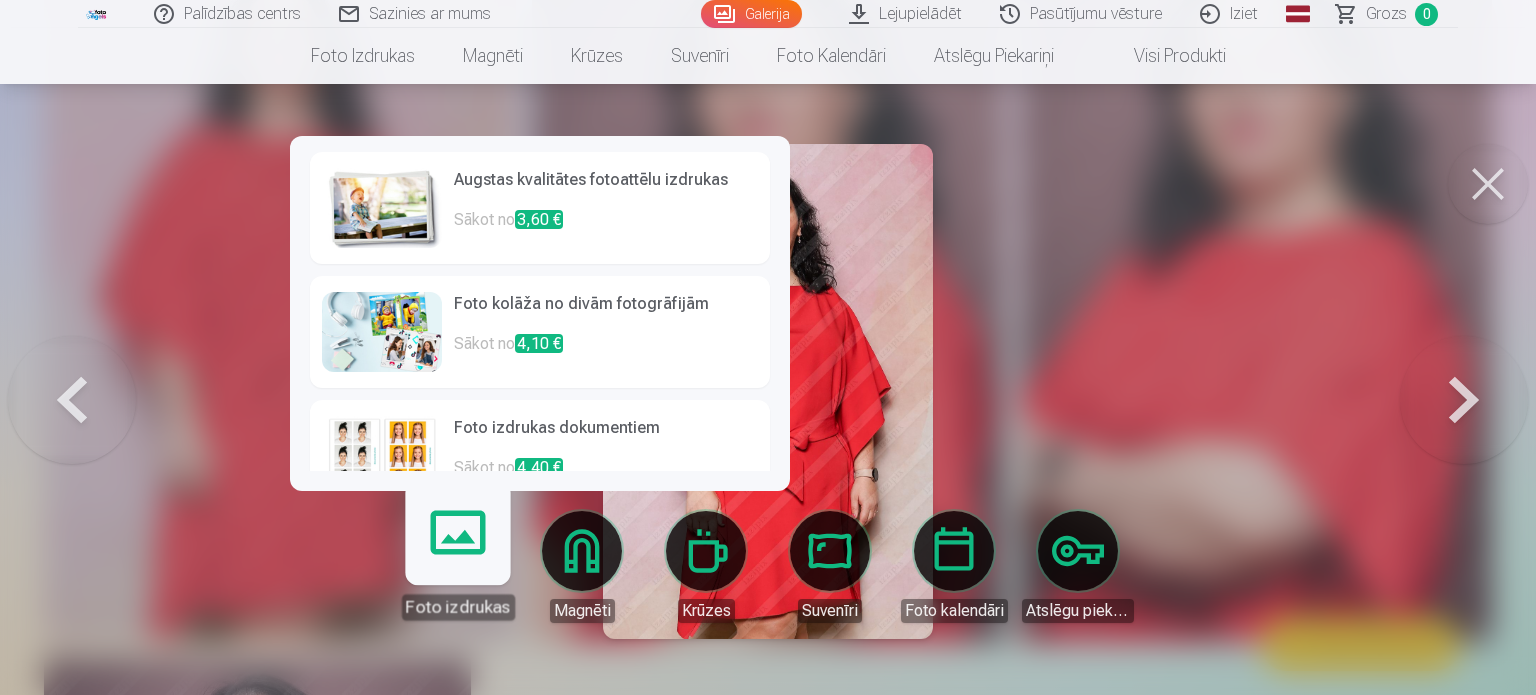 click on "Foto izdrukas" at bounding box center (457, 558) 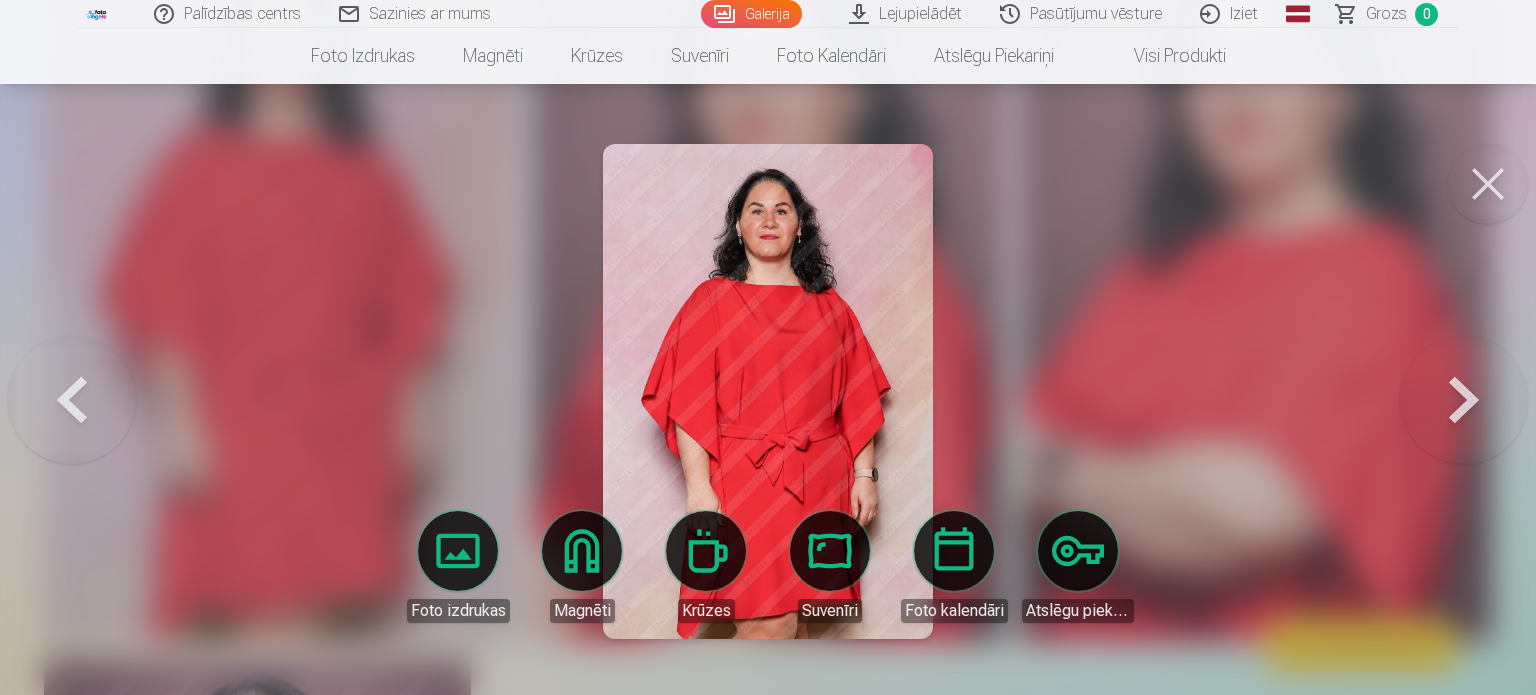click at bounding box center [1488, 184] 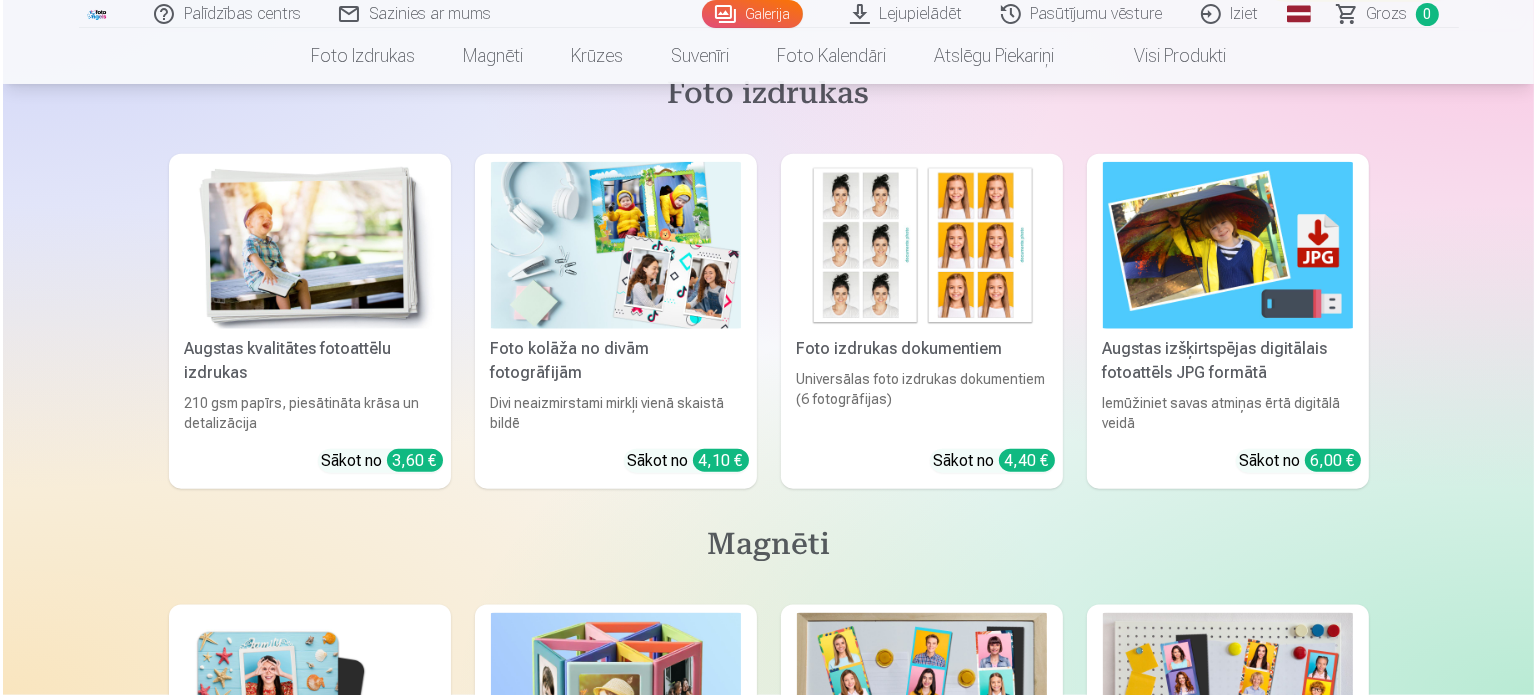 scroll, scrollTop: 2370, scrollLeft: 0, axis: vertical 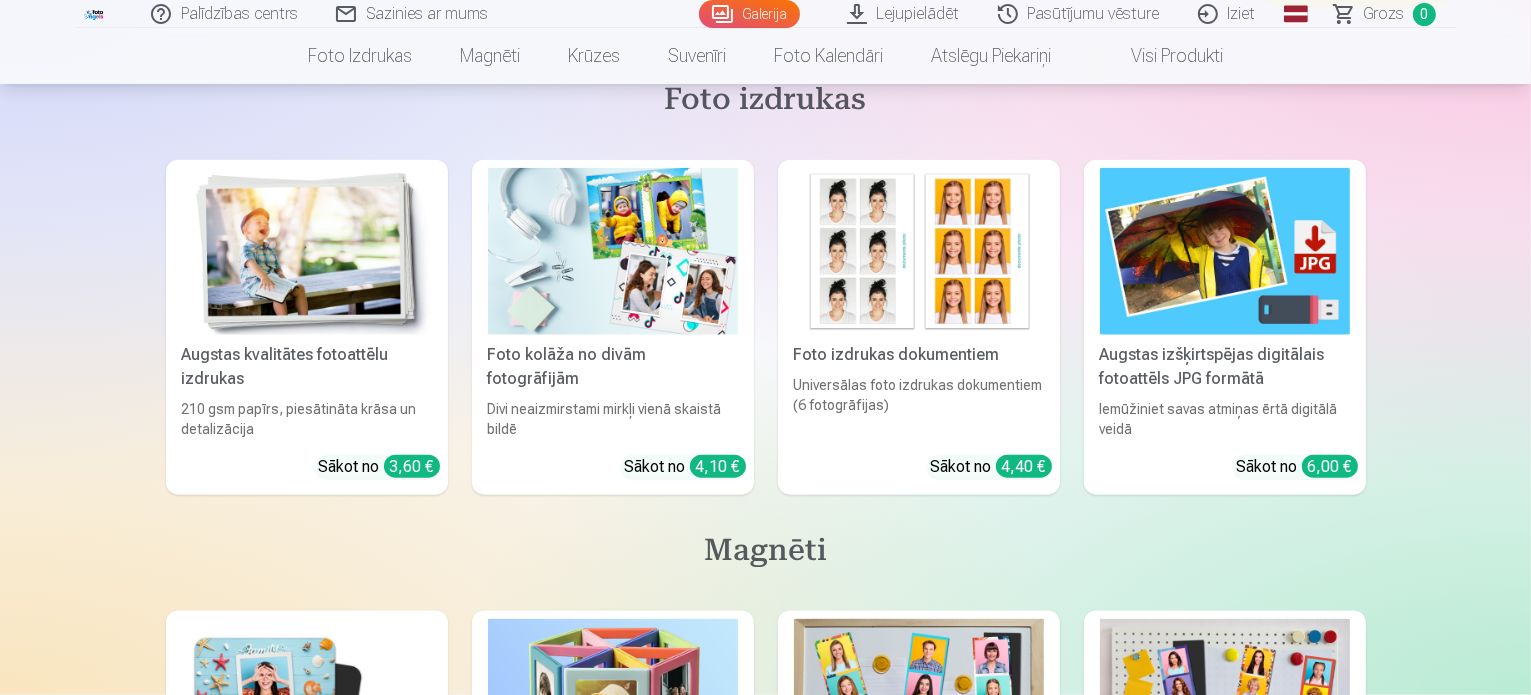 click at bounding box center [583, -810] 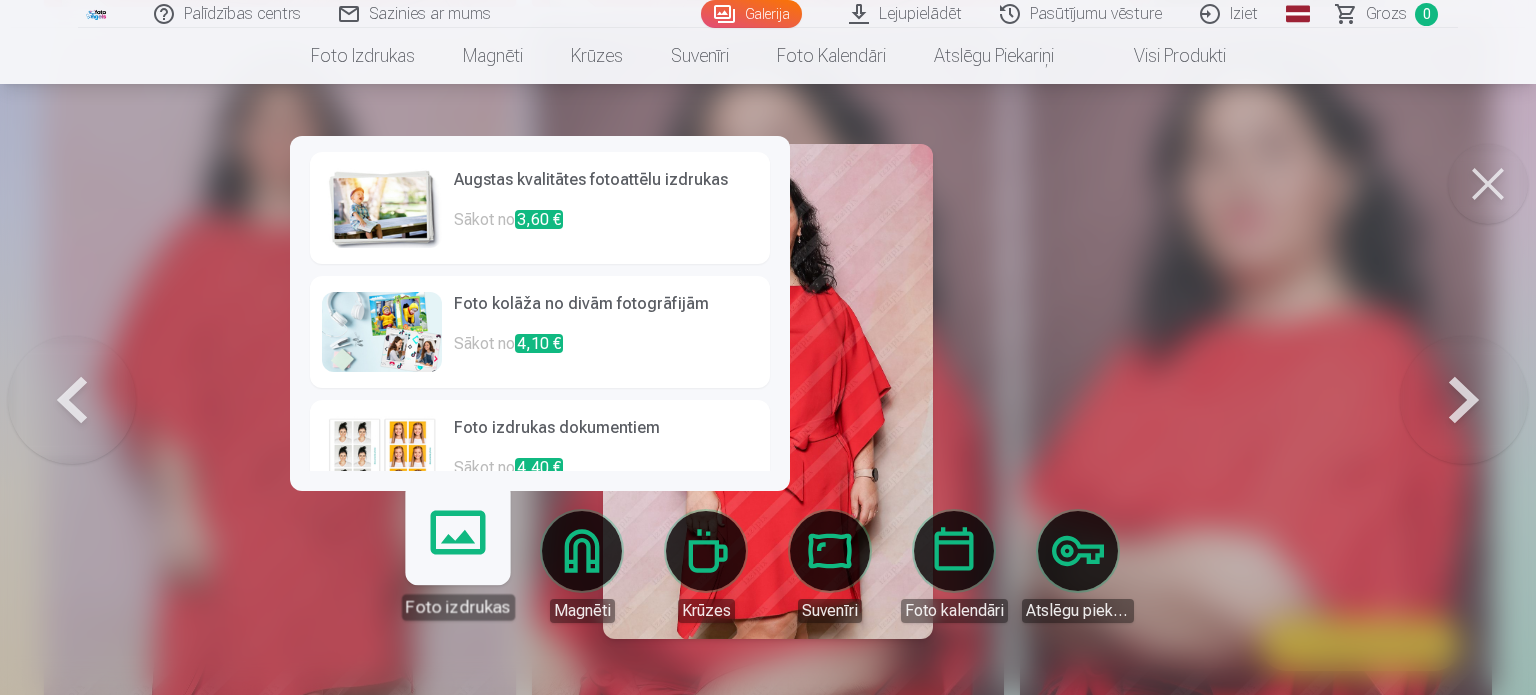 click on "Foto izdrukas" at bounding box center [457, 558] 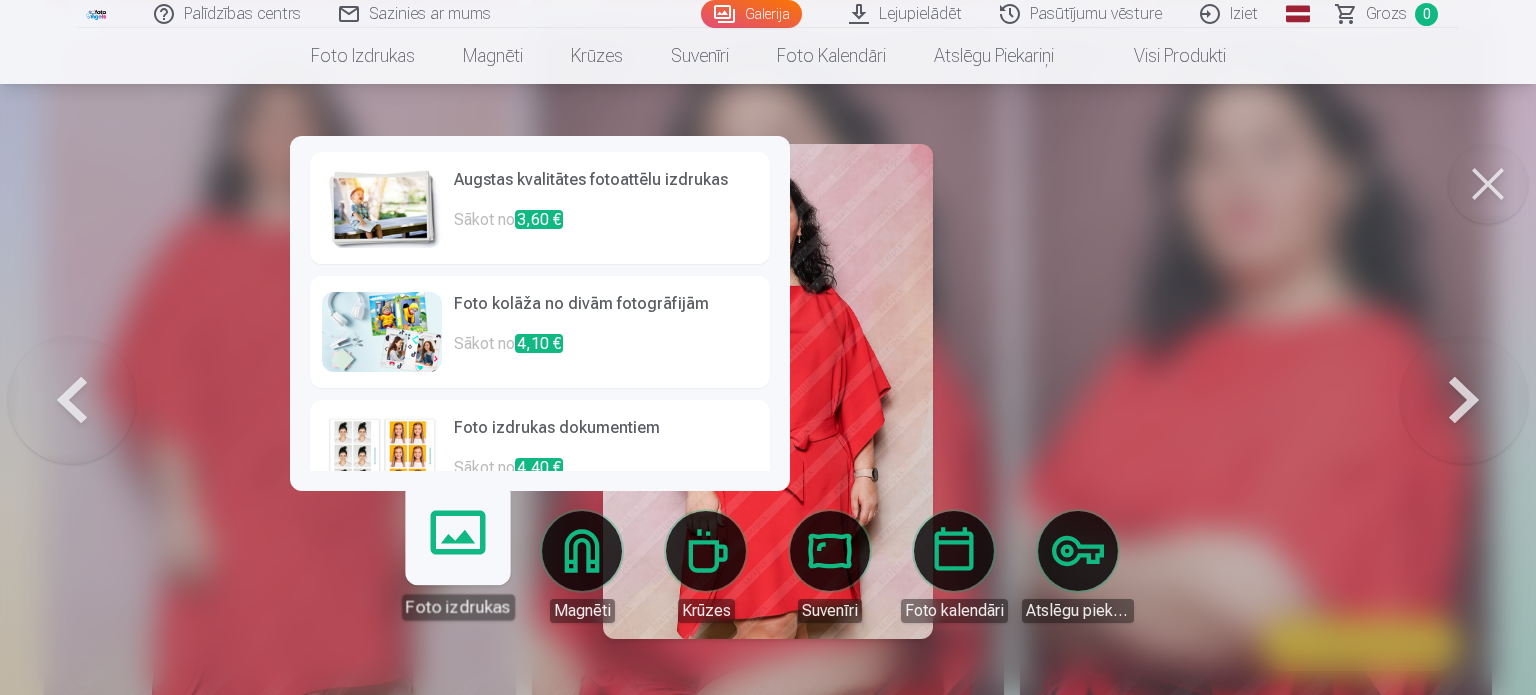 click on "Augstas kvalitātes fotoattēlu izdrukas" at bounding box center (606, 188) 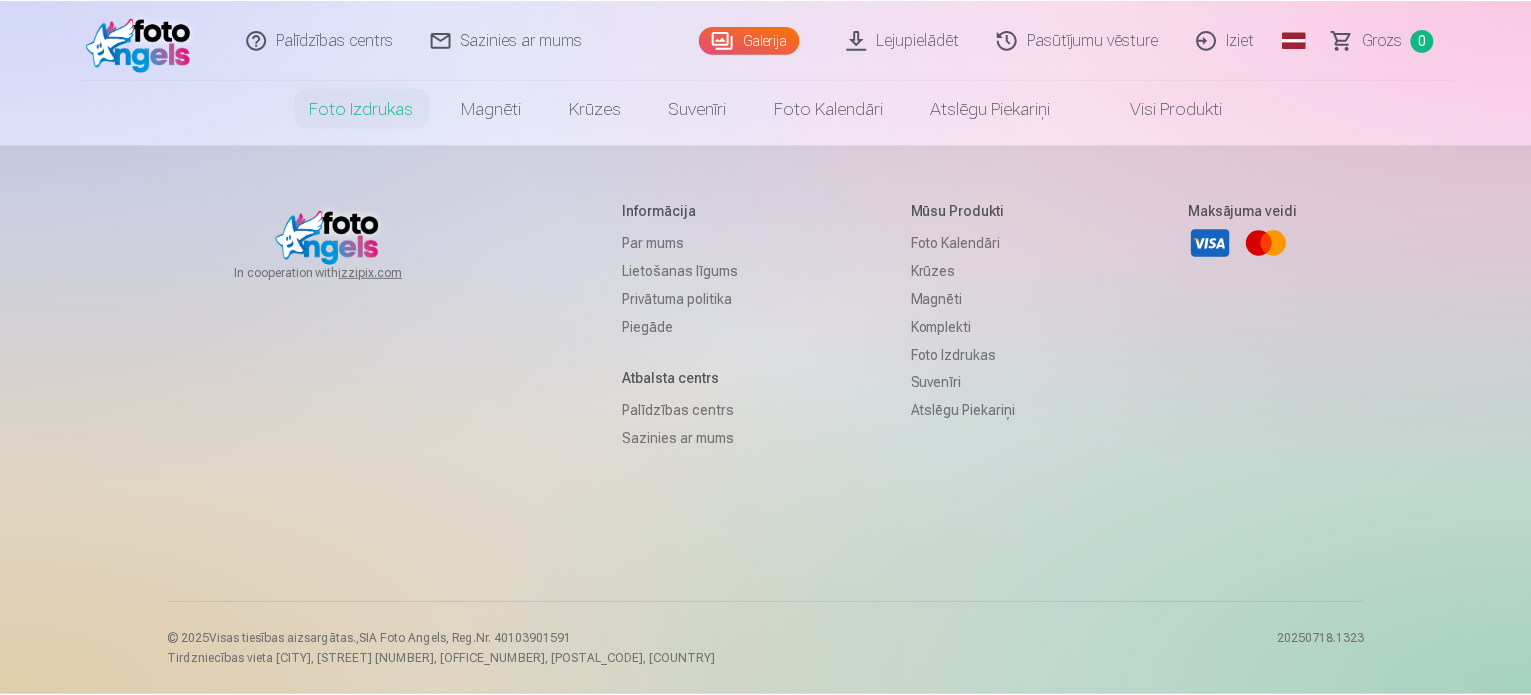 scroll, scrollTop: 0, scrollLeft: 0, axis: both 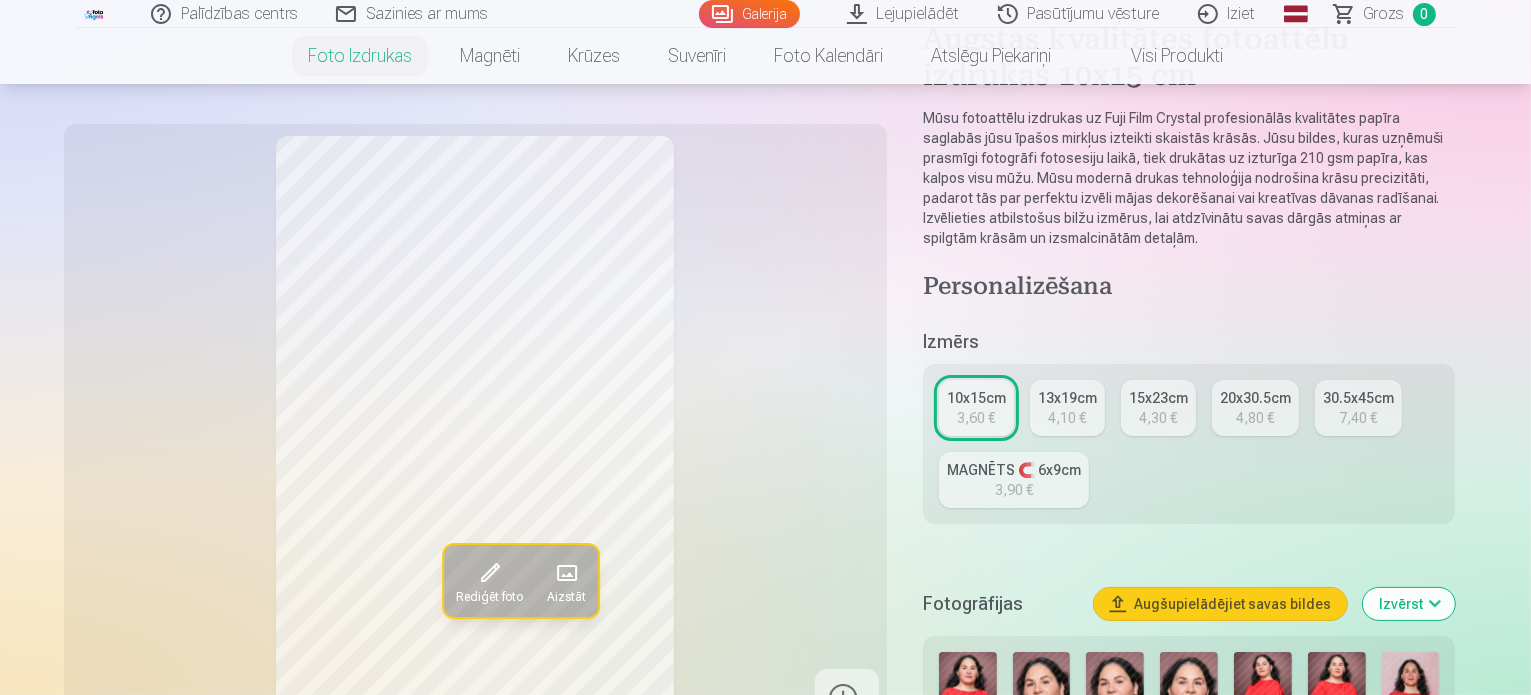 click on "3,60 €" at bounding box center [976, 418] 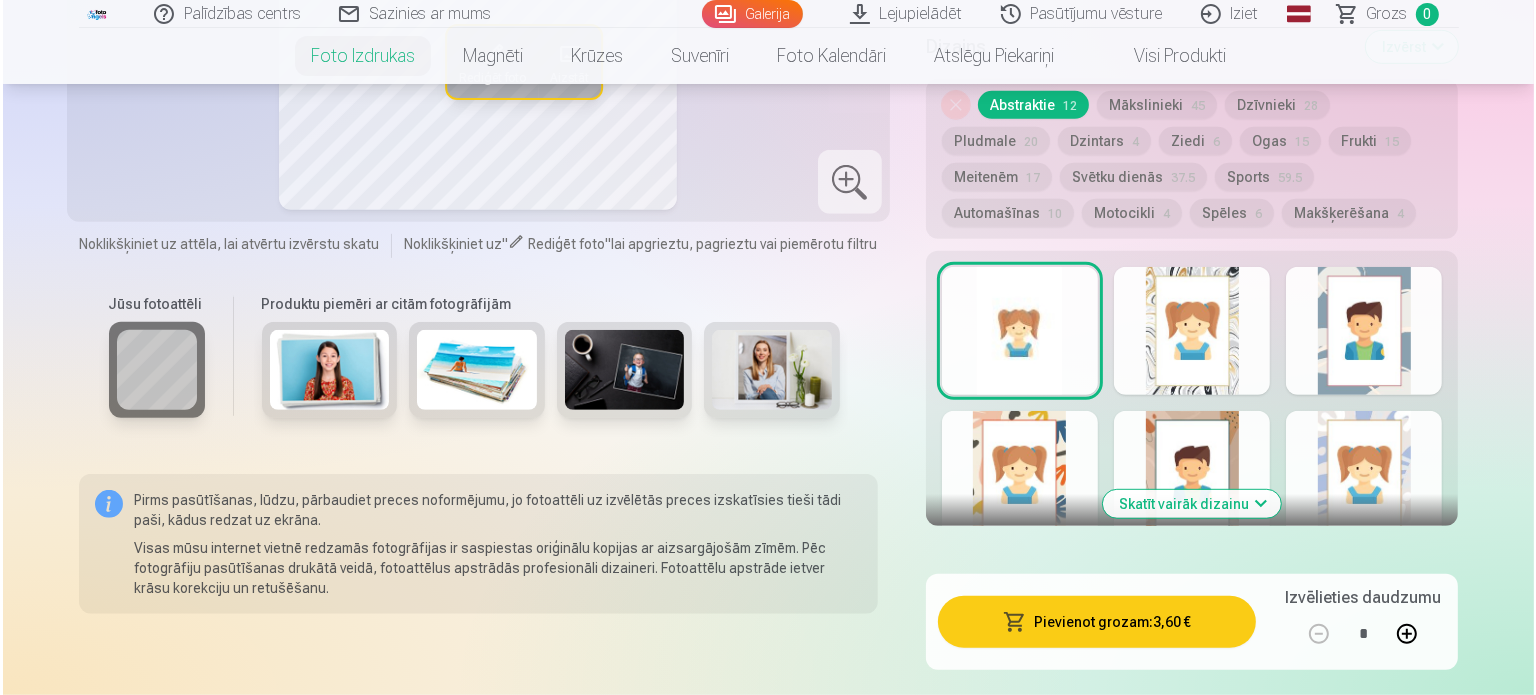 scroll, scrollTop: 1062, scrollLeft: 0, axis: vertical 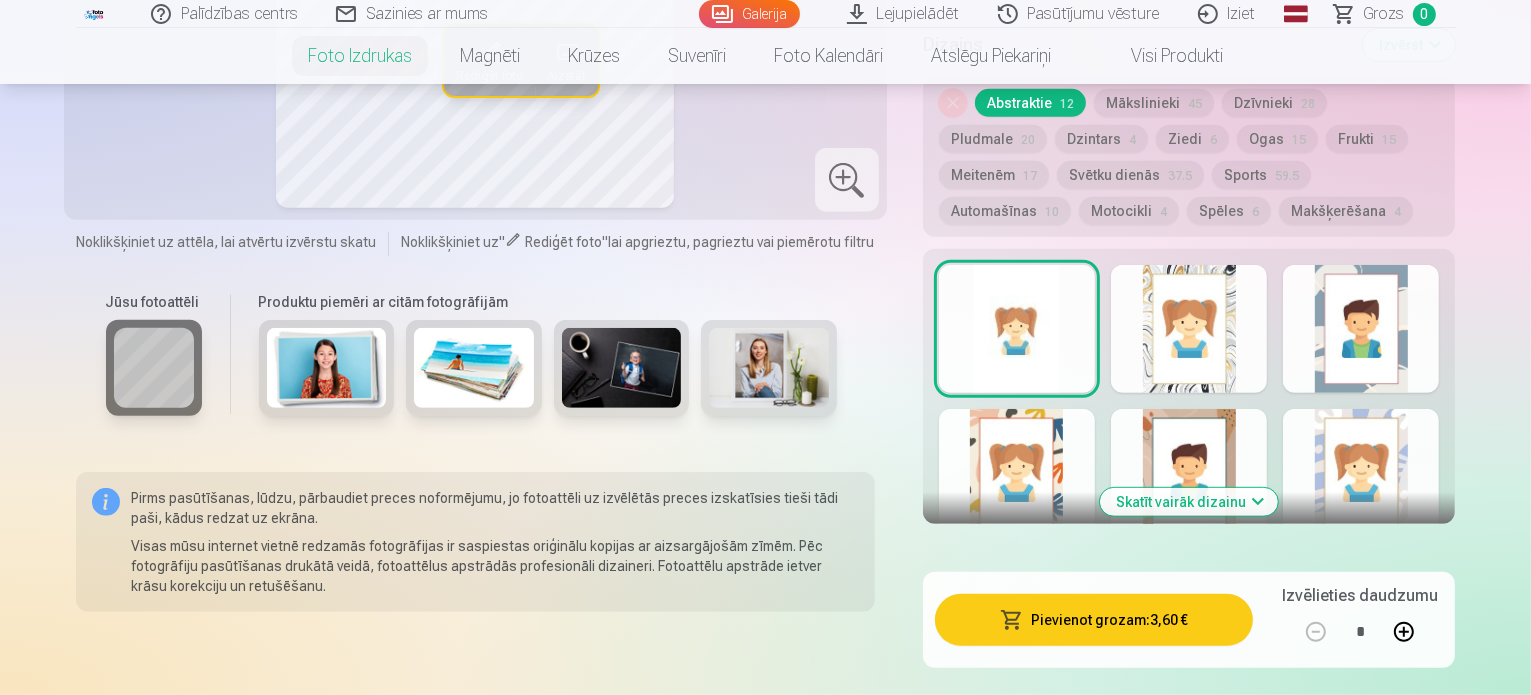 click on "Pievienot grozam :  3,60 €" at bounding box center [1094, 620] 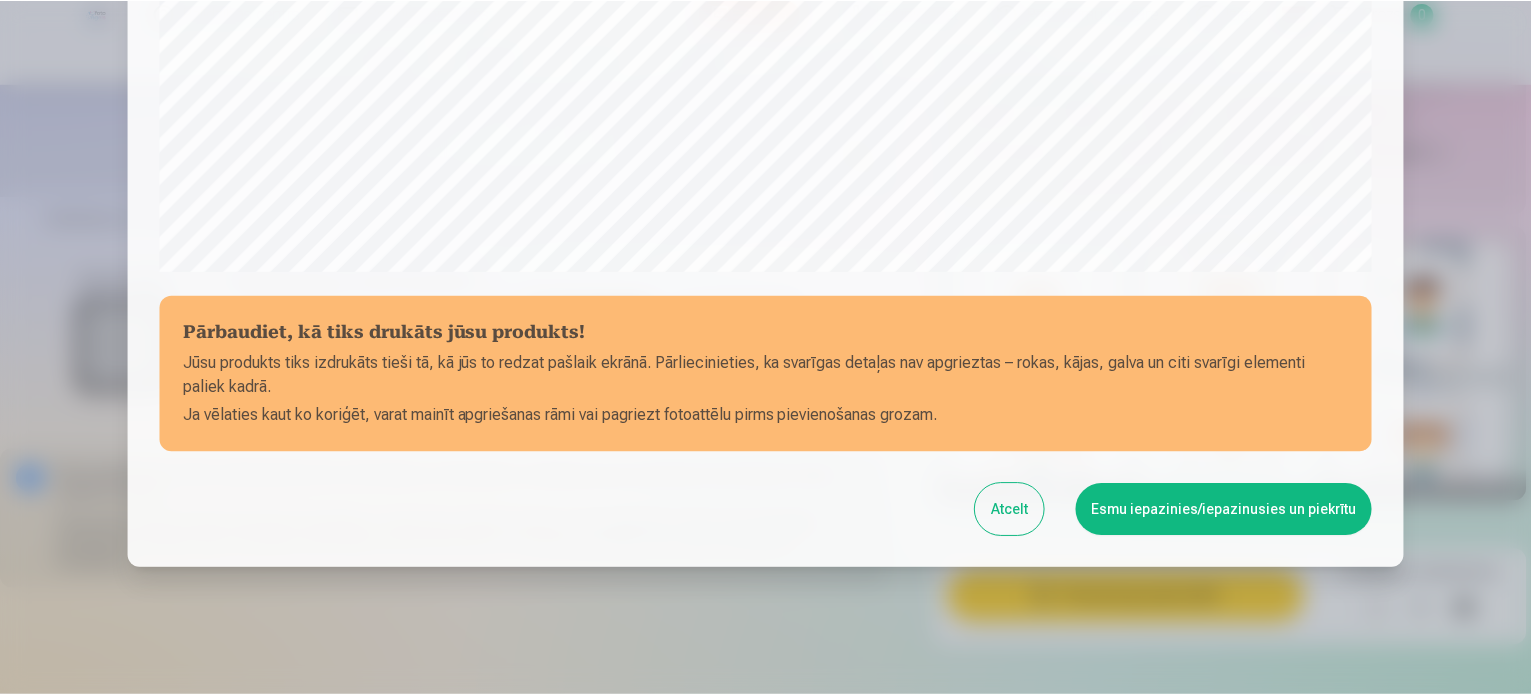 scroll, scrollTop: 744, scrollLeft: 0, axis: vertical 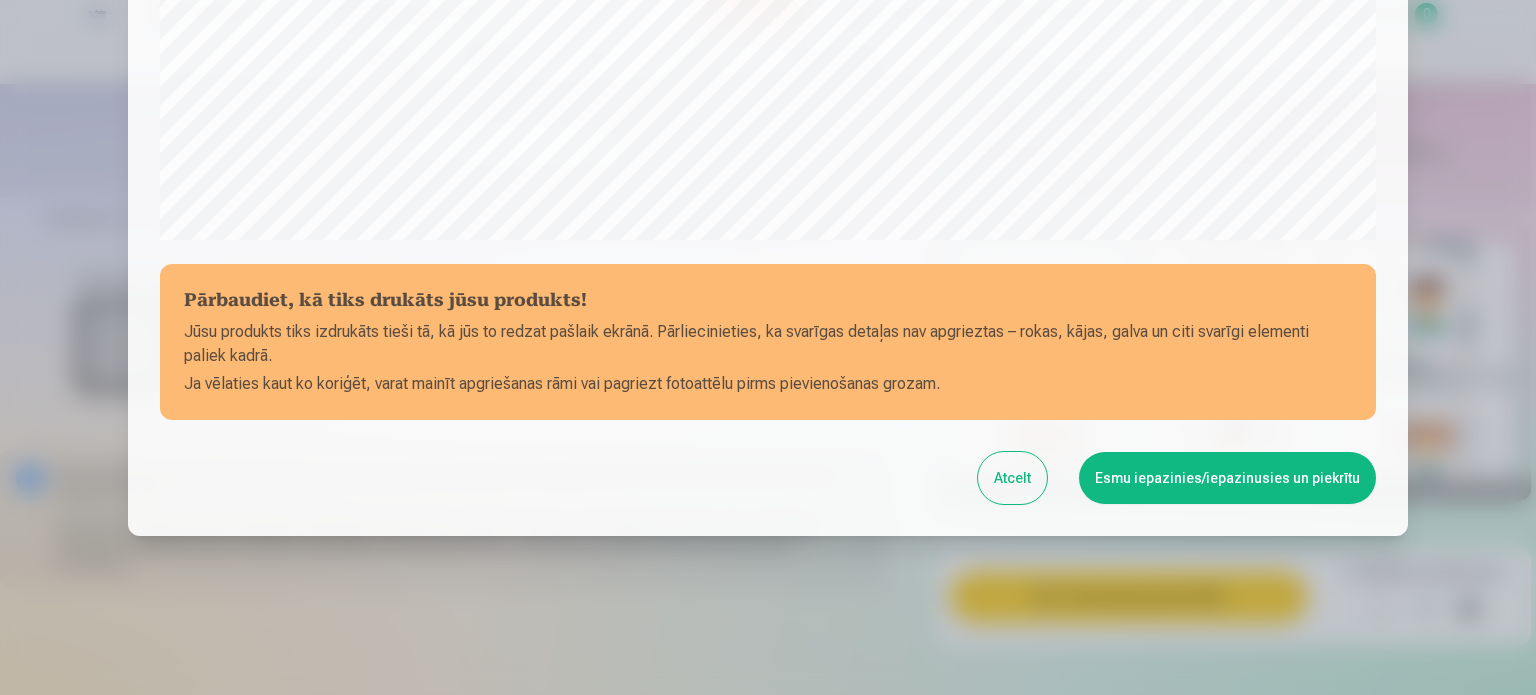 click on "Esmu iepazinies/iepazinusies un piekrītu" at bounding box center (1227, 478) 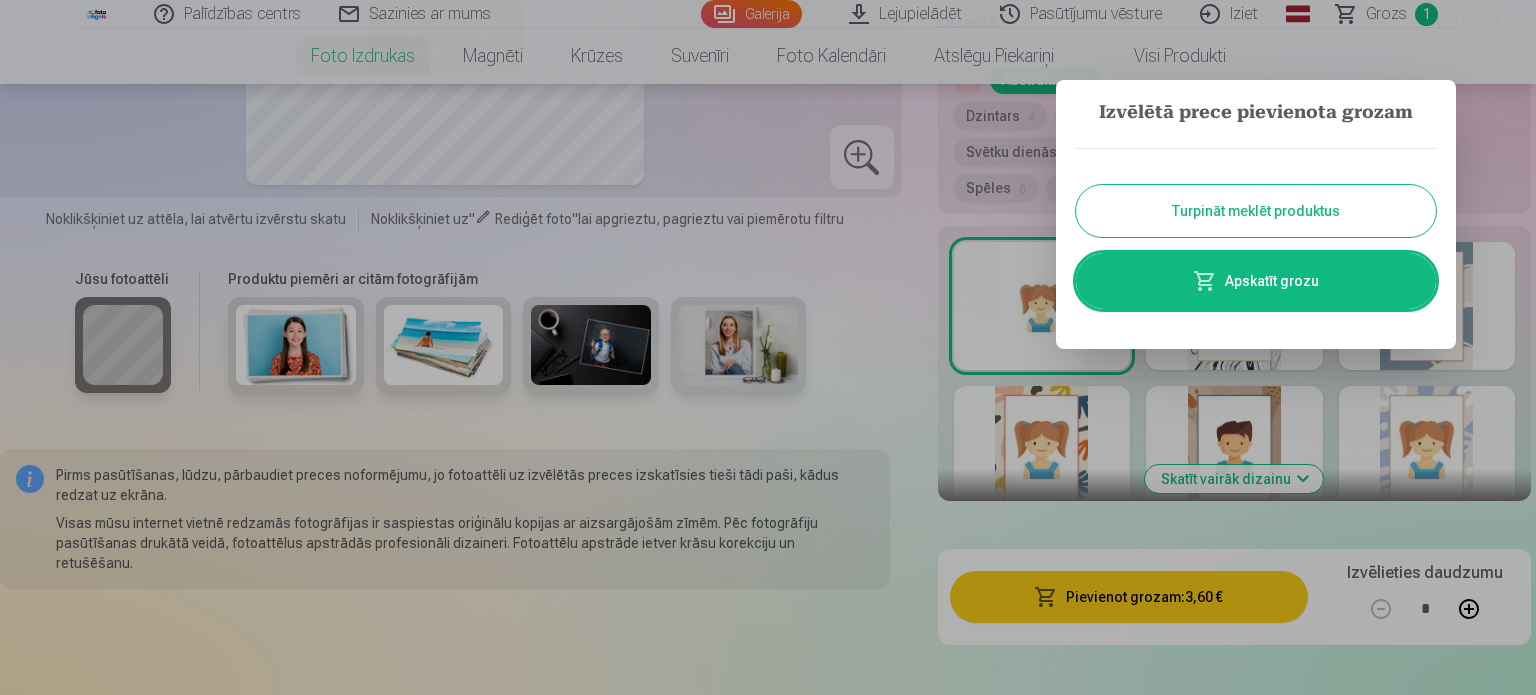 click at bounding box center (768, 347) 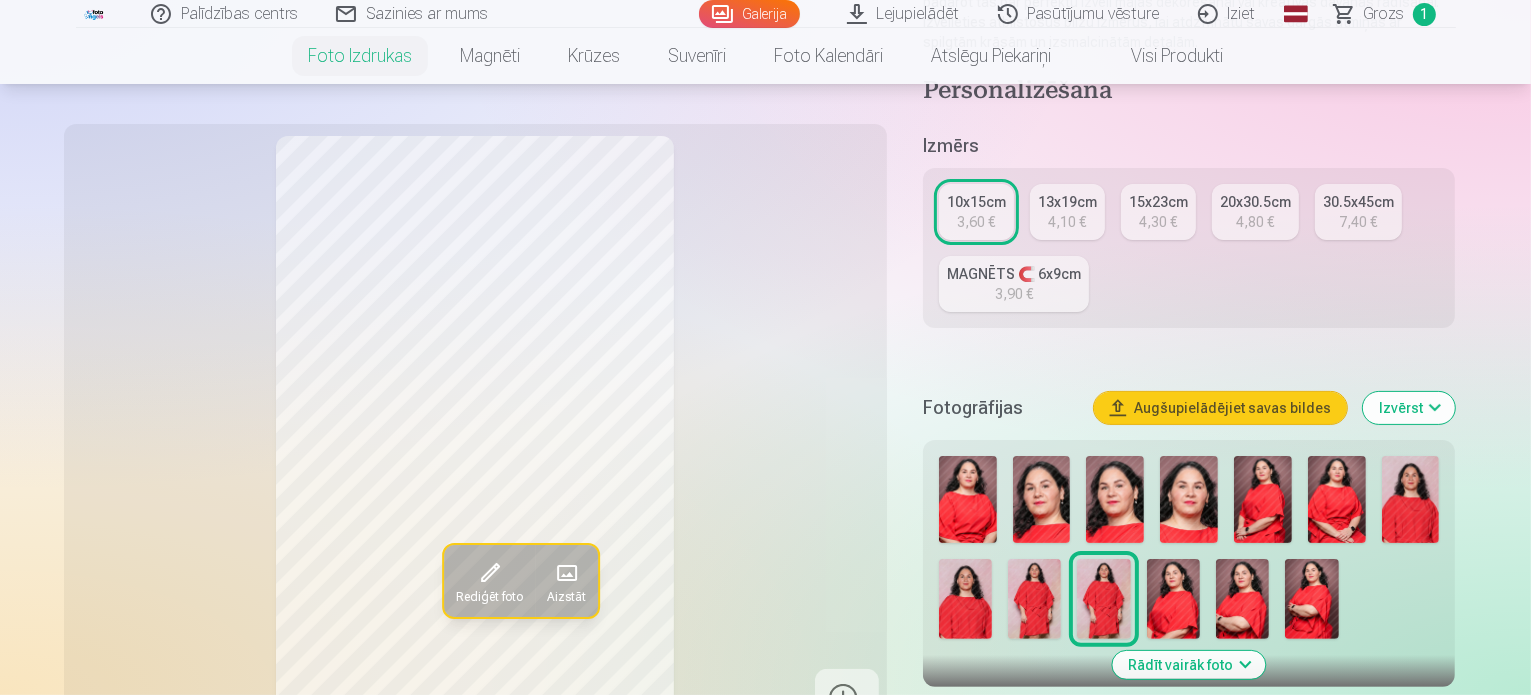 scroll, scrollTop: 352, scrollLeft: 0, axis: vertical 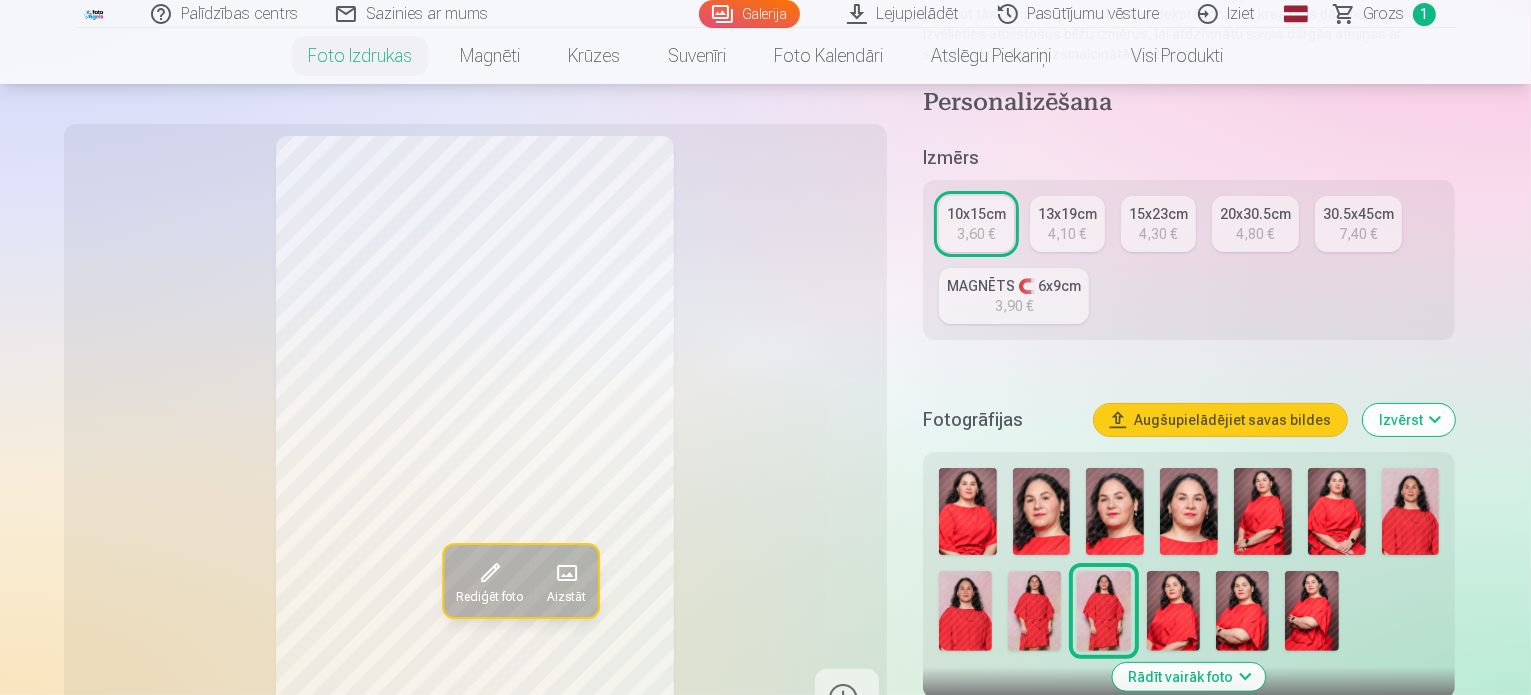 click on "Galerija" at bounding box center [749, 14] 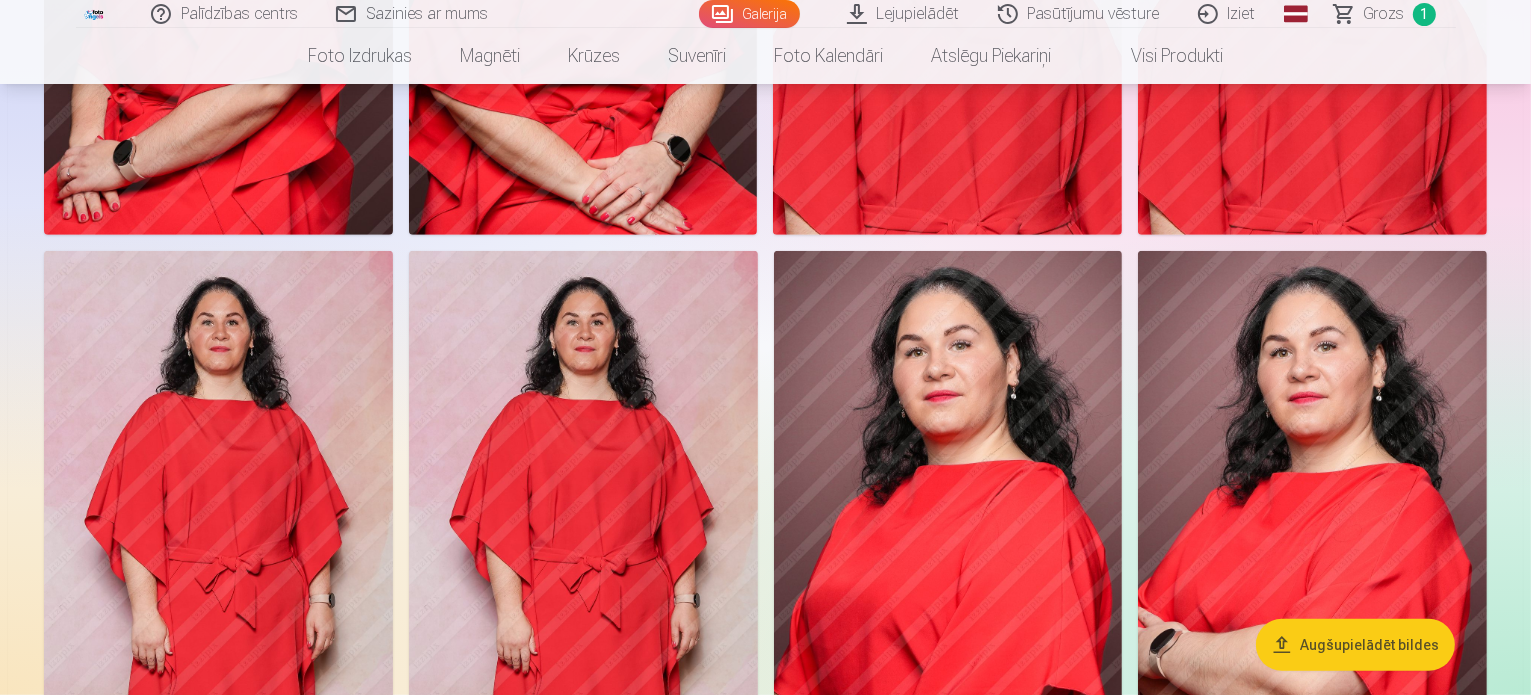scroll, scrollTop: 1048, scrollLeft: 0, axis: vertical 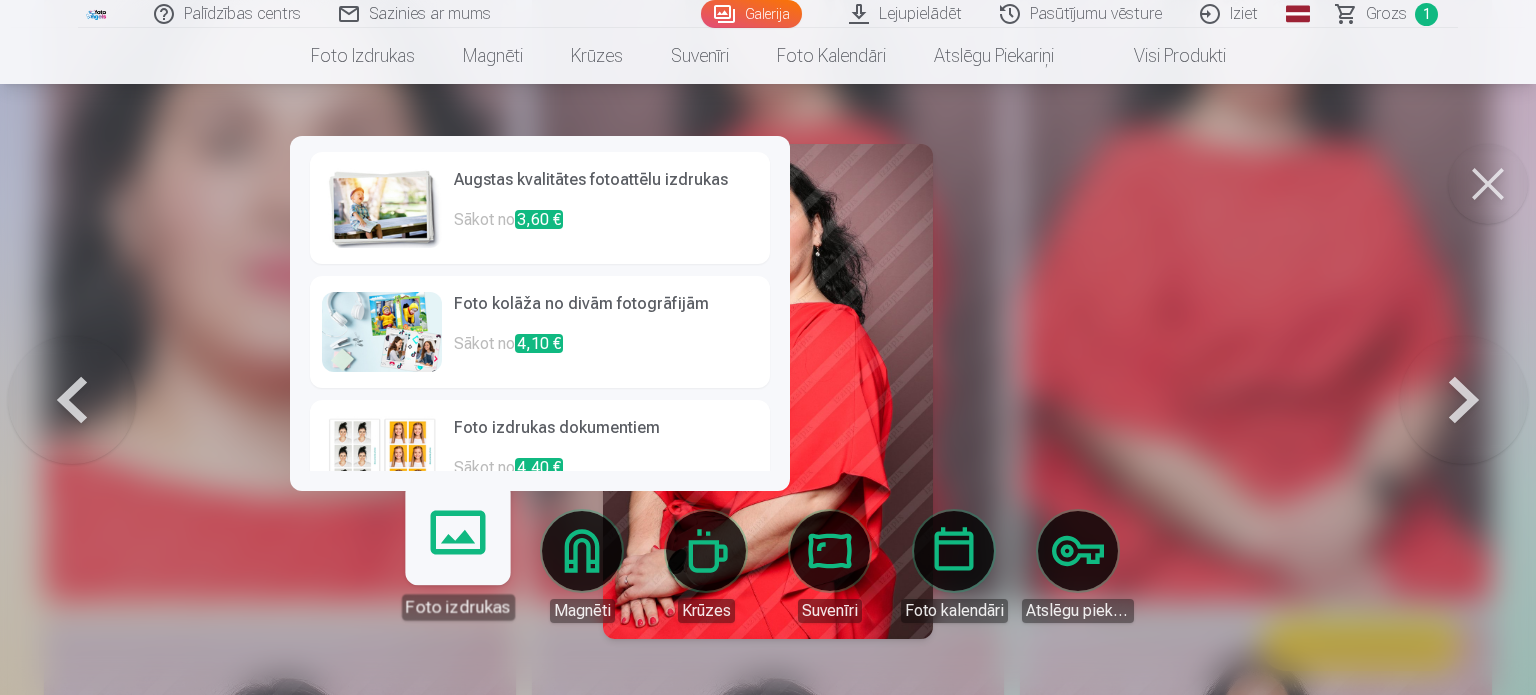 click on "Palīdzības centrs Sazinies ar mums Galerija Lejupielādēt Pasūtījumu vēsture Iziet Global English (en) Latvian (lv) Russian (ru) Lithuanian (lt) Estonian (et) Grozs 1 Foto izdrukas Augstas kvalitātes fotoattēlu izdrukas 210 gsm papīrs, piesātināta krāsa un detalizācija Sākot no  3,60 € Foto kolāža no divām fotogrāfijām Divi neaizmirstami mirkļi vienā skaistā bildē Sākot no  4,10 € Foto izdrukas dokumentiem Universālas foto izdrukas dokumentiem (6 fotogrāfijas) Sākot no  4,40 € Augstas izšķirtspējas digitālais fotoattēls JPG formātā Iemūžiniet savas atmiņas ērtā digitālā veidā Sākot no  6,00 € See all products Magnēti Personalizēti foto magnēti Saglabājiet skaistākās atmiņas uz ledusskapja Sākot no  3,90 € Magnētiskais mini foto rāmis Saglabājiet savus iecienītākos mirkļus košās krāsās Sākot no  4,90 € Klasiskie magnēti ar trīs fotogrāfijām Saglabājiet savas skaistākās atmiņas uz ledusskapja magnēta Sākot no  4,60 €" at bounding box center (768, -703) 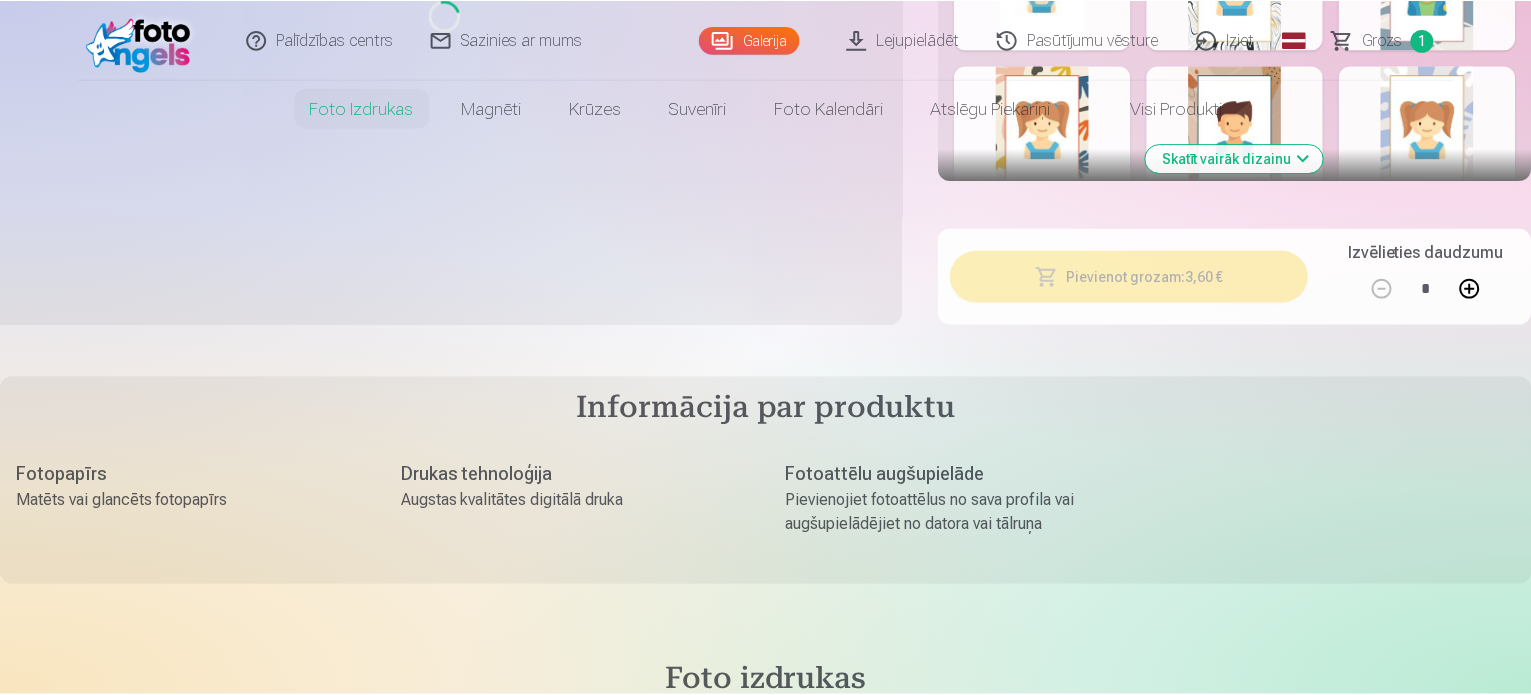 scroll, scrollTop: 0, scrollLeft: 0, axis: both 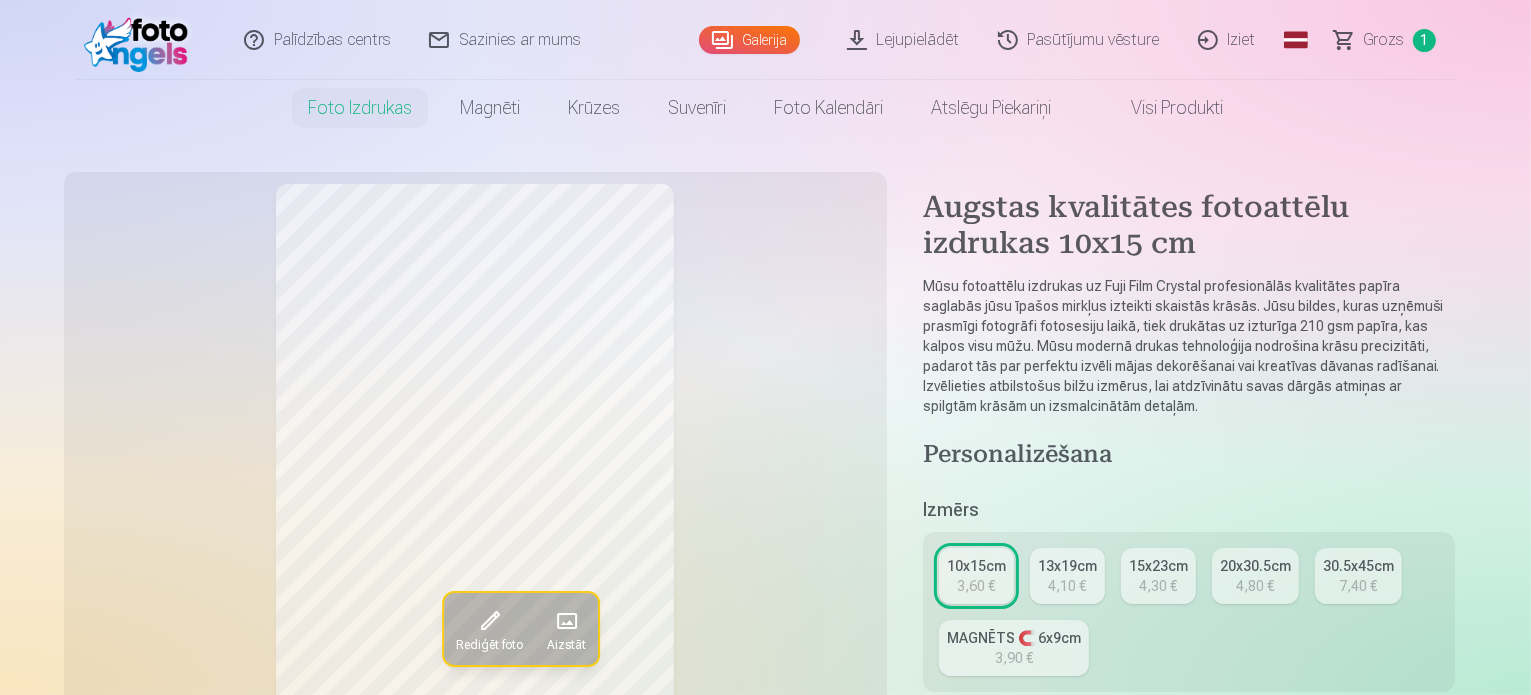 click on "10x15cm" at bounding box center [976, 566] 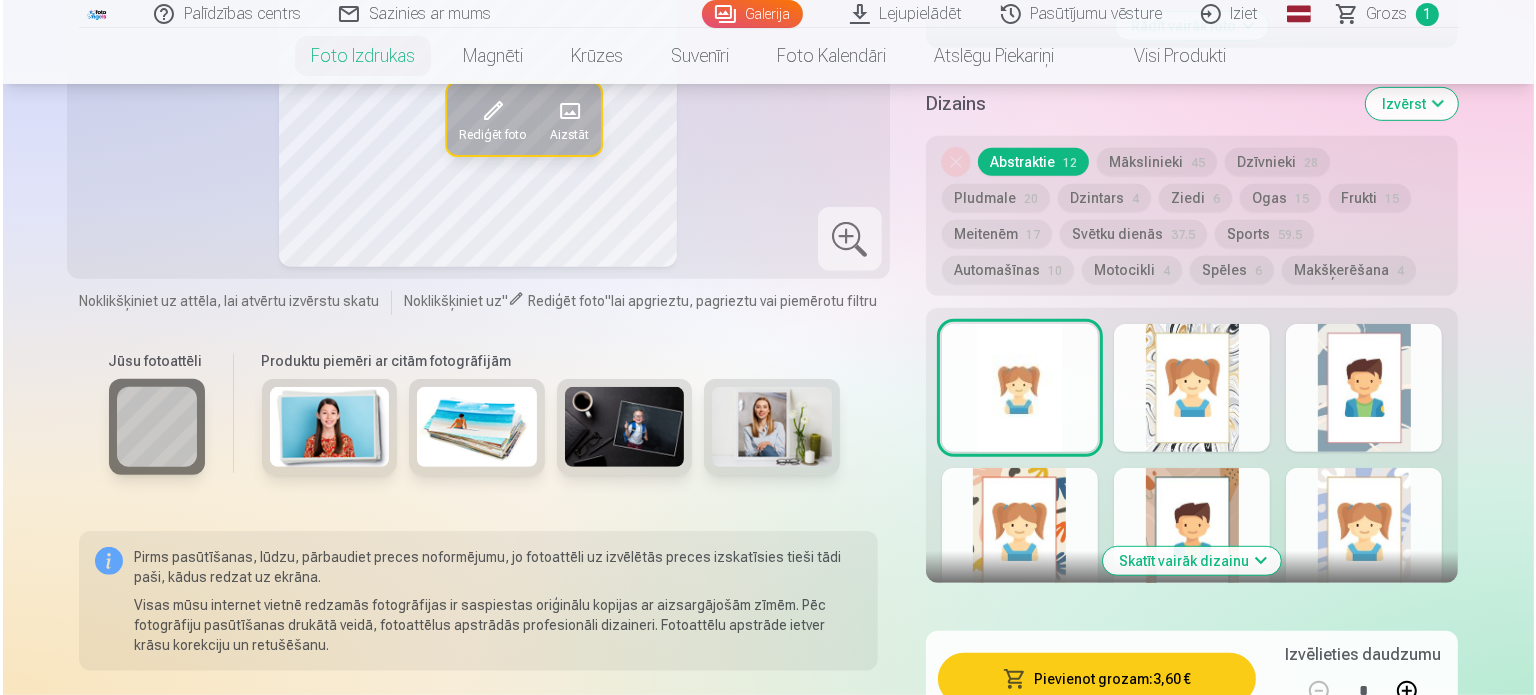 scroll, scrollTop: 1212, scrollLeft: 0, axis: vertical 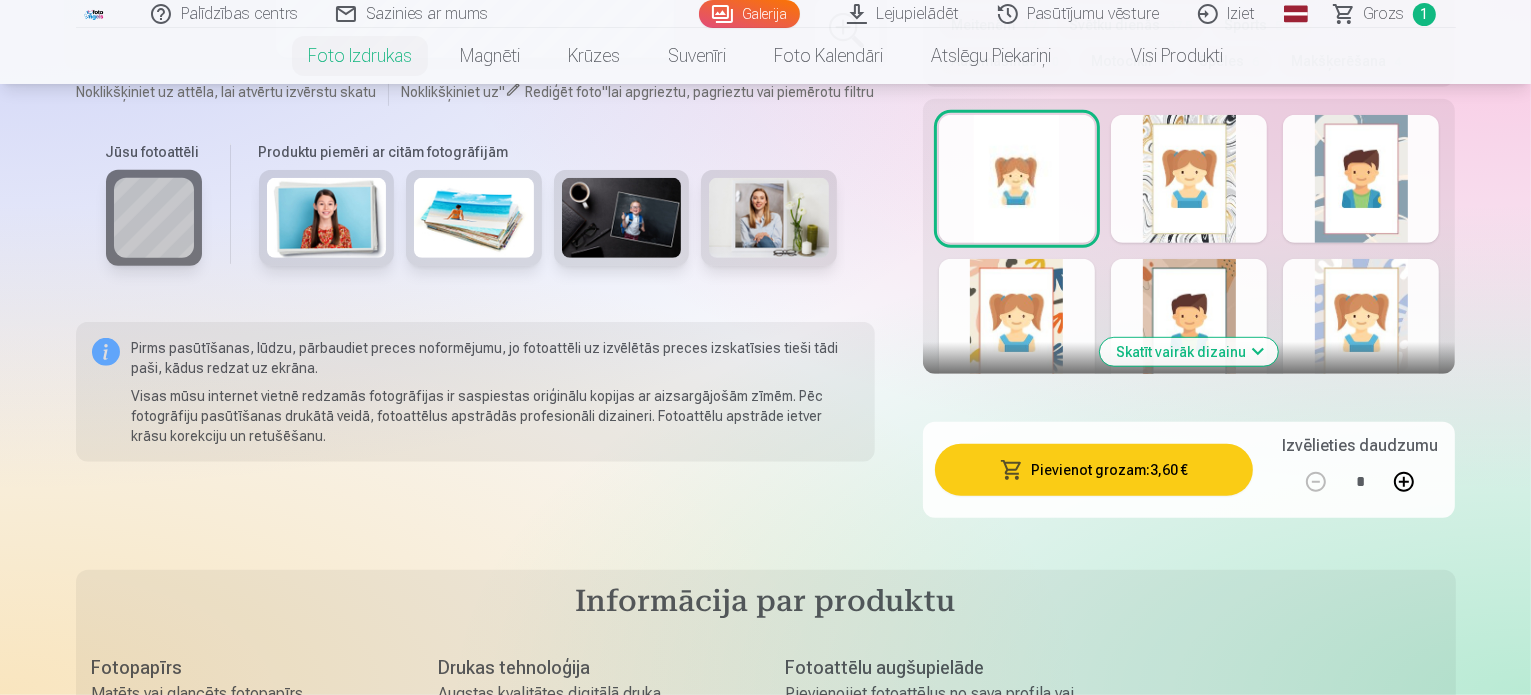click at bounding box center (1404, 482) 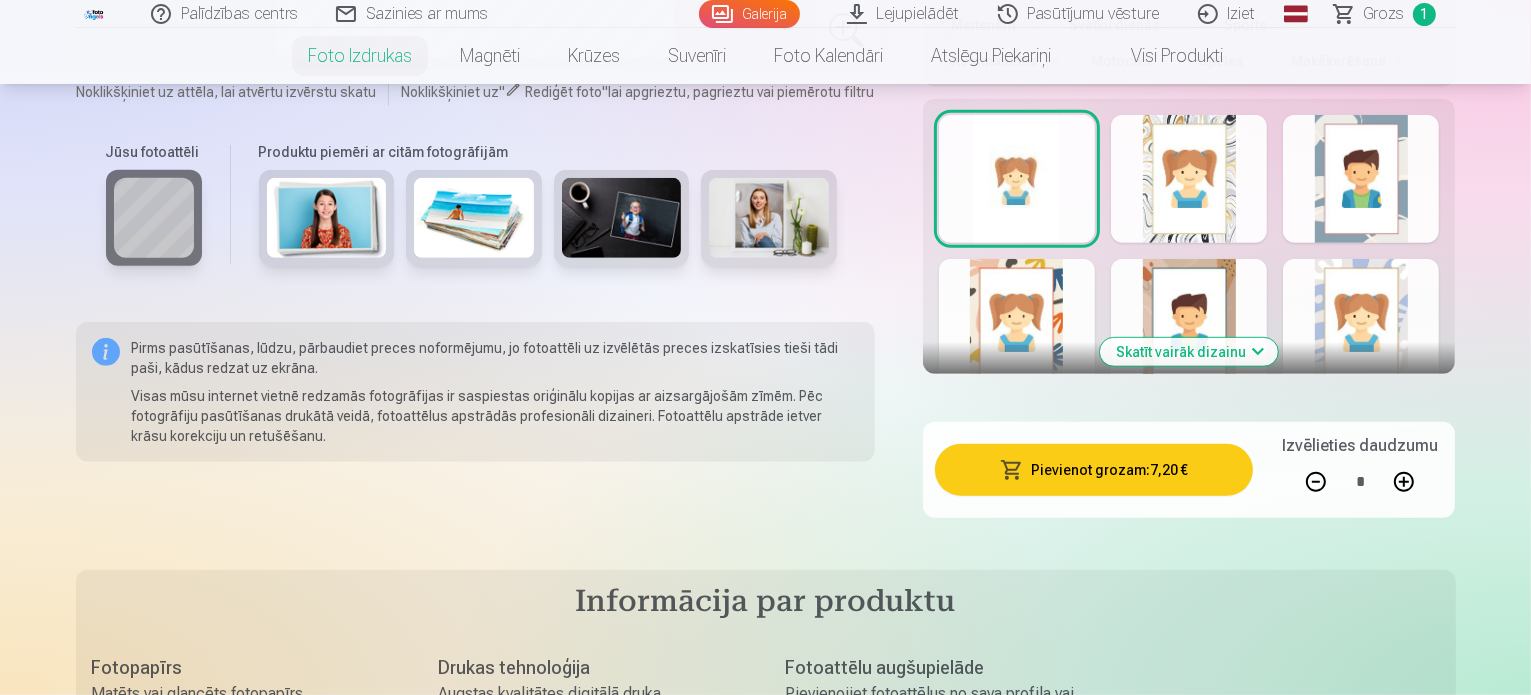 click on "Pievienot grozam :  7,20 €" at bounding box center (1094, 470) 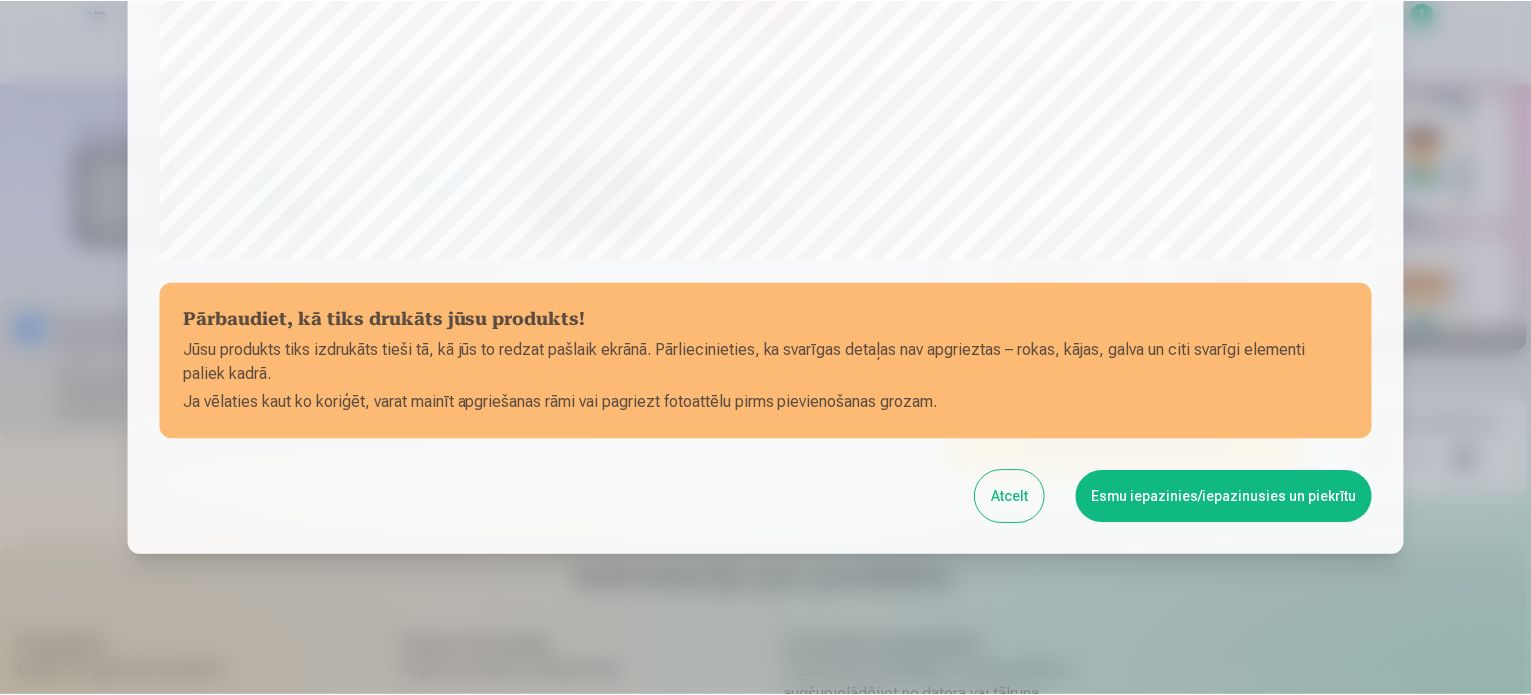 scroll, scrollTop: 744, scrollLeft: 0, axis: vertical 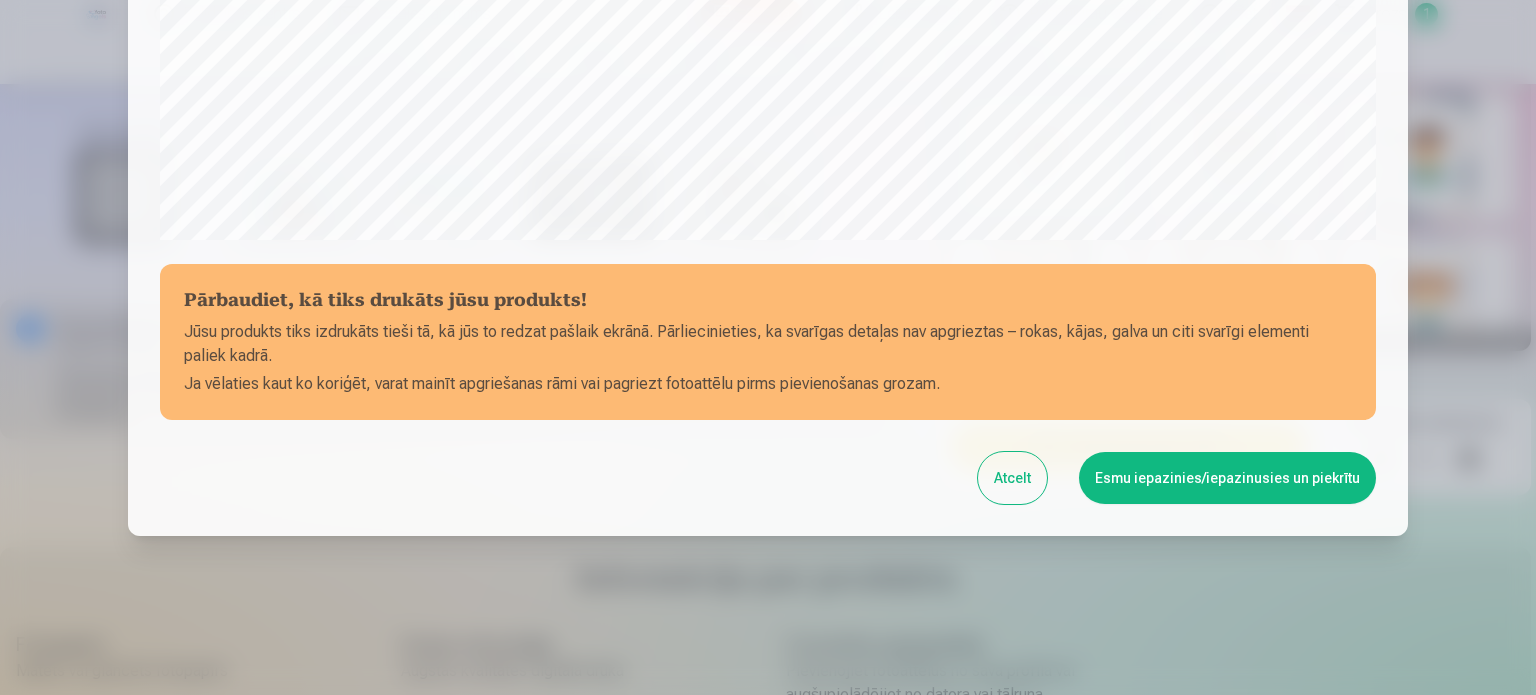 click on "Esmu iepazinies/iepazinusies un piekrītu" at bounding box center (1227, 478) 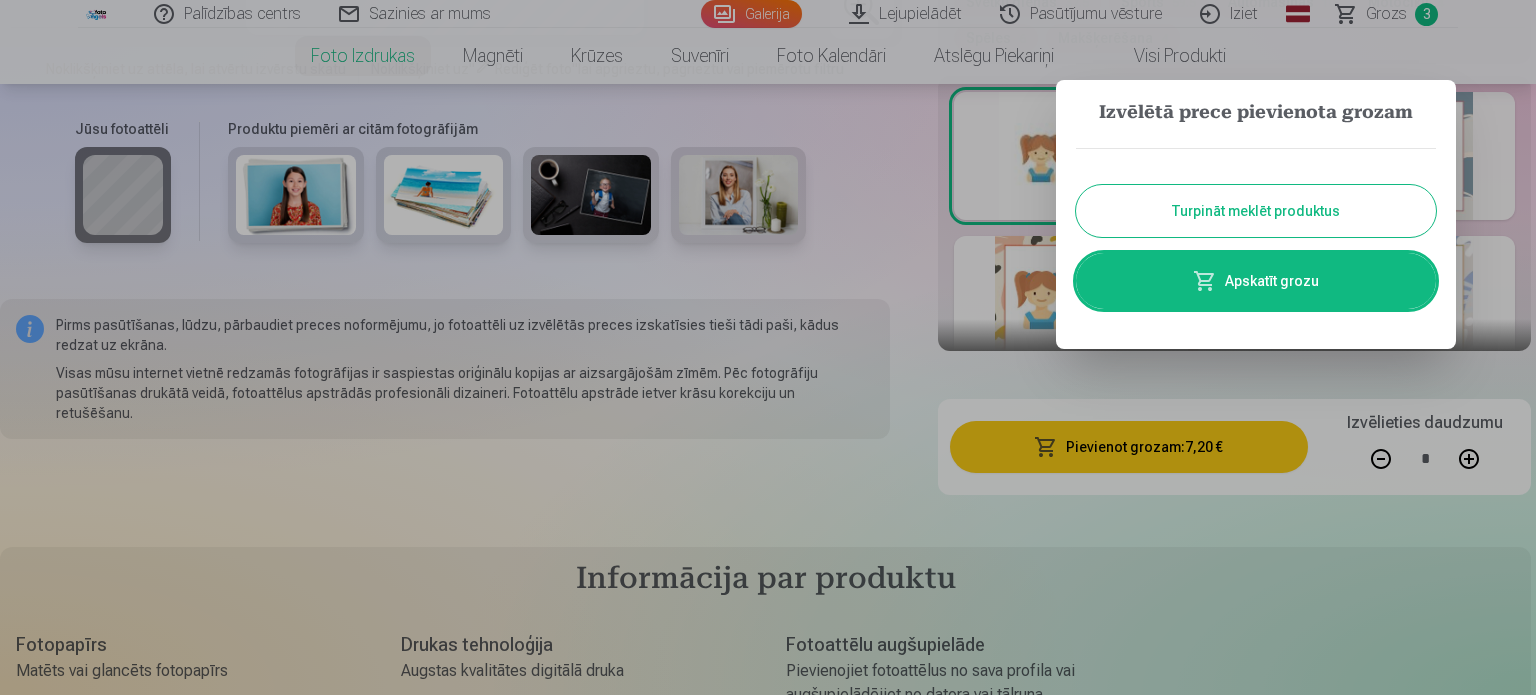 click at bounding box center (768, 347) 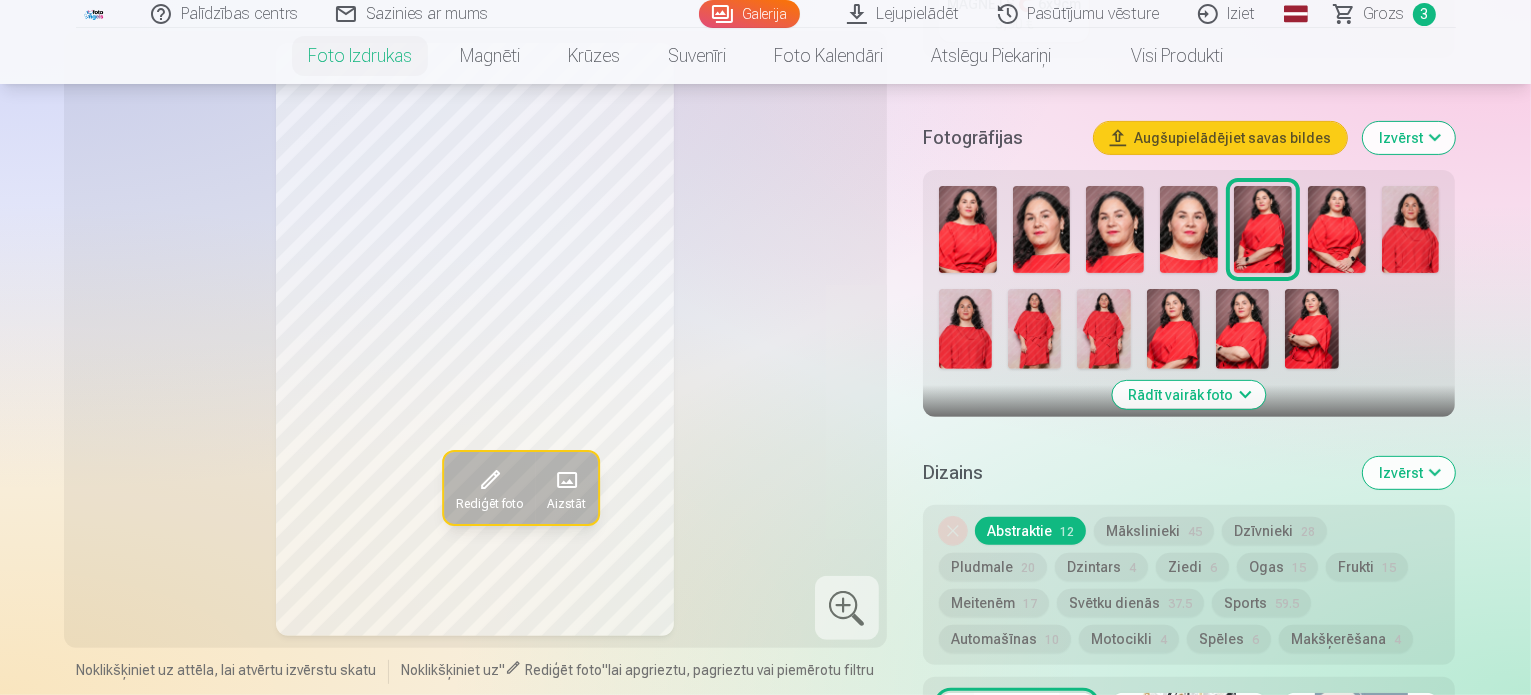 scroll, scrollTop: 631, scrollLeft: 0, axis: vertical 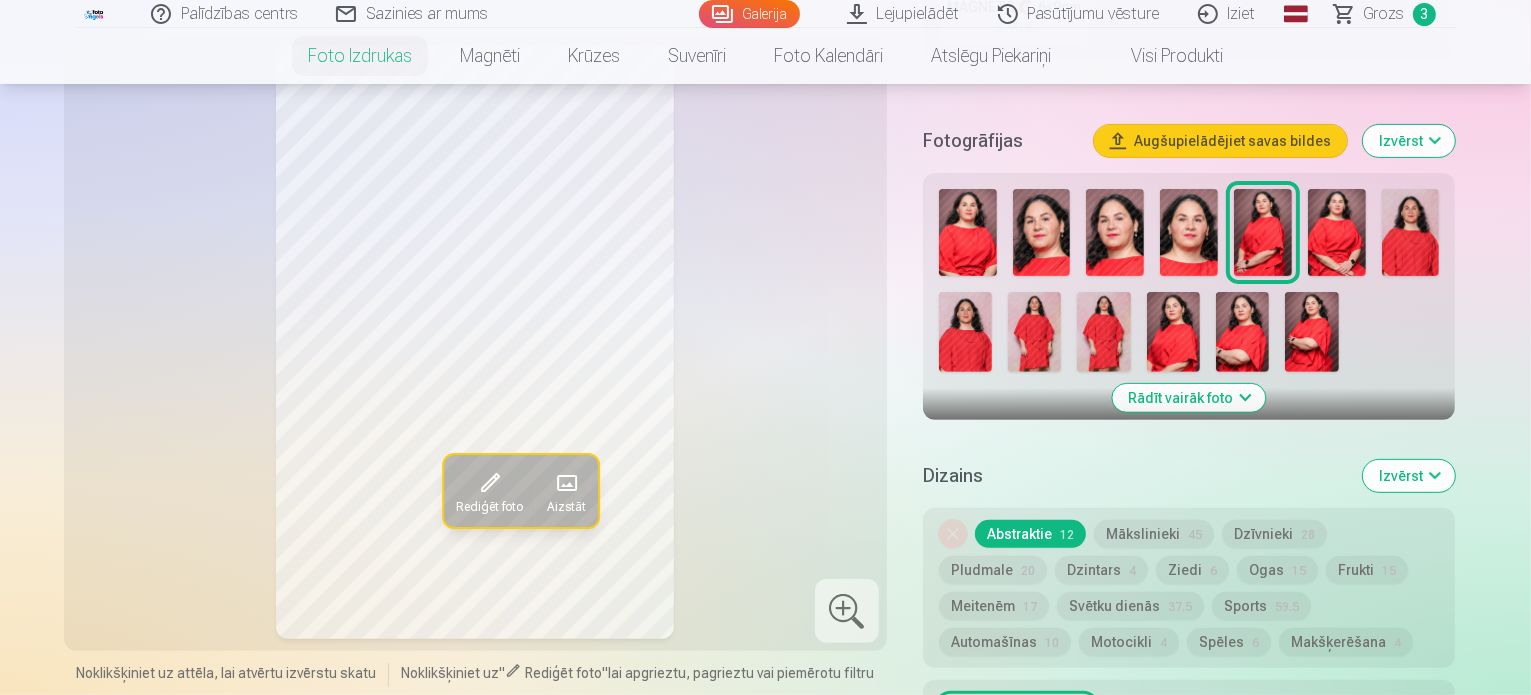 click at bounding box center [1173, 332] 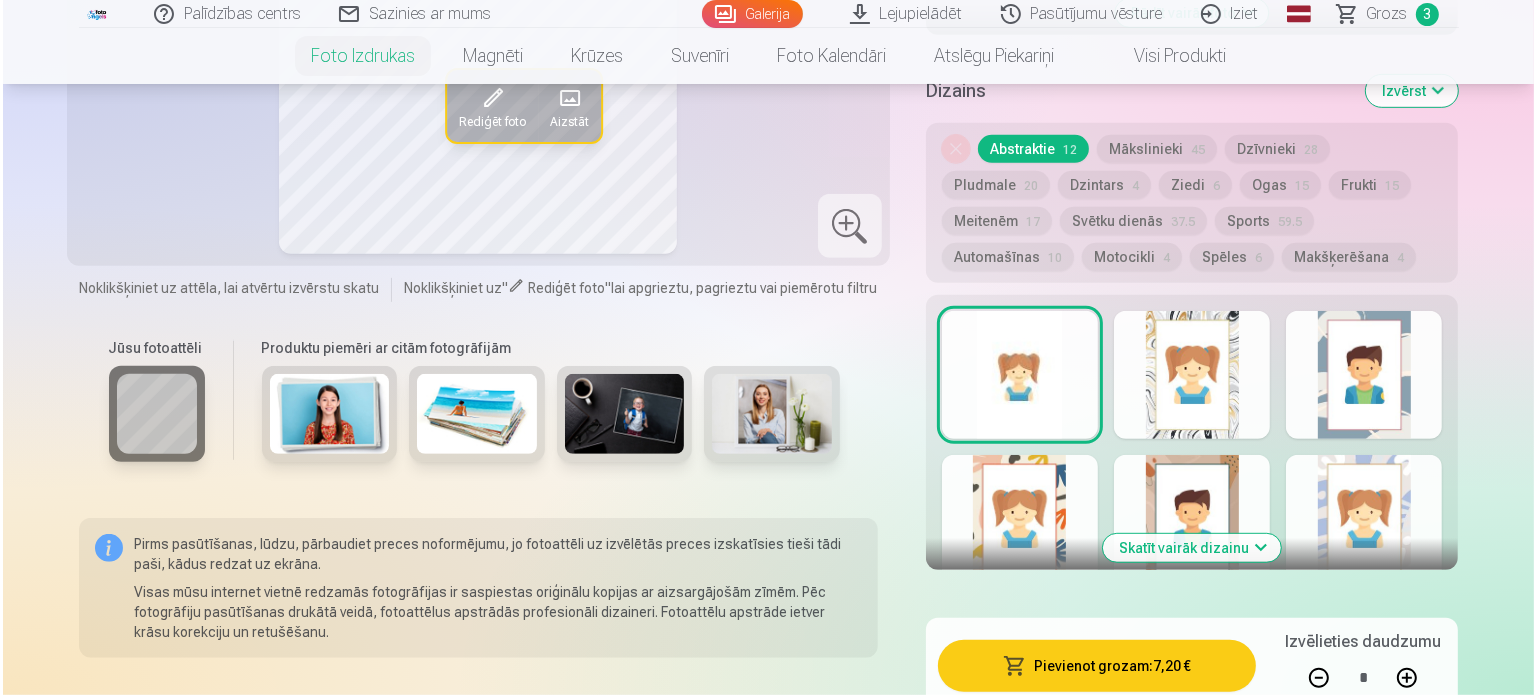 scroll, scrollTop: 1019, scrollLeft: 0, axis: vertical 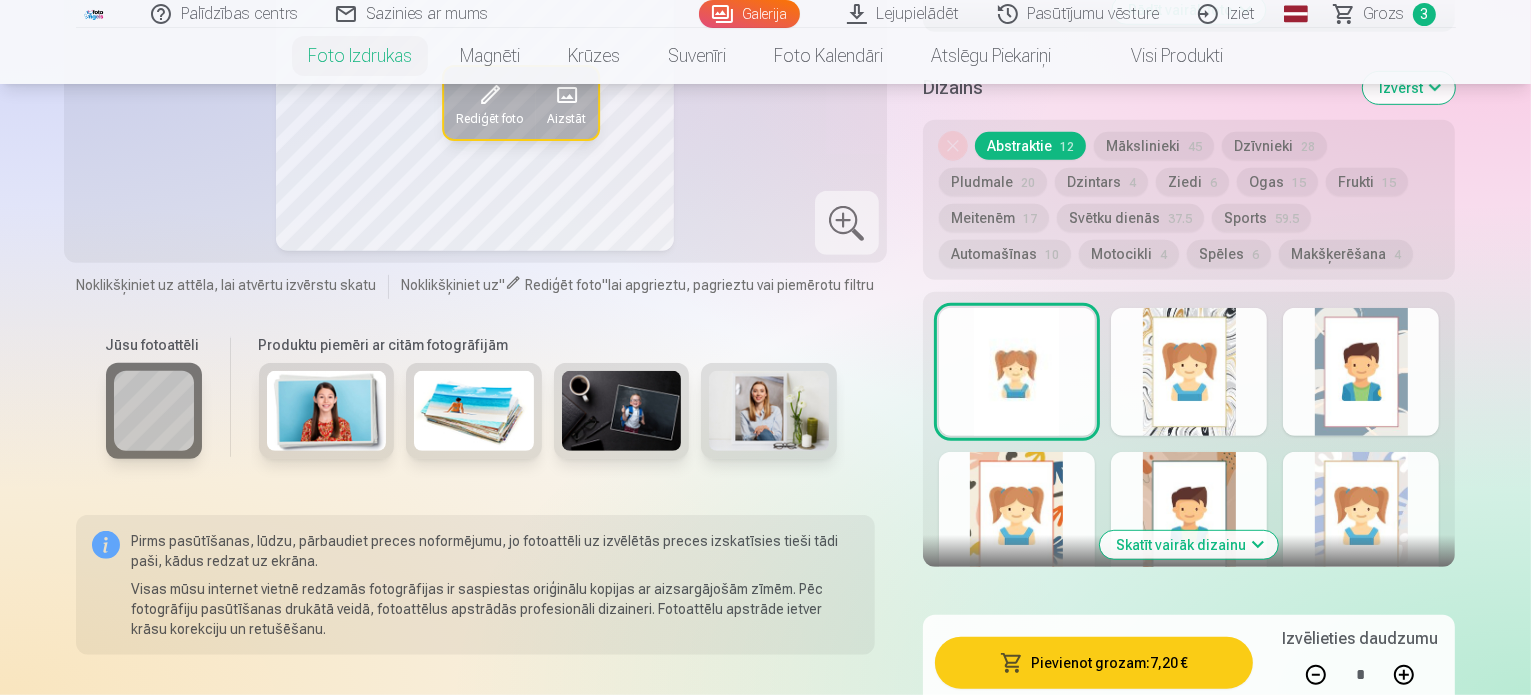click at bounding box center [1316, 675] 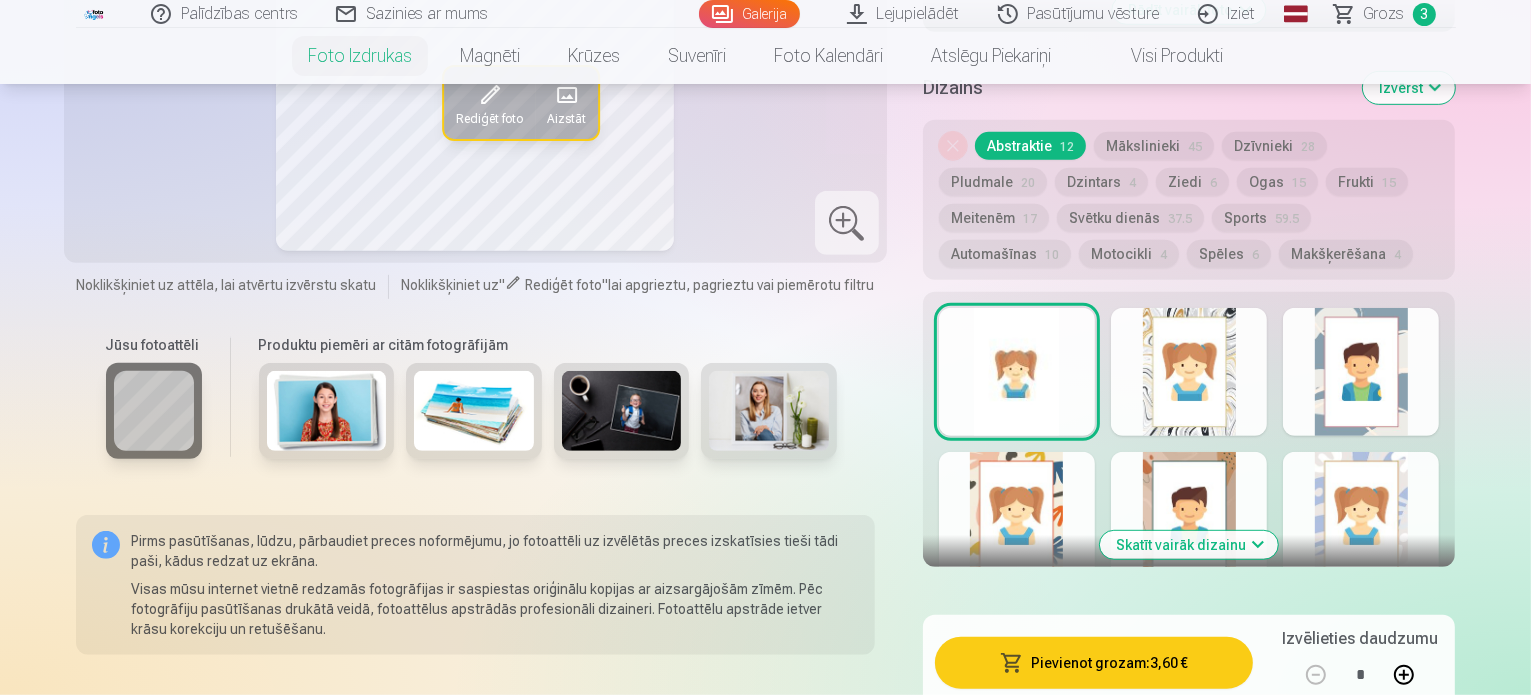 click on "Pievienot grozam :  3,60 €" at bounding box center [1094, 663] 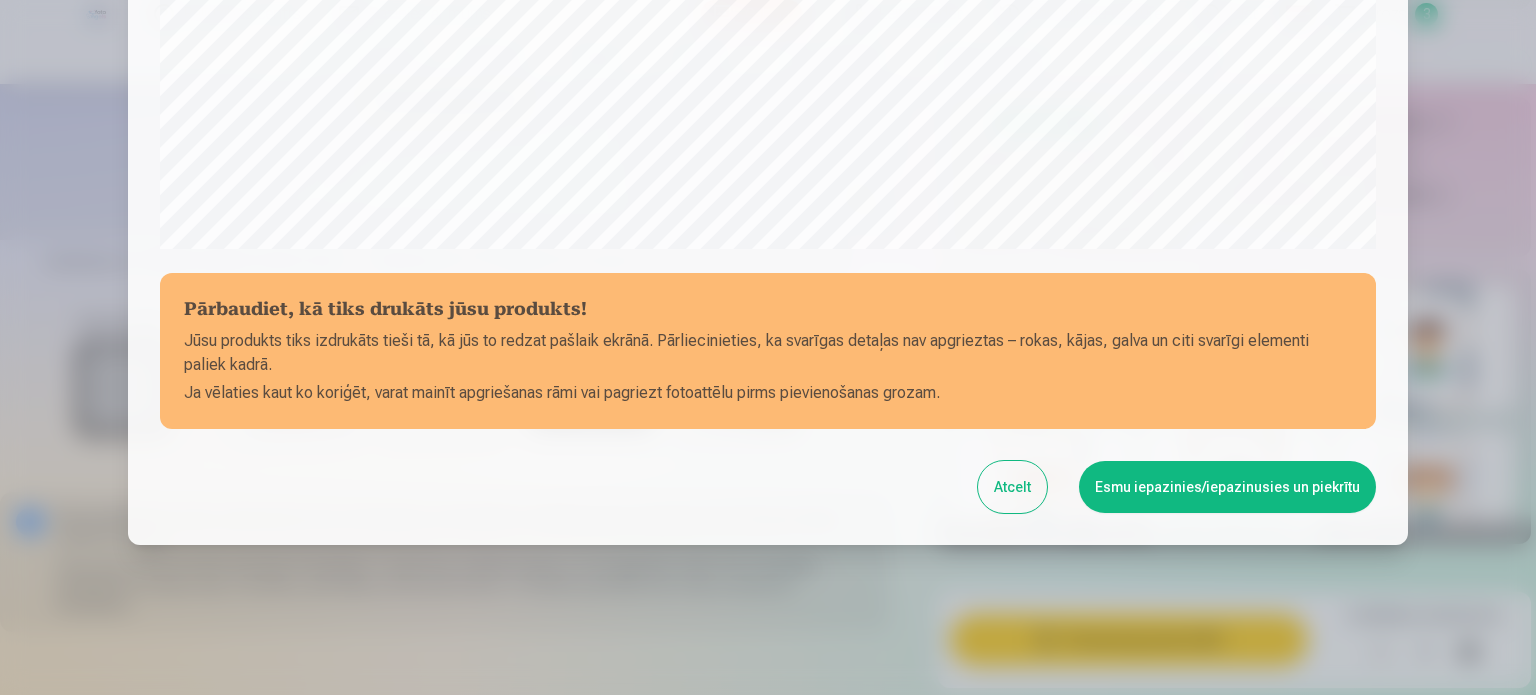 scroll, scrollTop: 744, scrollLeft: 0, axis: vertical 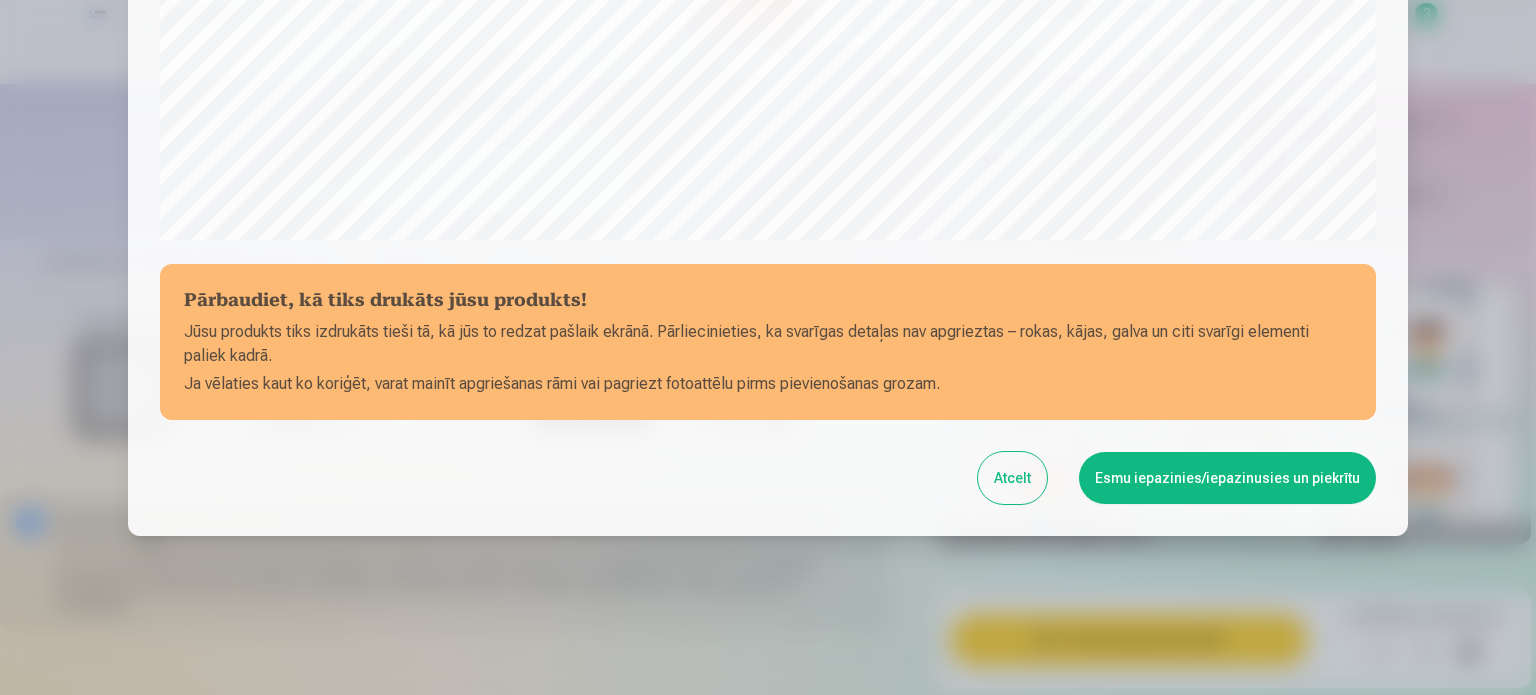 click on "Esmu iepazinies/iepazinusies un piekrītu" at bounding box center [1227, 478] 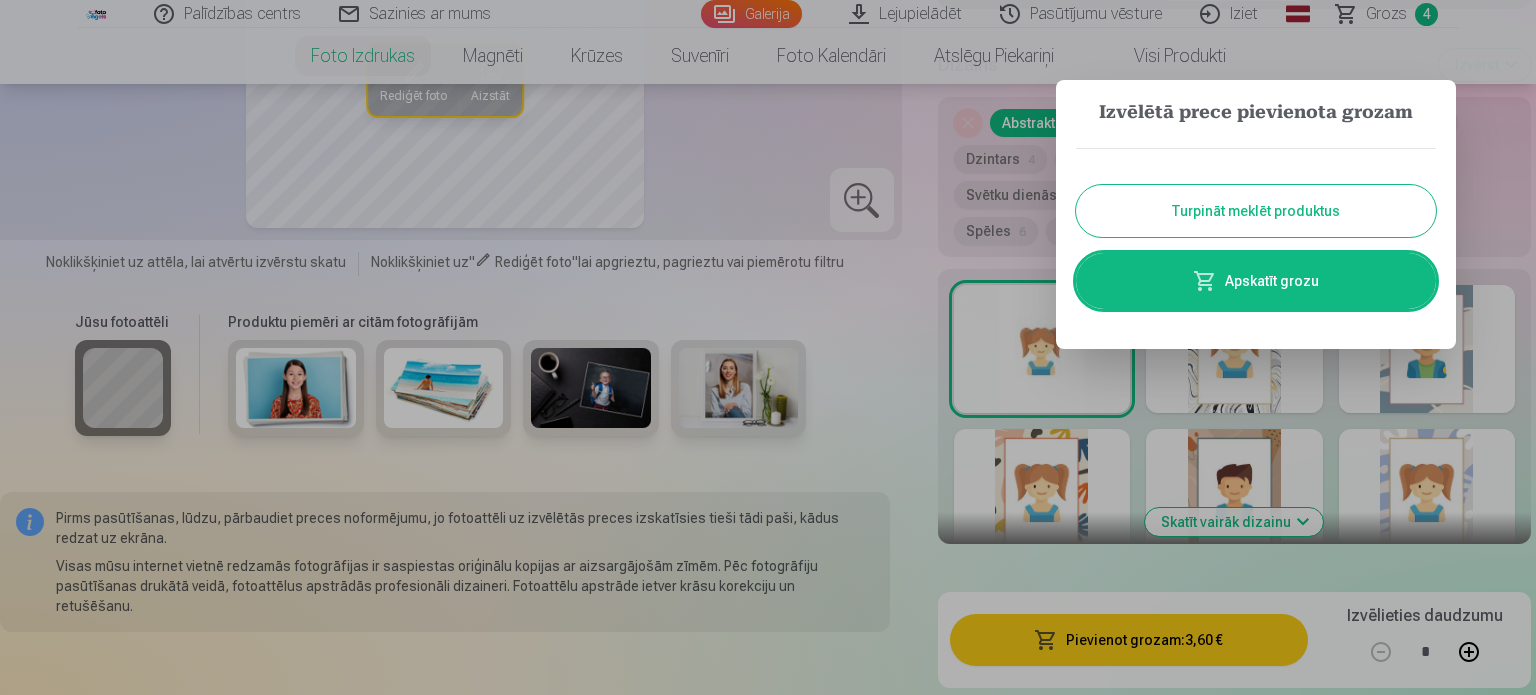 click on "Apskatīt grozu" at bounding box center (1256, 281) 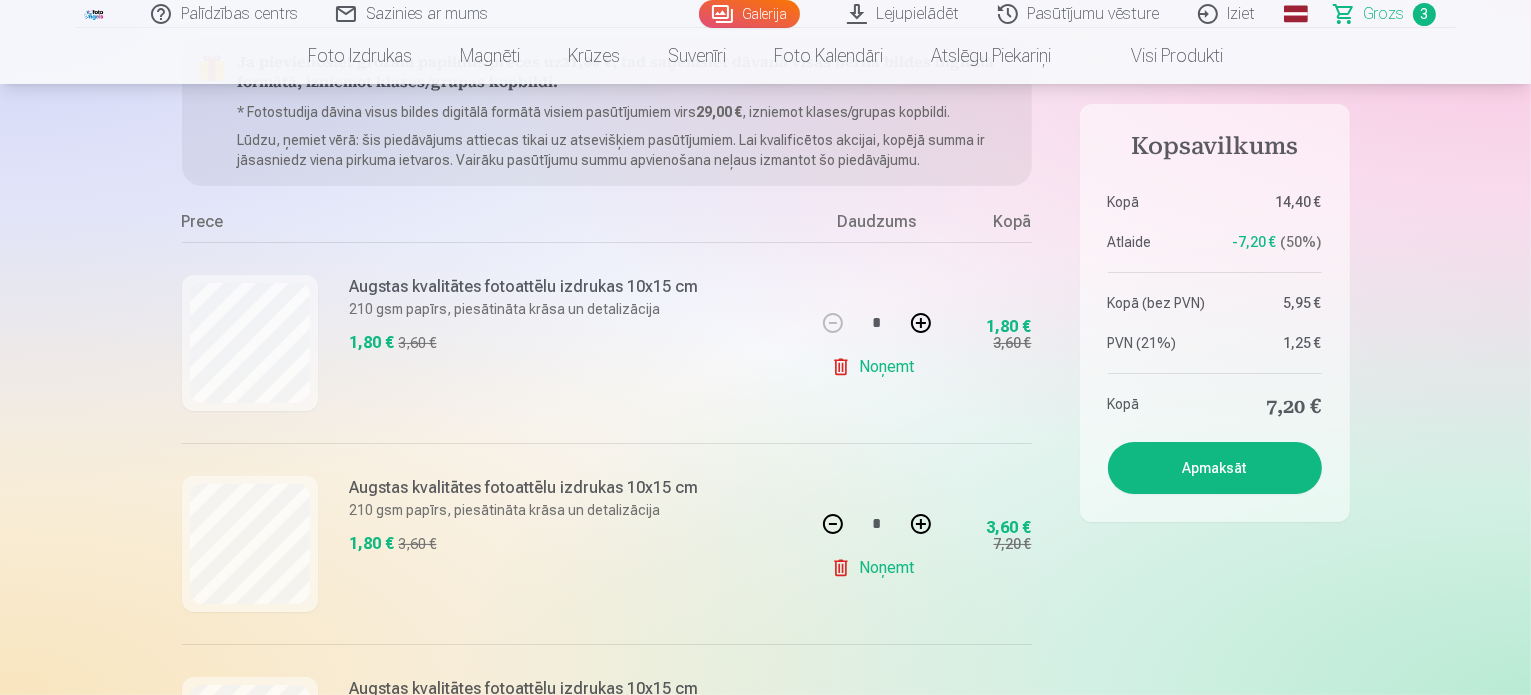 scroll, scrollTop: 378, scrollLeft: 0, axis: vertical 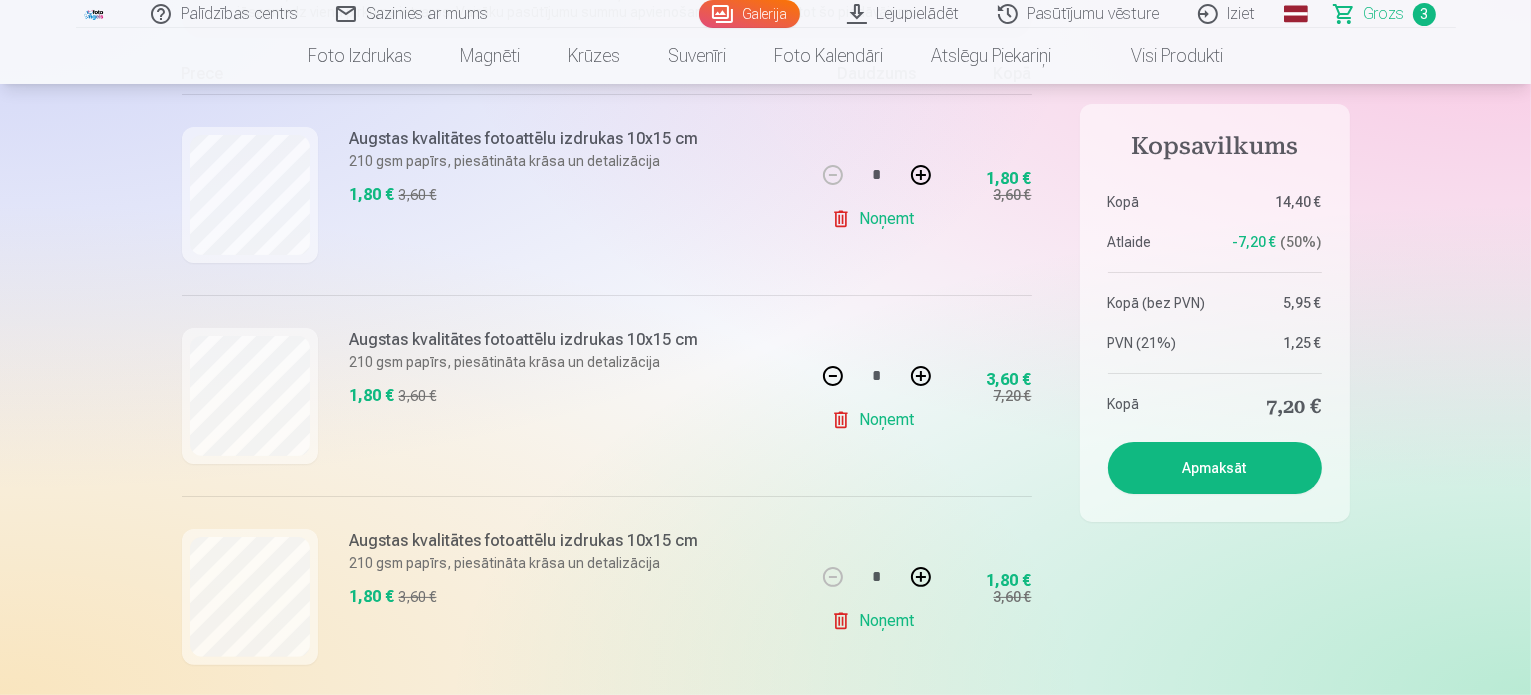click at bounding box center [921, 577] 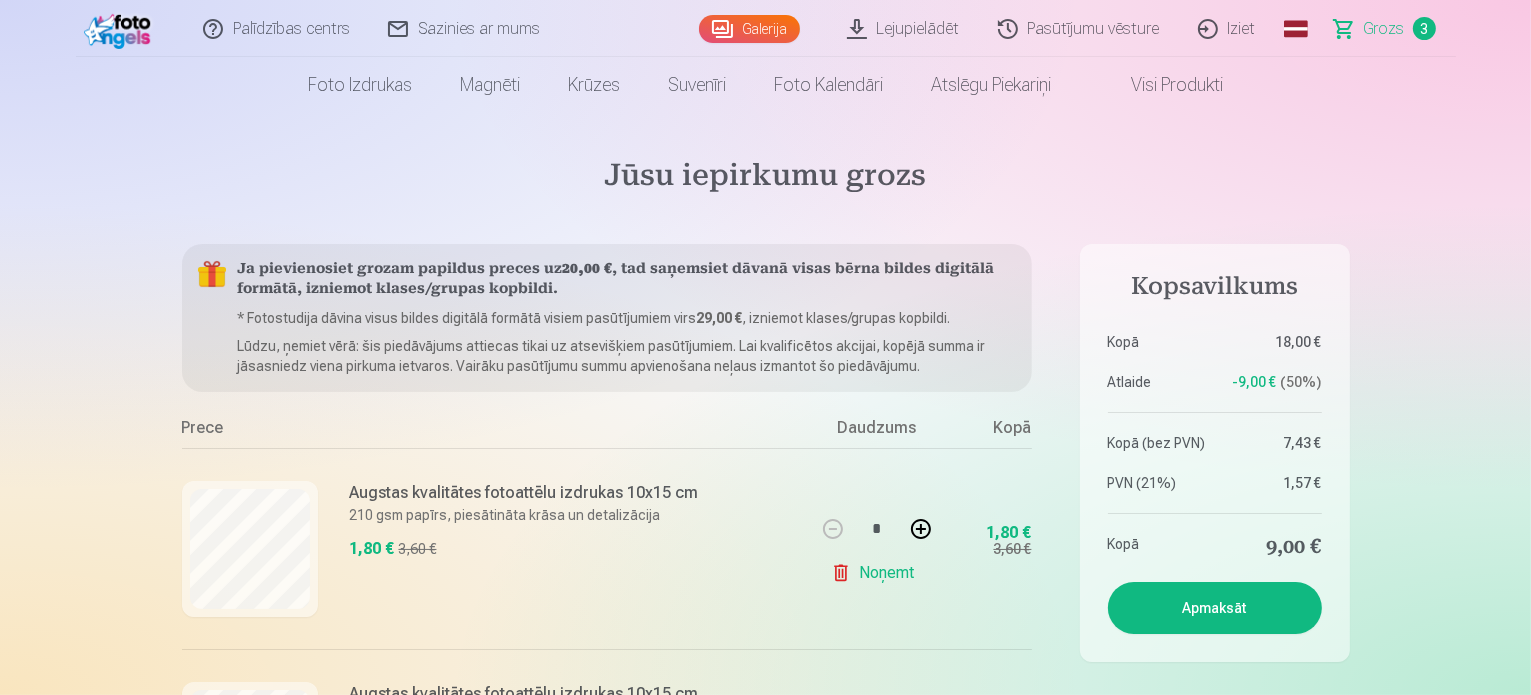 scroll, scrollTop: 23, scrollLeft: 0, axis: vertical 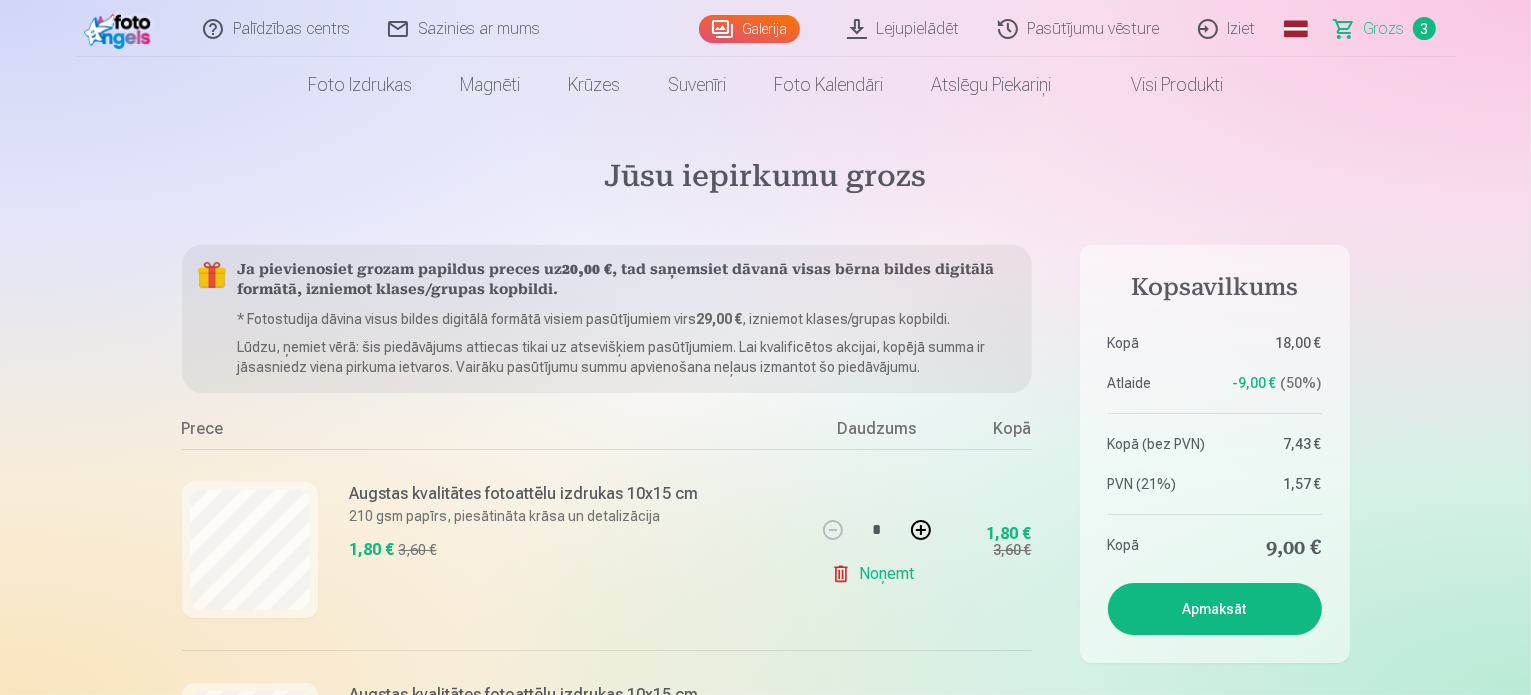 click on "Galerija" at bounding box center (749, 29) 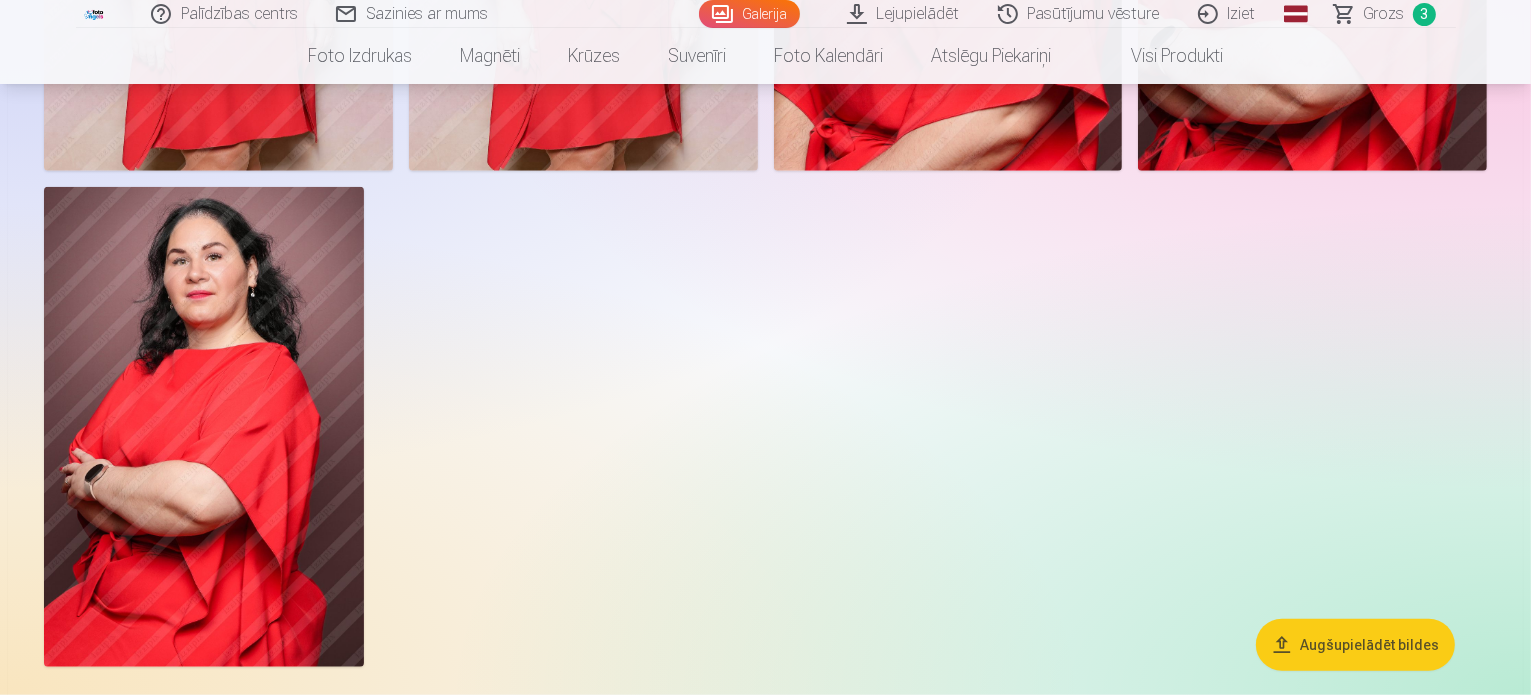 scroll, scrollTop: 1648, scrollLeft: 0, axis: vertical 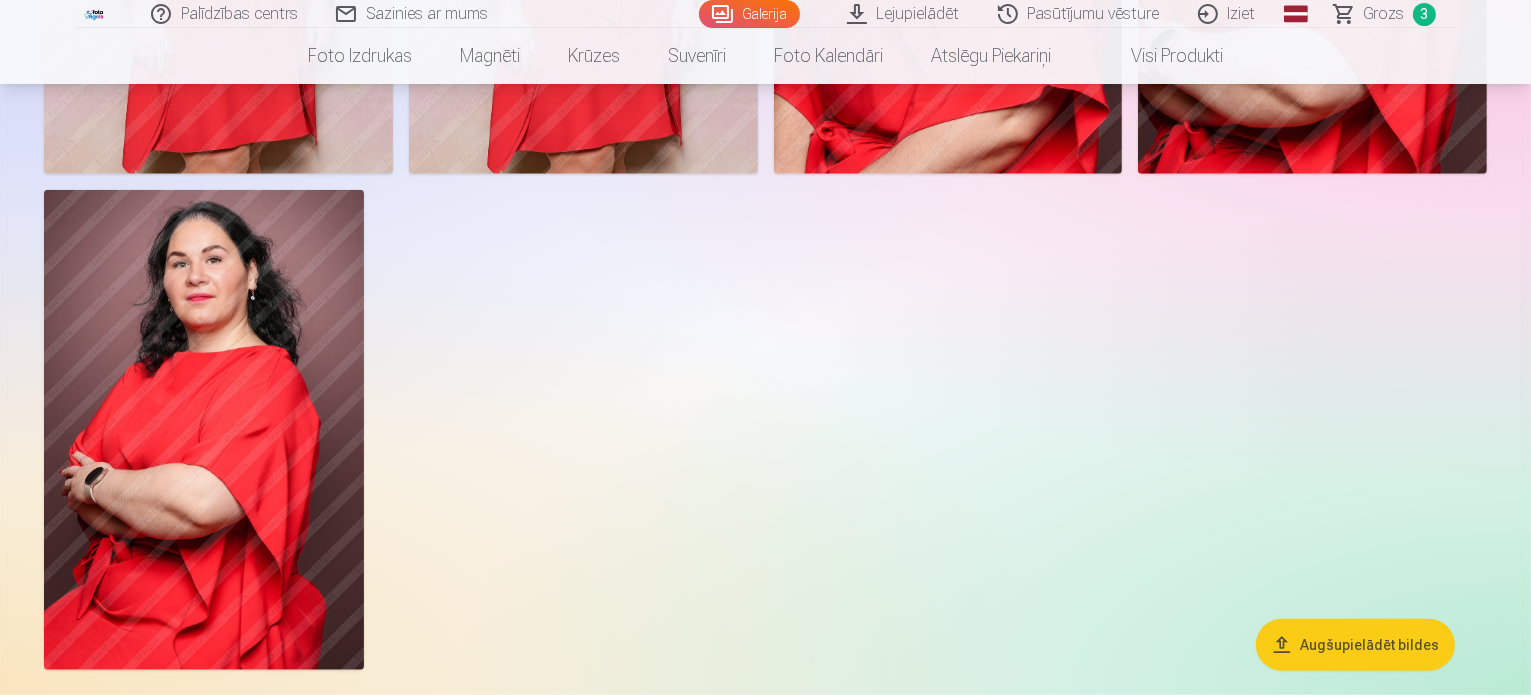click at bounding box center [1312, -628] 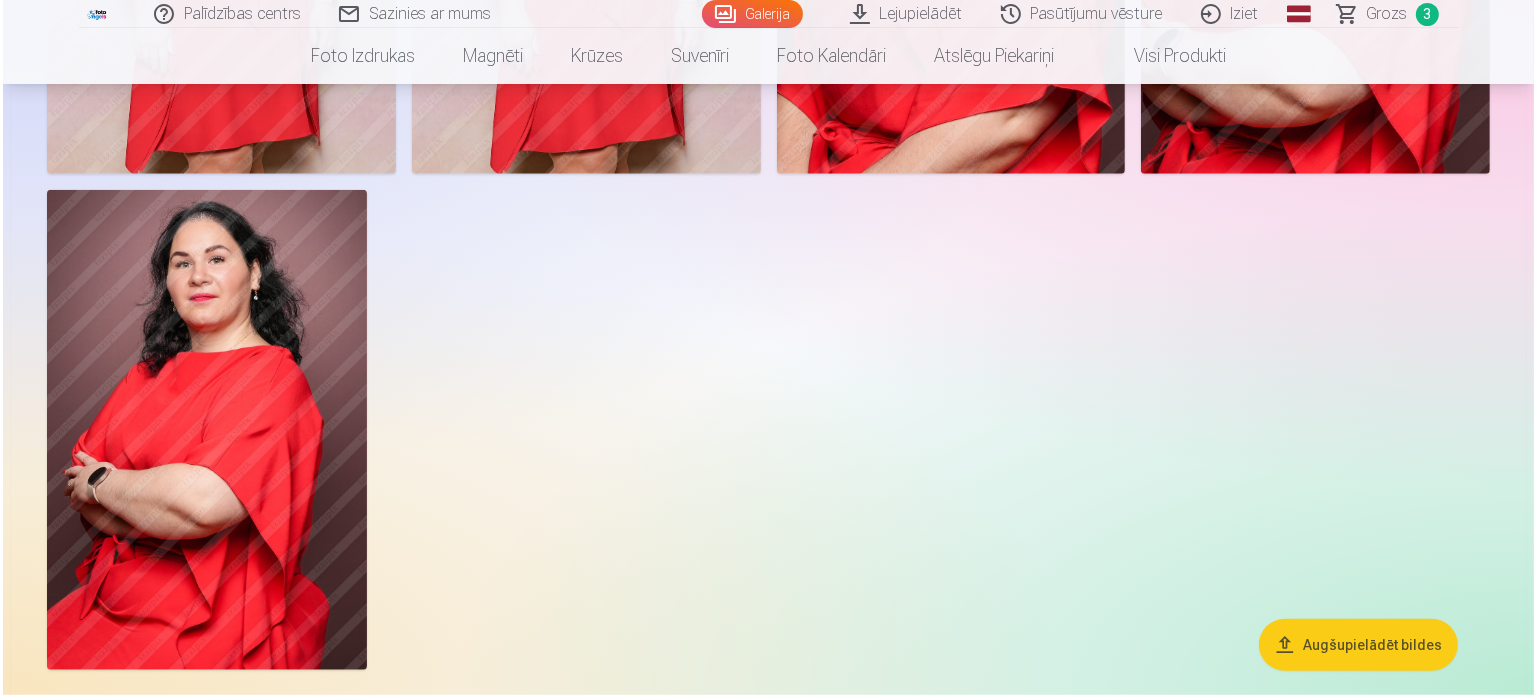 scroll, scrollTop: 1653, scrollLeft: 0, axis: vertical 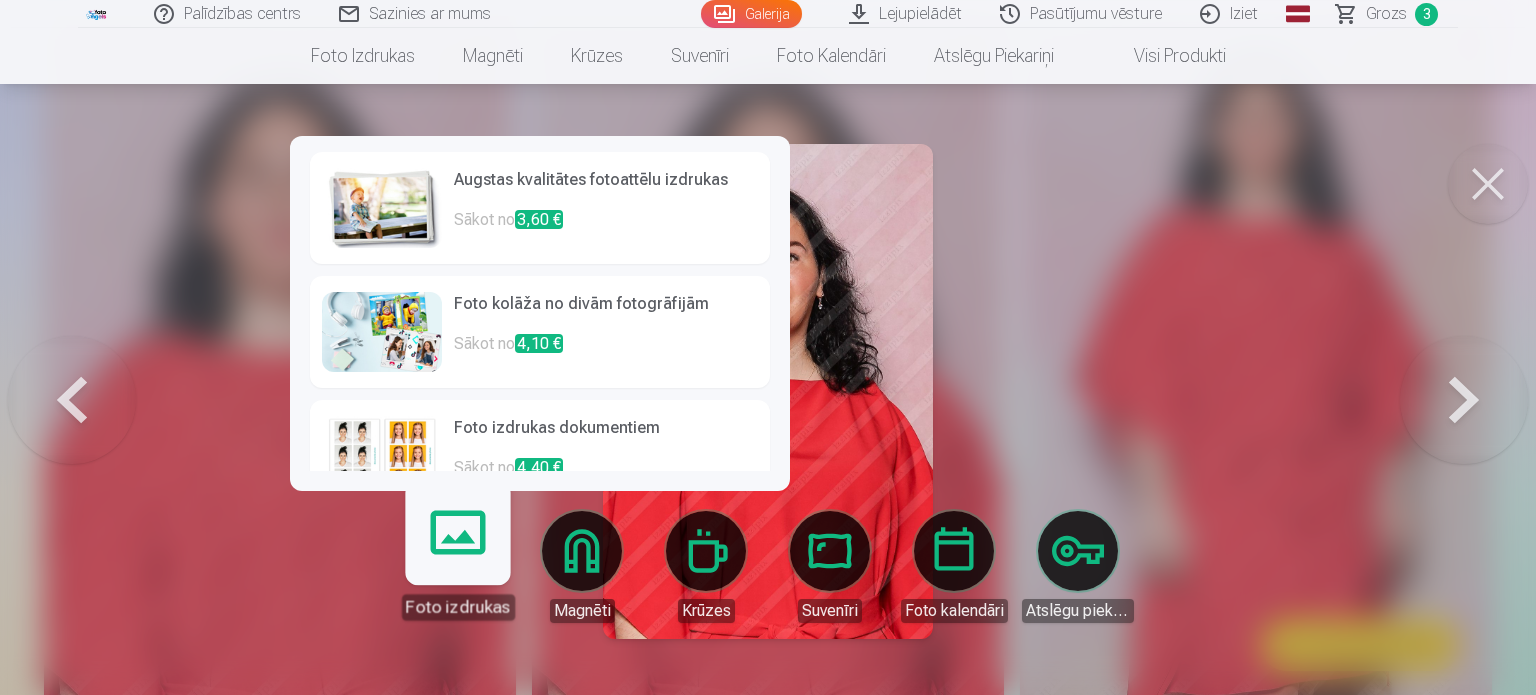 click on "Foto izdrukas" at bounding box center [457, 558] 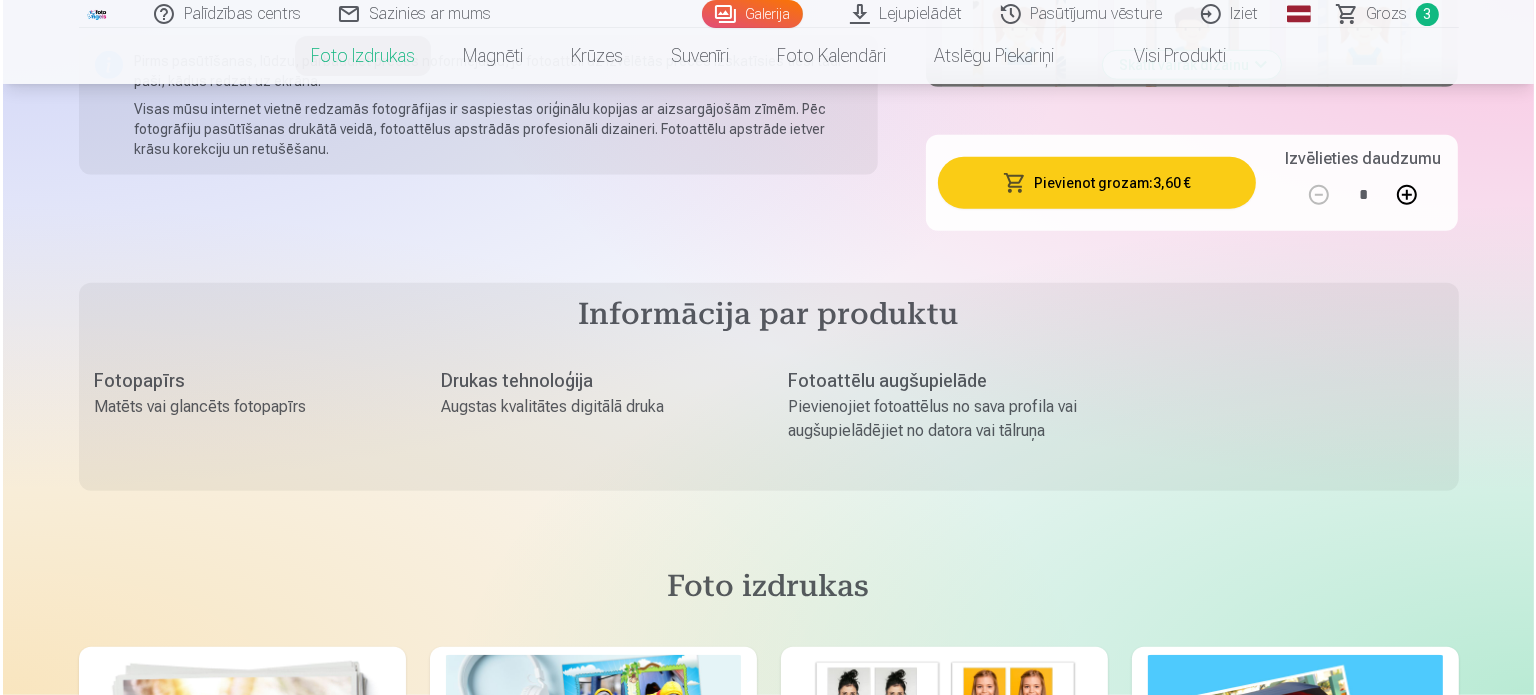 scroll, scrollTop: 1500, scrollLeft: 0, axis: vertical 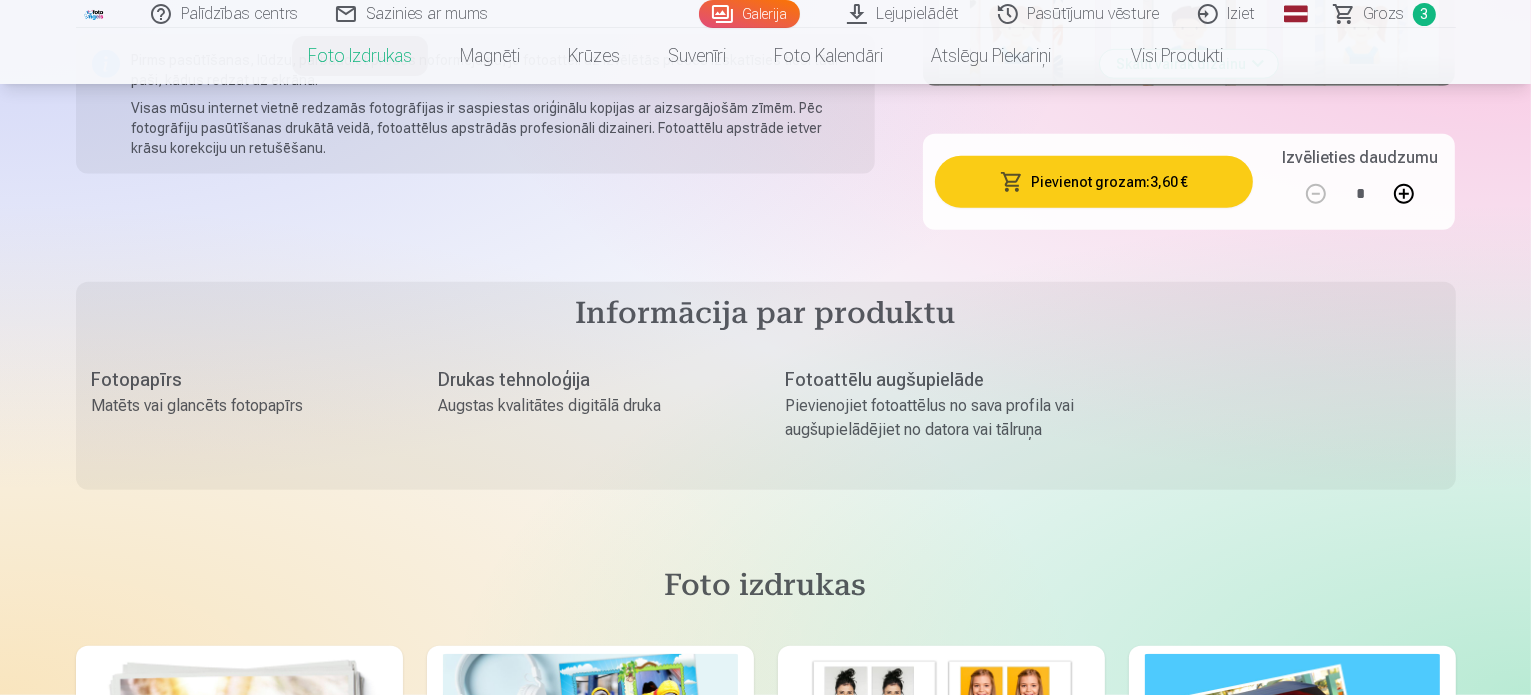 click on "Pievienot grozam :  3,60 €" at bounding box center [1094, 182] 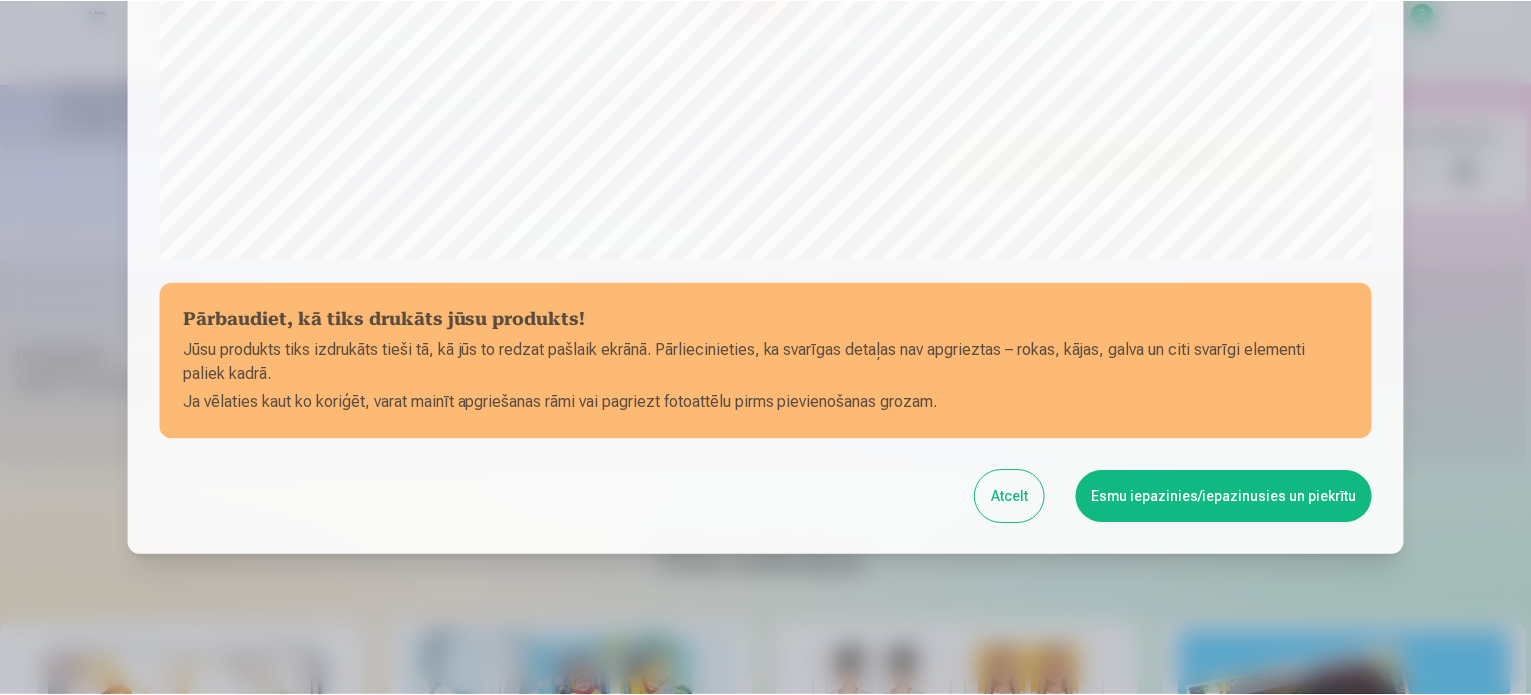 scroll, scrollTop: 744, scrollLeft: 0, axis: vertical 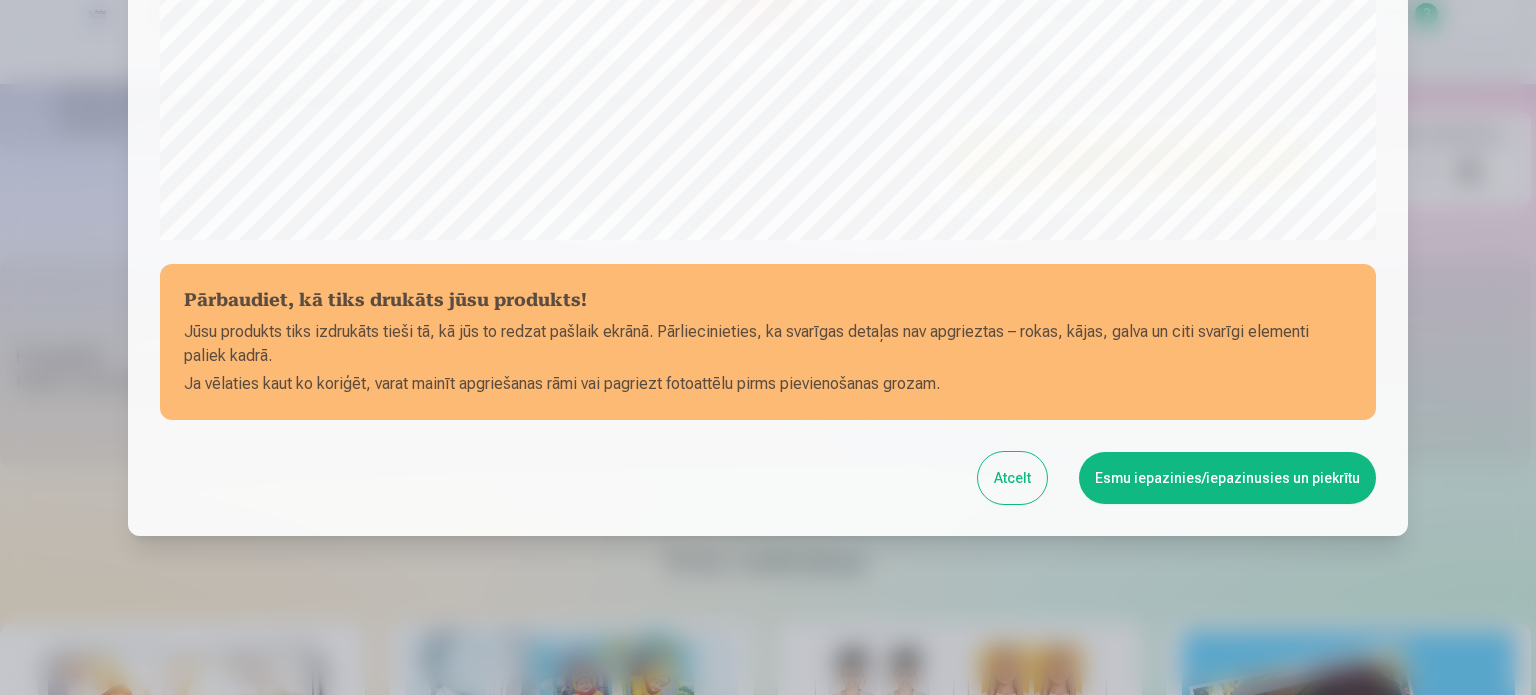 click on "Esmu iepazinies/iepazinusies un piekrītu" at bounding box center (1227, 478) 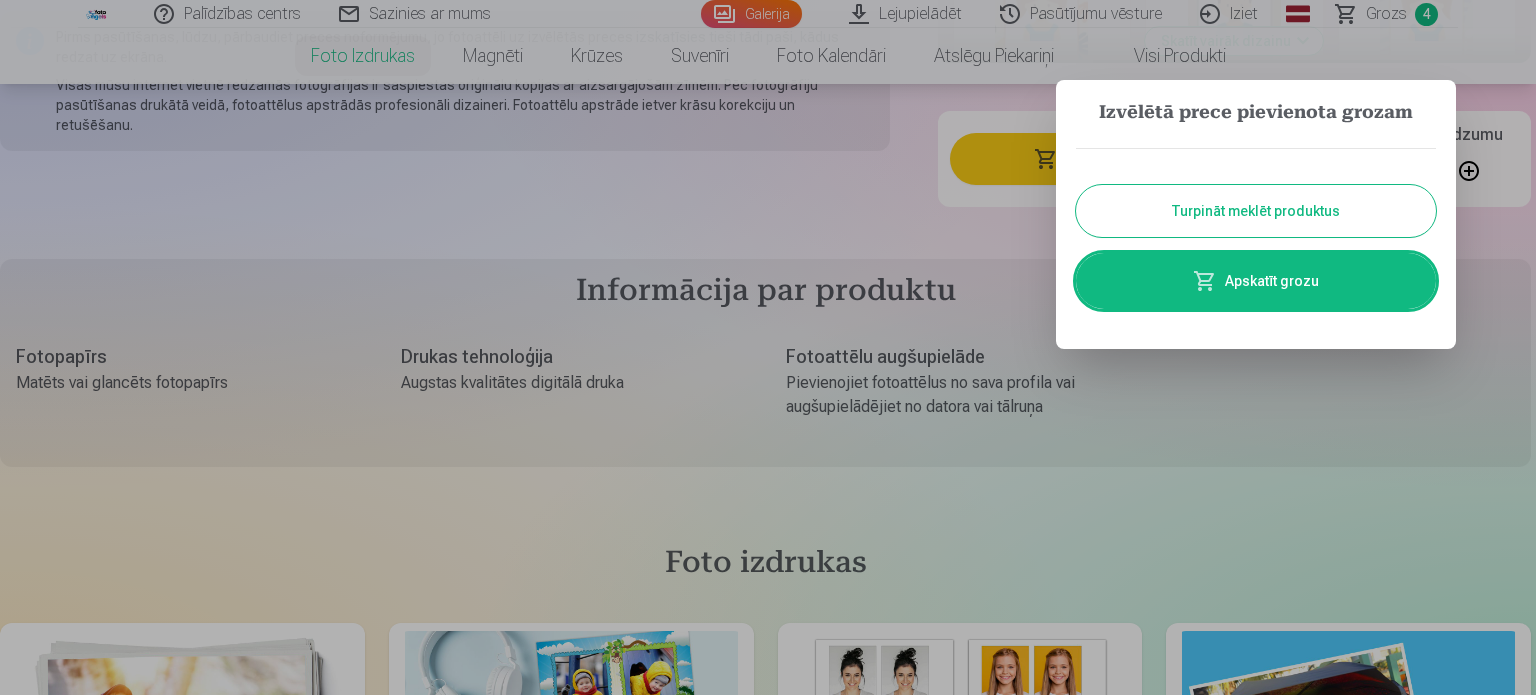 click on "Turpināt meklēt produktus" at bounding box center [1256, 211] 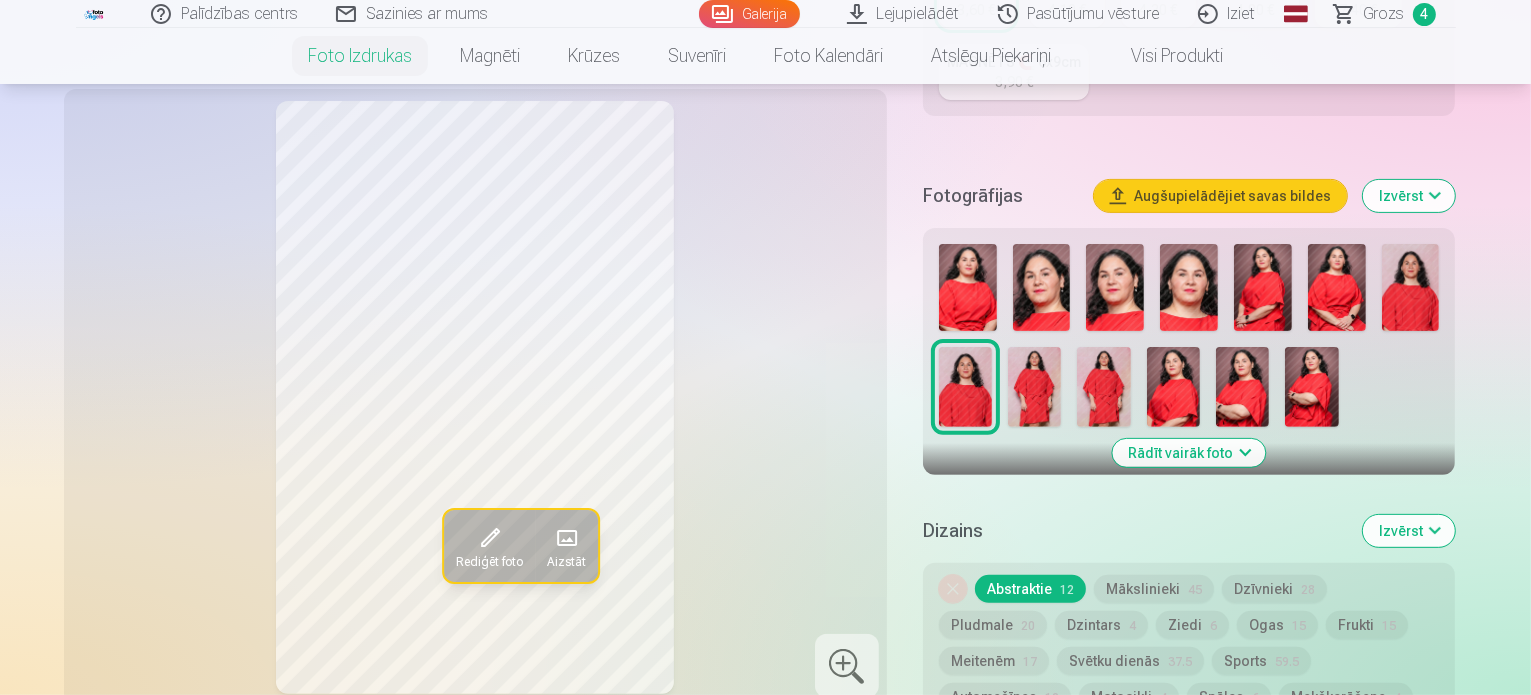 scroll, scrollTop: 575, scrollLeft: 0, axis: vertical 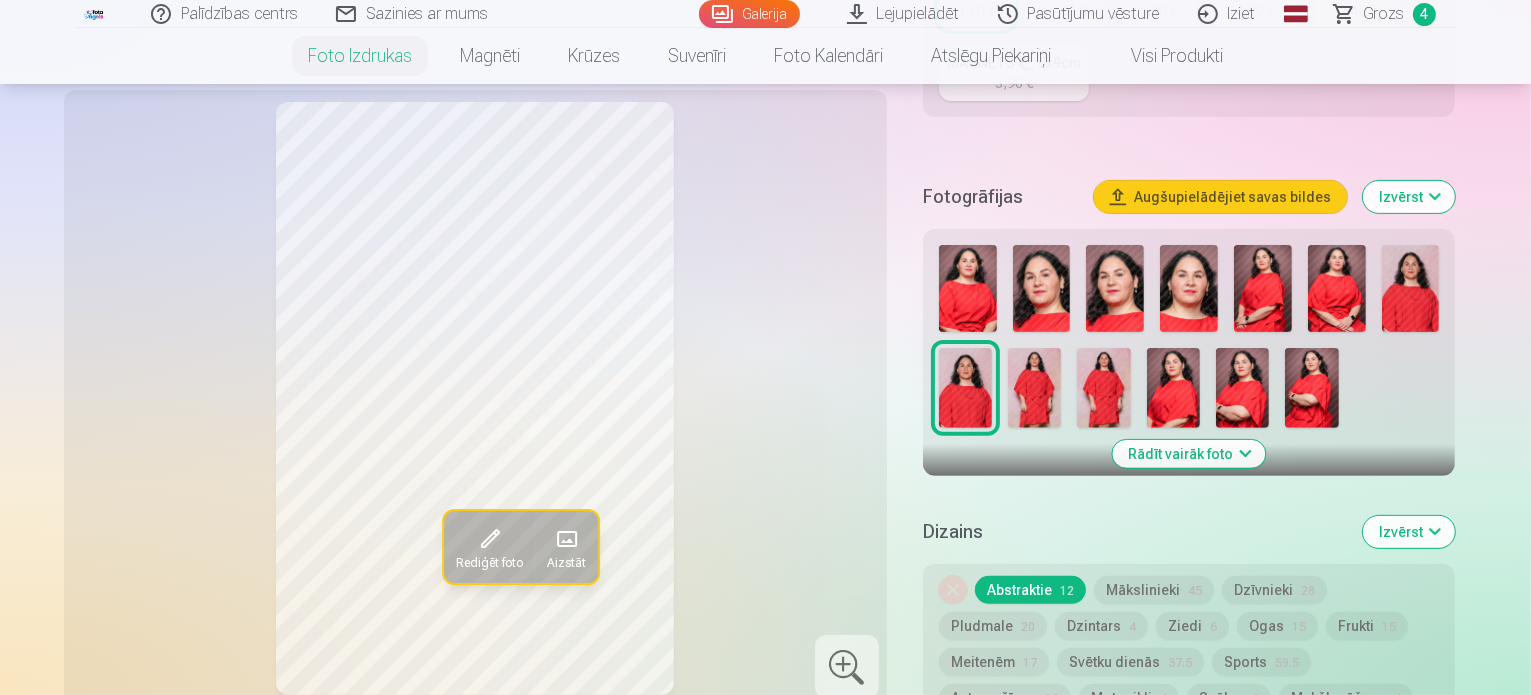 click at bounding box center [1311, 388] 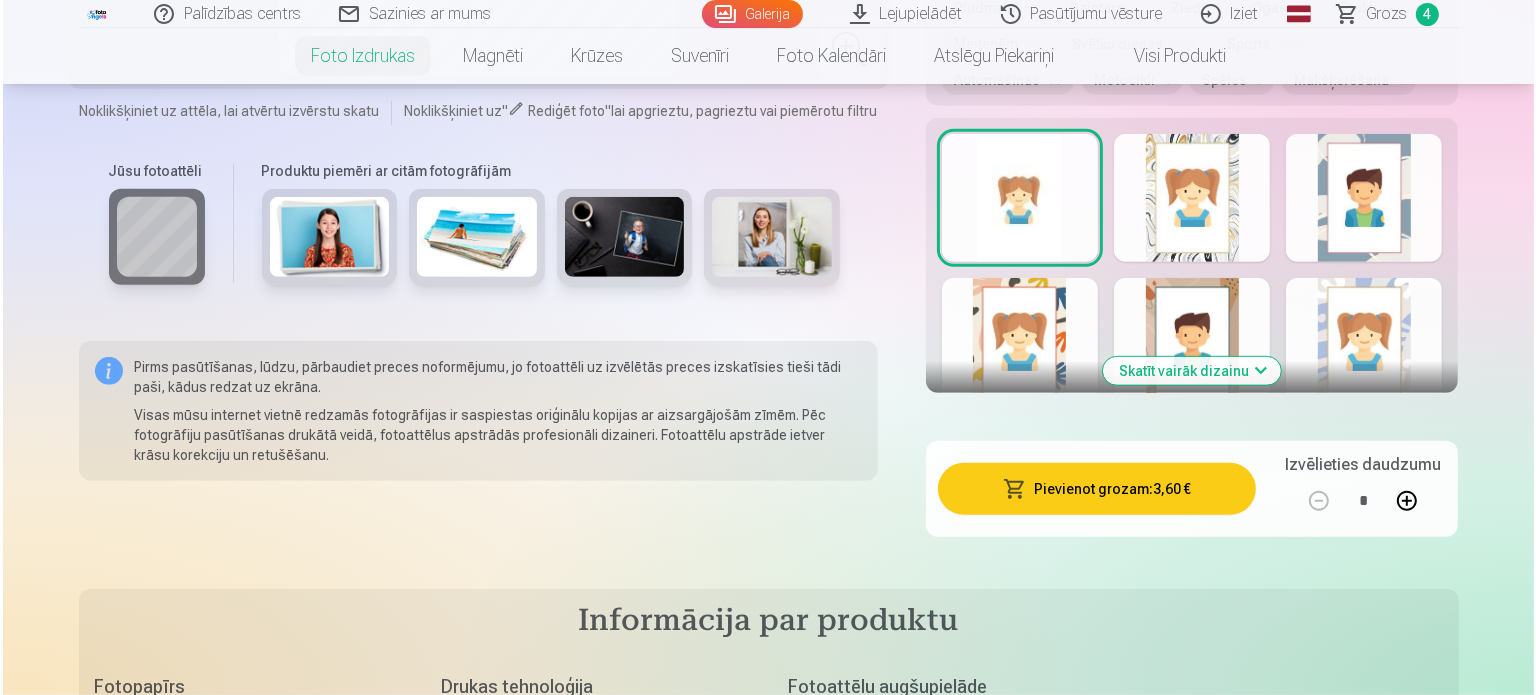 scroll, scrollTop: 1194, scrollLeft: 0, axis: vertical 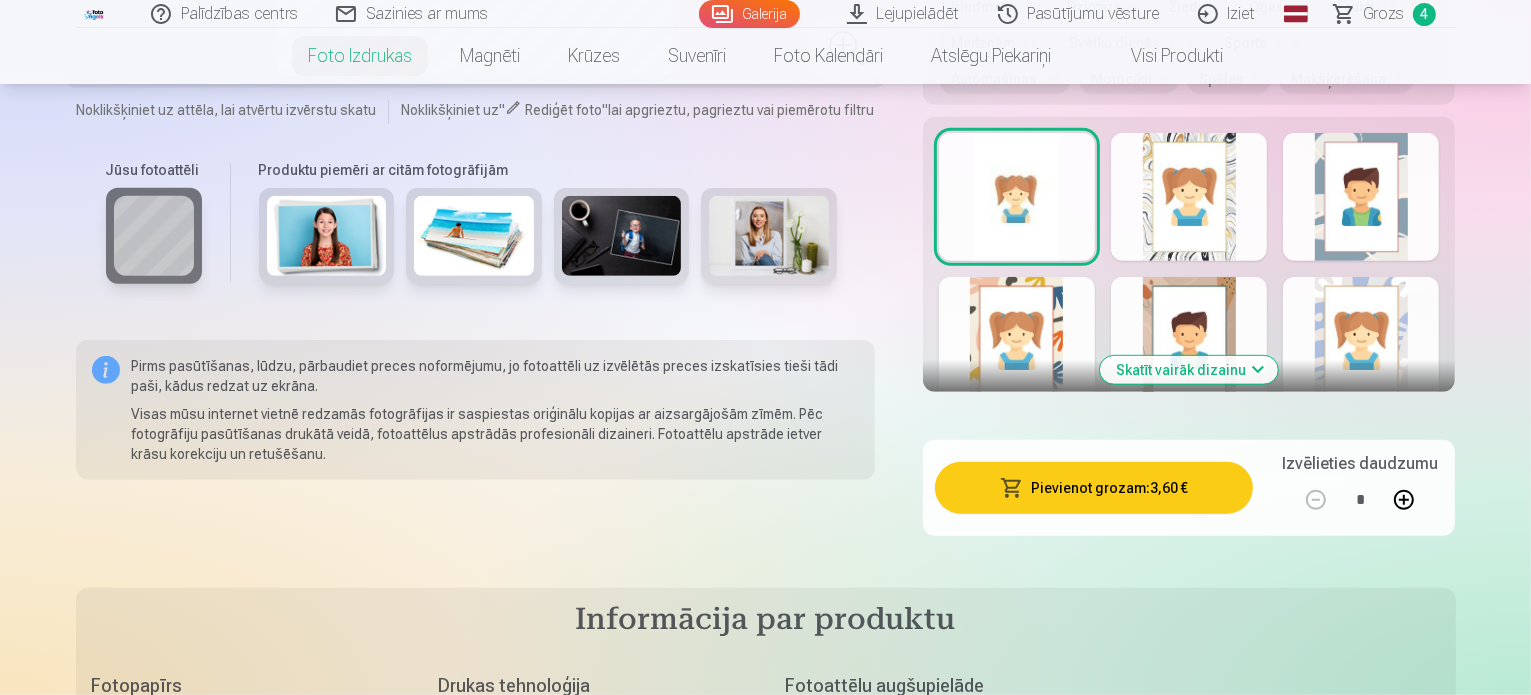 click on "Pievienot grozam :  3,60 €" at bounding box center [1094, 488] 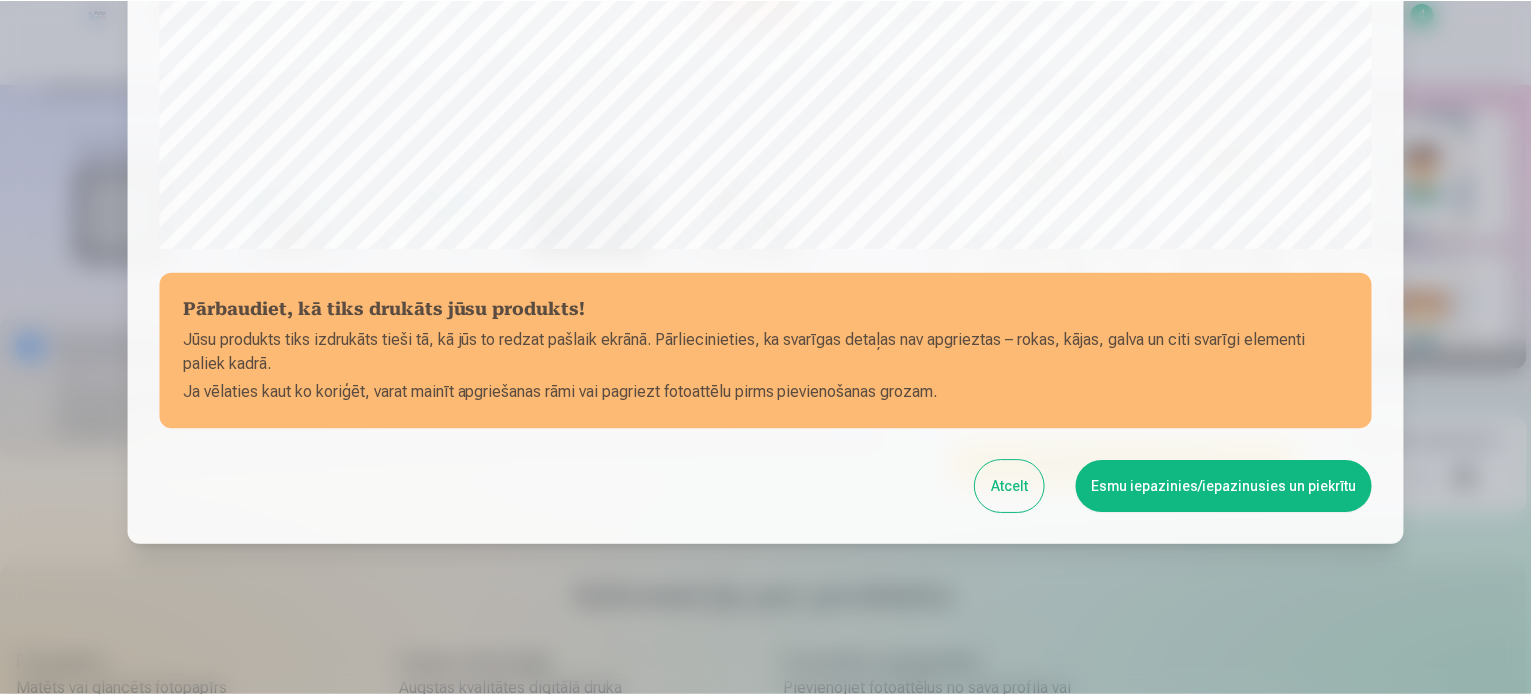 scroll, scrollTop: 744, scrollLeft: 0, axis: vertical 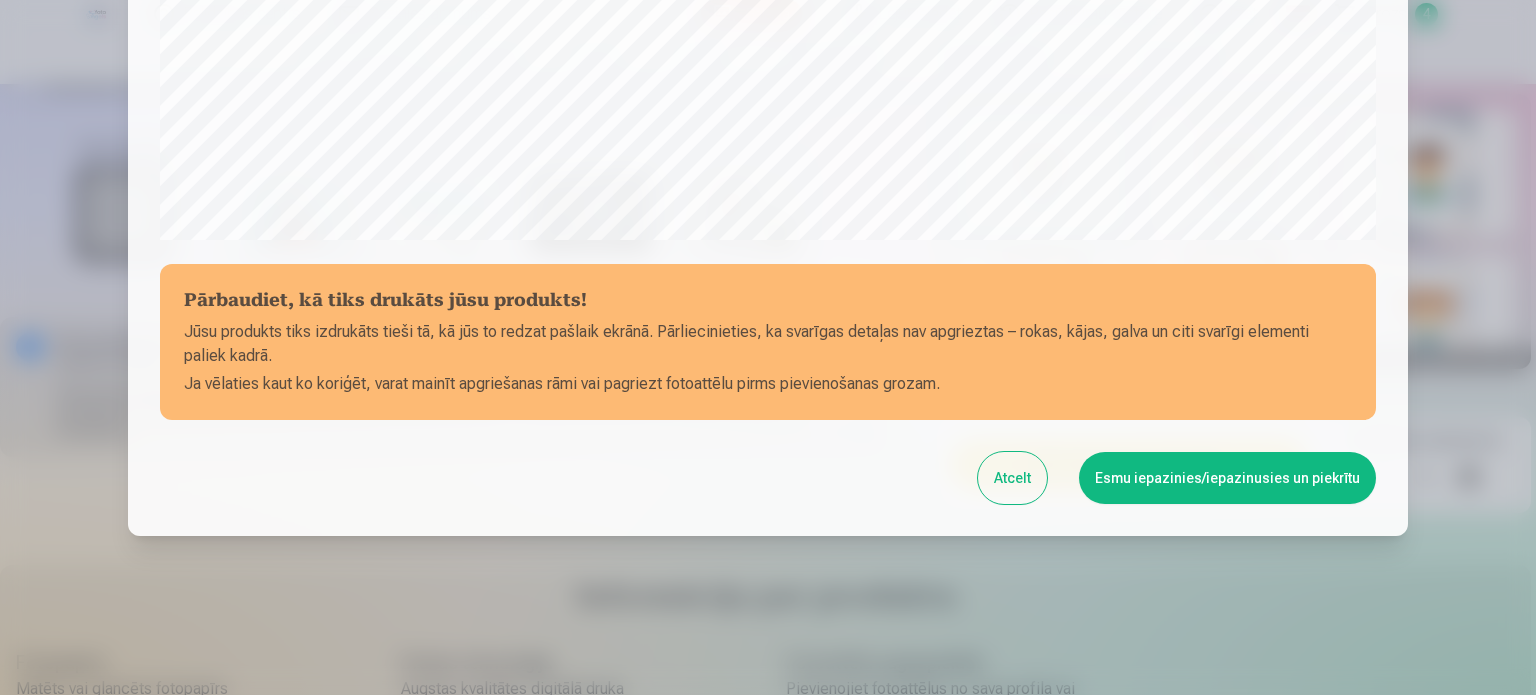 click on "Esmu iepazinies/iepazinusies un piekrītu" at bounding box center [1227, 478] 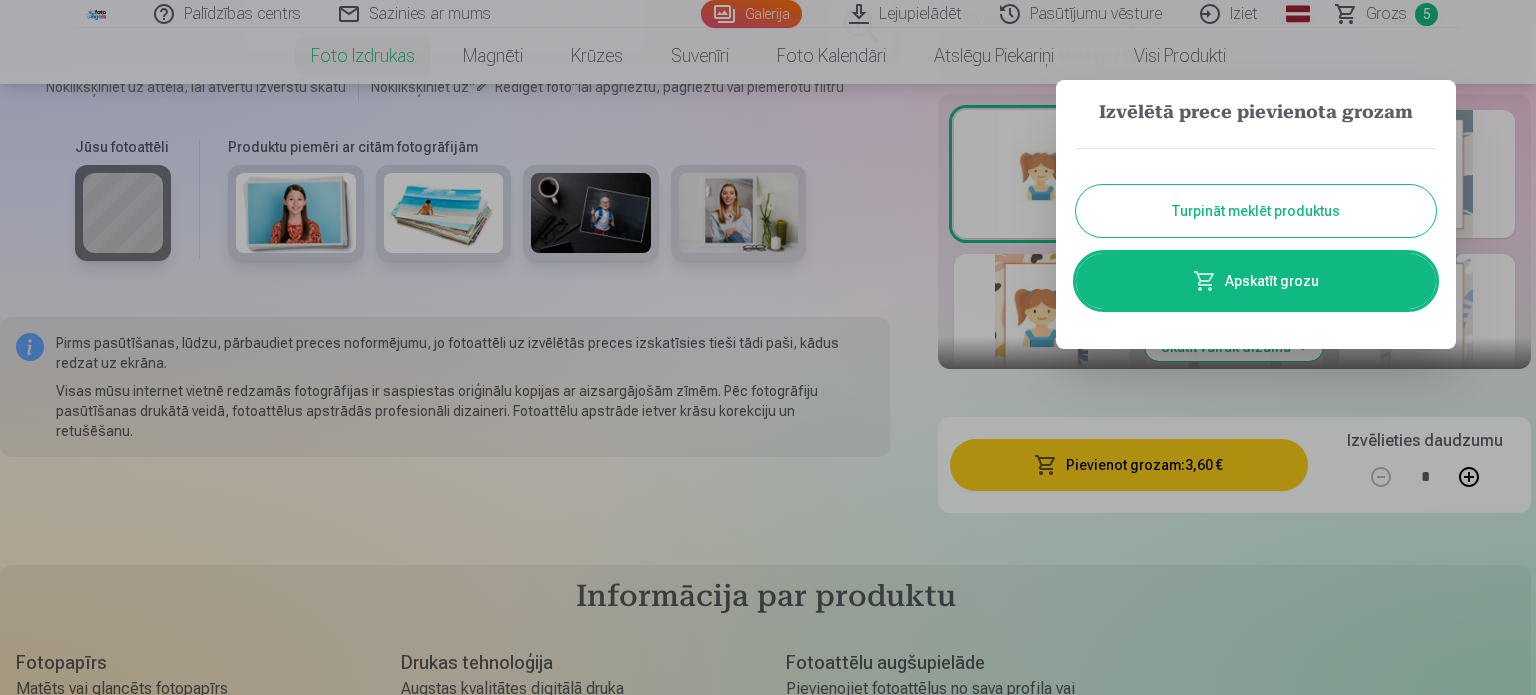 click on "Turpināt meklēt produktus" at bounding box center [1256, 211] 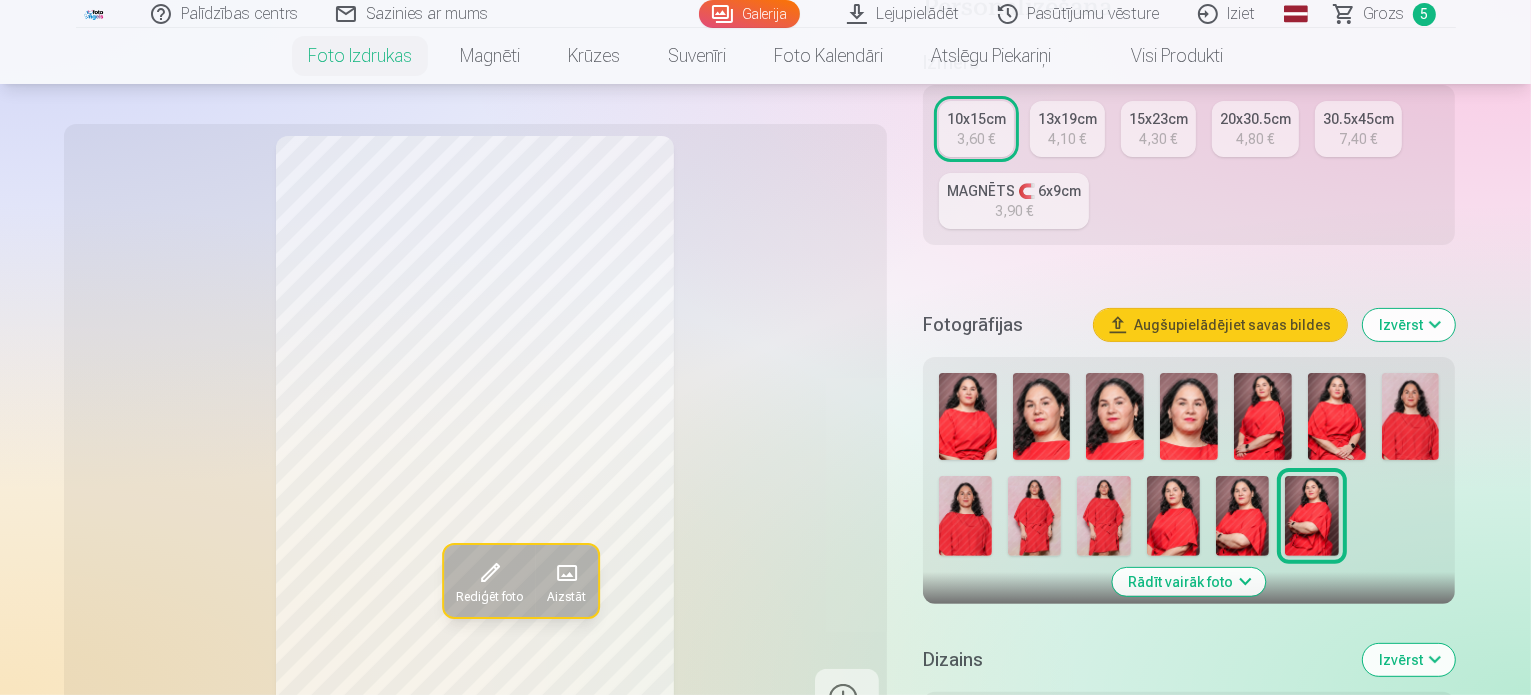 scroll, scrollTop: 446, scrollLeft: 0, axis: vertical 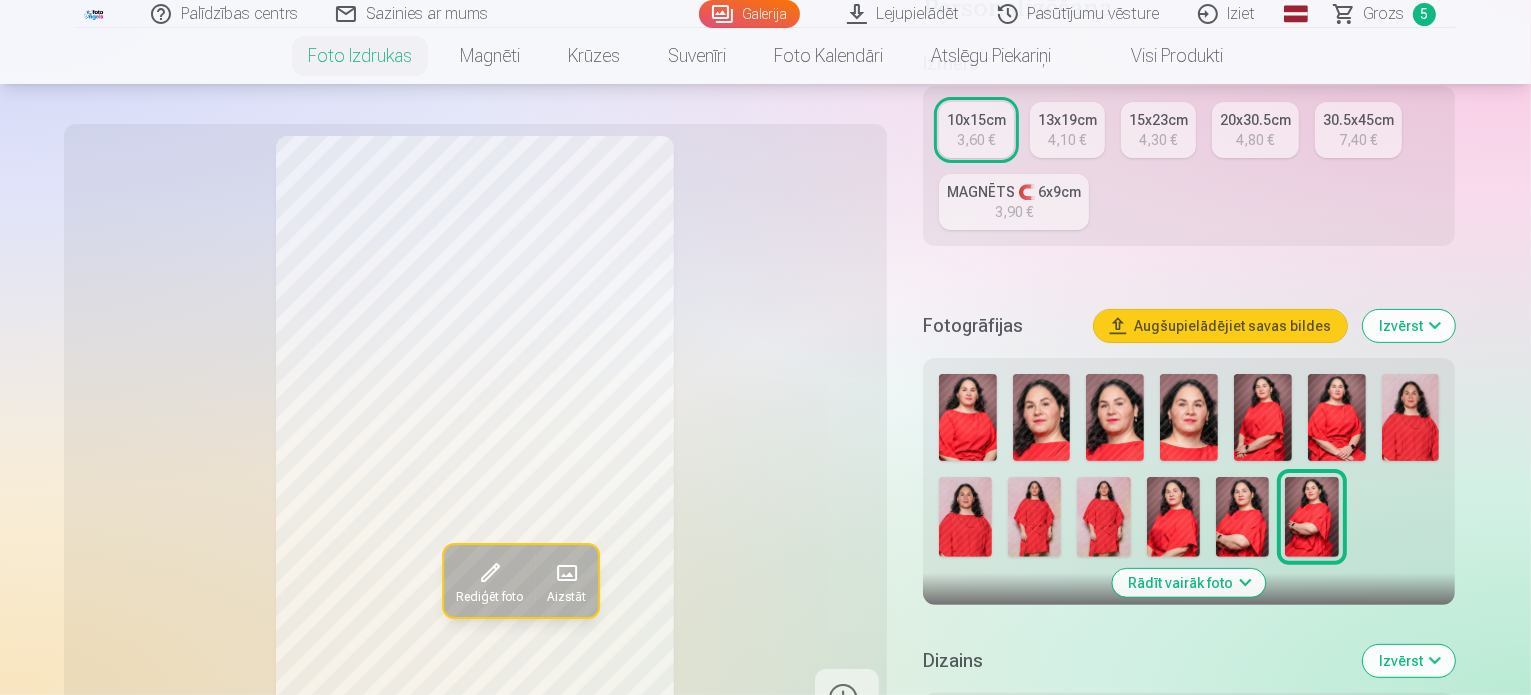click on "Grozs" at bounding box center [1384, 14] 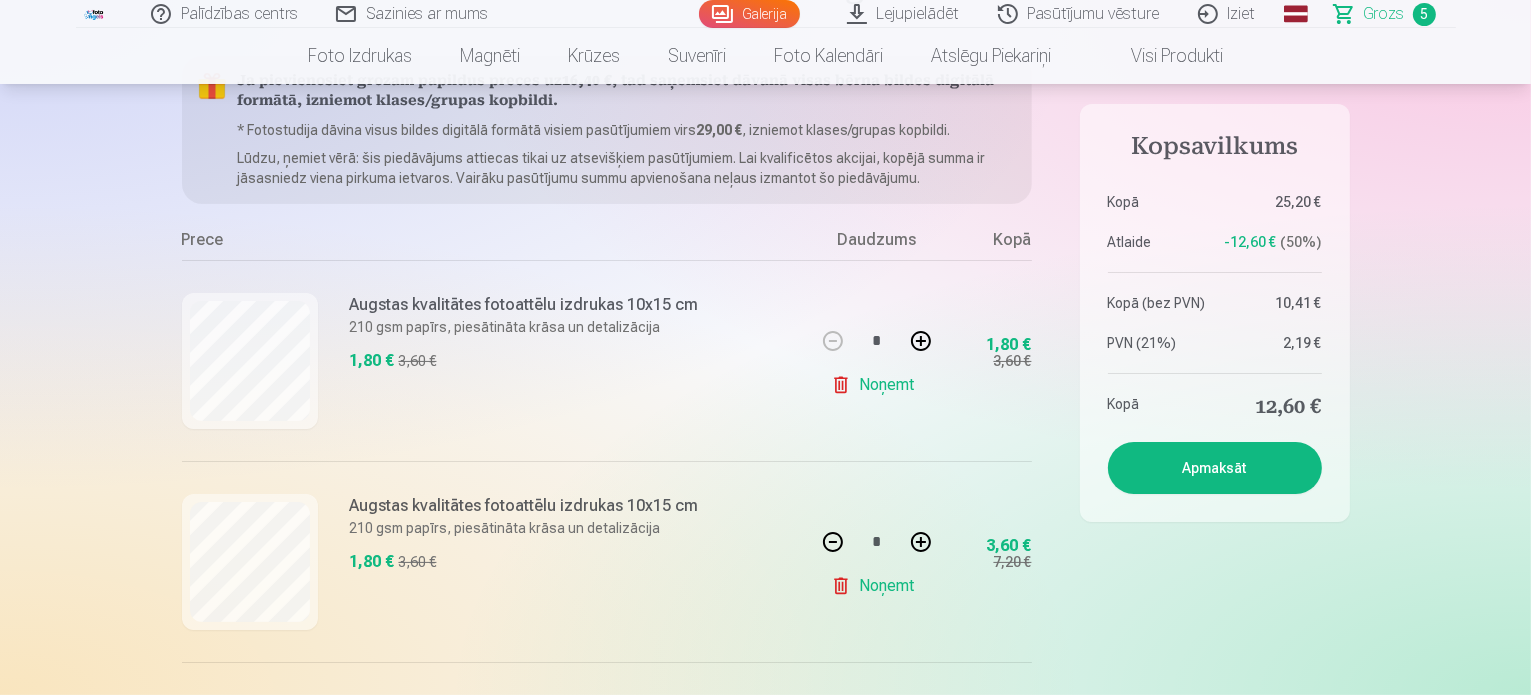 scroll, scrollTop: 240, scrollLeft: 0, axis: vertical 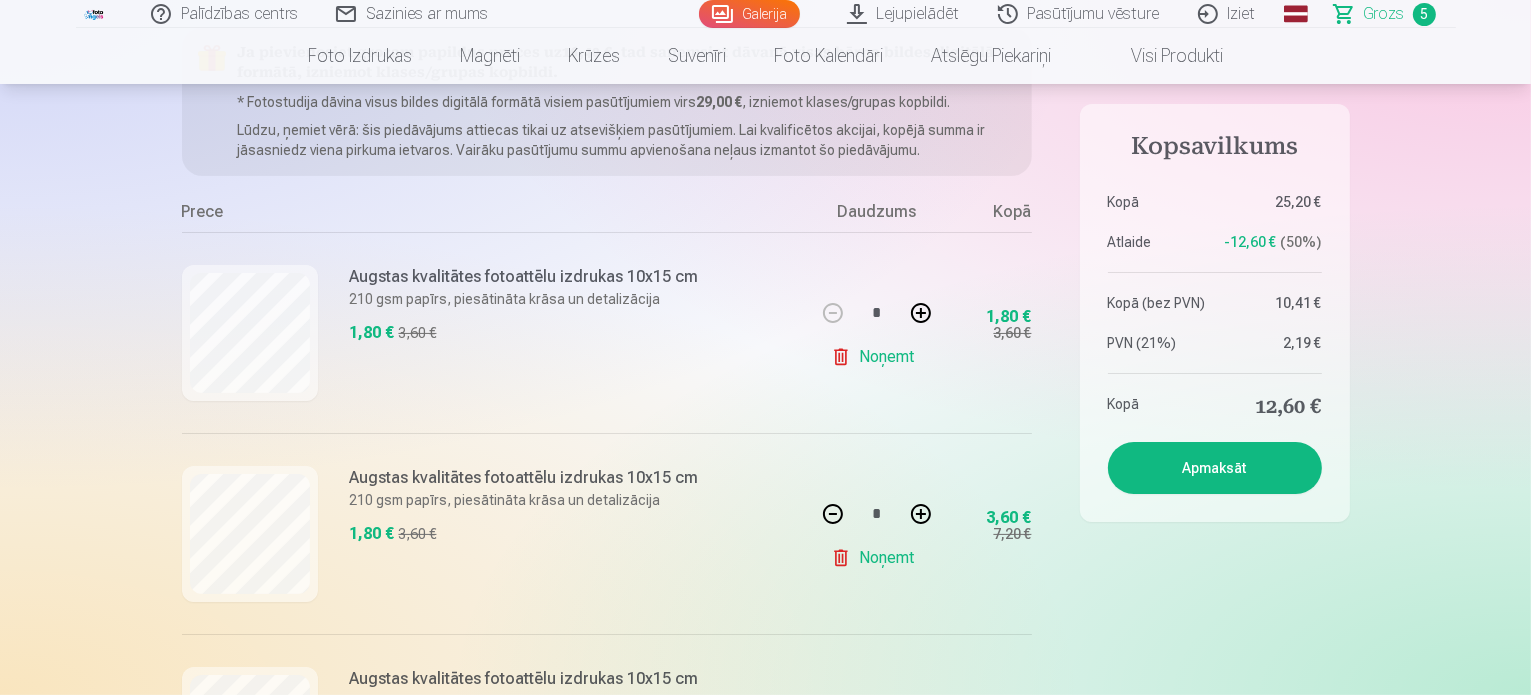 click on "Lejupielādēt" at bounding box center [904, 14] 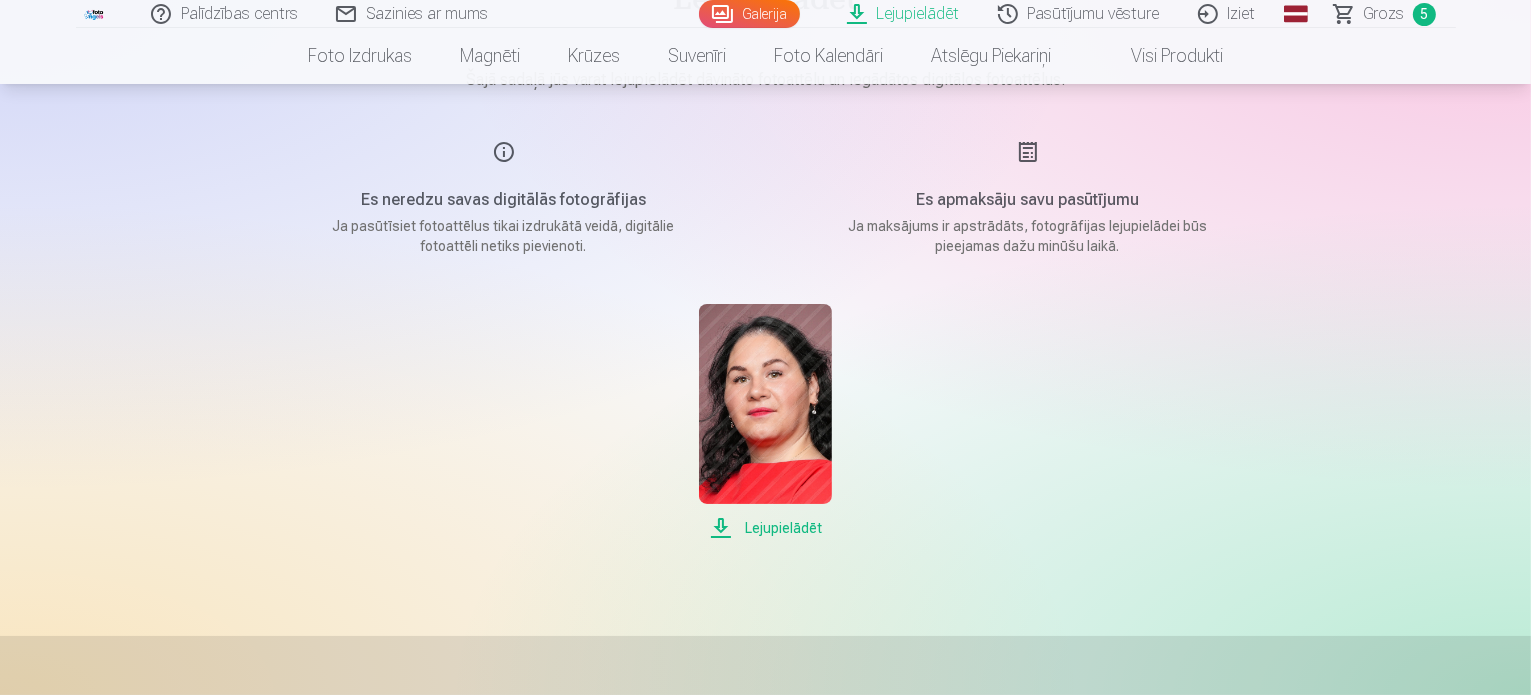 scroll, scrollTop: 200, scrollLeft: 0, axis: vertical 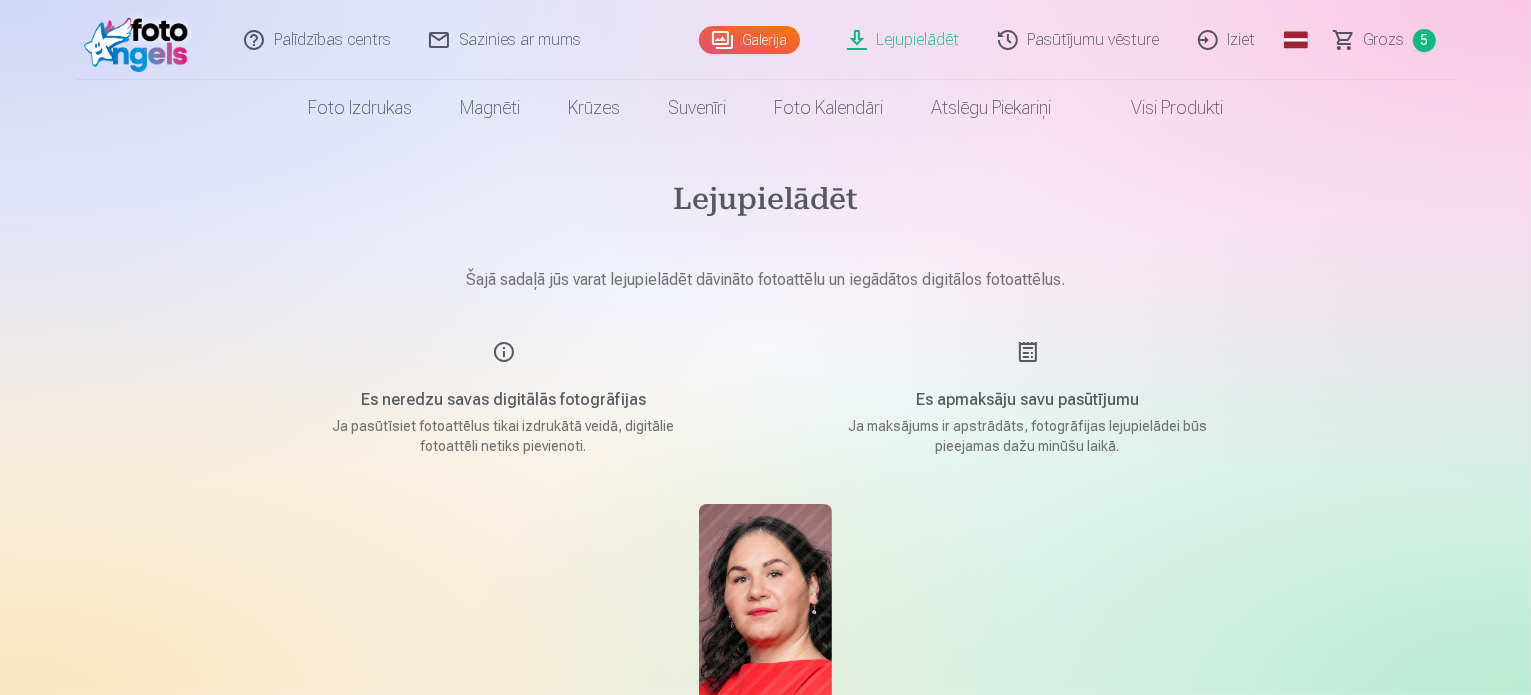 click on "Galerija" at bounding box center (749, 40) 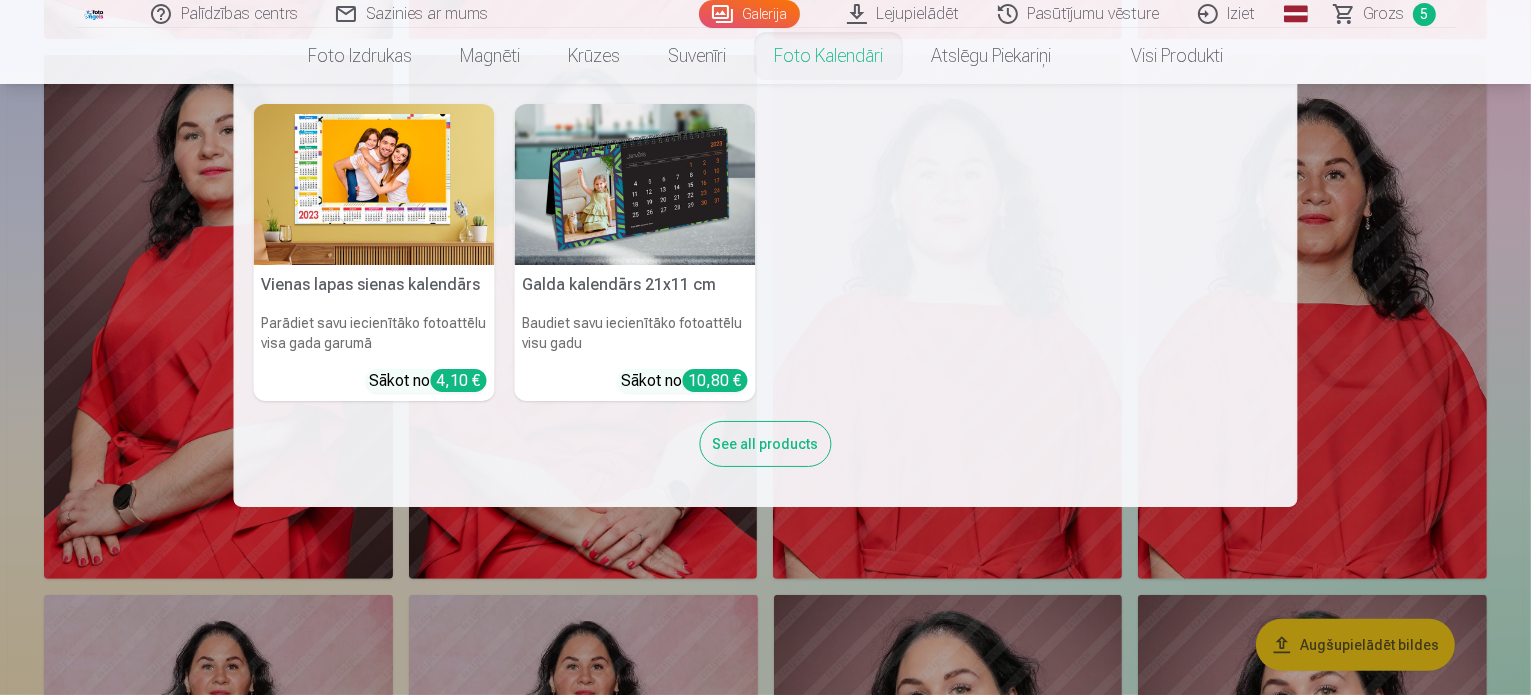 scroll, scrollTop: 720, scrollLeft: 0, axis: vertical 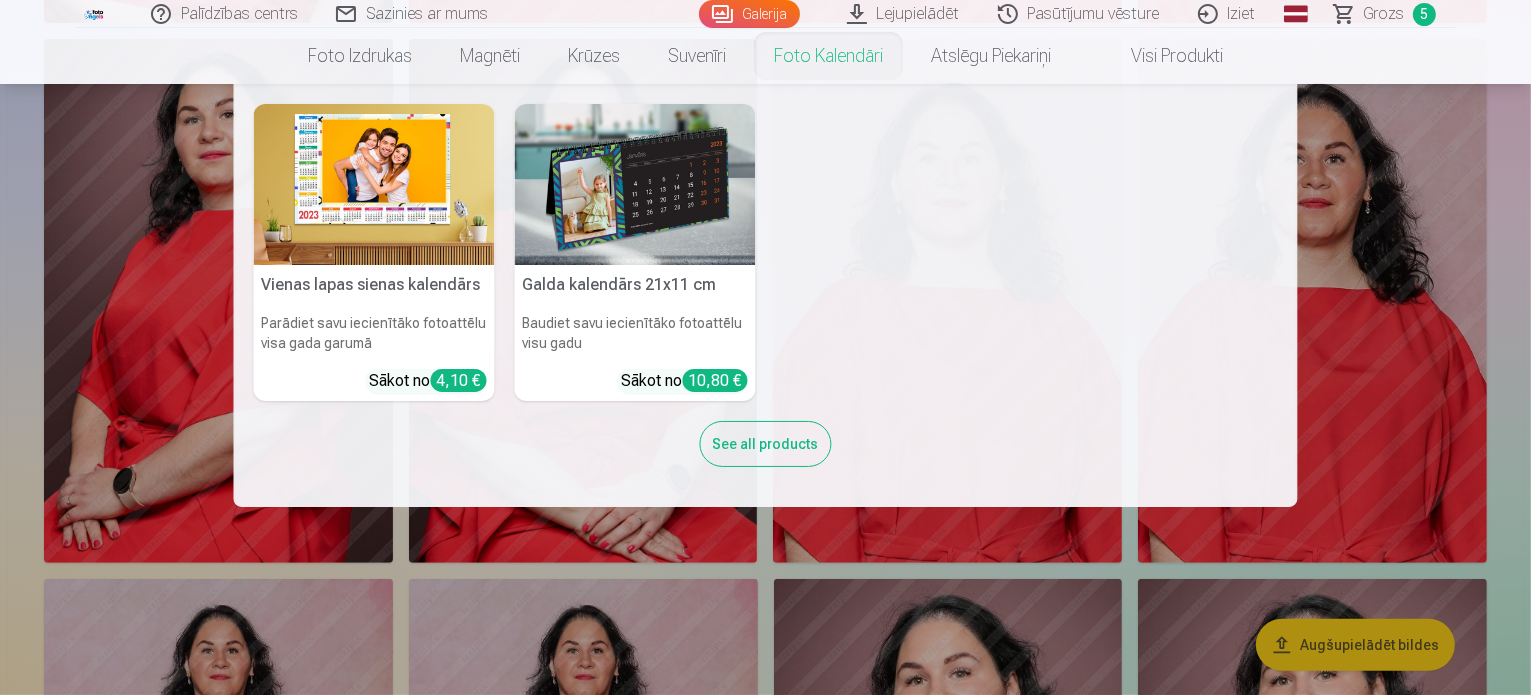 click on "Vienas lapas sienas kalendārs Parādiet savu iecienītāko fotoattēlu visa gada garumā Sākot no  4,10 € Galda kalendārs 21x11 cm Baudiet savu iecienītāko fotoattēlu visu gadu Sākot no  10,80 € See all products" at bounding box center (765, 295) 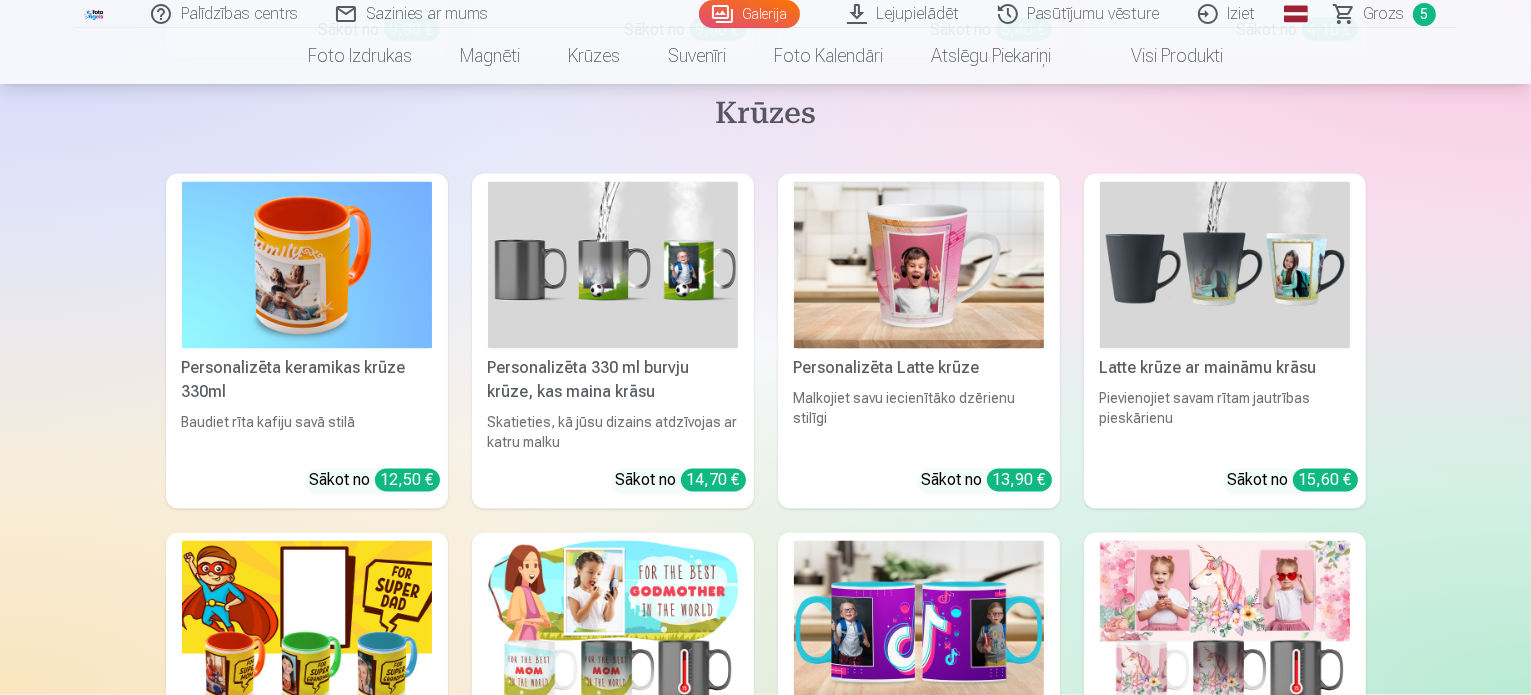 scroll, scrollTop: 3626, scrollLeft: 0, axis: vertical 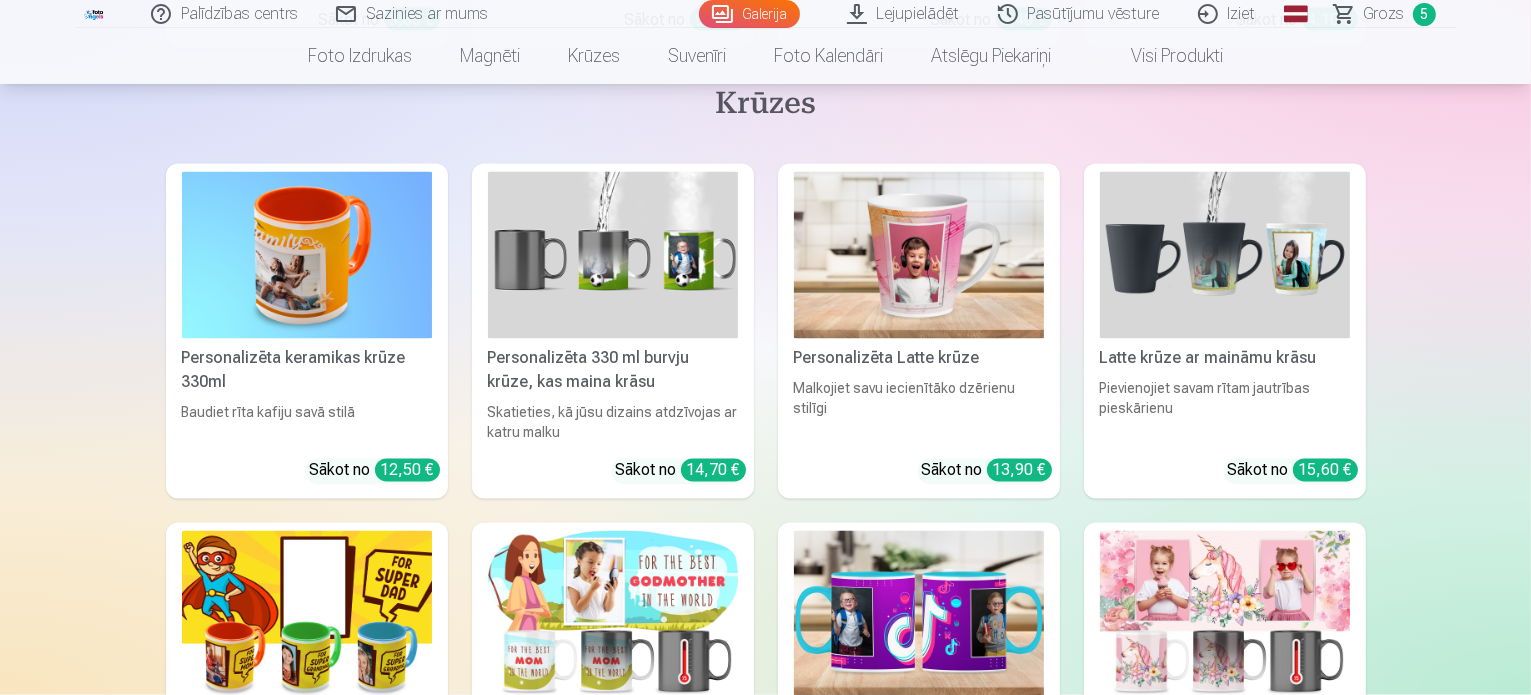 click on "Augšupielādēt bildes" at bounding box center [1355, -1274] 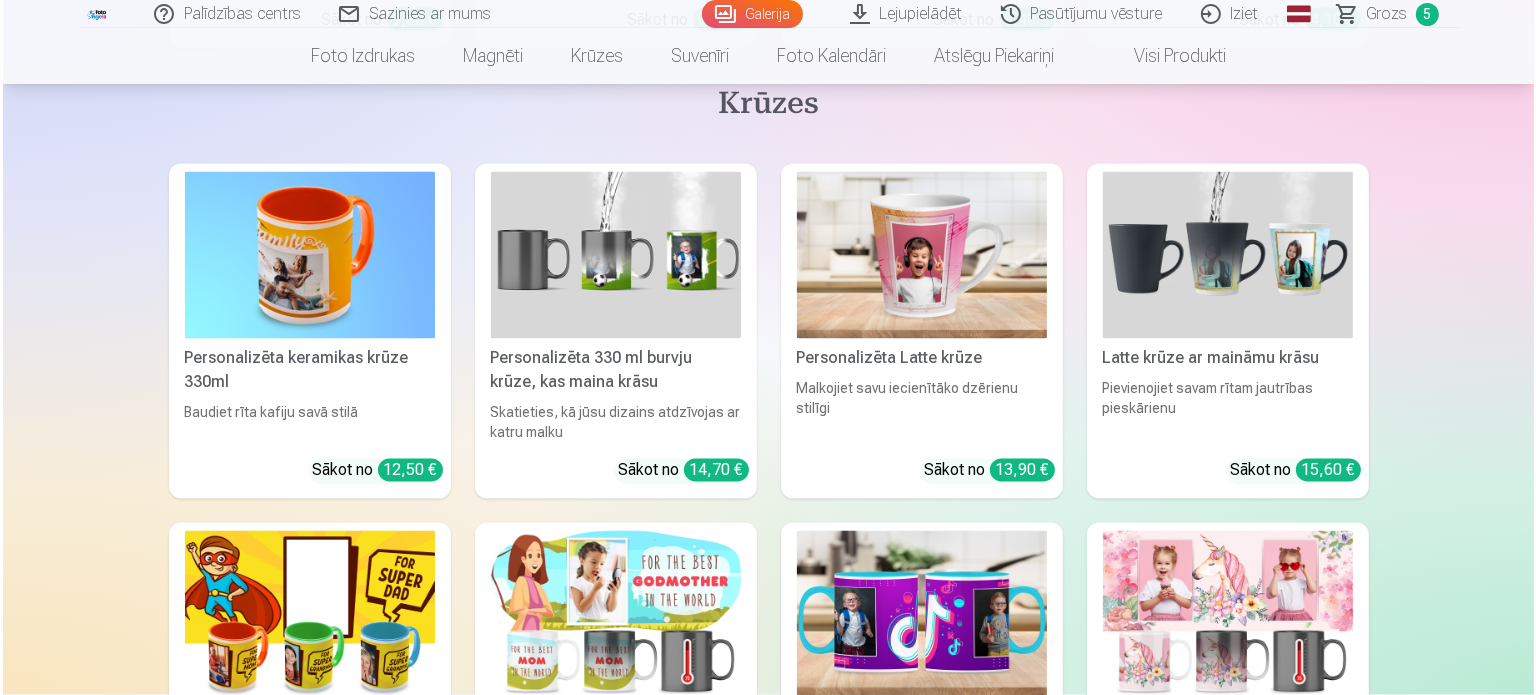 scroll, scrollTop: 3636, scrollLeft: 0, axis: vertical 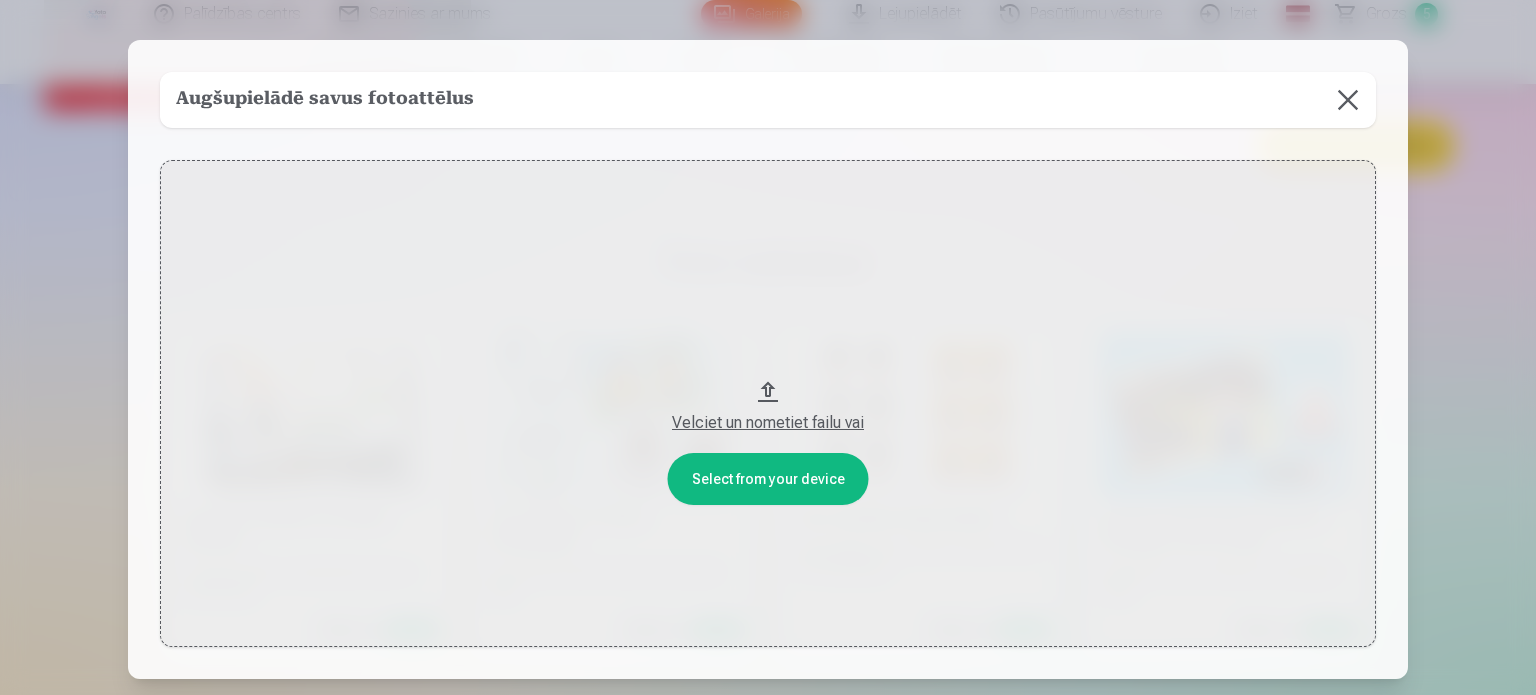 click on "Velciet un nometiet failu vai" at bounding box center (768, 403) 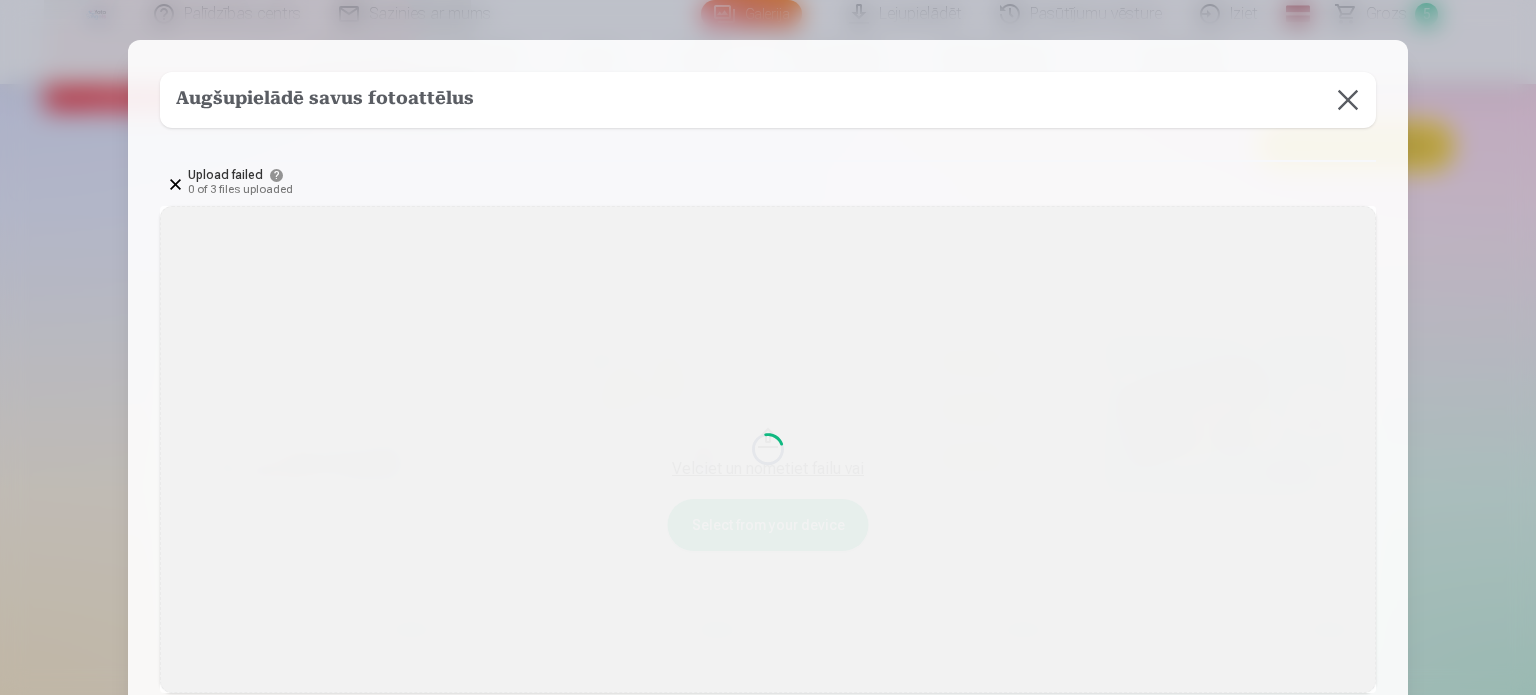 click on "Augšupielādē savus fotoattēlus" at bounding box center (768, 100) 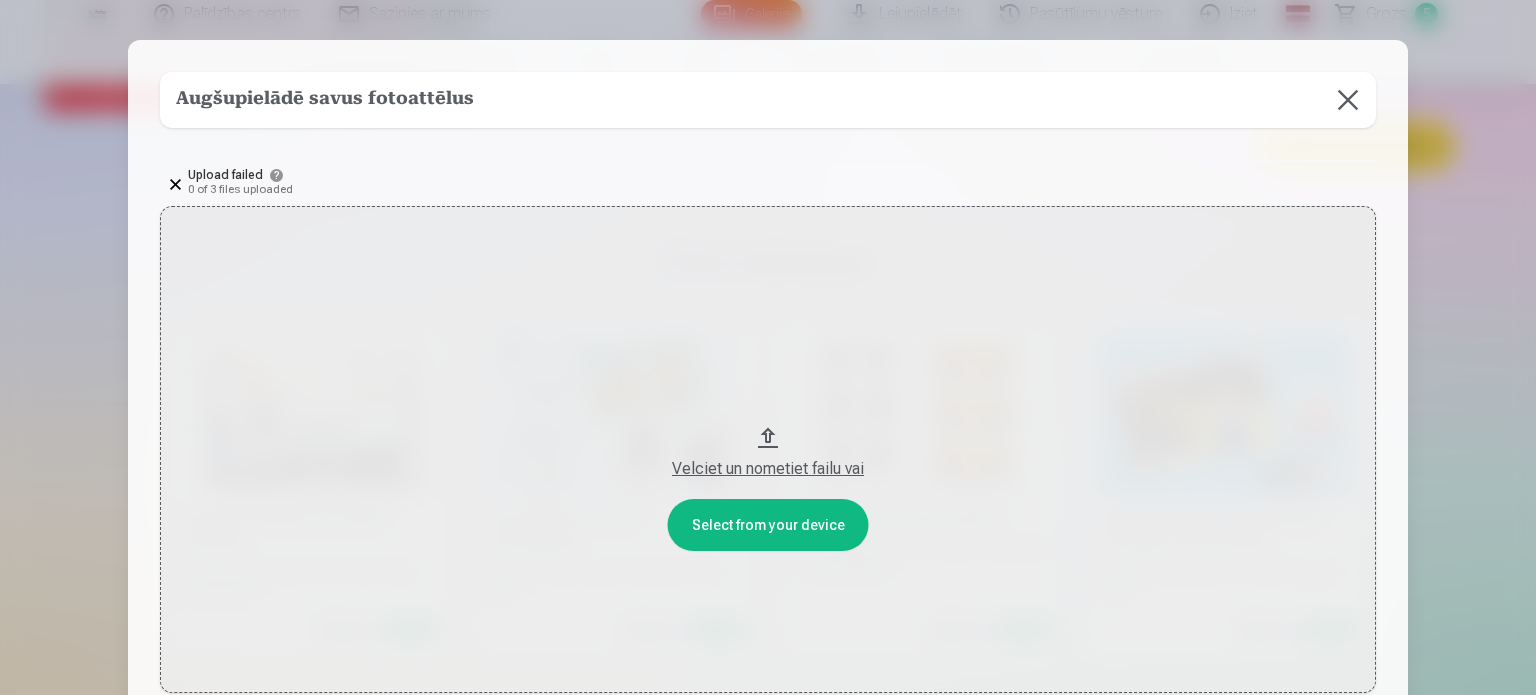 click on "Velciet un nometiet failu vai" at bounding box center (768, 469) 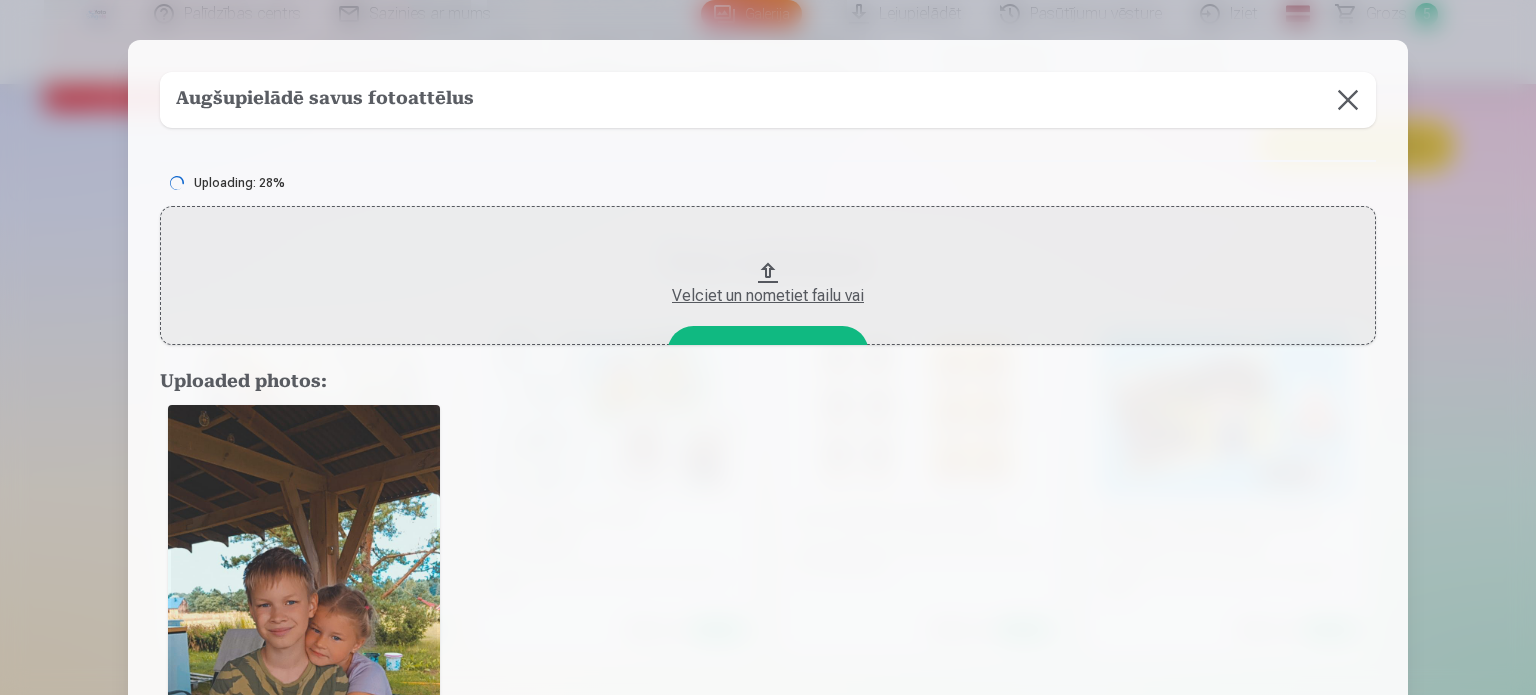 click on "Velciet un nometiet failu vai" at bounding box center (768, 296) 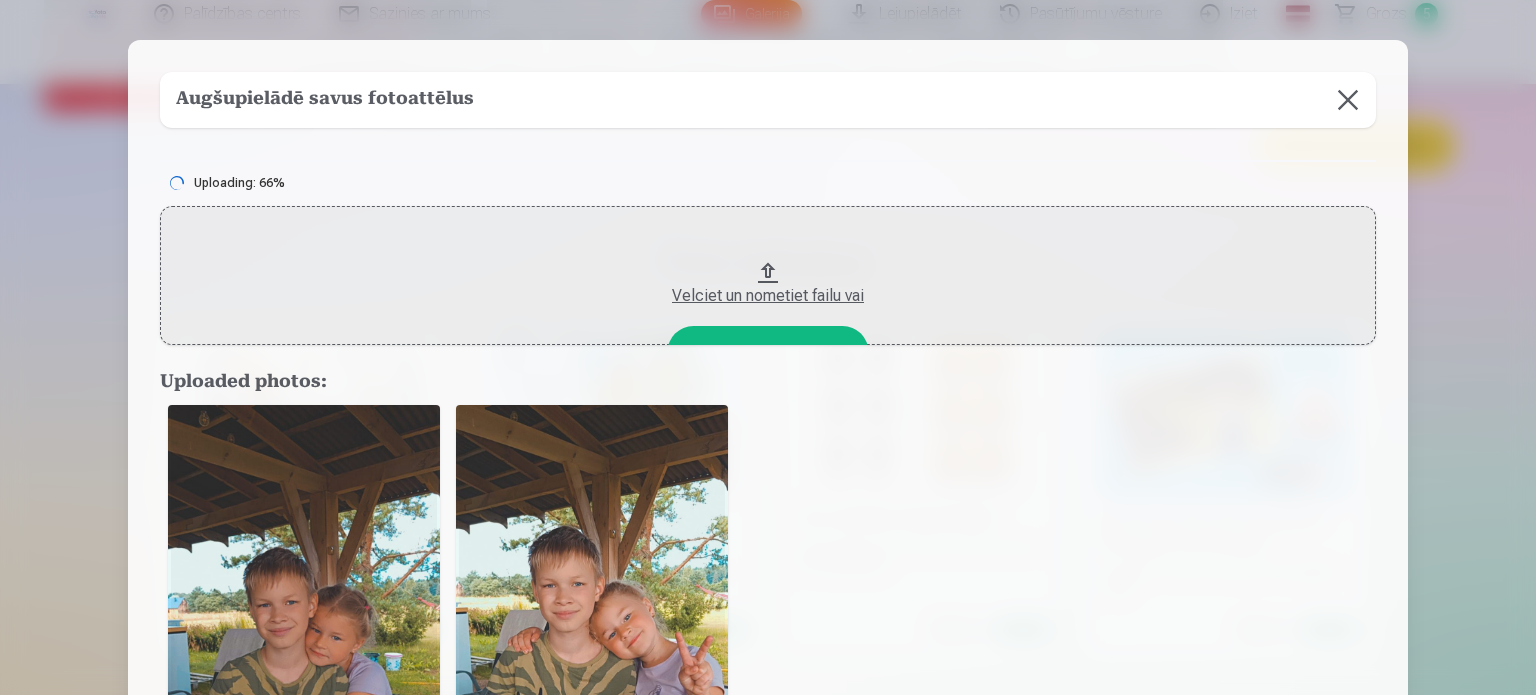 click on "Velciet un nometiet failu vai" at bounding box center (768, 296) 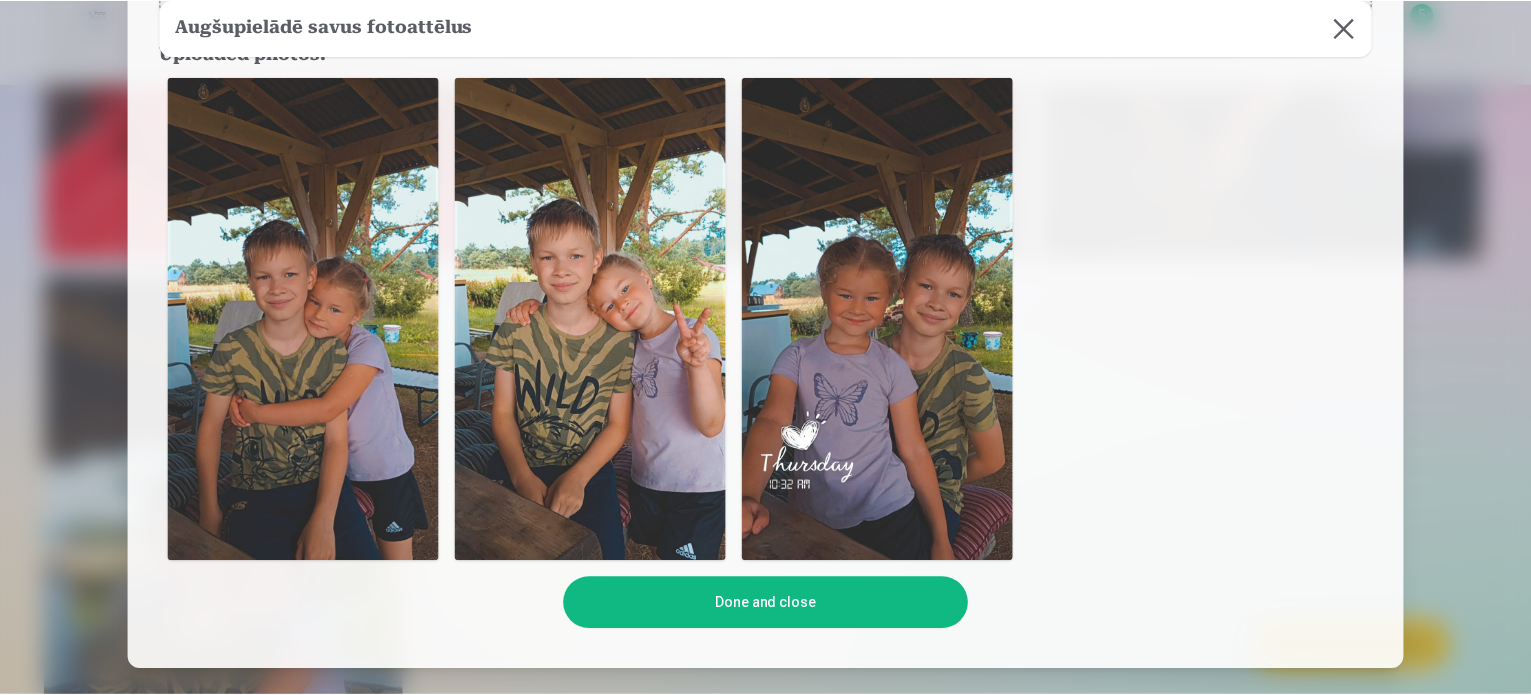 scroll, scrollTop: 300, scrollLeft: 0, axis: vertical 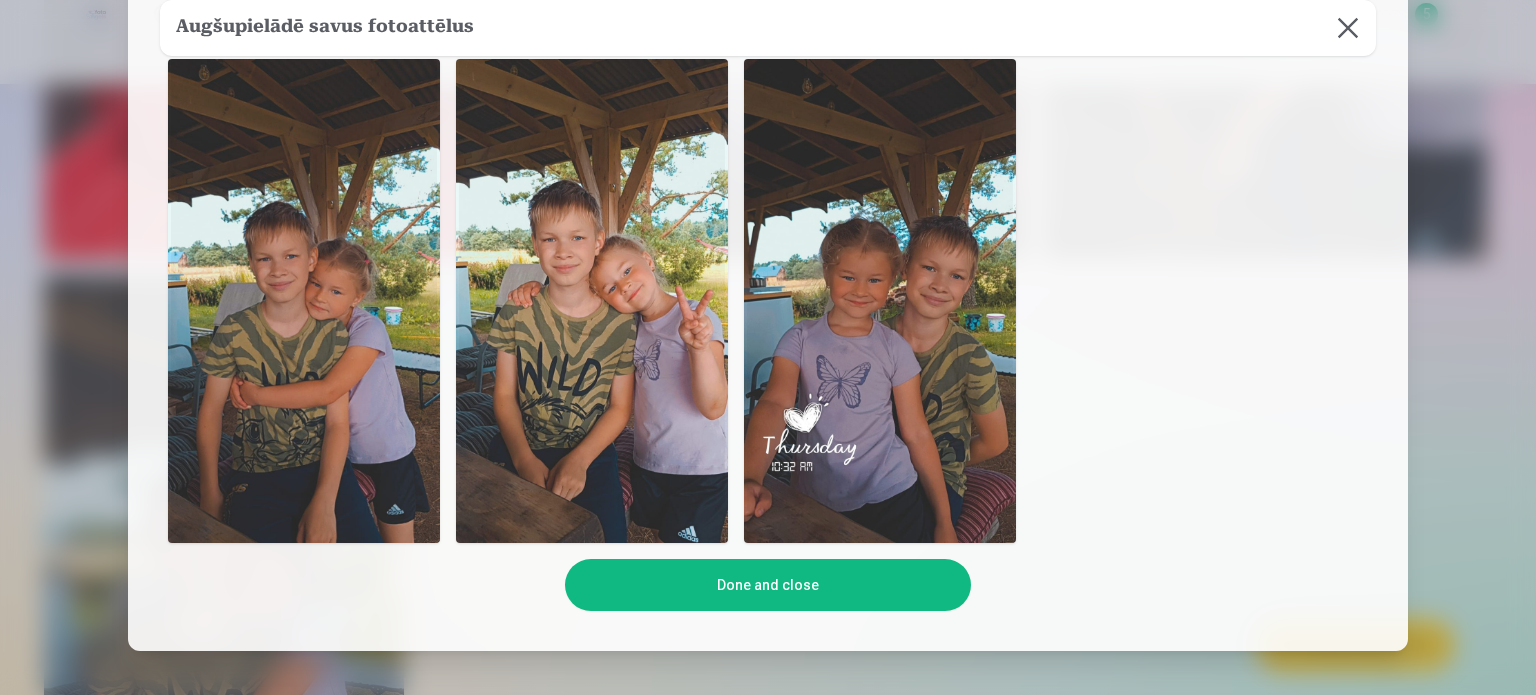 click on "Done and close" at bounding box center [767, 585] 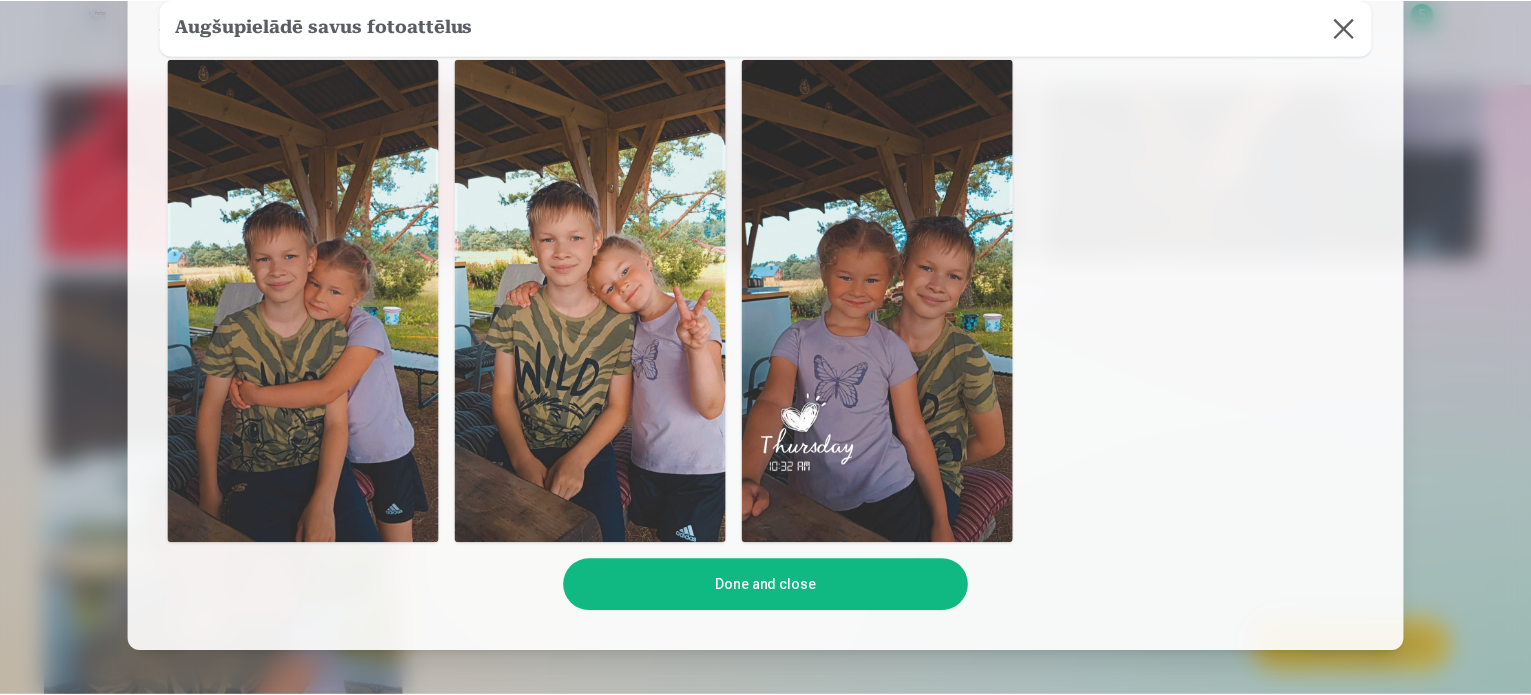 scroll, scrollTop: 136, scrollLeft: 0, axis: vertical 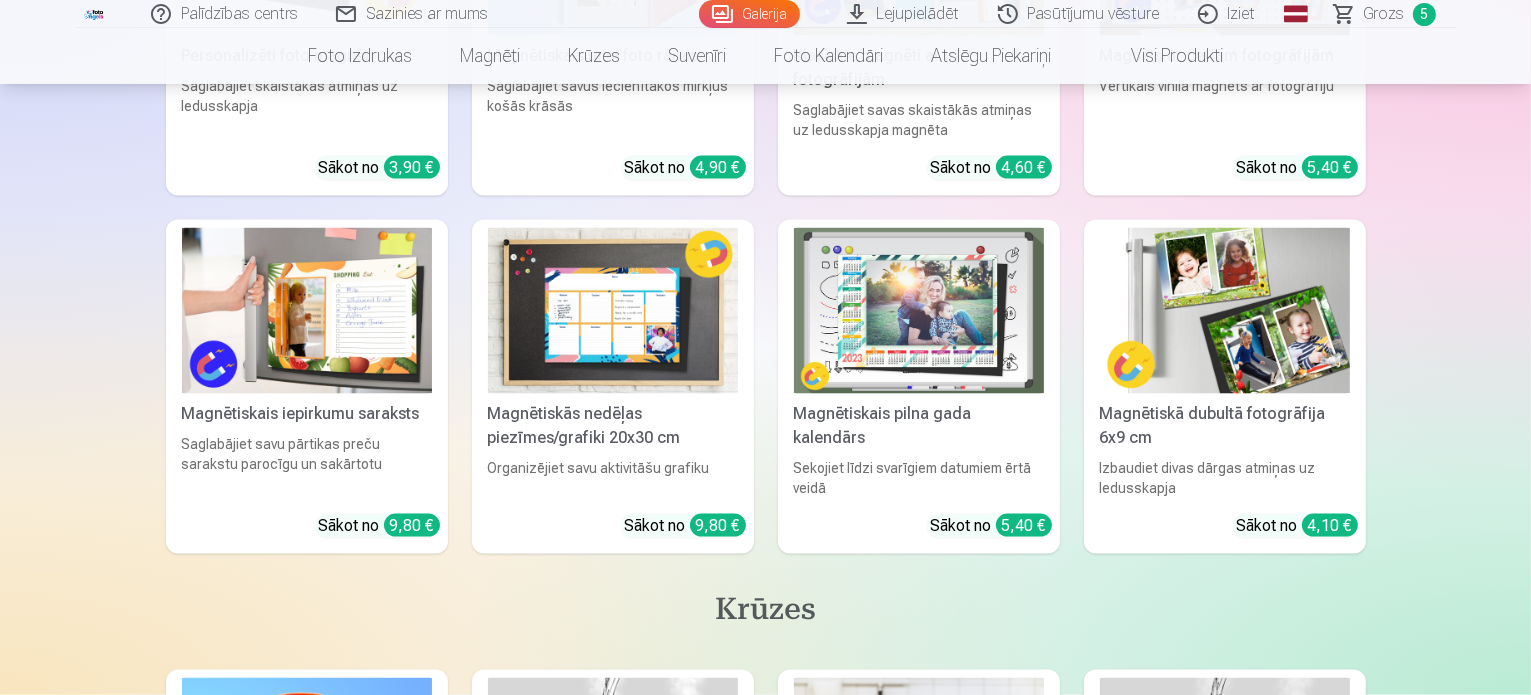 click at bounding box center (515, -1042) 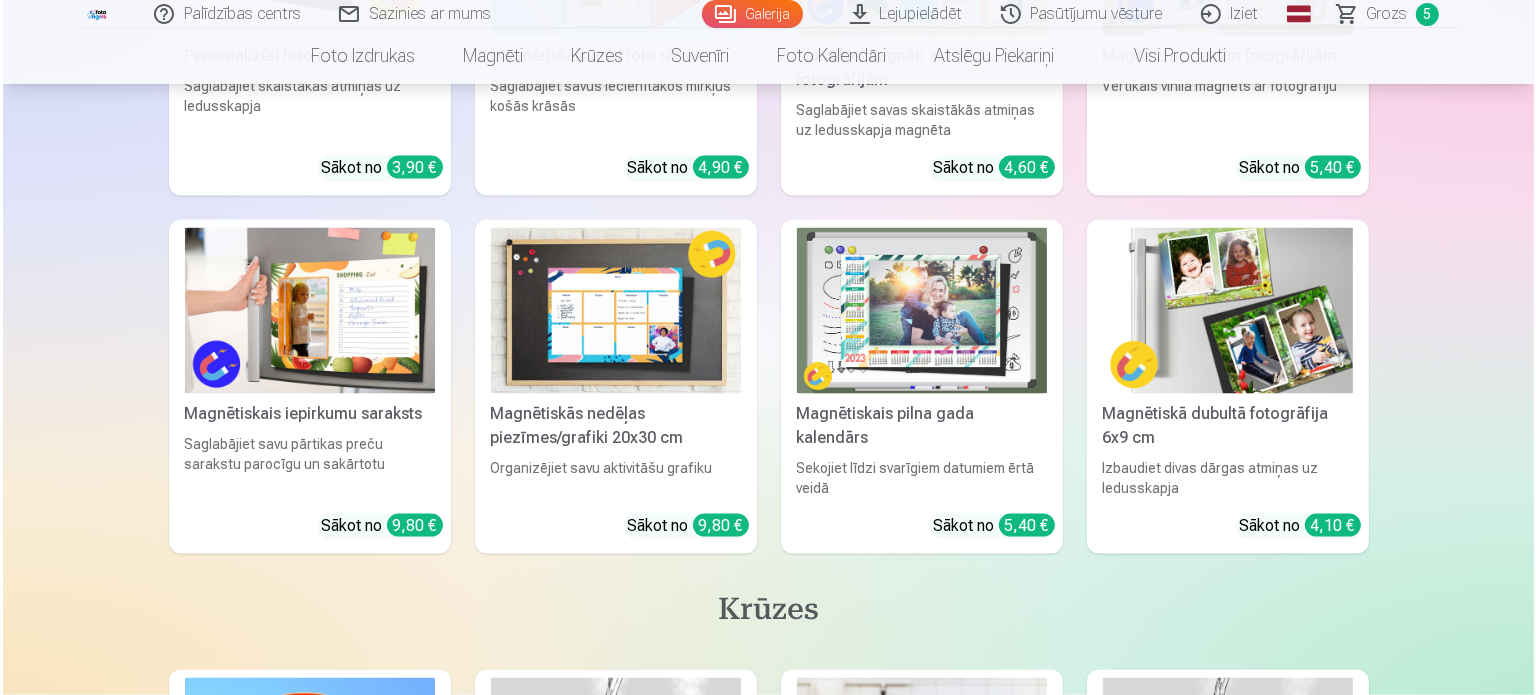scroll, scrollTop: 3129, scrollLeft: 0, axis: vertical 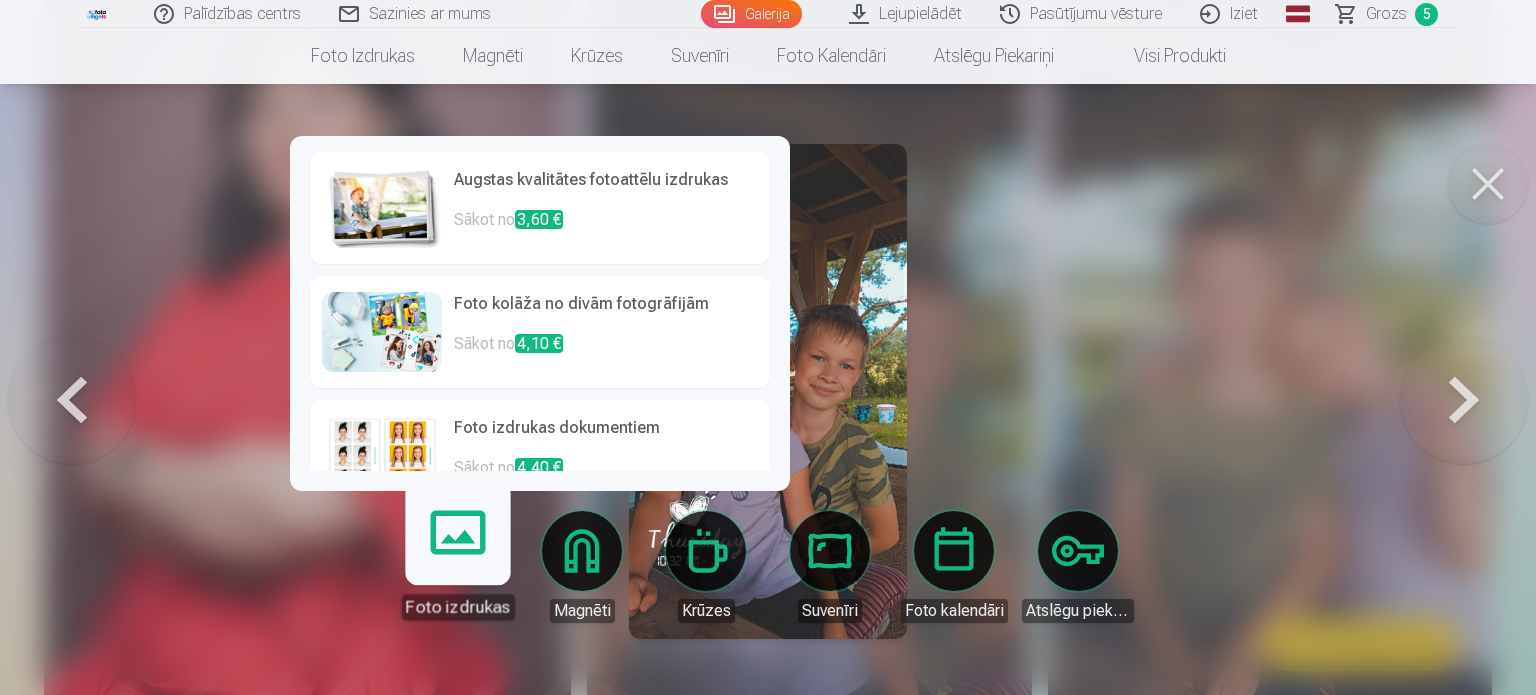 click on "Foto izdrukas" at bounding box center [457, 558] 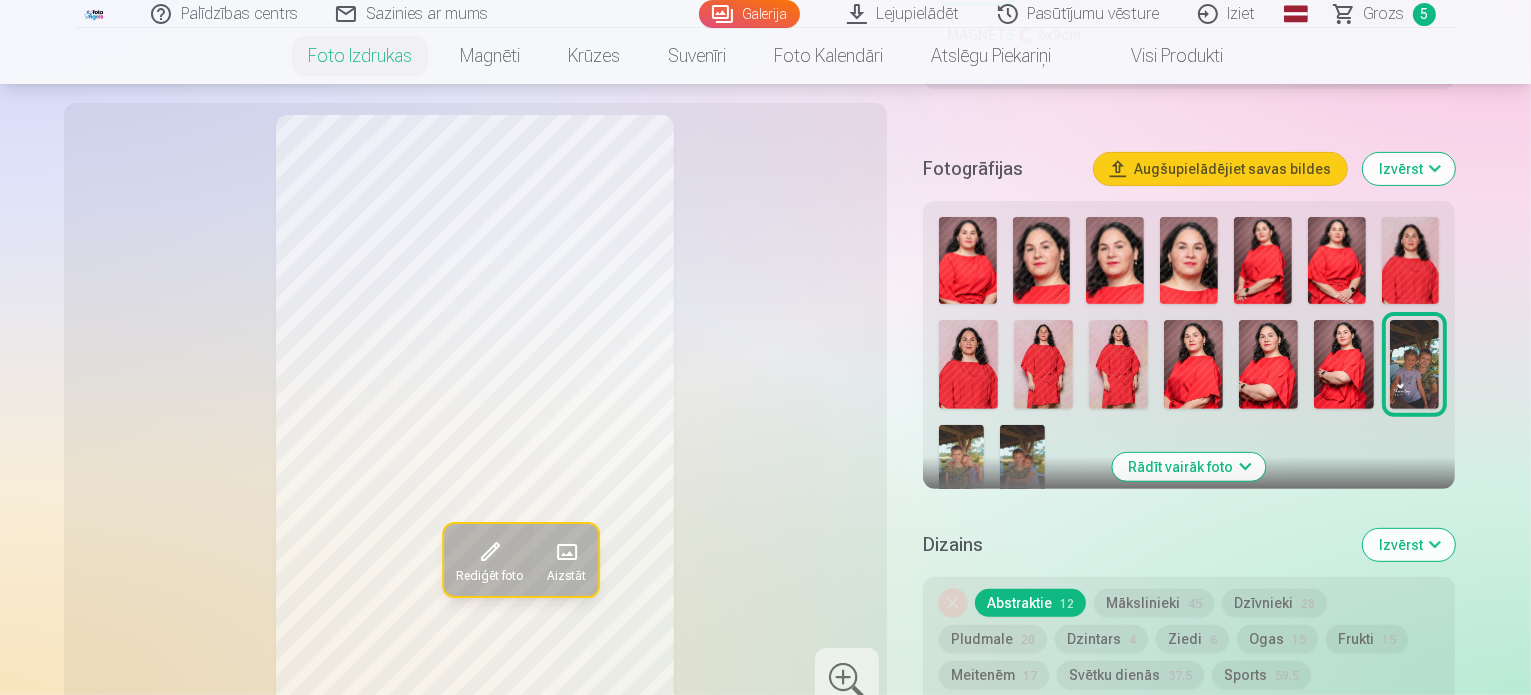 scroll, scrollTop: 595, scrollLeft: 0, axis: vertical 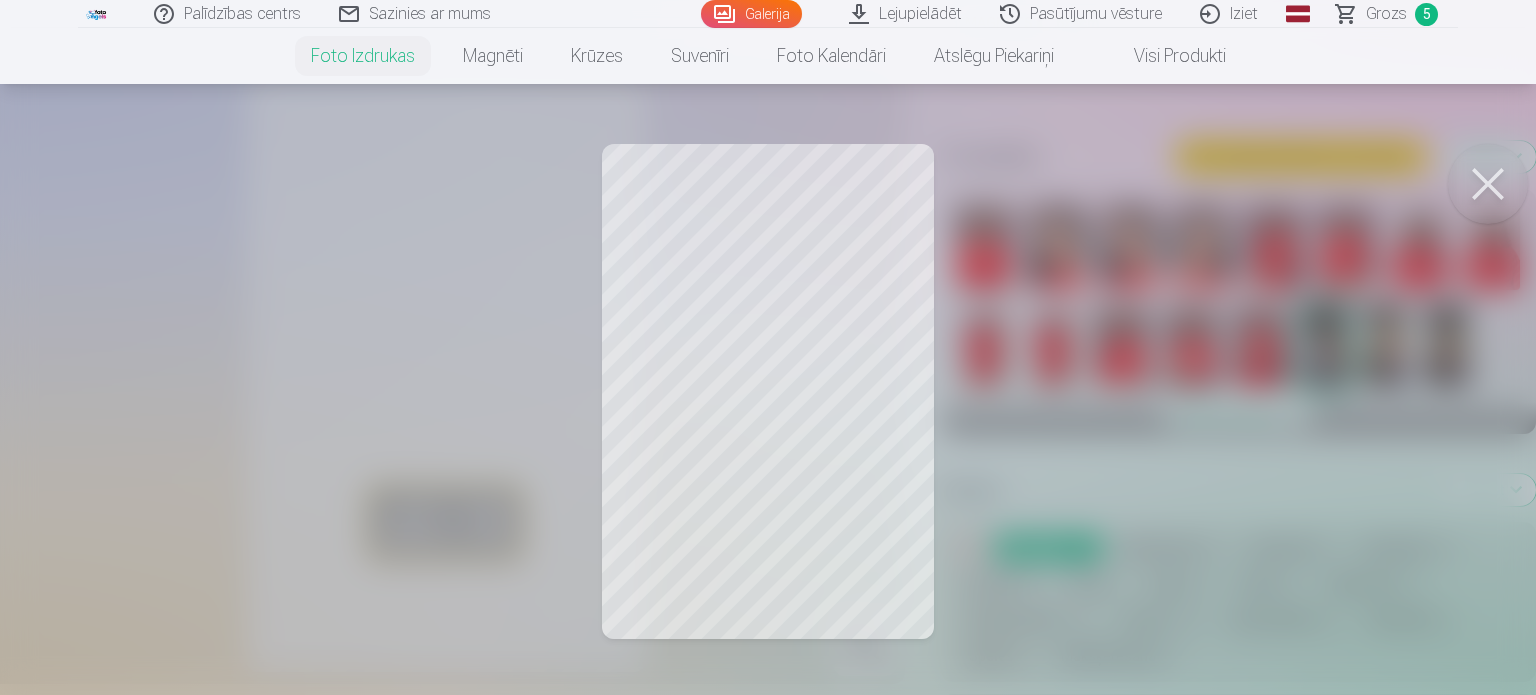 click at bounding box center (768, 347) 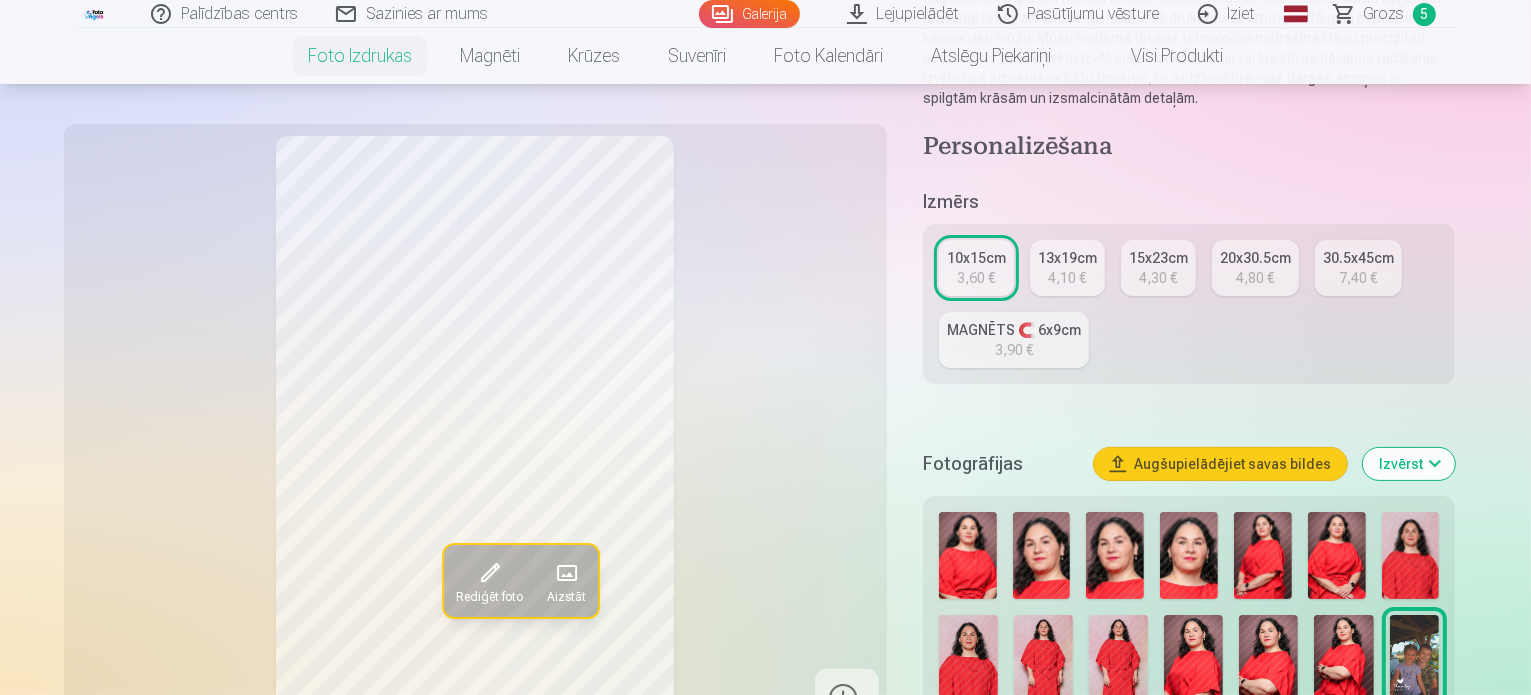 scroll, scrollTop: 290, scrollLeft: 0, axis: vertical 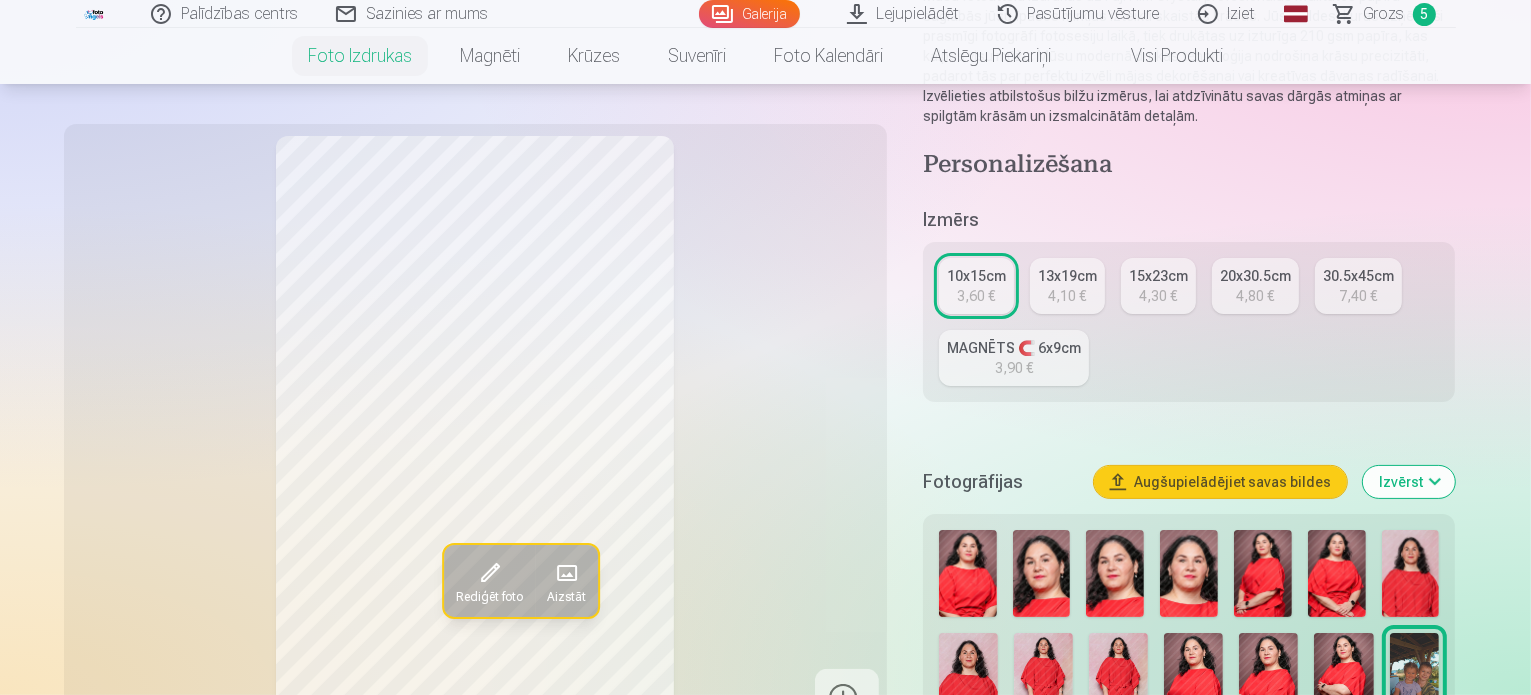 click on "13x19cm" at bounding box center [1067, 276] 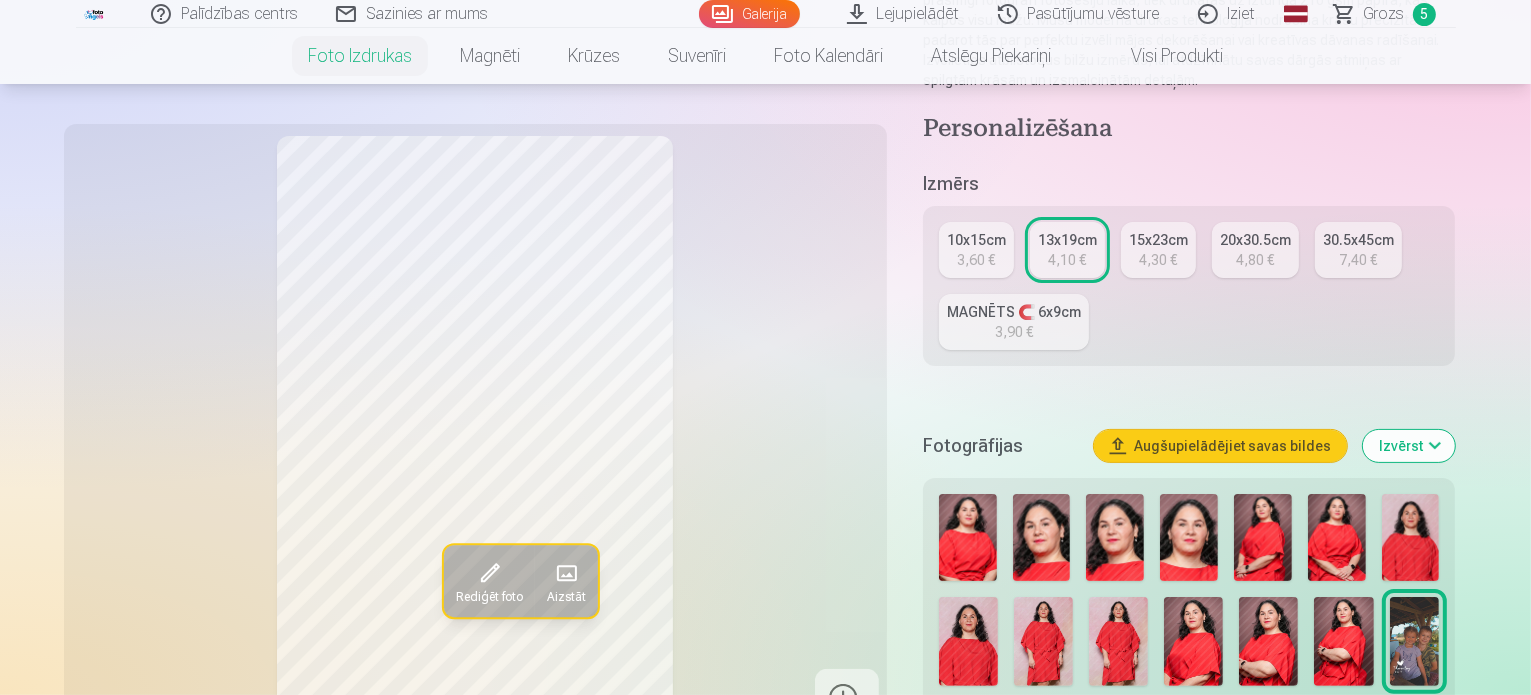 scroll, scrollTop: 324, scrollLeft: 0, axis: vertical 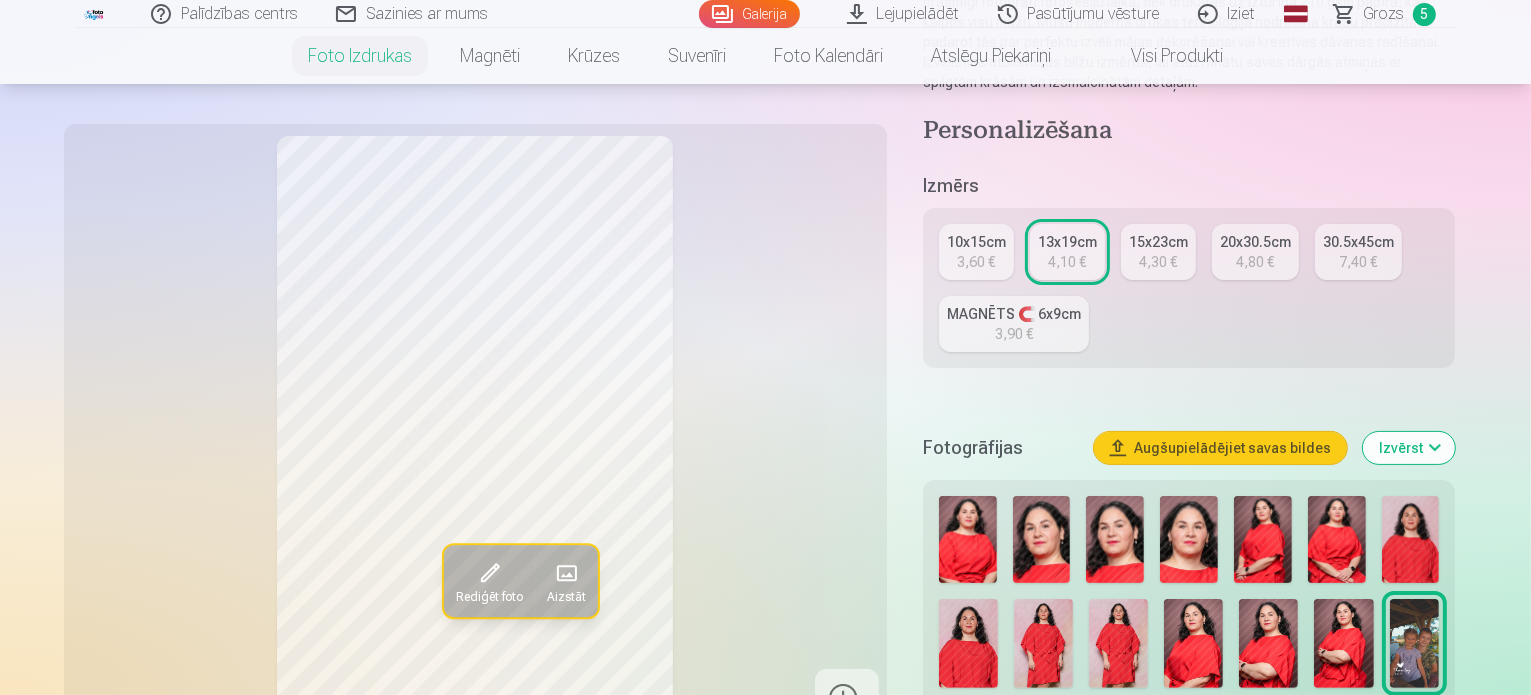 click on "3,60 €" at bounding box center [976, 262] 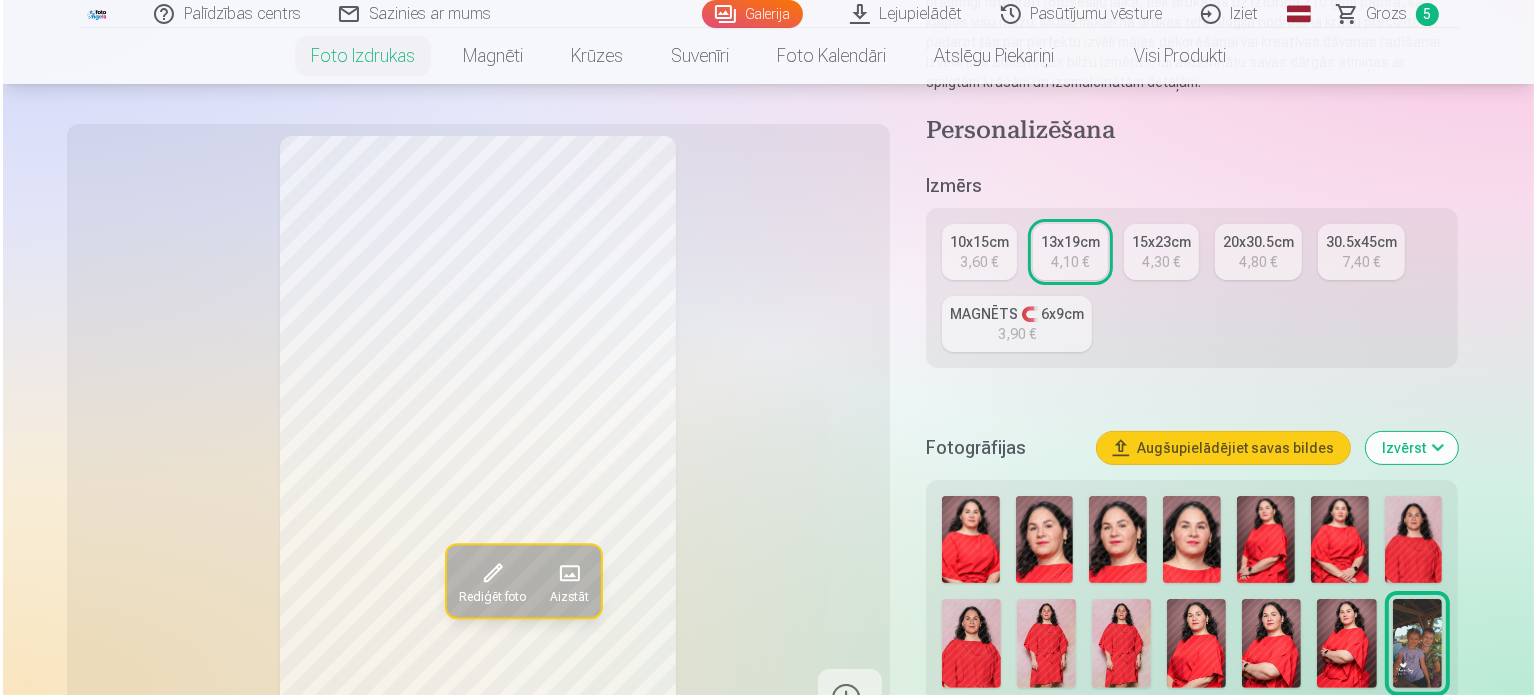 scroll, scrollTop: 0, scrollLeft: 0, axis: both 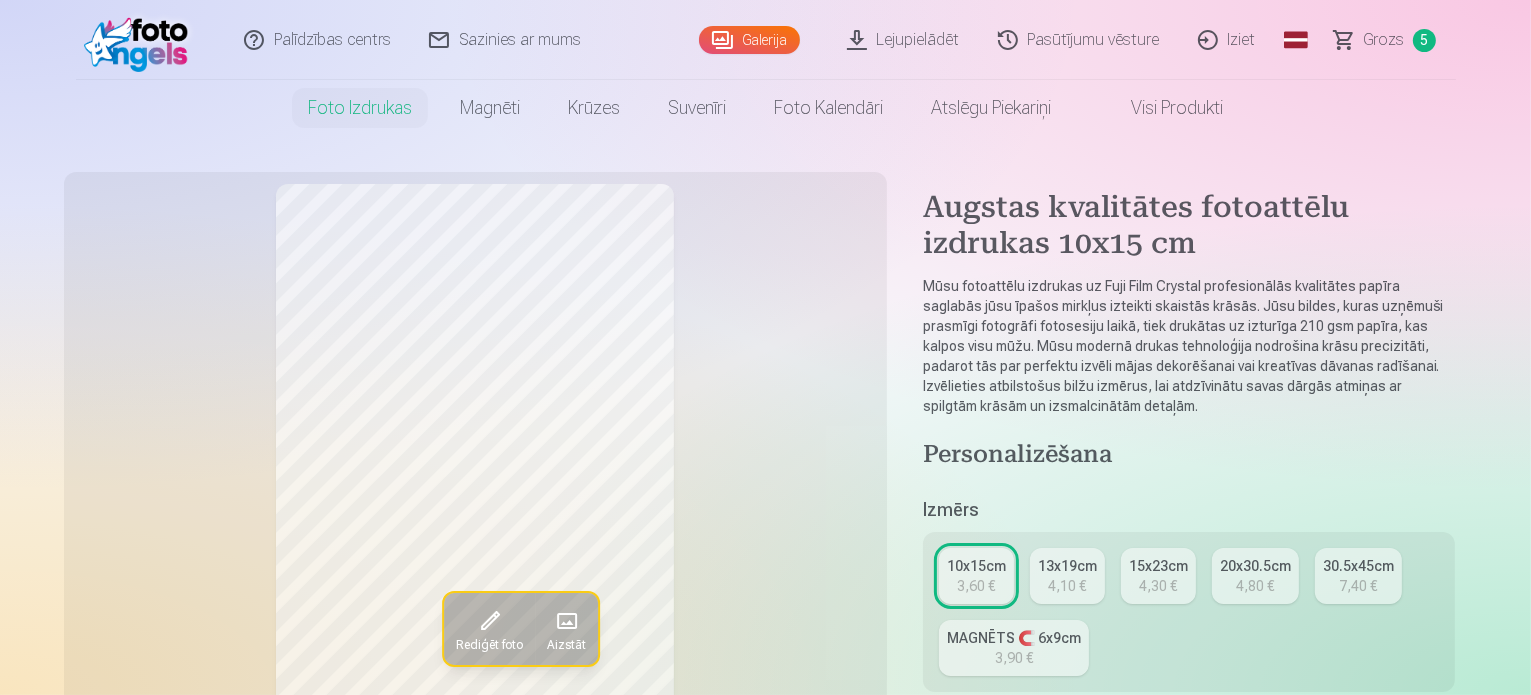click on "Rediģēt foto Aizstāt" at bounding box center [475, 480] 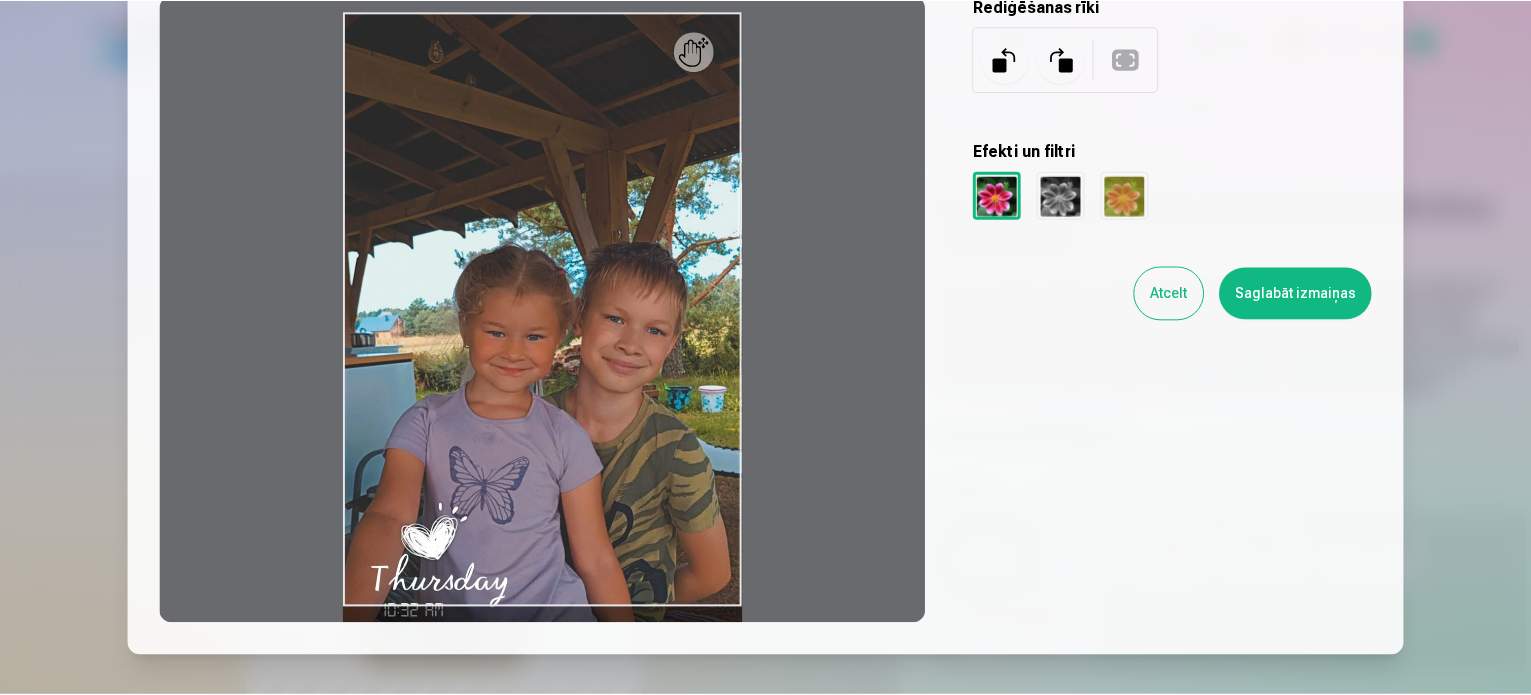 scroll, scrollTop: 208, scrollLeft: 0, axis: vertical 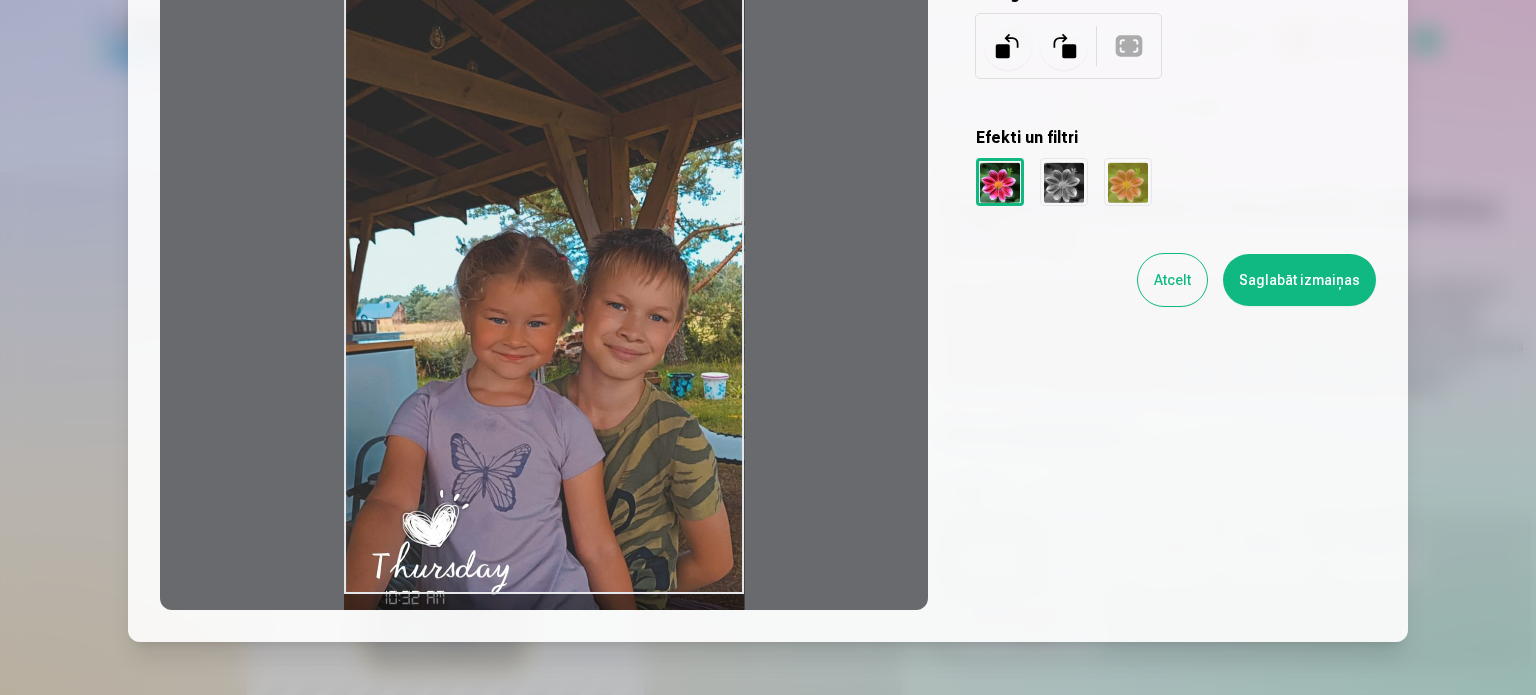 drag, startPoint x: 628, startPoint y: 404, endPoint x: 625, endPoint y: 443, distance: 39.115215 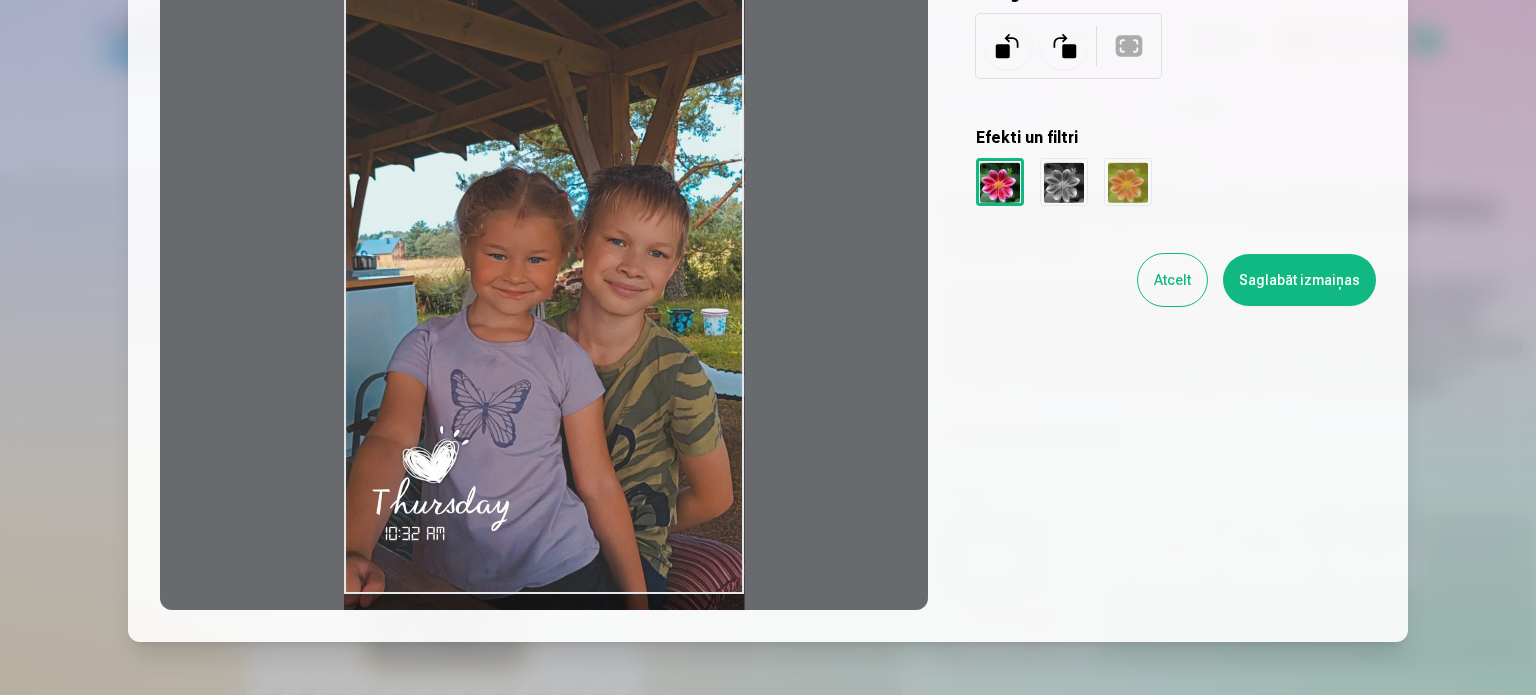 drag, startPoint x: 625, startPoint y: 443, endPoint x: 633, endPoint y: 374, distance: 69.46222 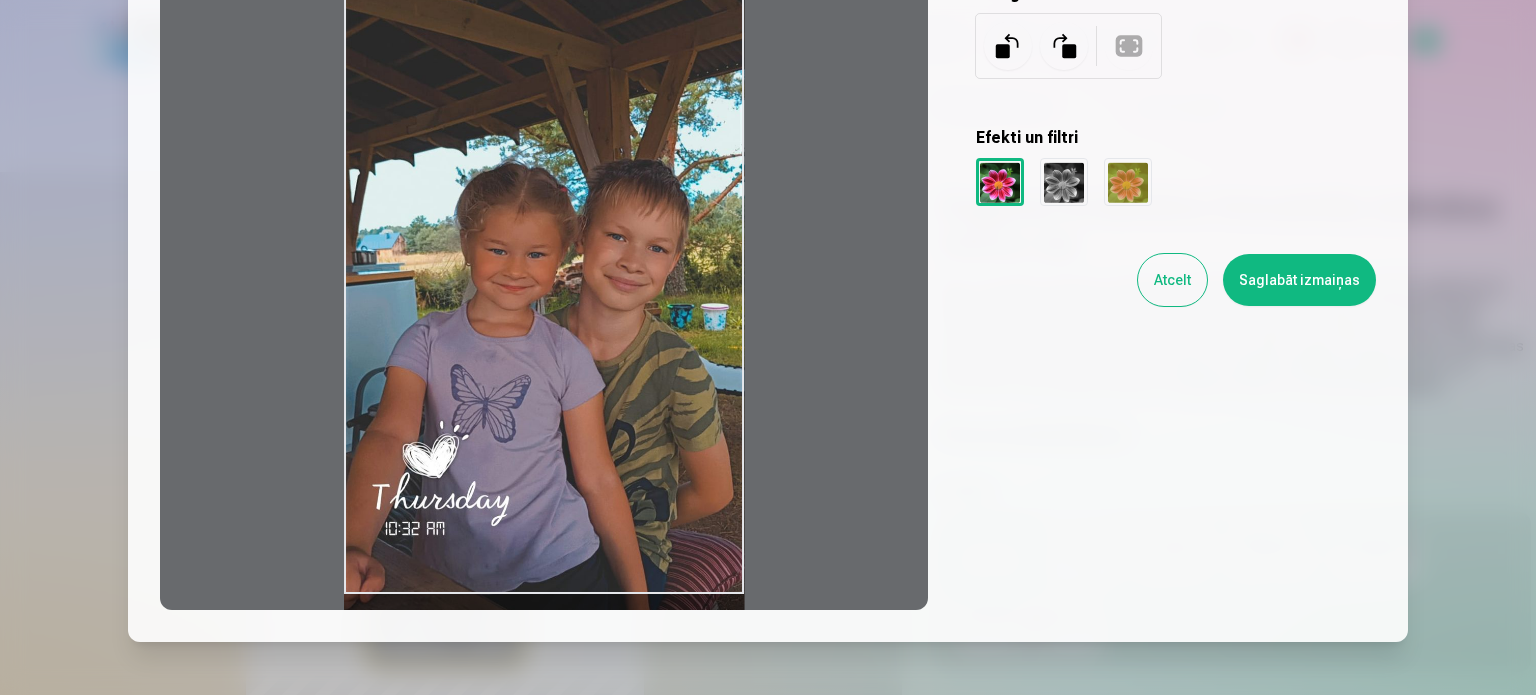 drag, startPoint x: 1324, startPoint y: 285, endPoint x: 1337, endPoint y: 278, distance: 14.764823 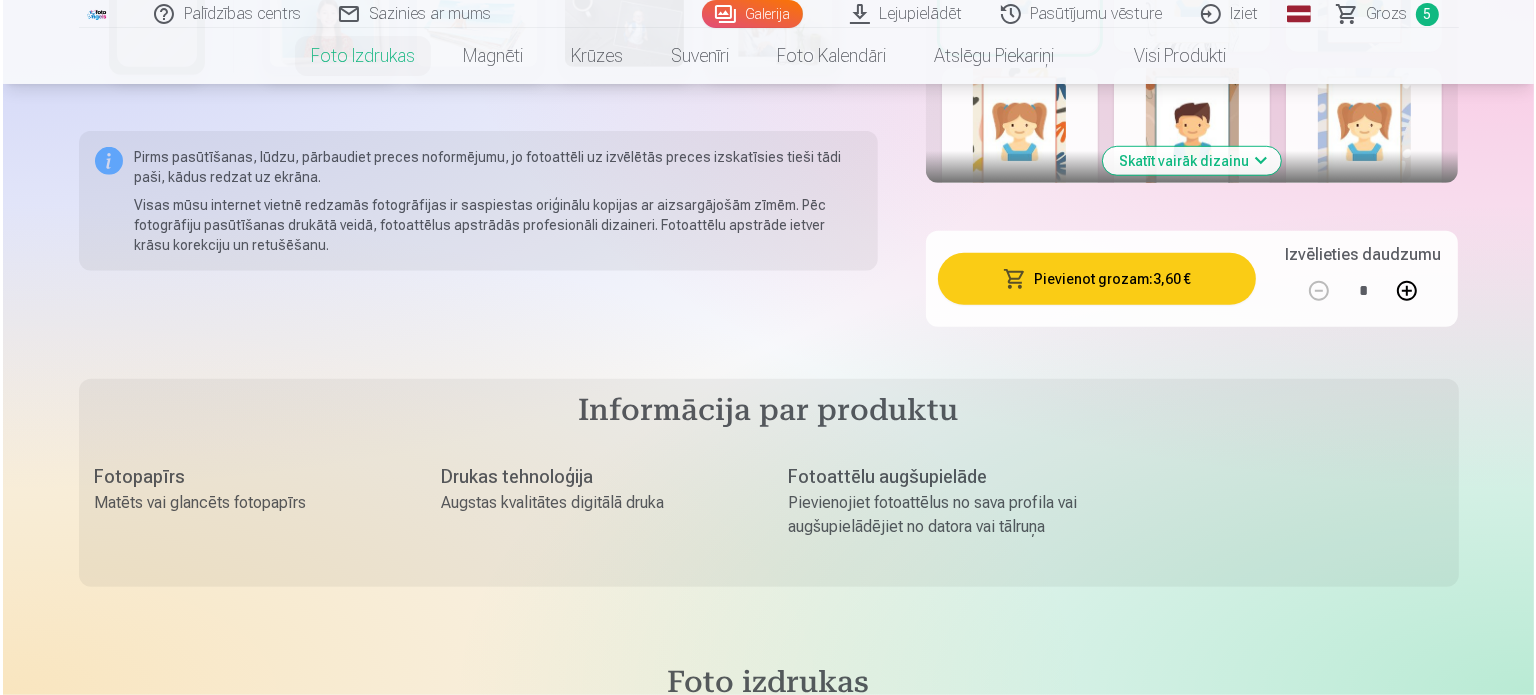 scroll, scrollTop: 1468, scrollLeft: 0, axis: vertical 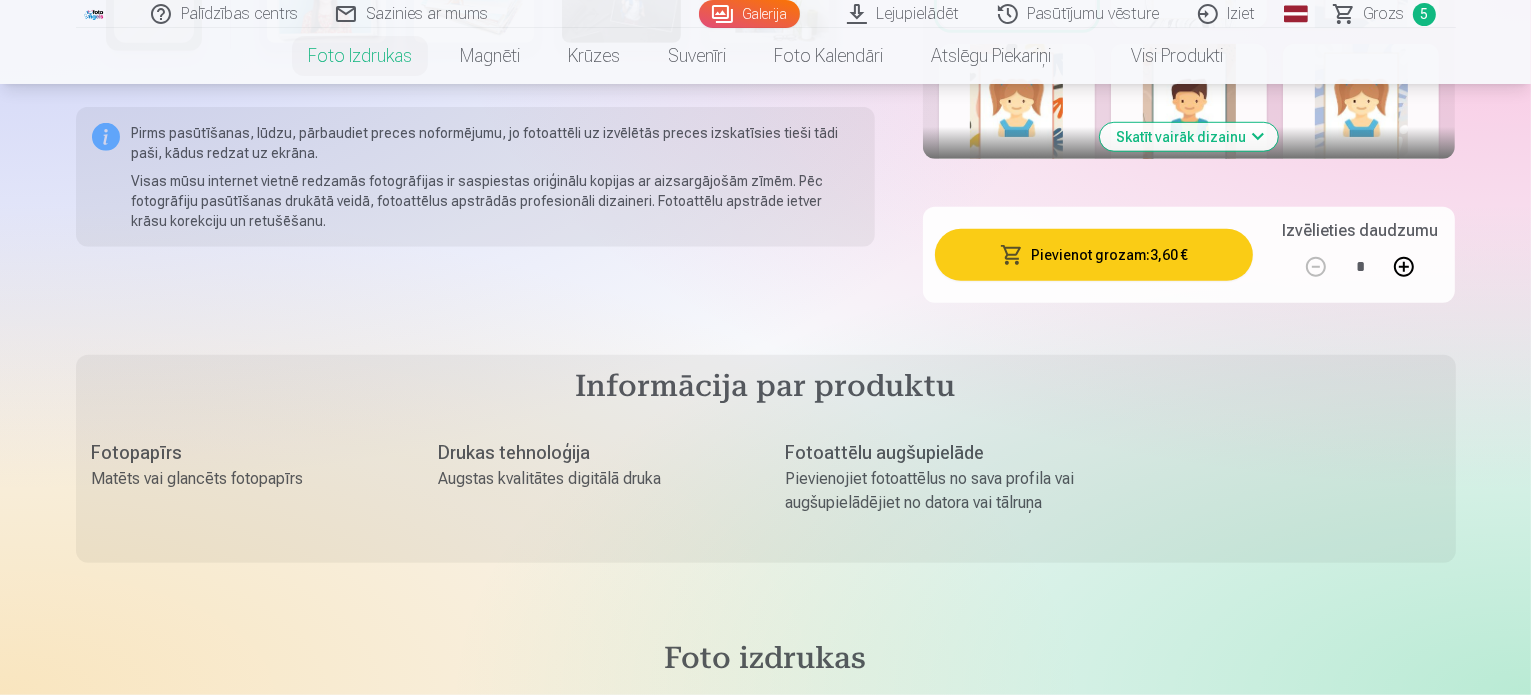 click on "Pievienot grozam :  3,60 €" at bounding box center (1094, 255) 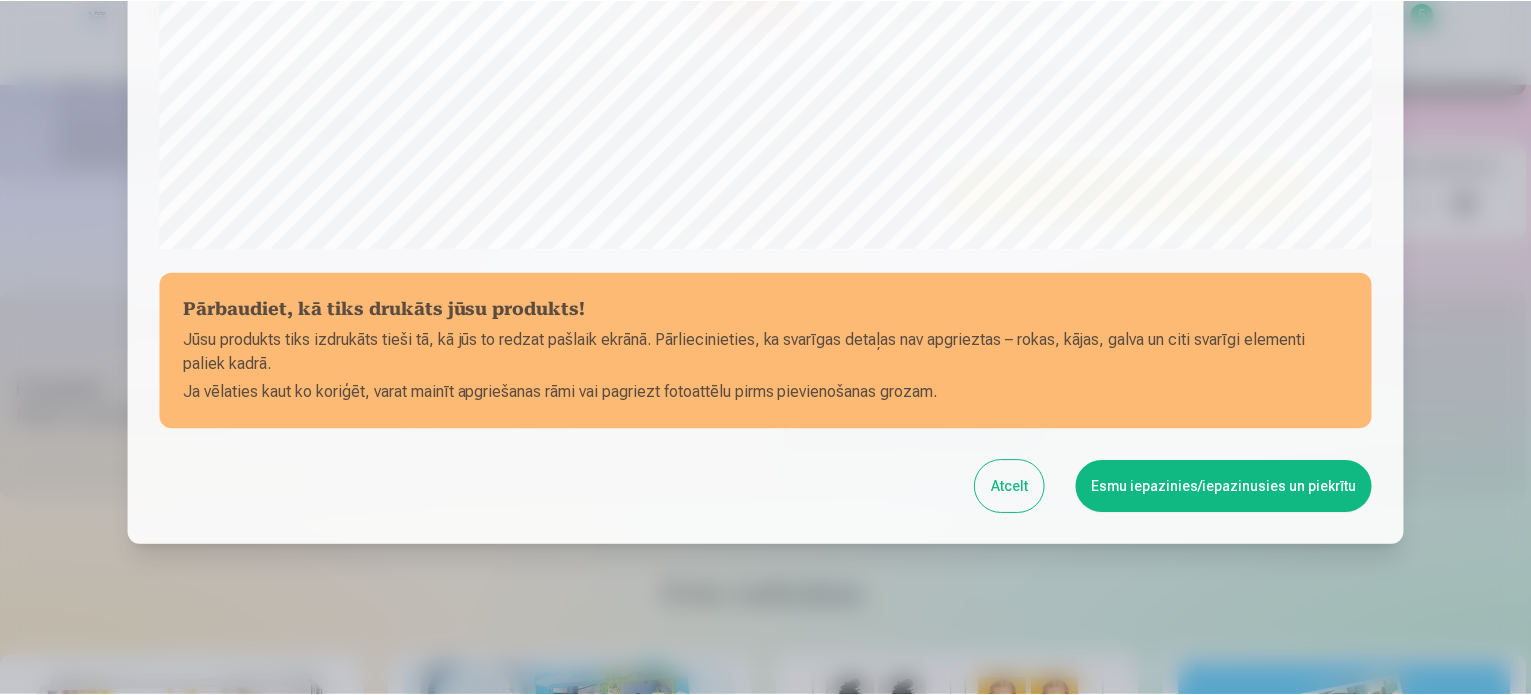 scroll, scrollTop: 744, scrollLeft: 0, axis: vertical 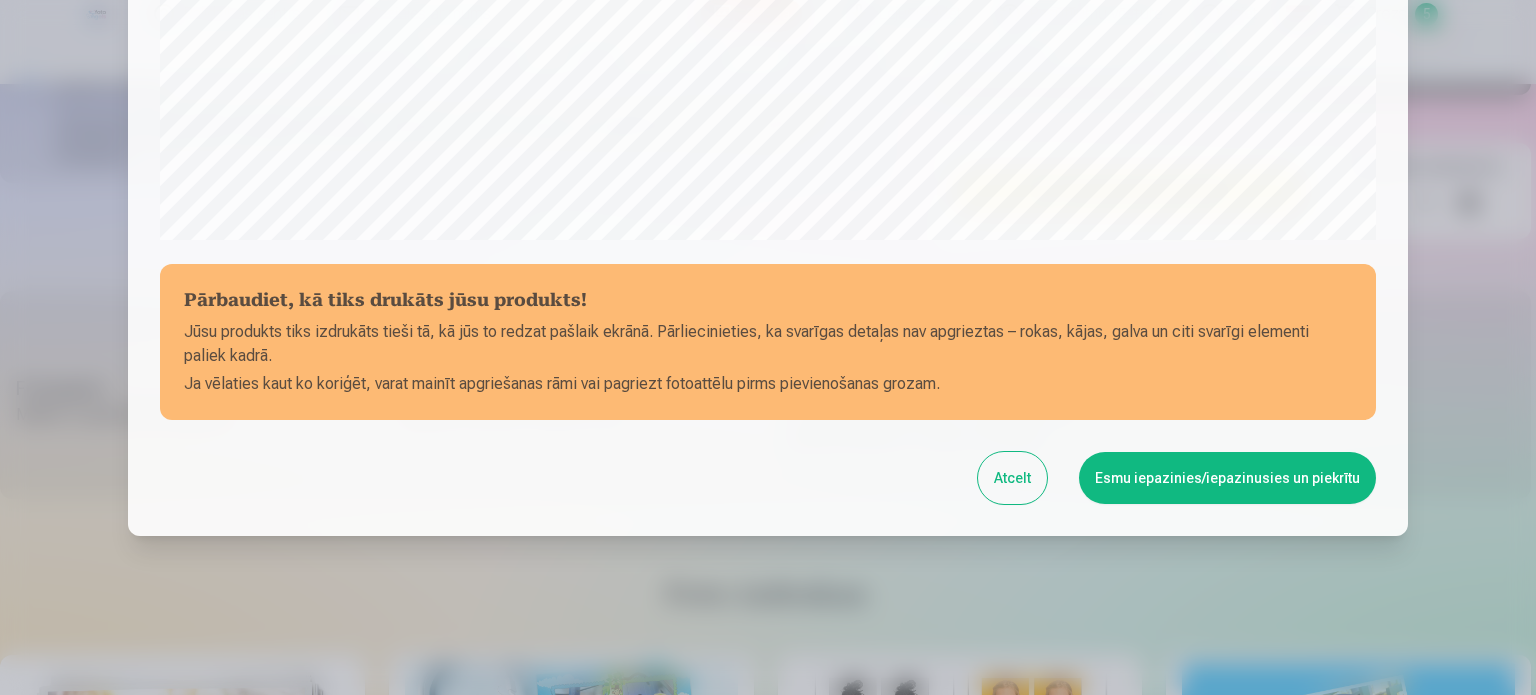 click on "Esmu iepazinies/iepazinusies un piekrītu" at bounding box center [1227, 478] 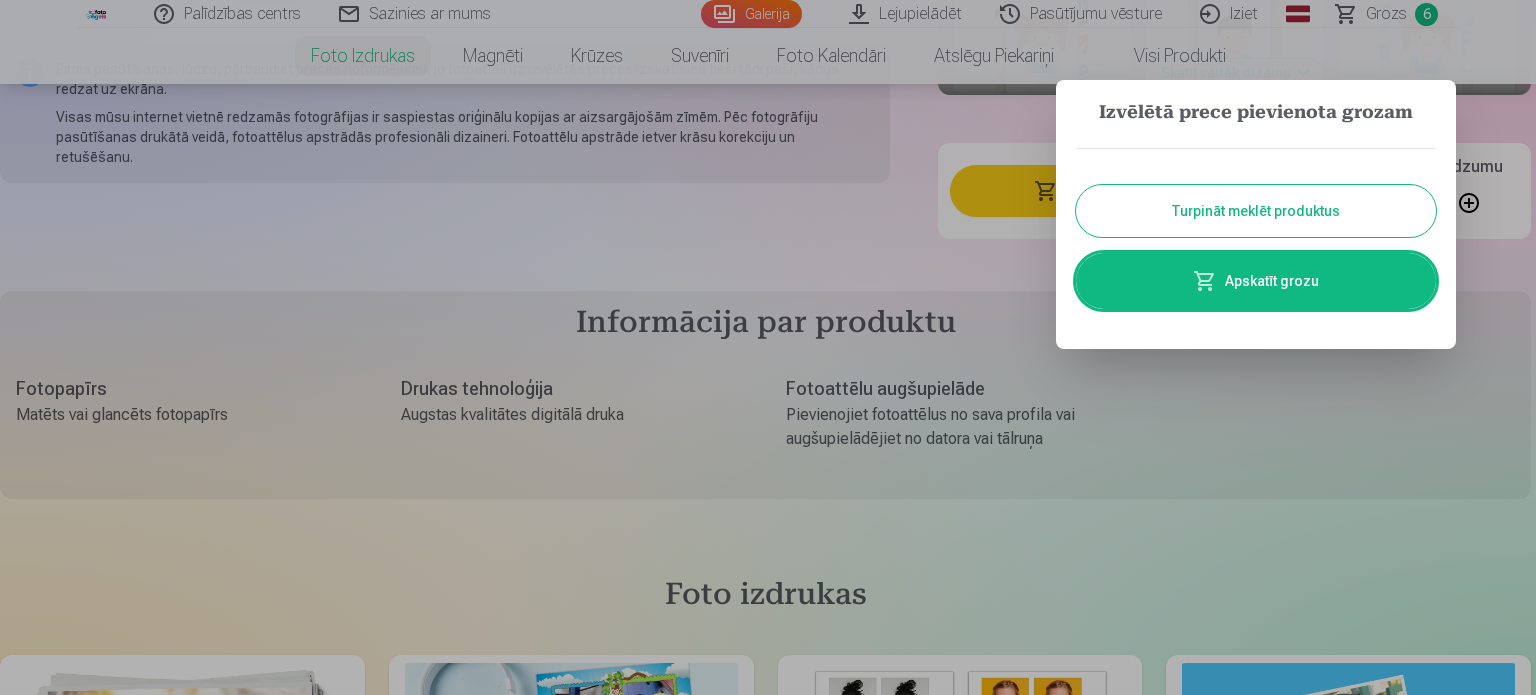 click on "Turpināt meklēt produktus" at bounding box center (1256, 211) 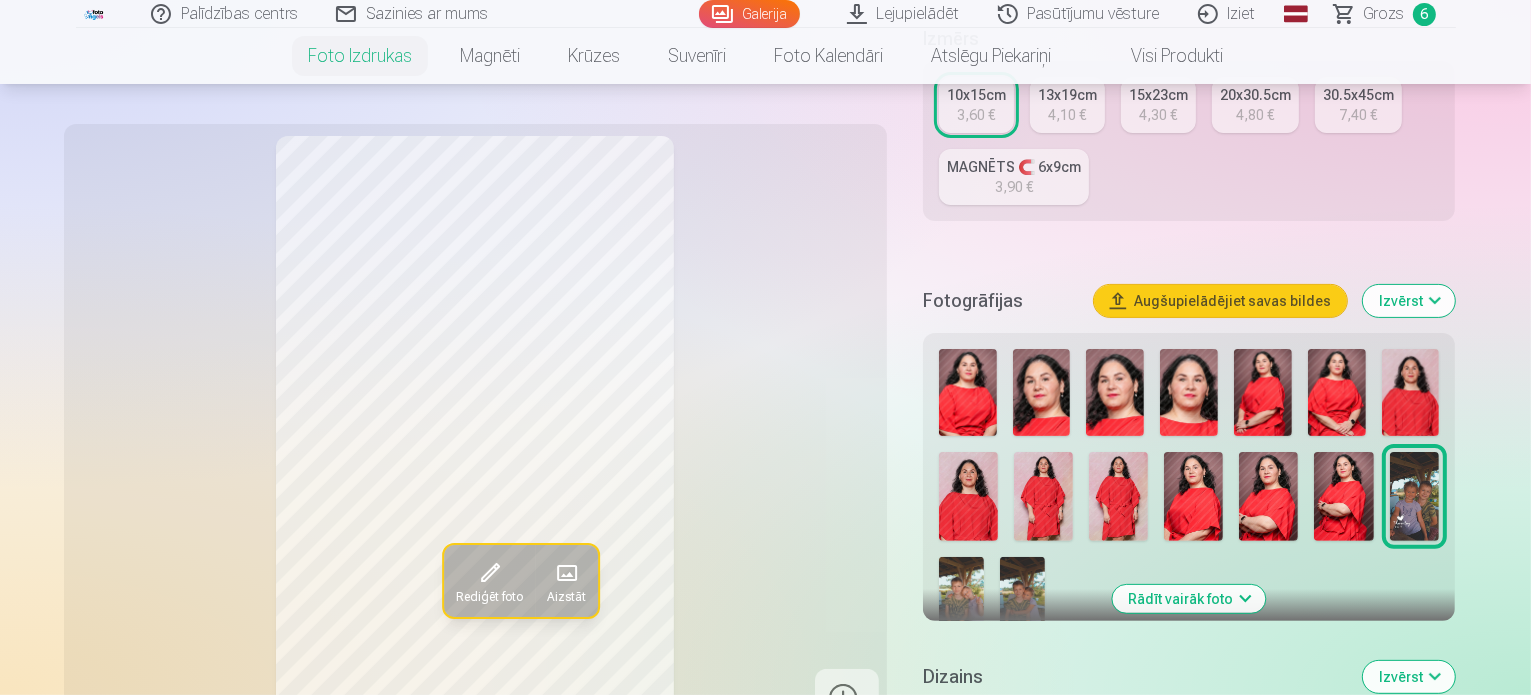 scroll, scrollTop: 498, scrollLeft: 0, axis: vertical 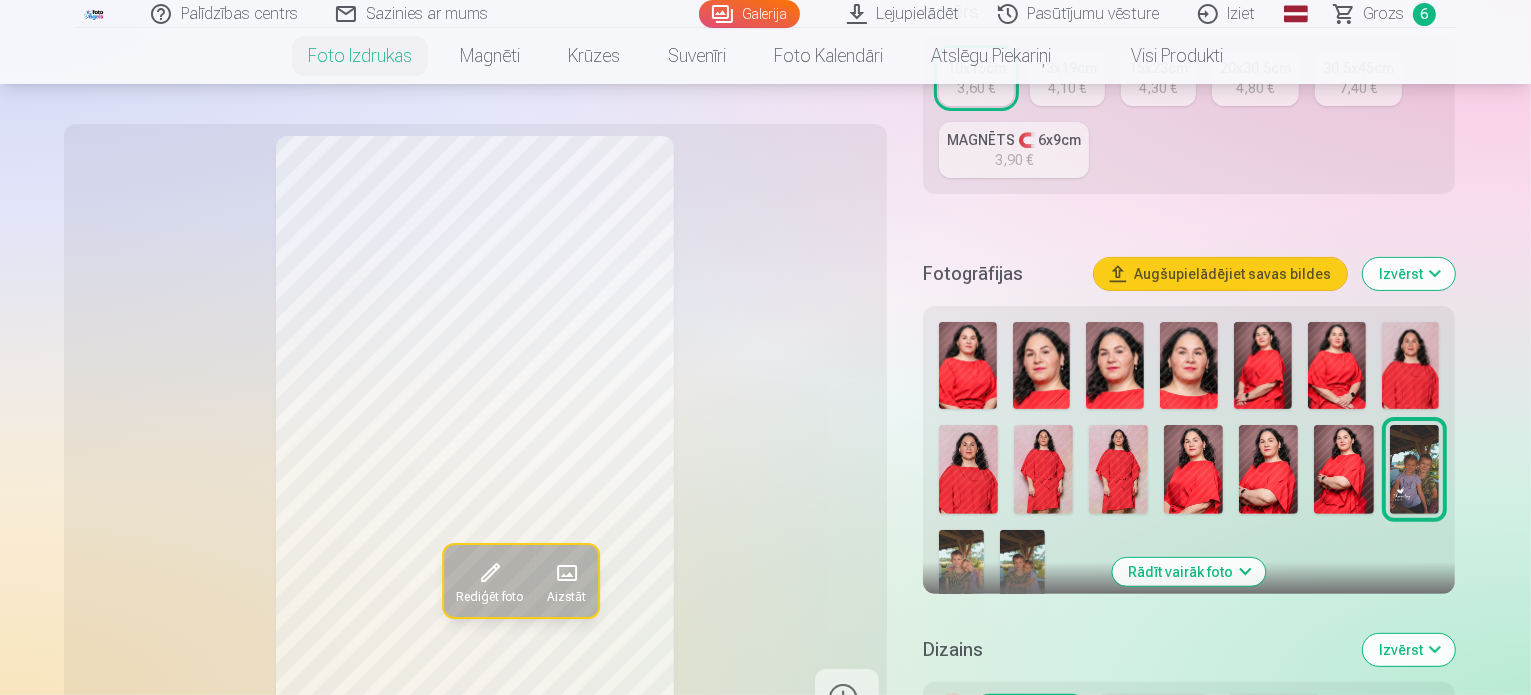 click at bounding box center [1189, 466] 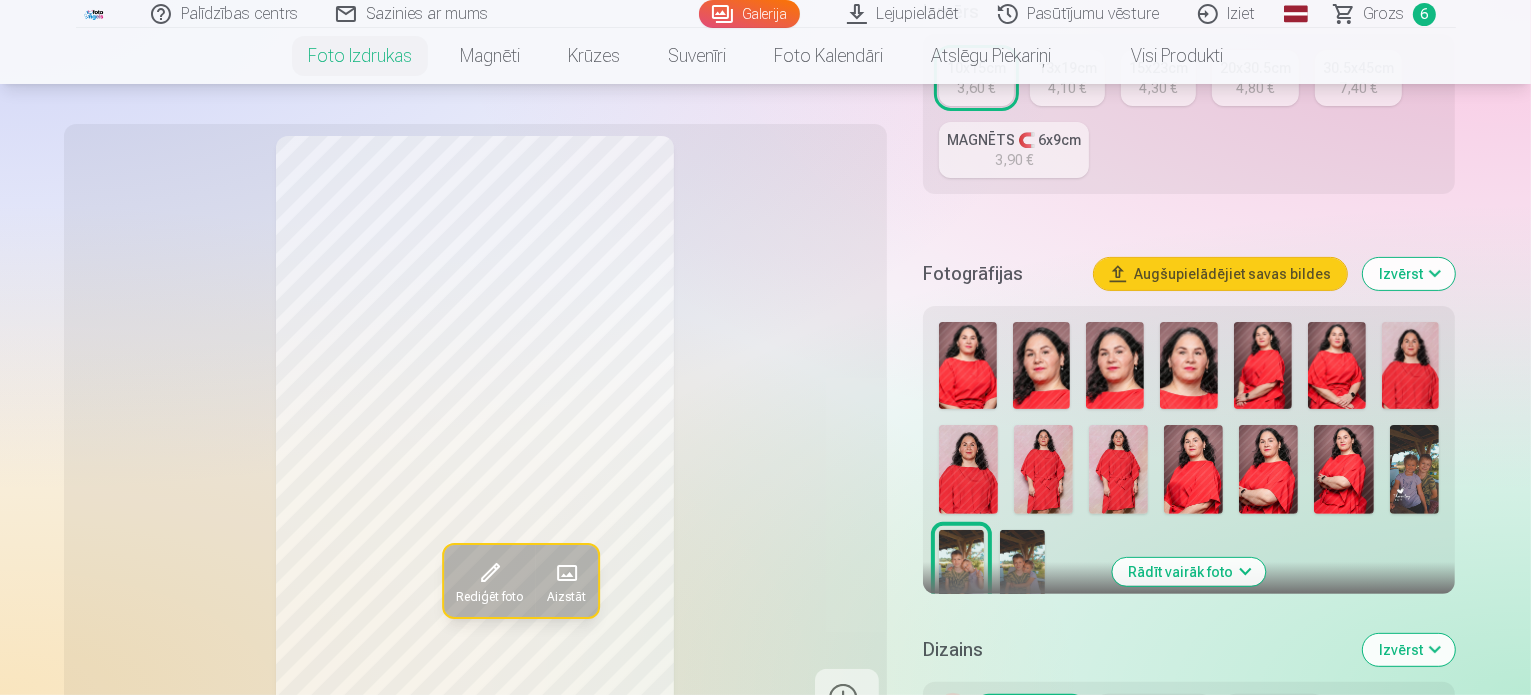 click at bounding box center (1022, 570) 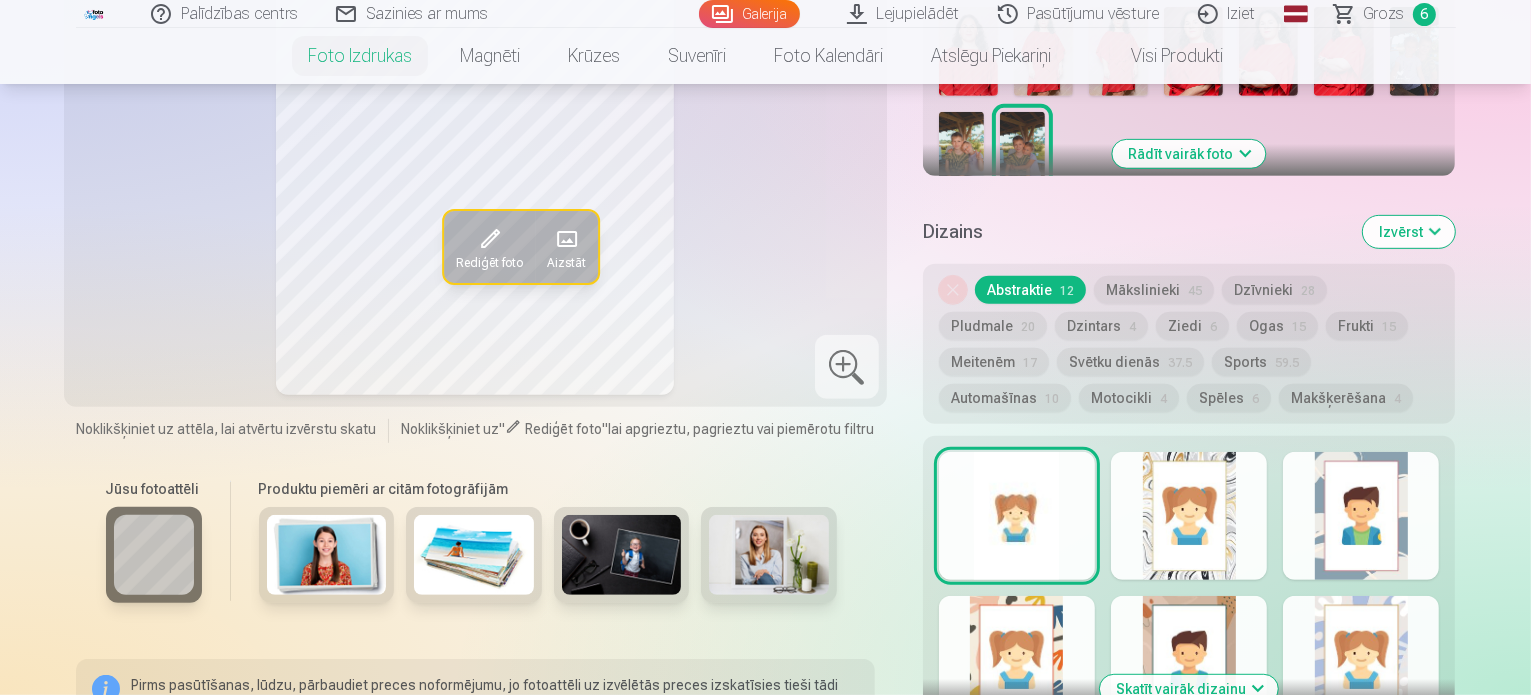 scroll, scrollTop: 916, scrollLeft: 0, axis: vertical 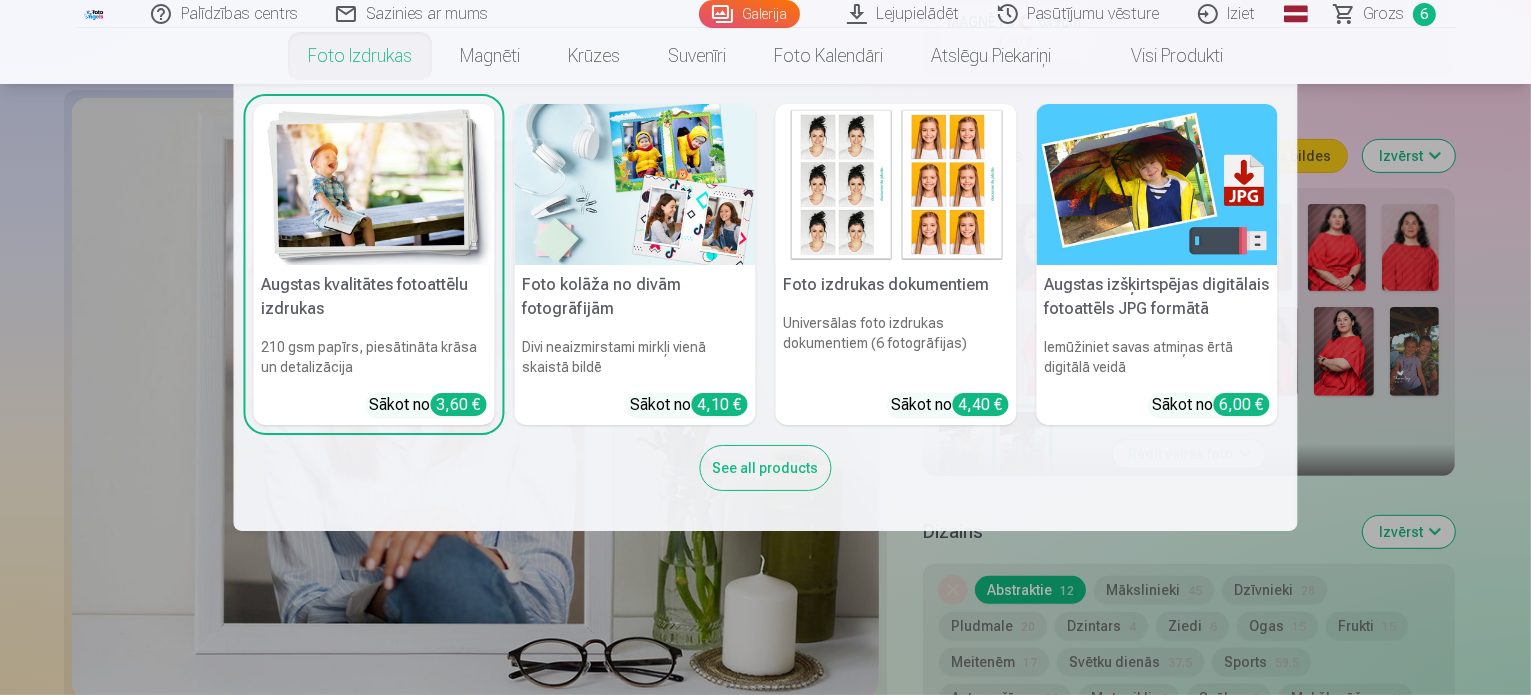 click on "Foto izdrukas" at bounding box center (360, 56) 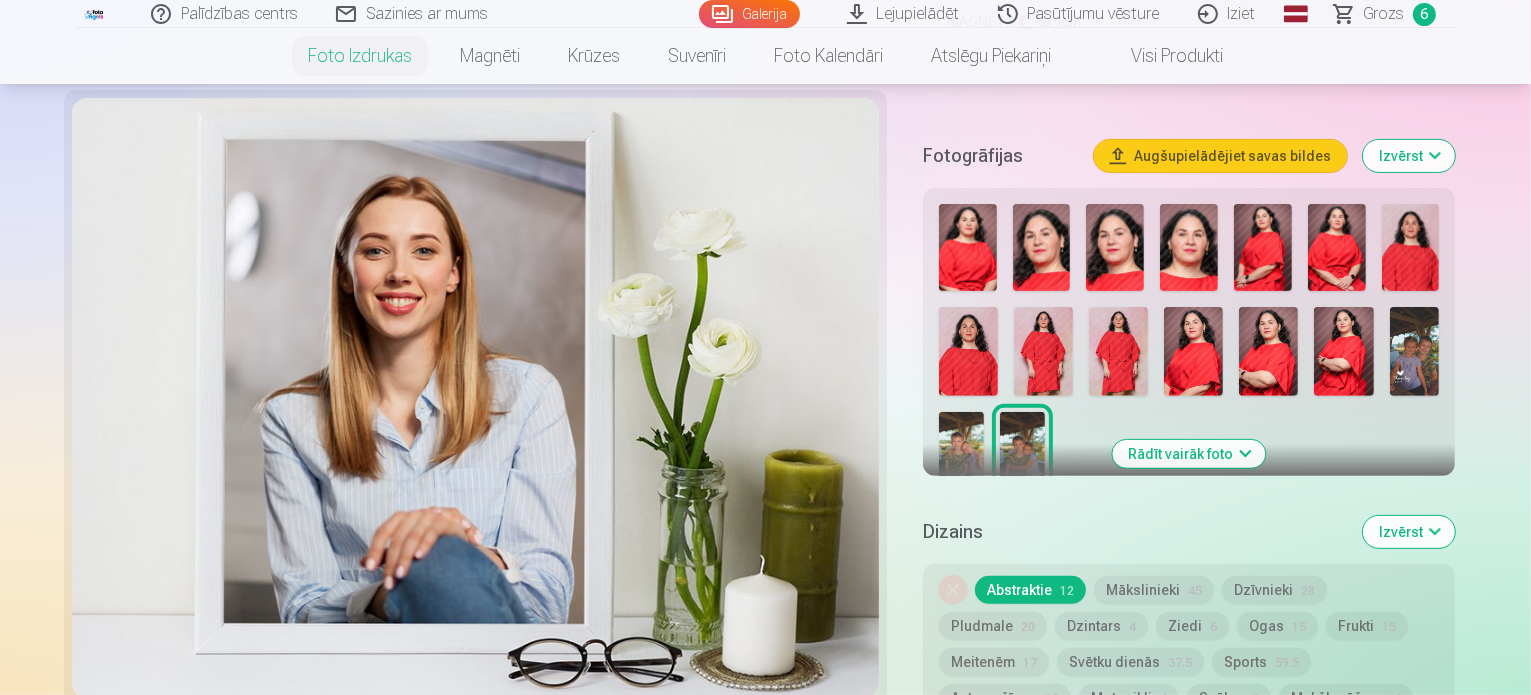 scroll, scrollTop: 0, scrollLeft: 0, axis: both 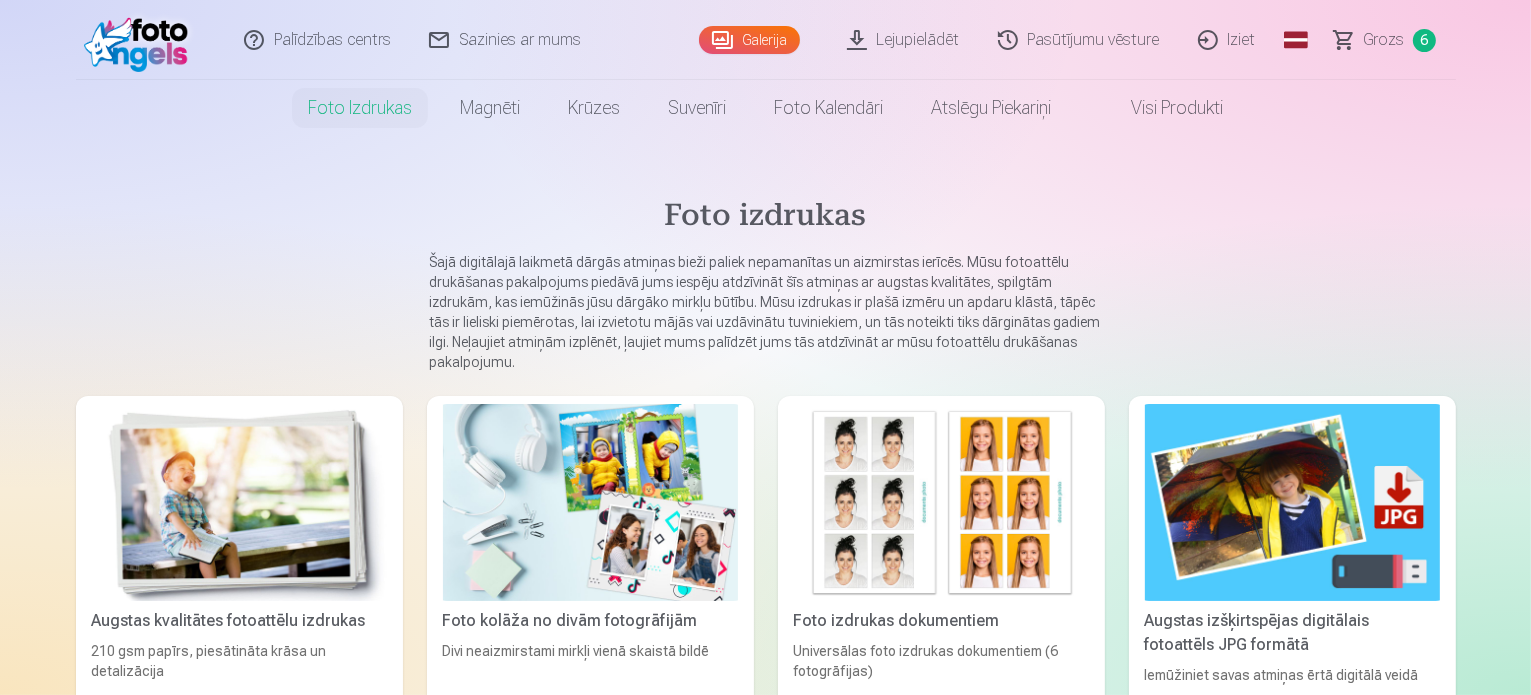 click at bounding box center [590, 502] 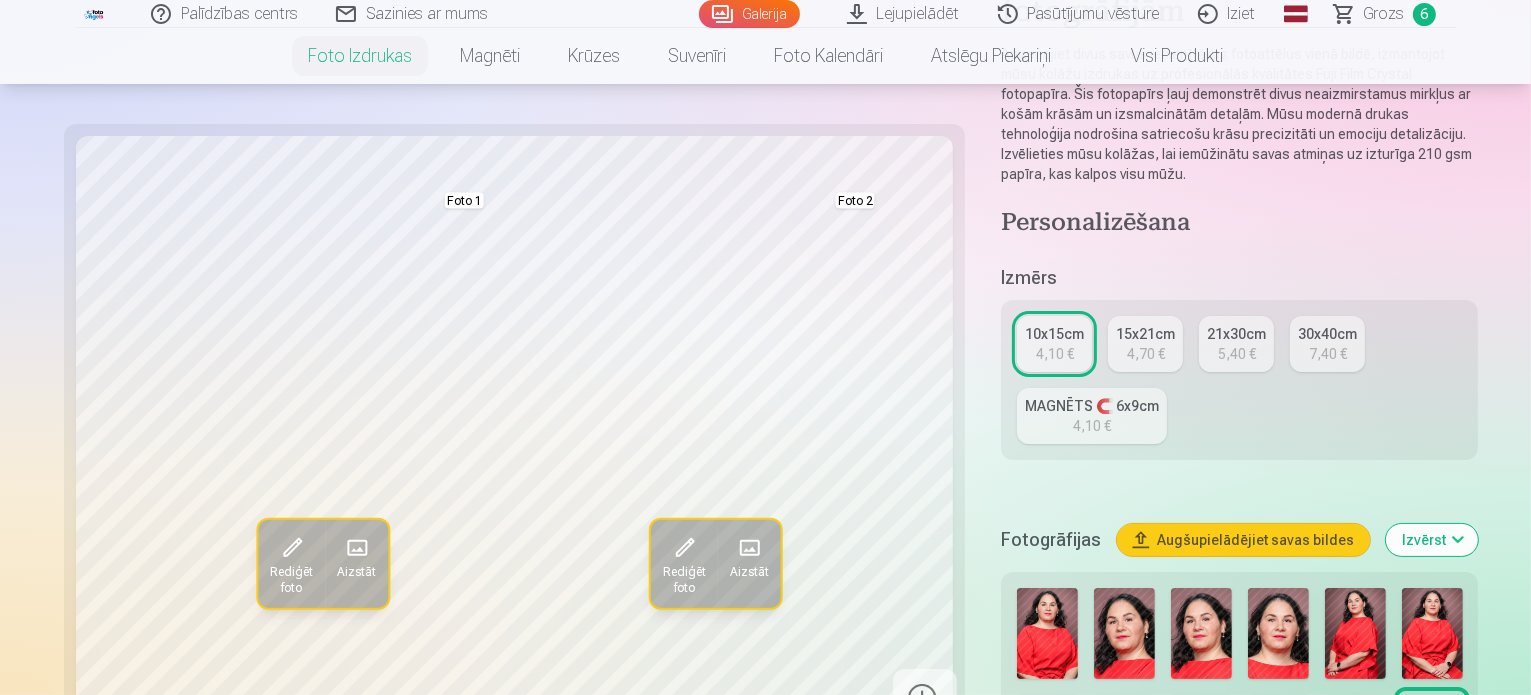 scroll, scrollTop: 234, scrollLeft: 0, axis: vertical 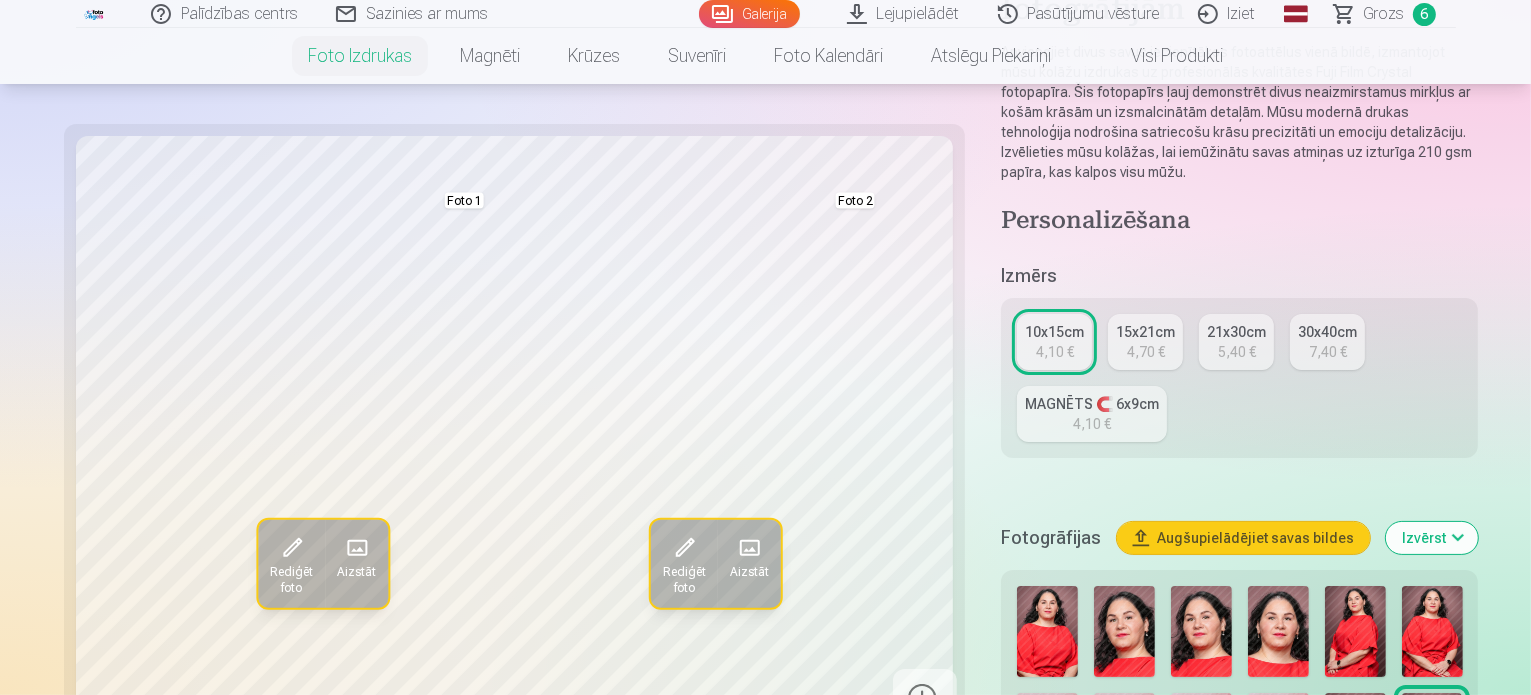 click at bounding box center [1109, 841] 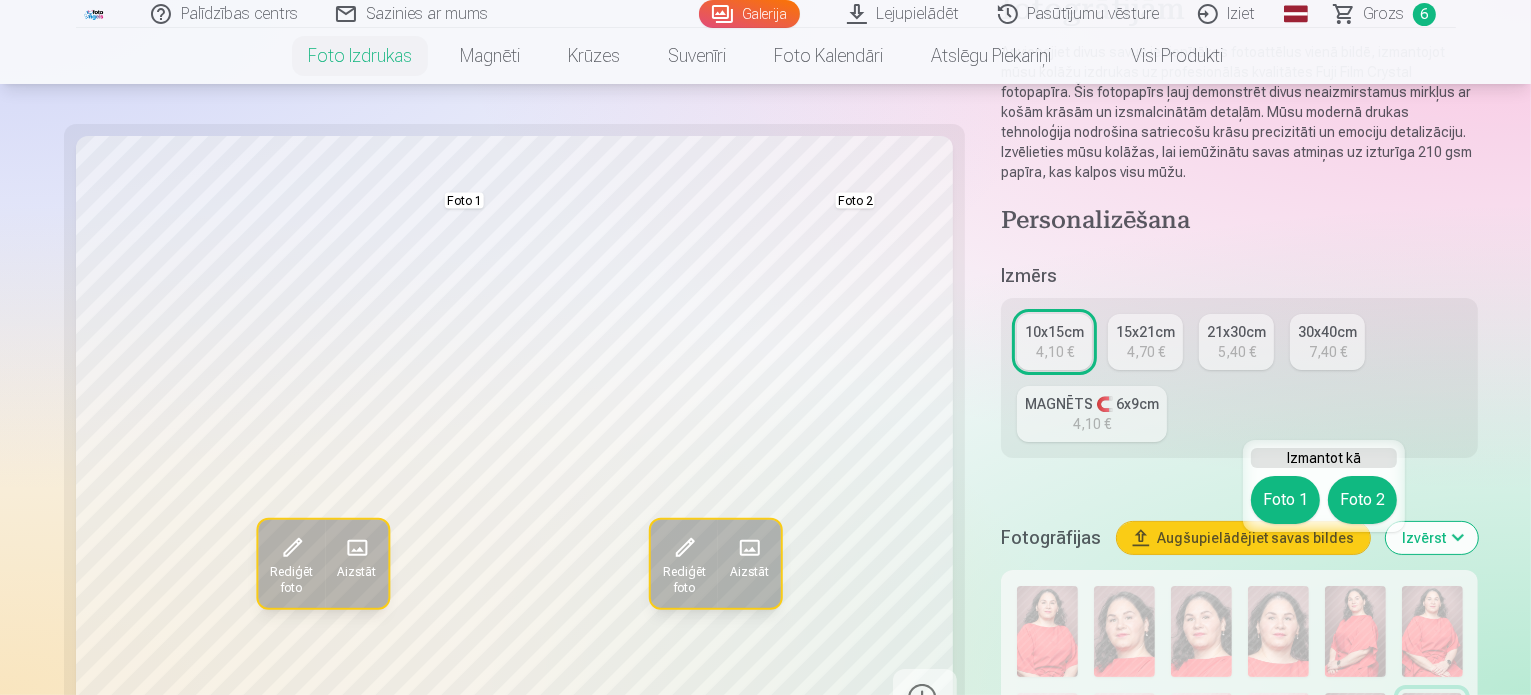 scroll, scrollTop: 268, scrollLeft: 0, axis: vertical 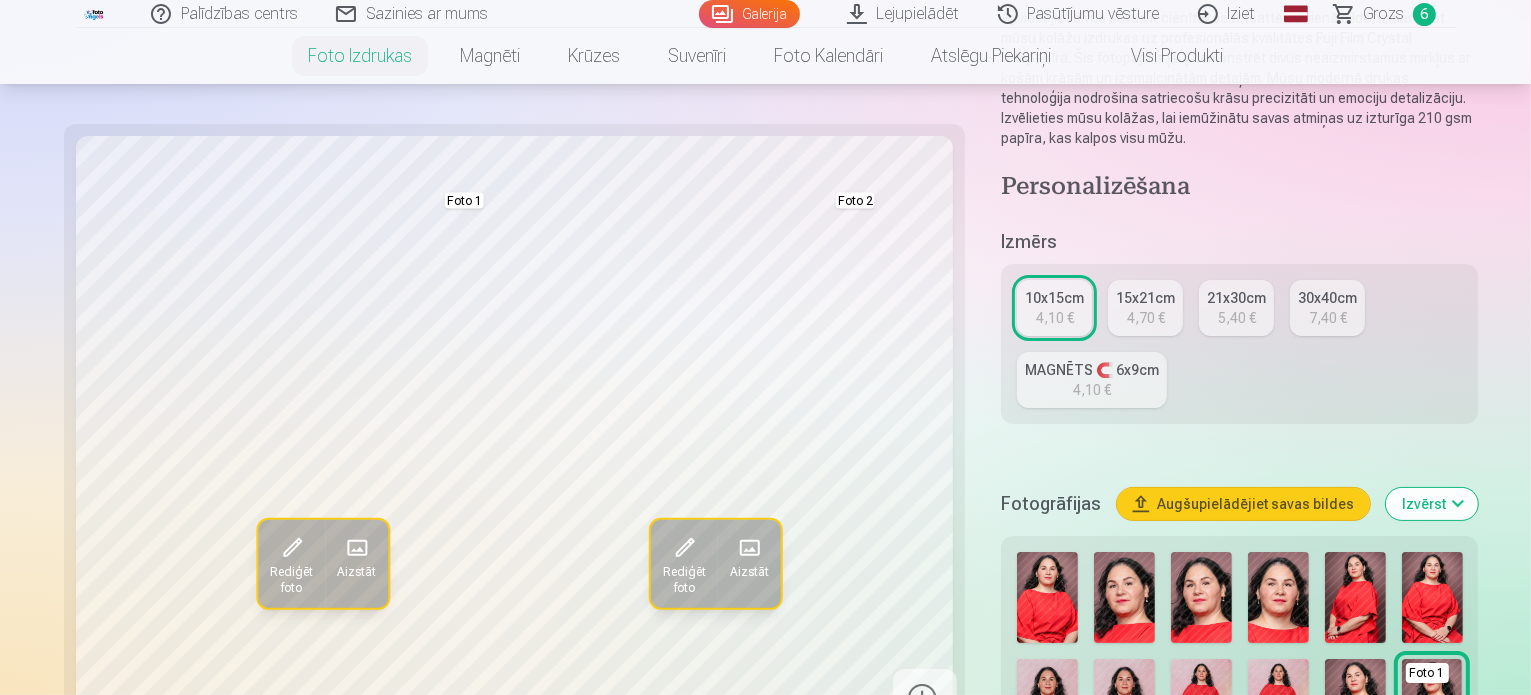 click at bounding box center [1170, 807] 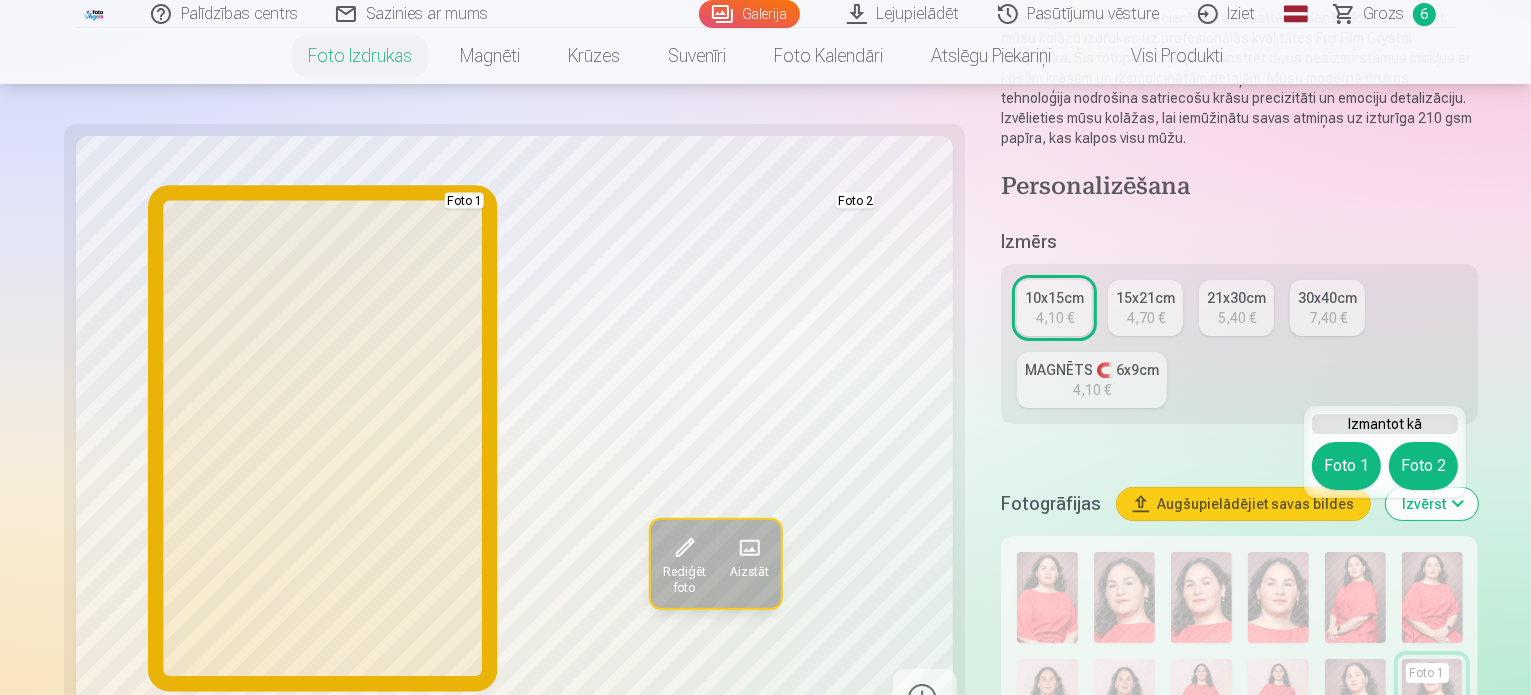 click on "Foto   1" at bounding box center [1346, 466] 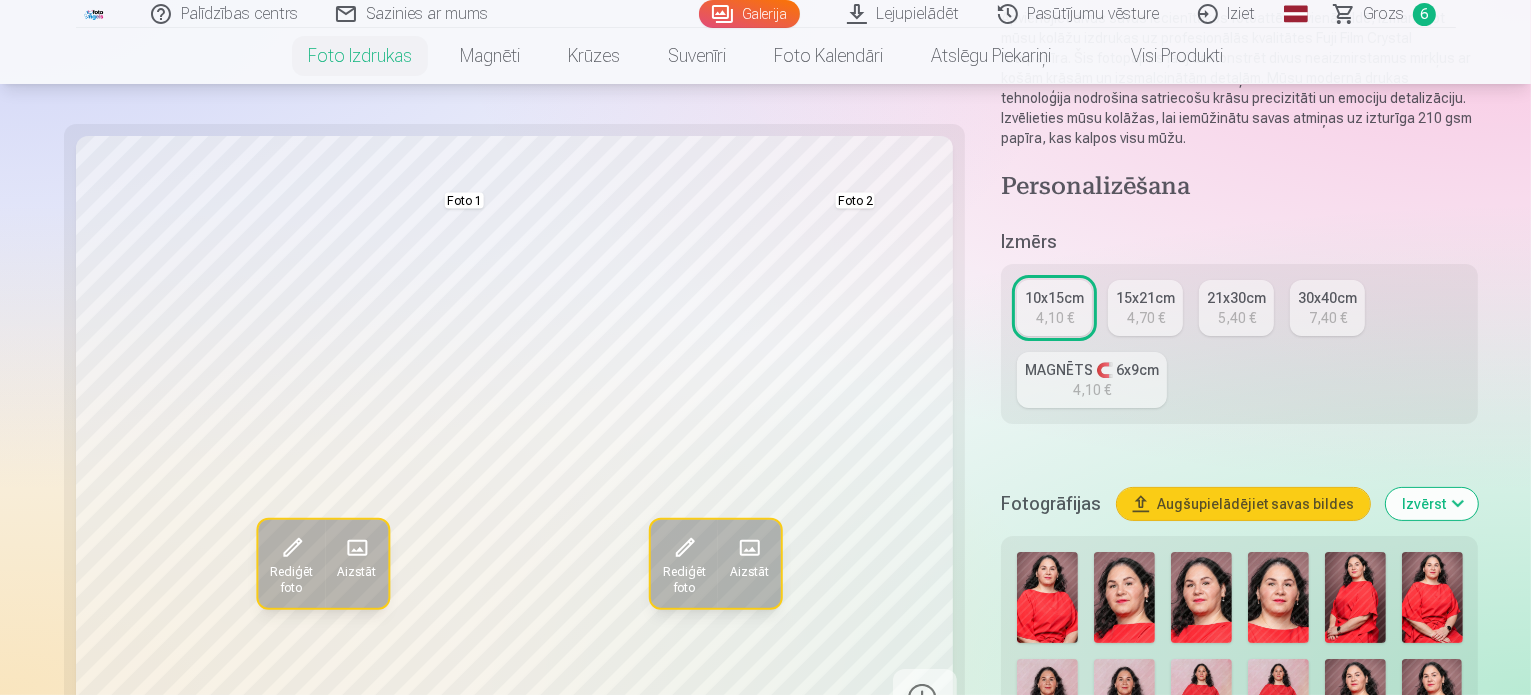 click at bounding box center (1231, 807) 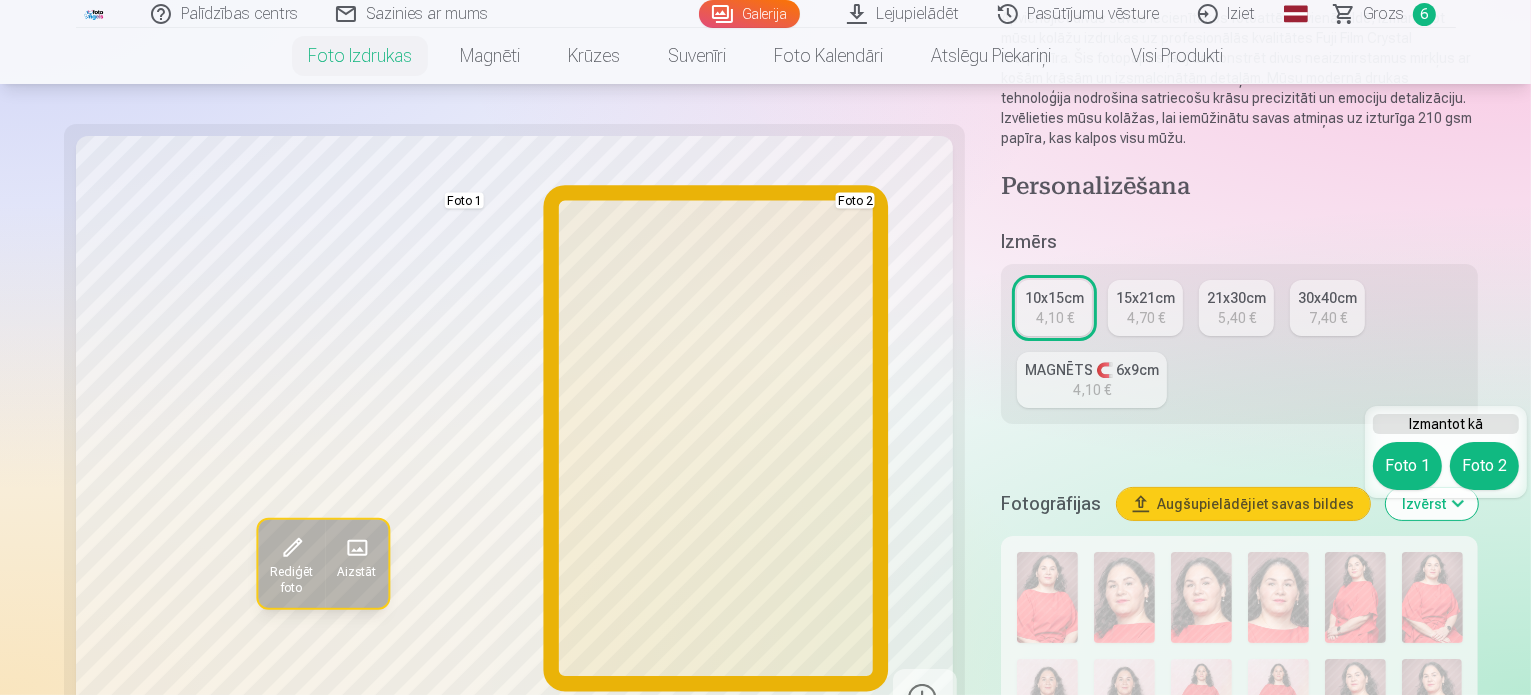 click on "Foto   2" at bounding box center [1484, 466] 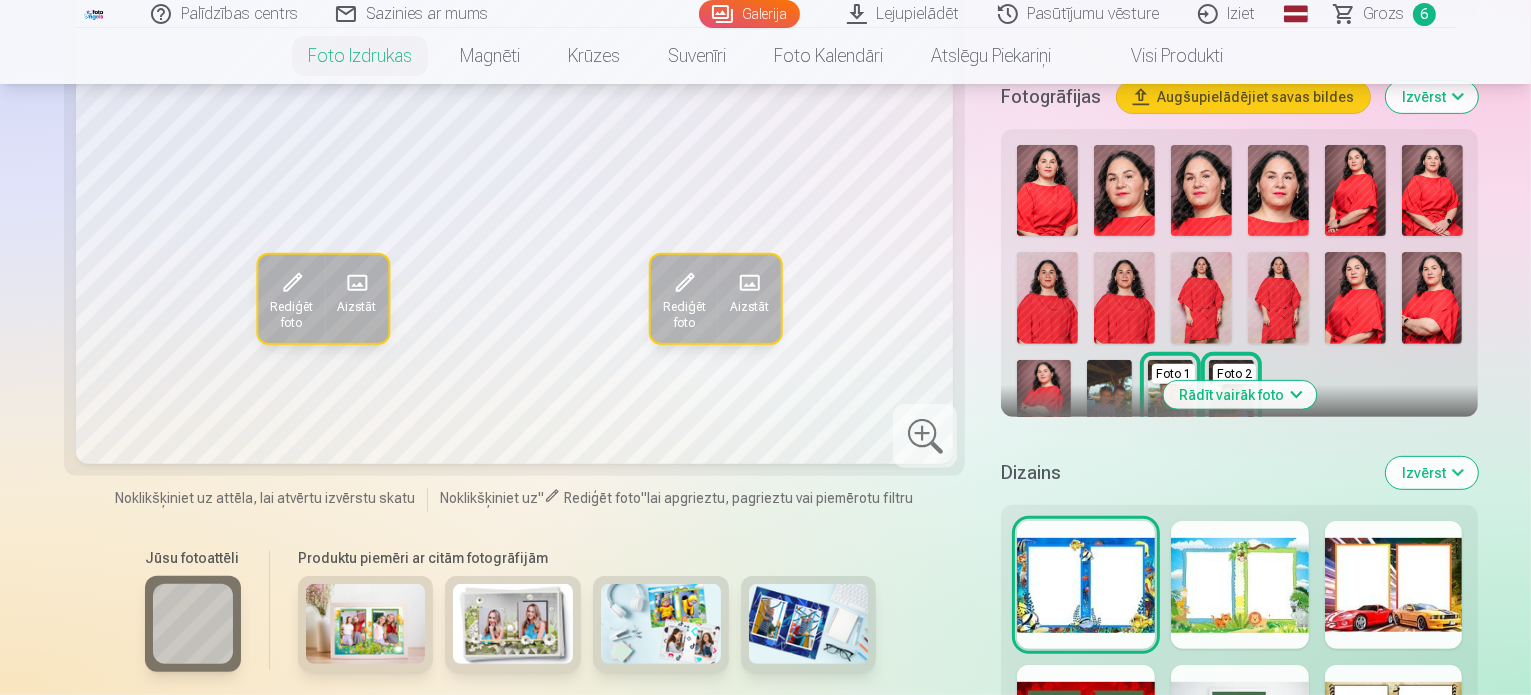 scroll, scrollTop: 676, scrollLeft: 0, axis: vertical 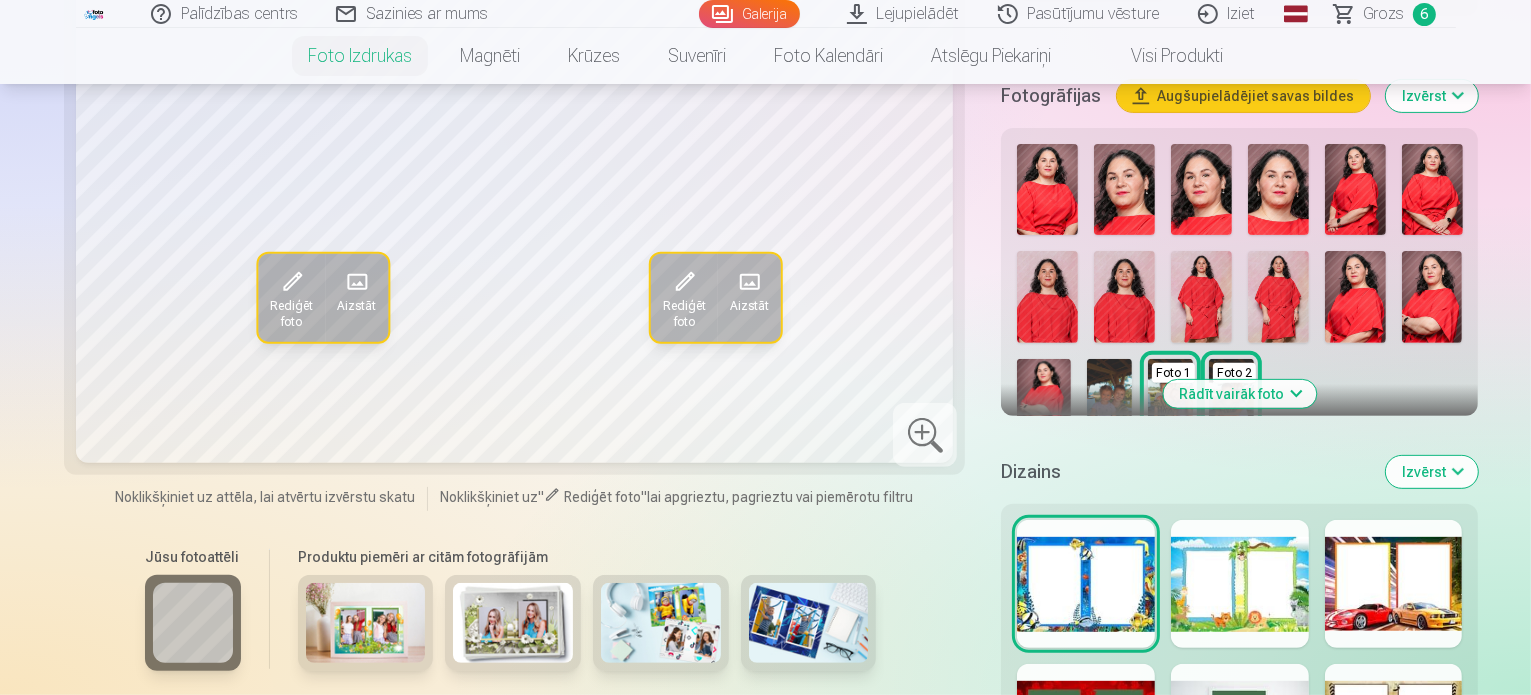 click on "Skatīt vairāk dizainu" at bounding box center (1240, 757) 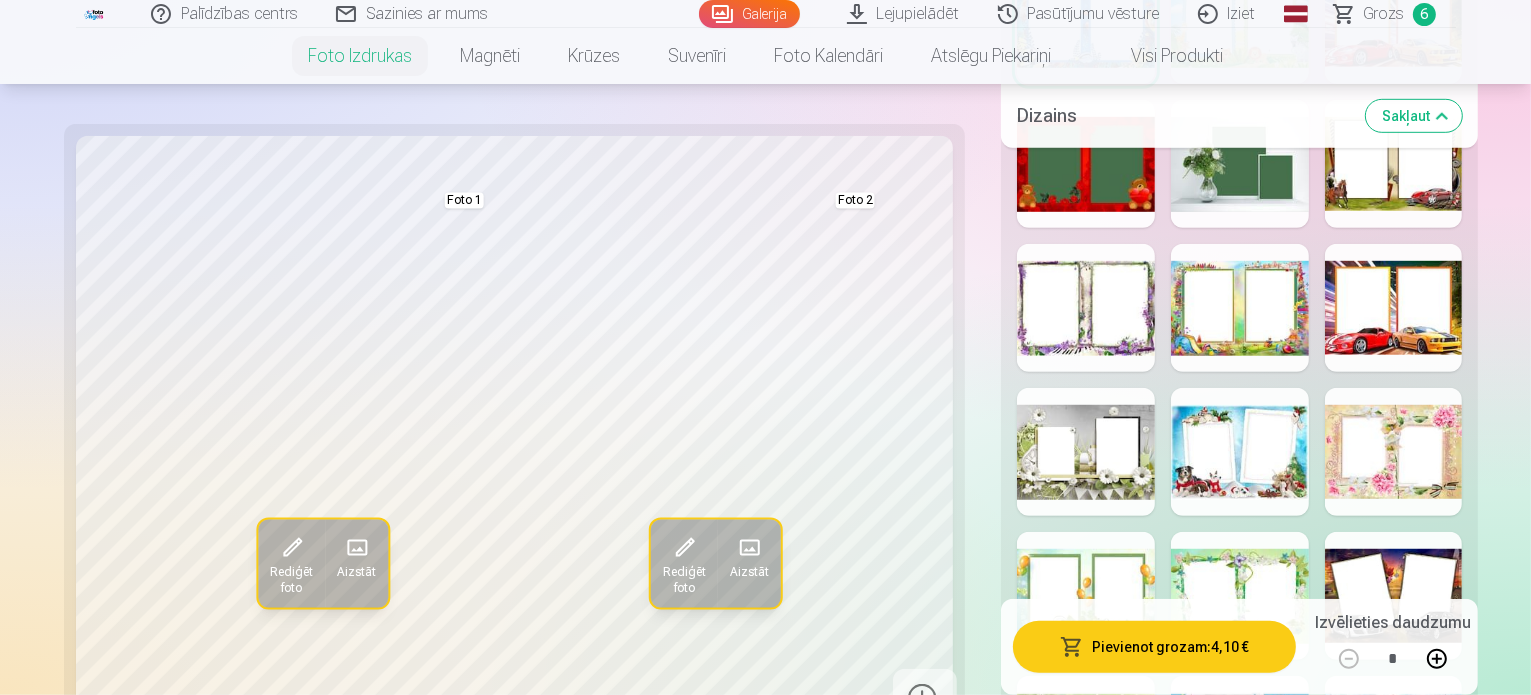scroll, scrollTop: 1238, scrollLeft: 0, axis: vertical 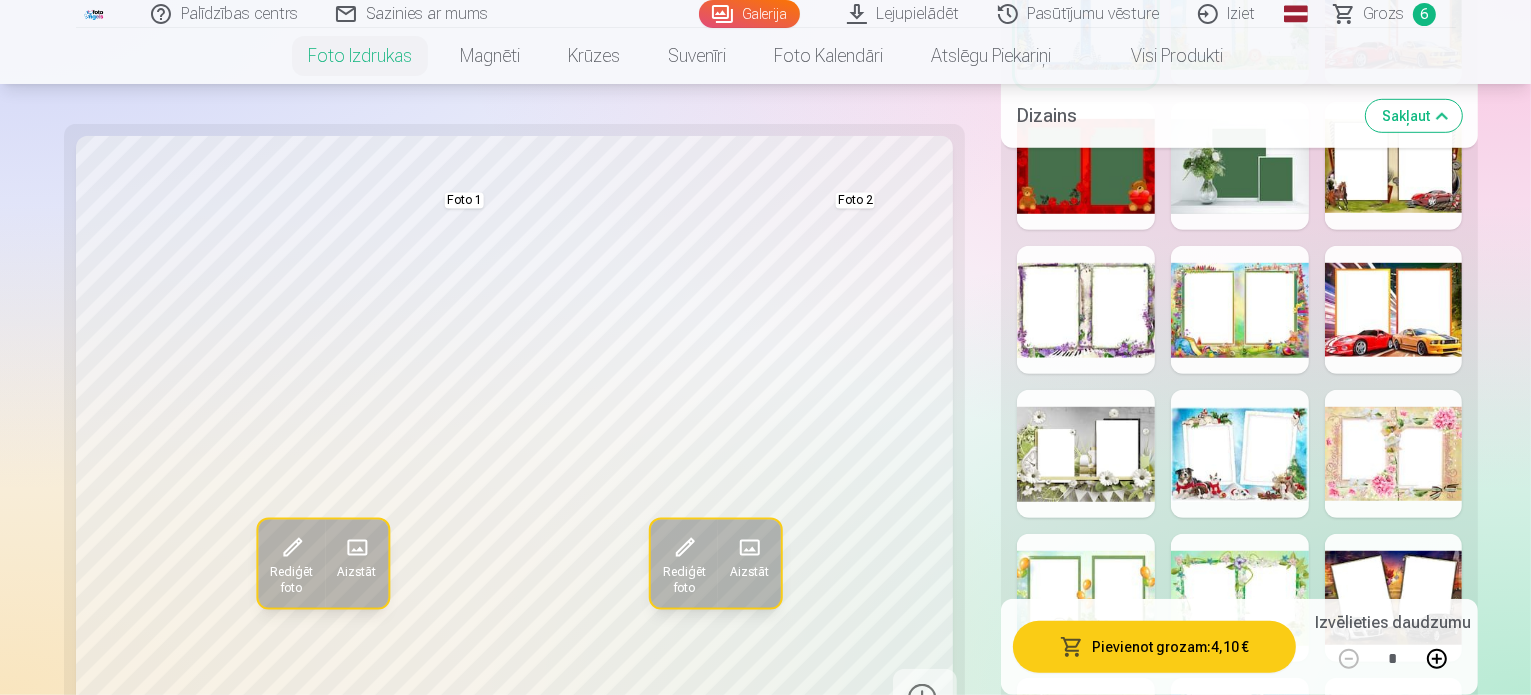 click at bounding box center (1394, 454) 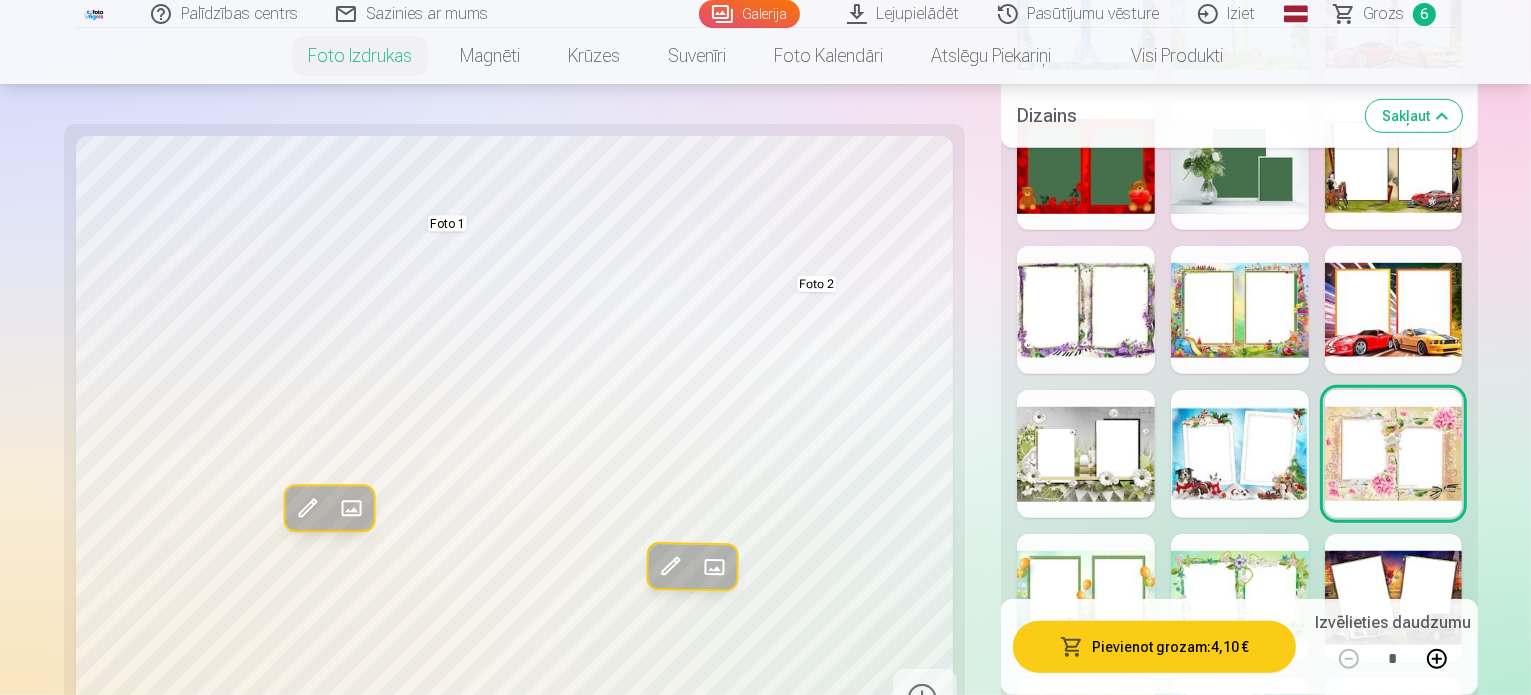click at bounding box center [1240, 598] 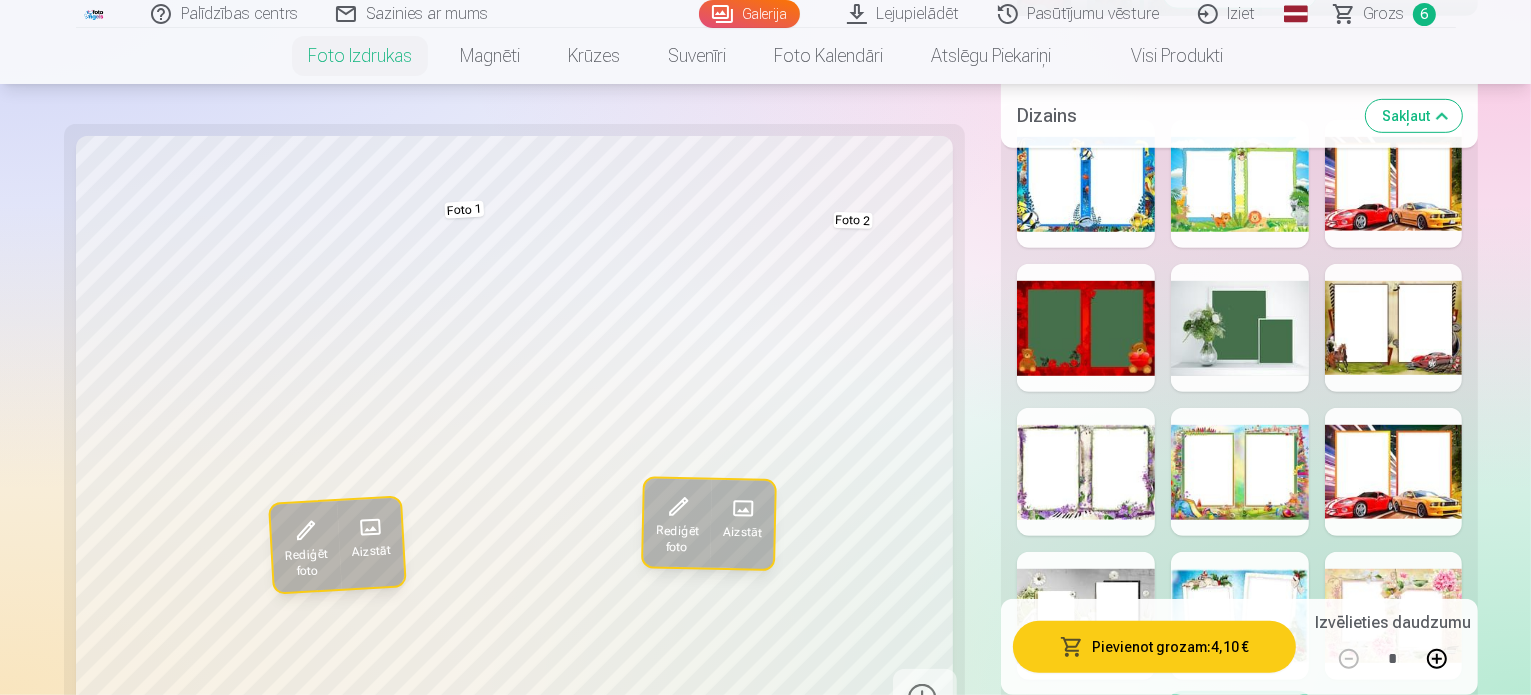 scroll, scrollTop: 992, scrollLeft: 0, axis: vertical 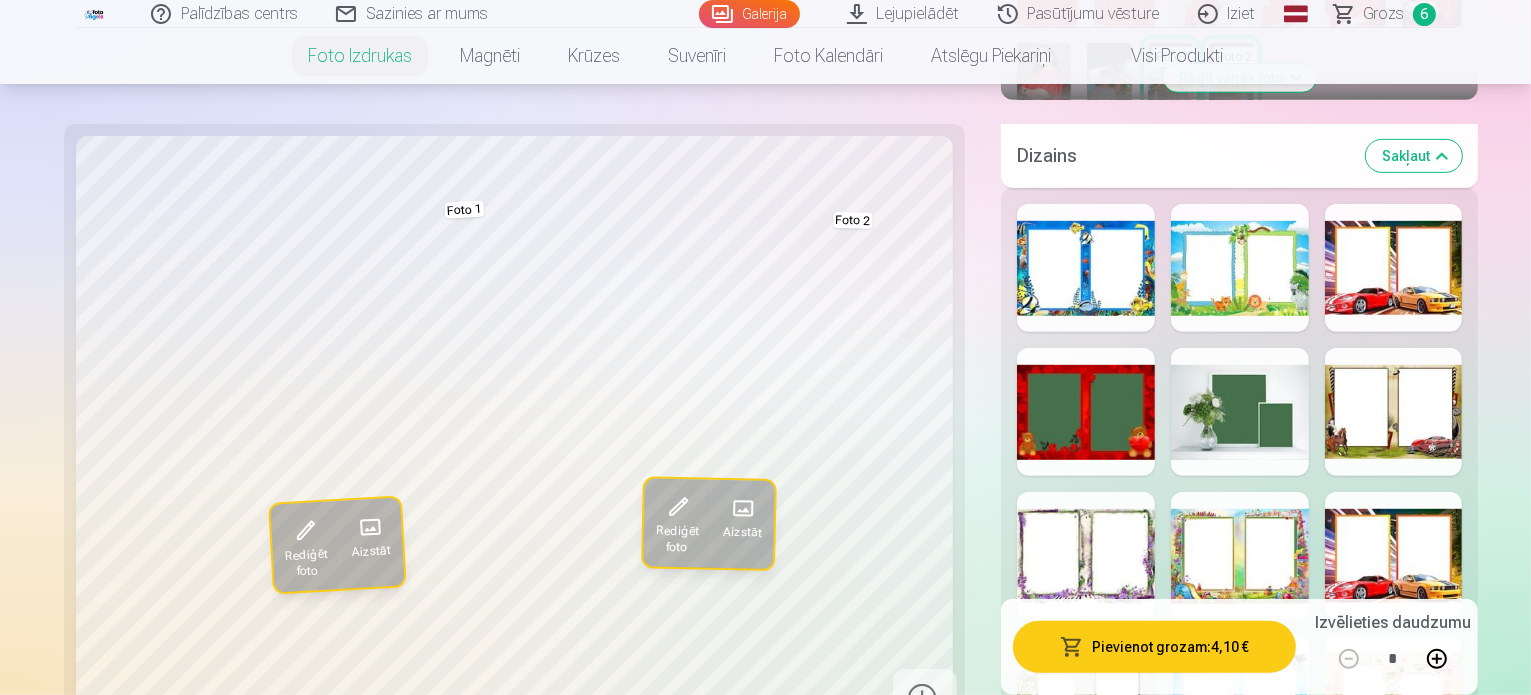click at bounding box center [1086, 556] 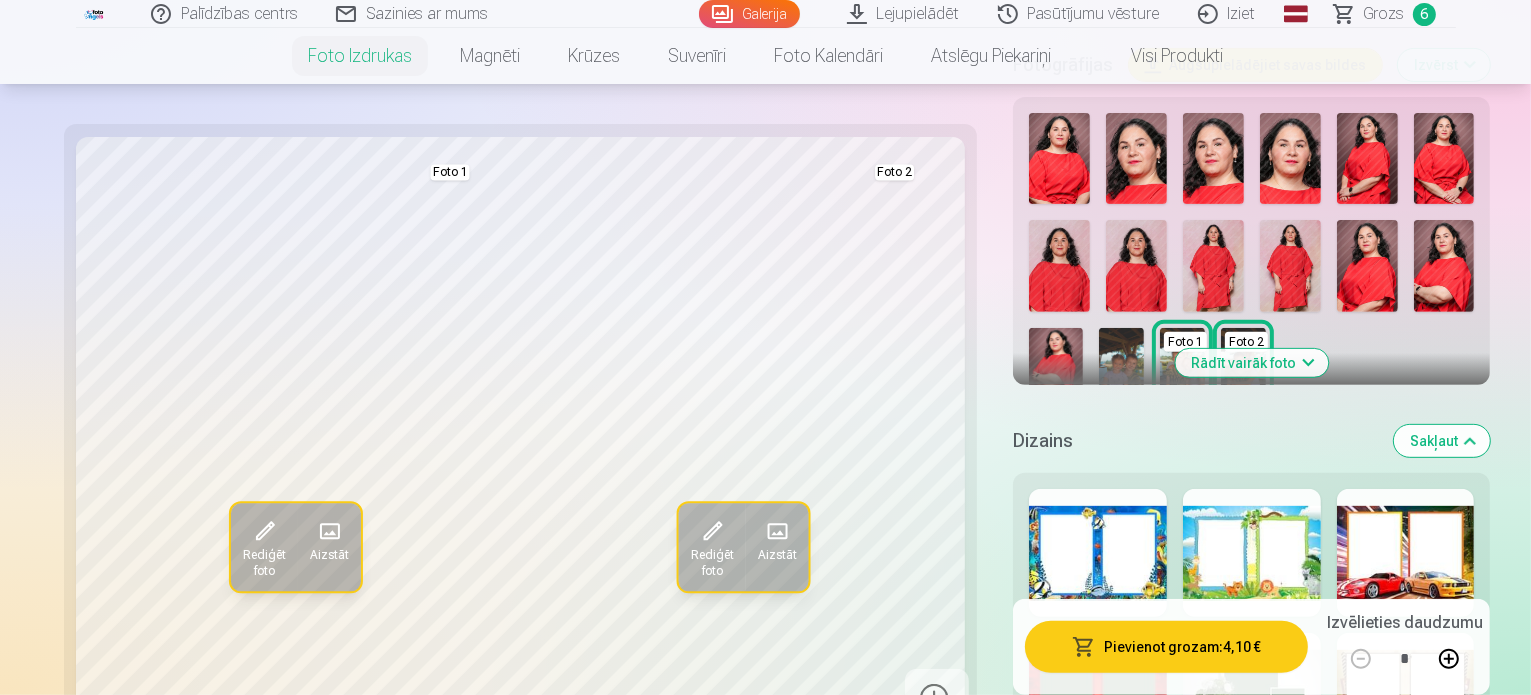scroll, scrollTop: 706, scrollLeft: 0, axis: vertical 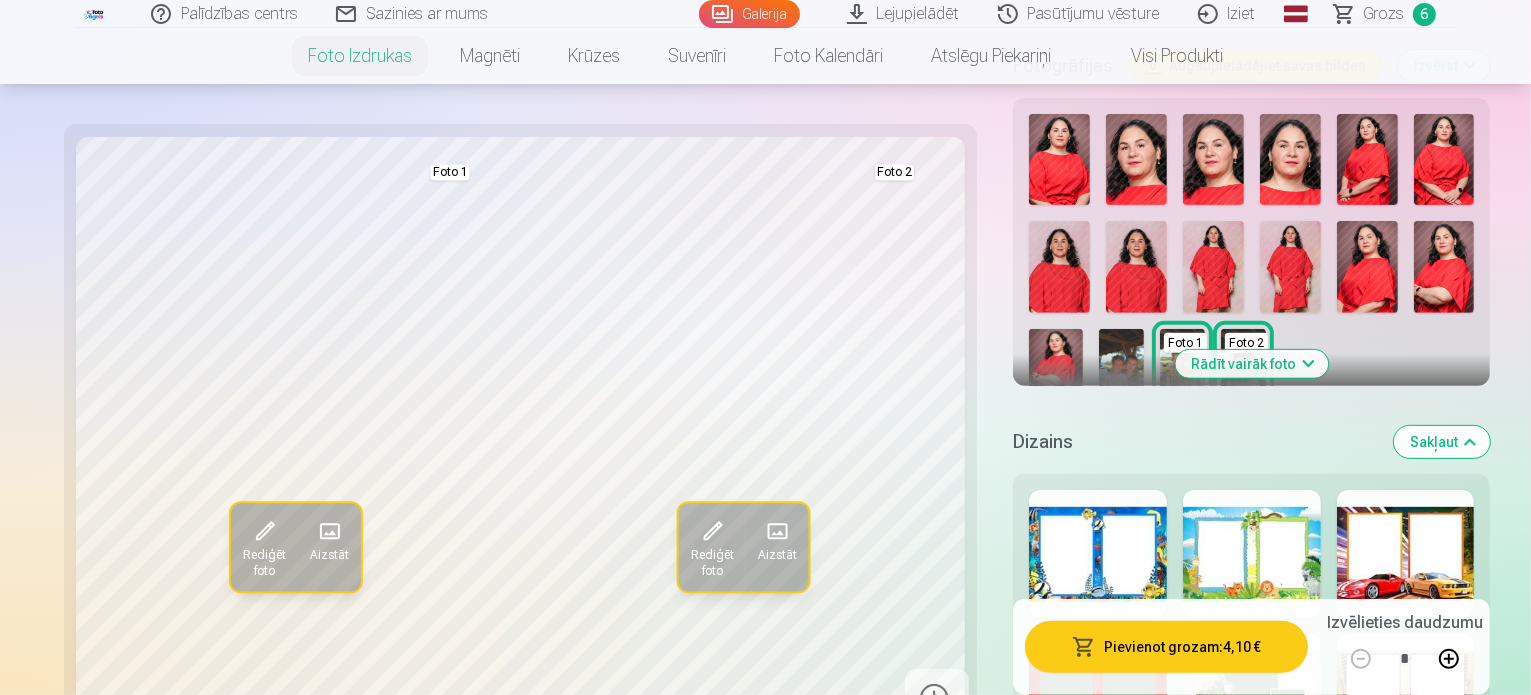 click at bounding box center [1252, 554] 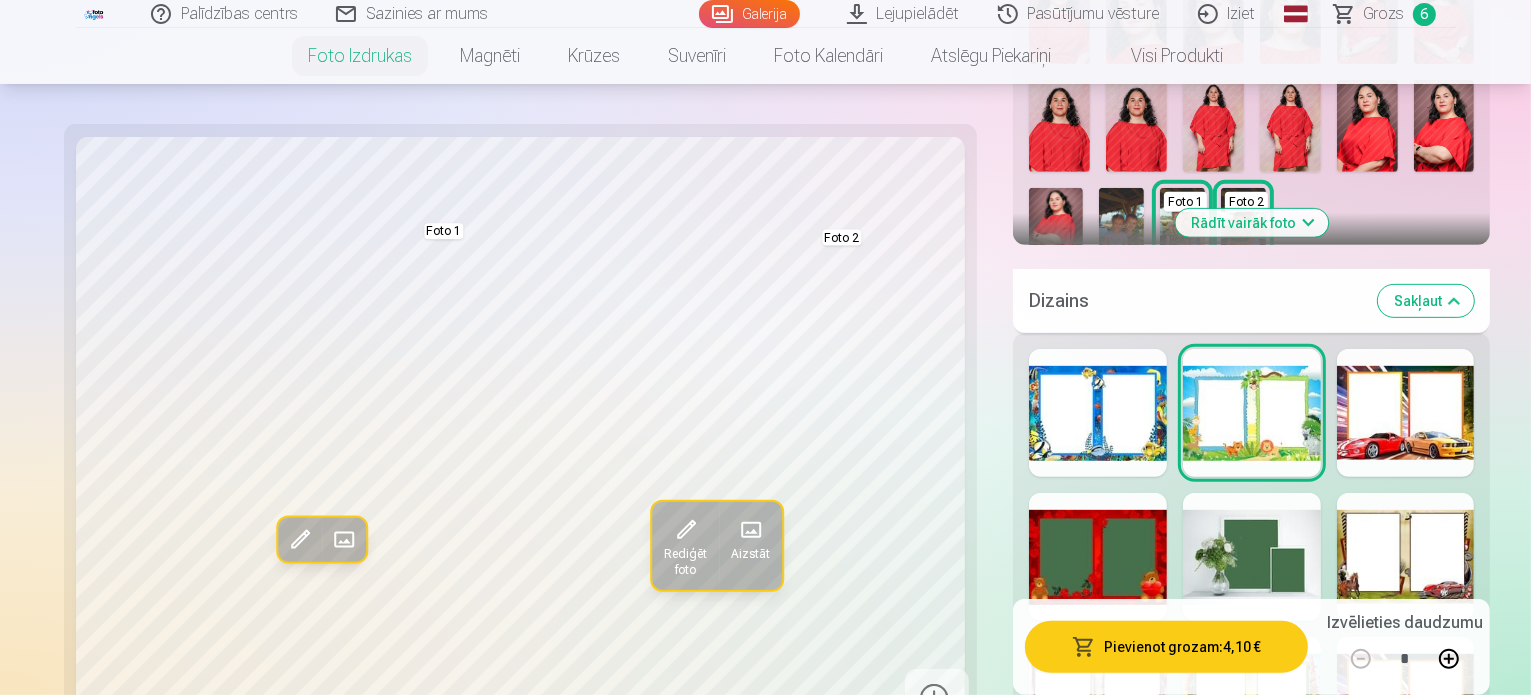 scroll, scrollTop: 855, scrollLeft: 0, axis: vertical 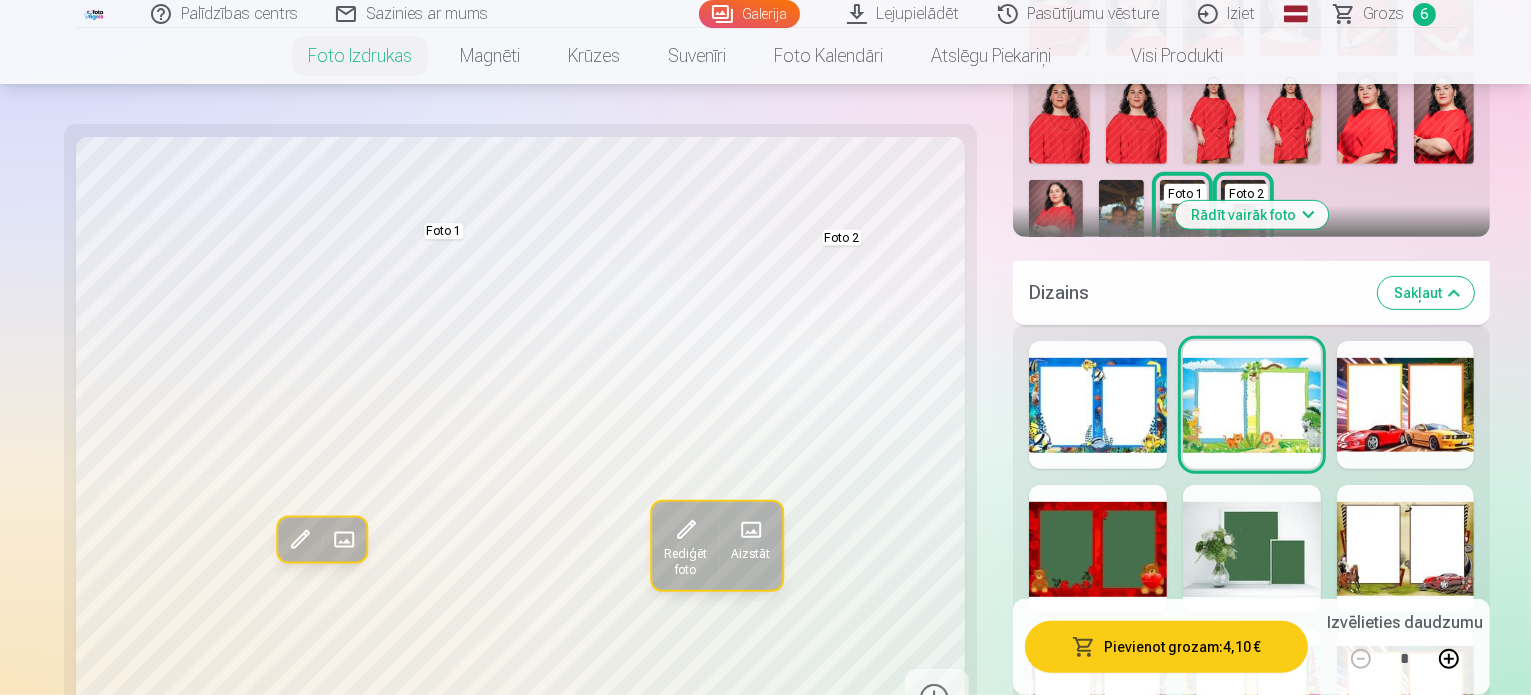 click at bounding box center (1098, 693) 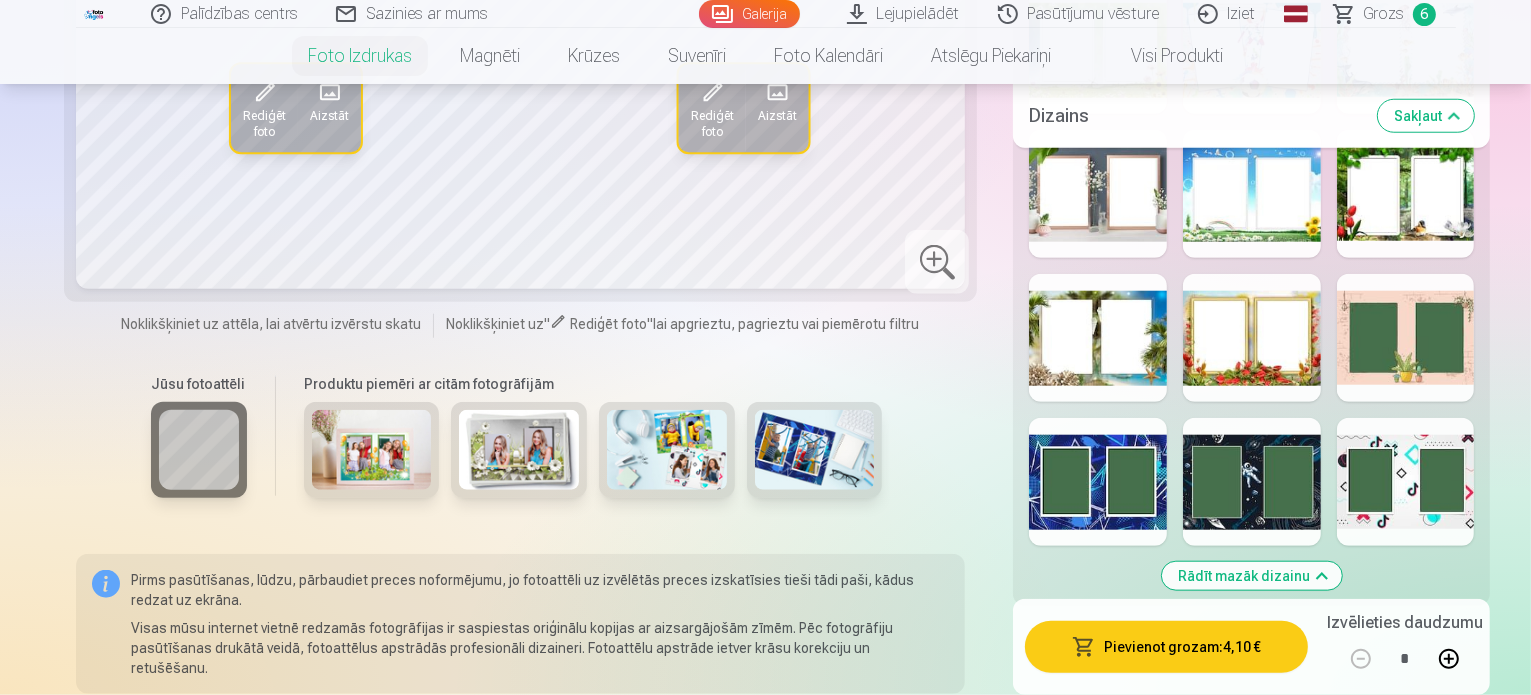 scroll, scrollTop: 1931, scrollLeft: 0, axis: vertical 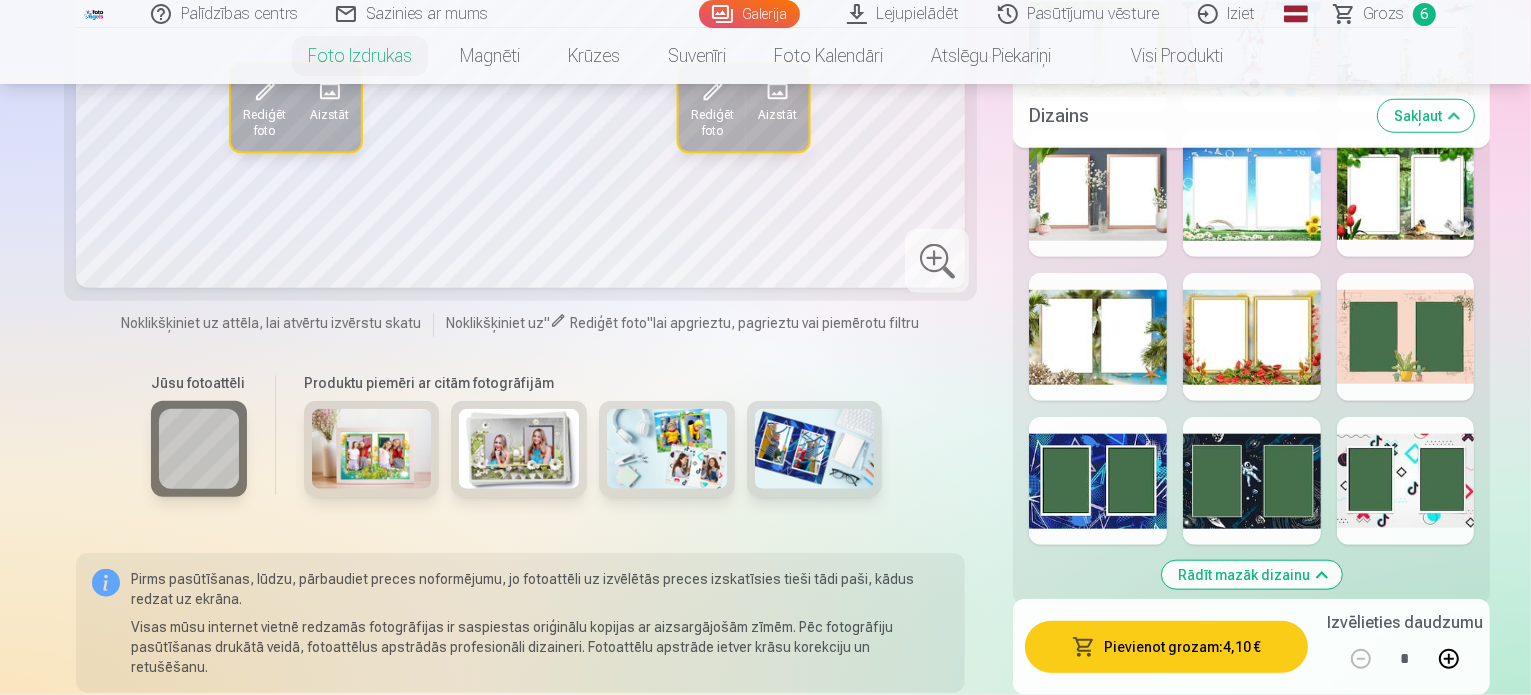 click at bounding box center [1252, 481] 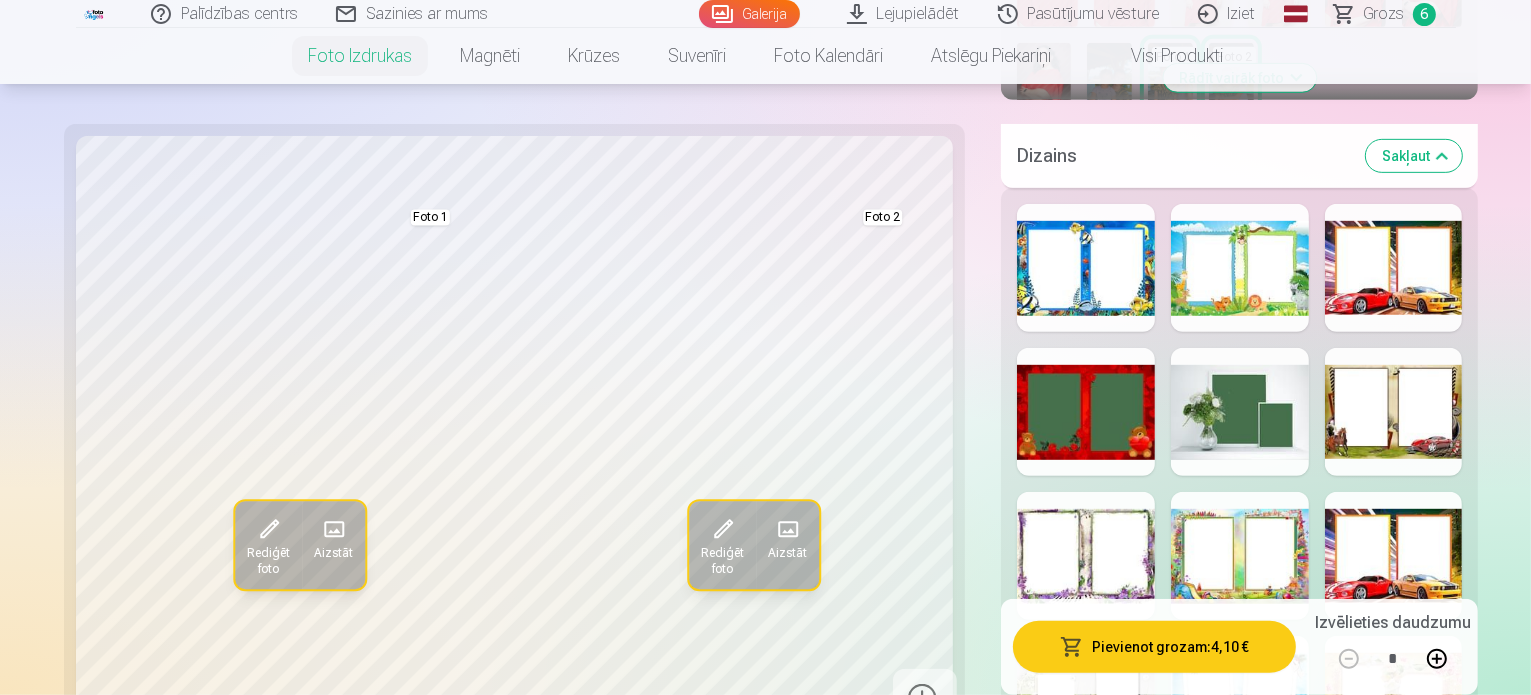 scroll, scrollTop: 984, scrollLeft: 0, axis: vertical 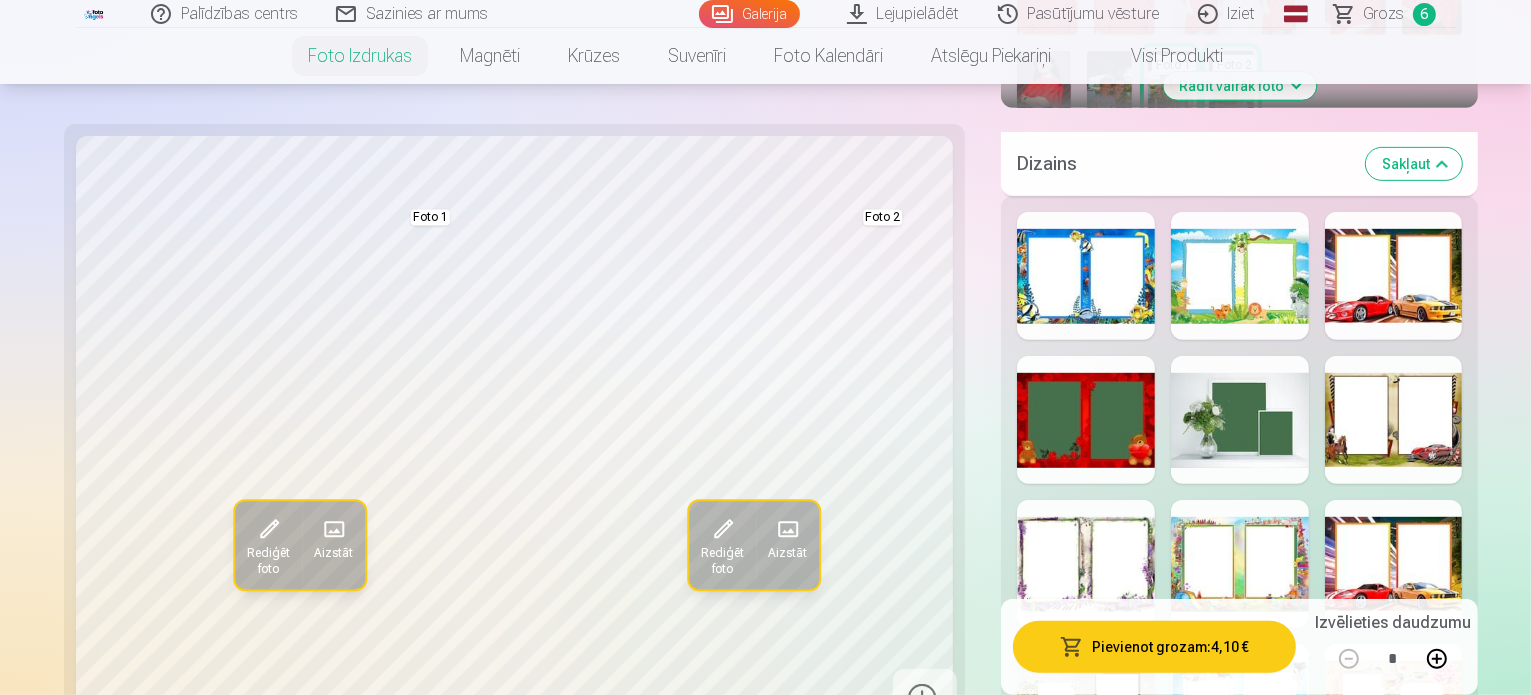 click at bounding box center [1086, 564] 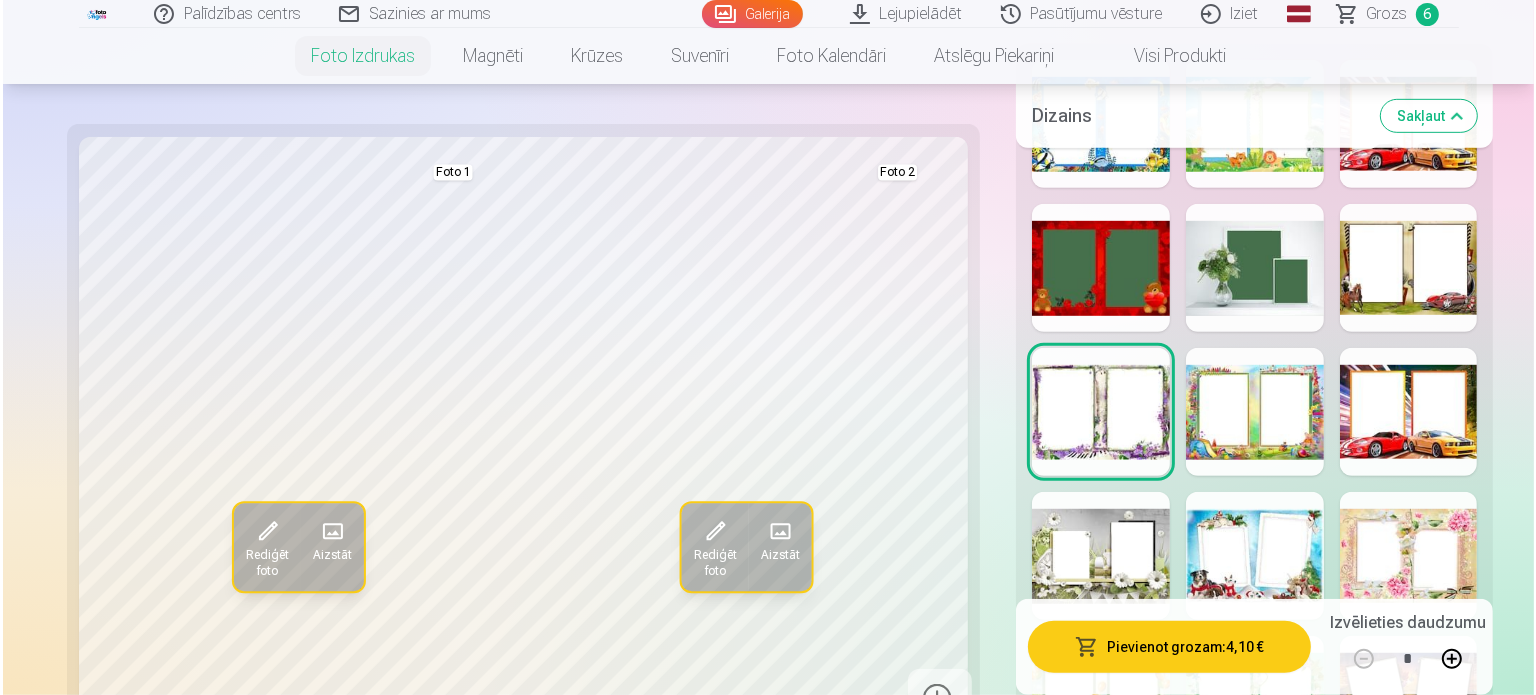 scroll, scrollTop: 1142, scrollLeft: 0, axis: vertical 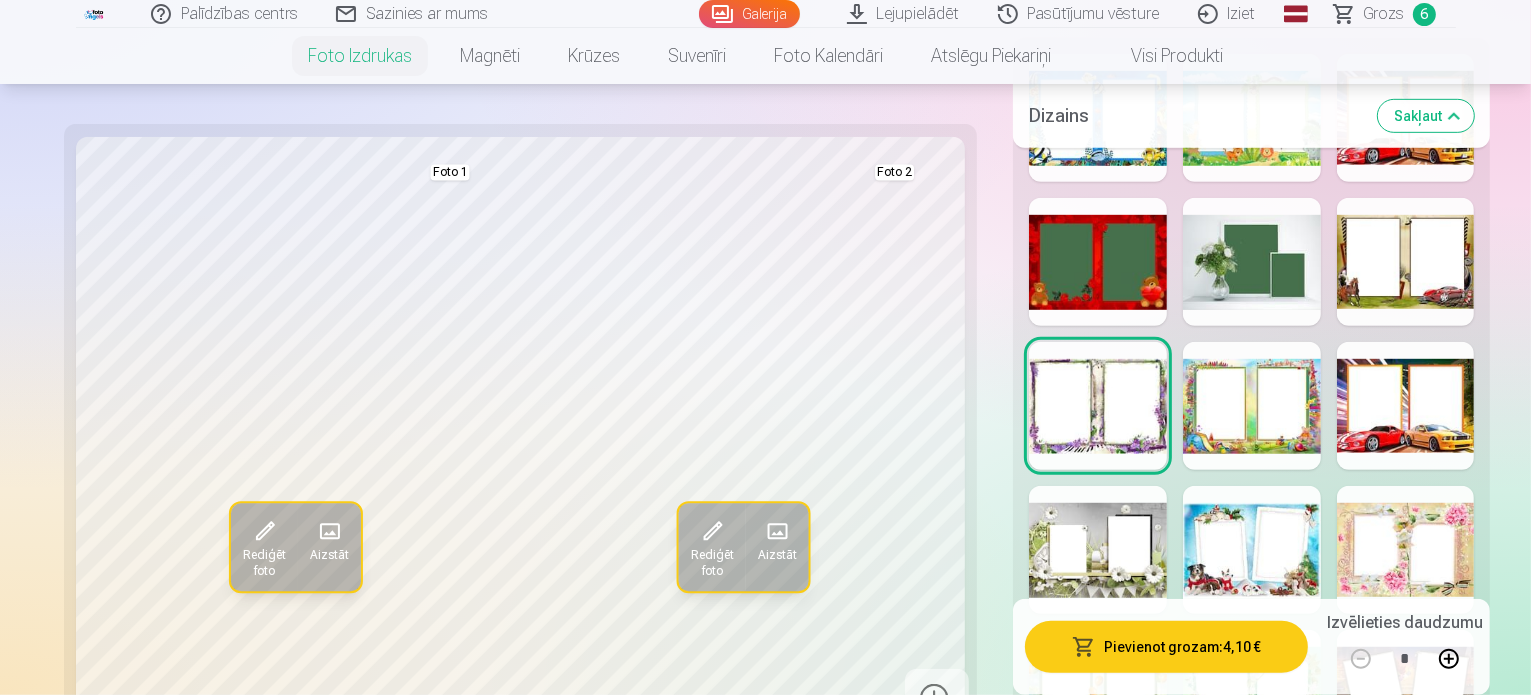 click at bounding box center [1084, 647] 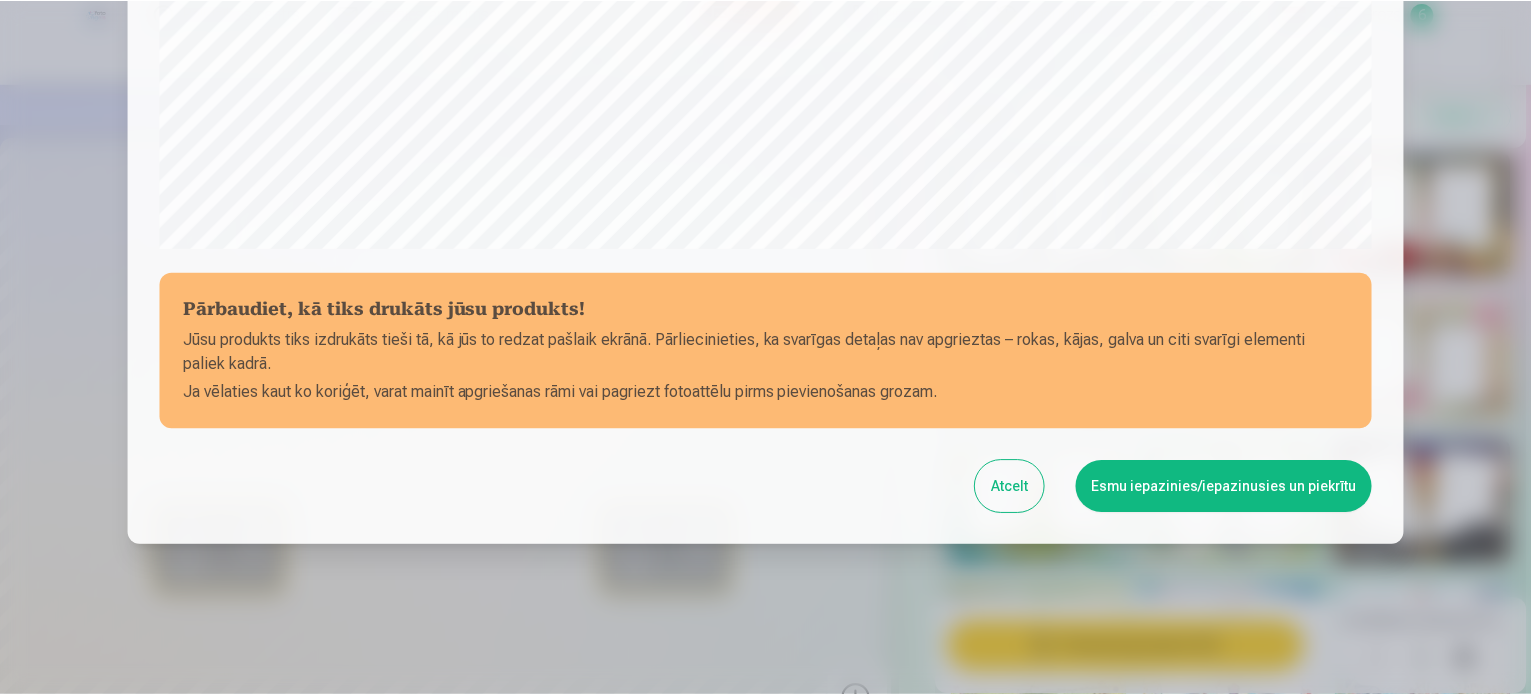 scroll, scrollTop: 744, scrollLeft: 0, axis: vertical 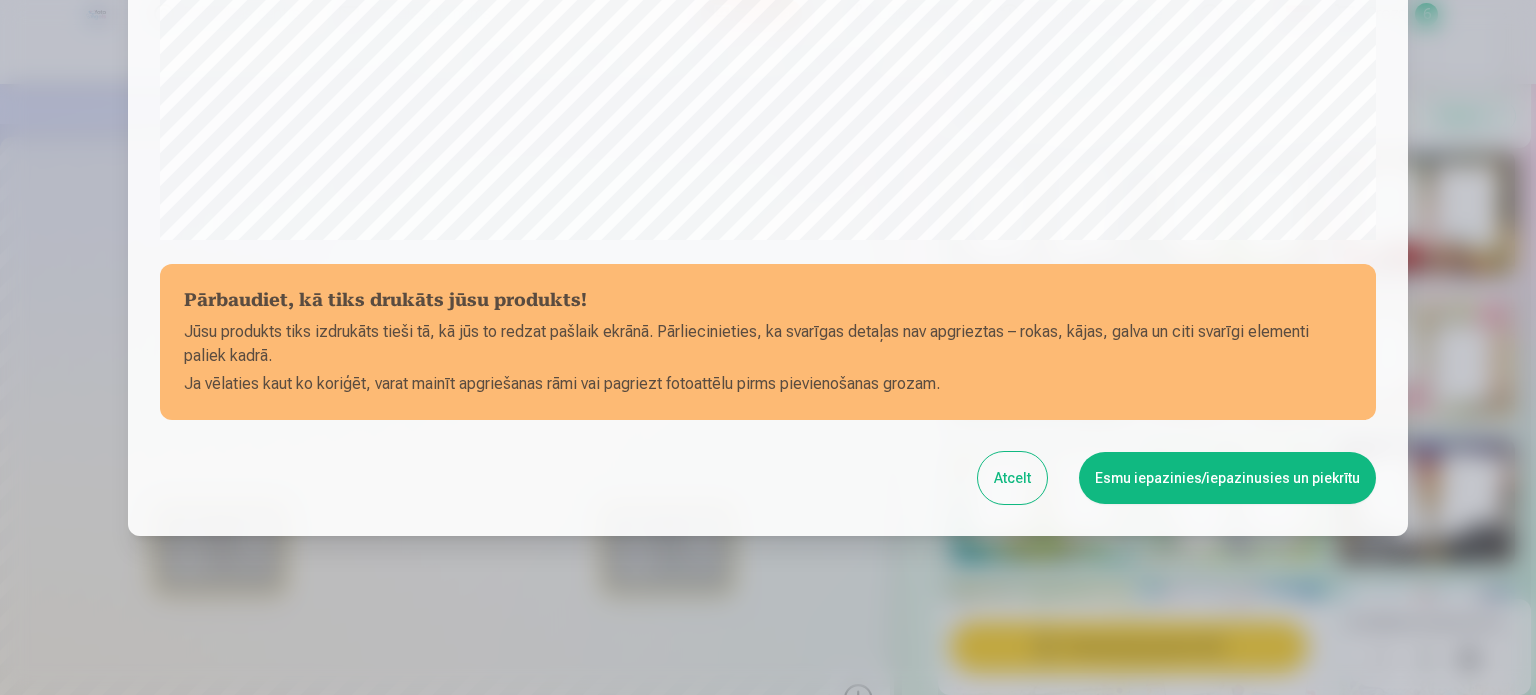 click on "Esmu iepazinies/iepazinusies un piekrītu" at bounding box center [1227, 478] 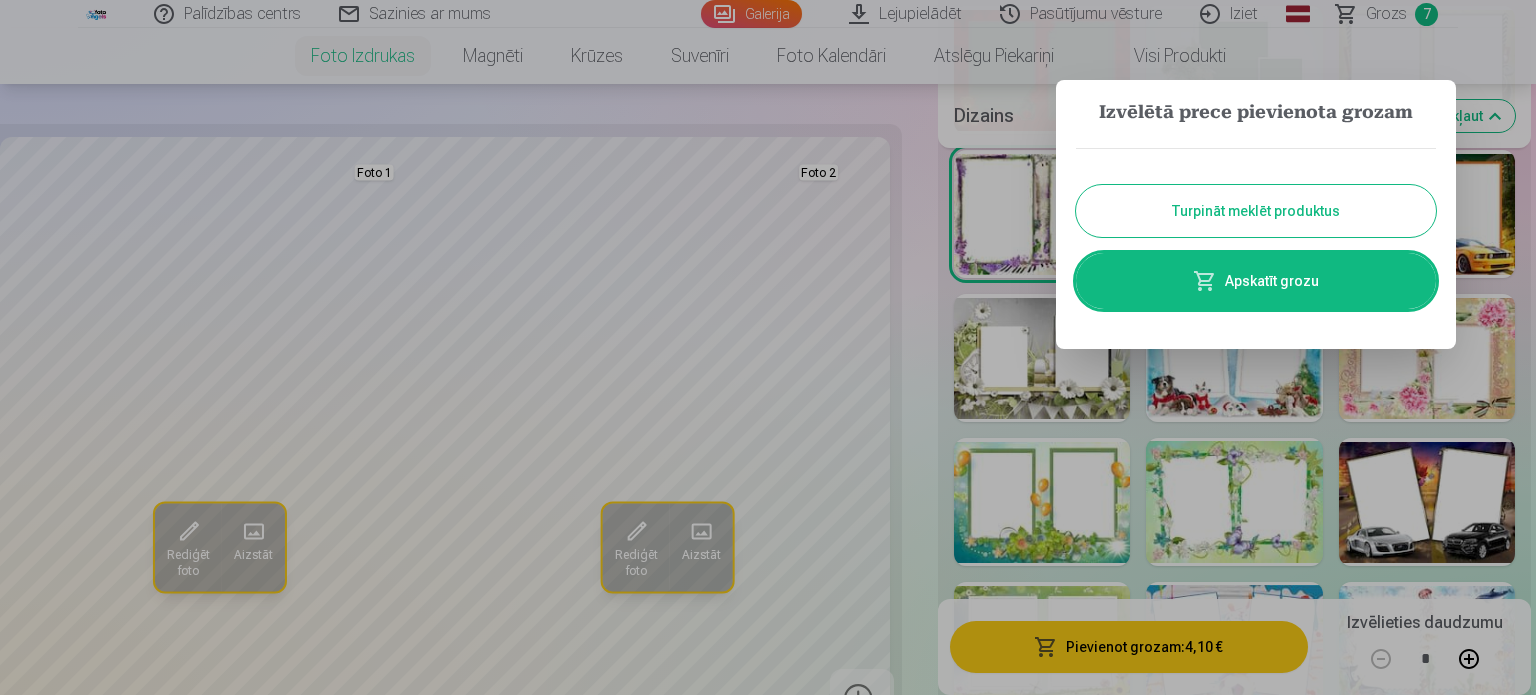 click on "Turpināt meklēt produktus" at bounding box center [1256, 211] 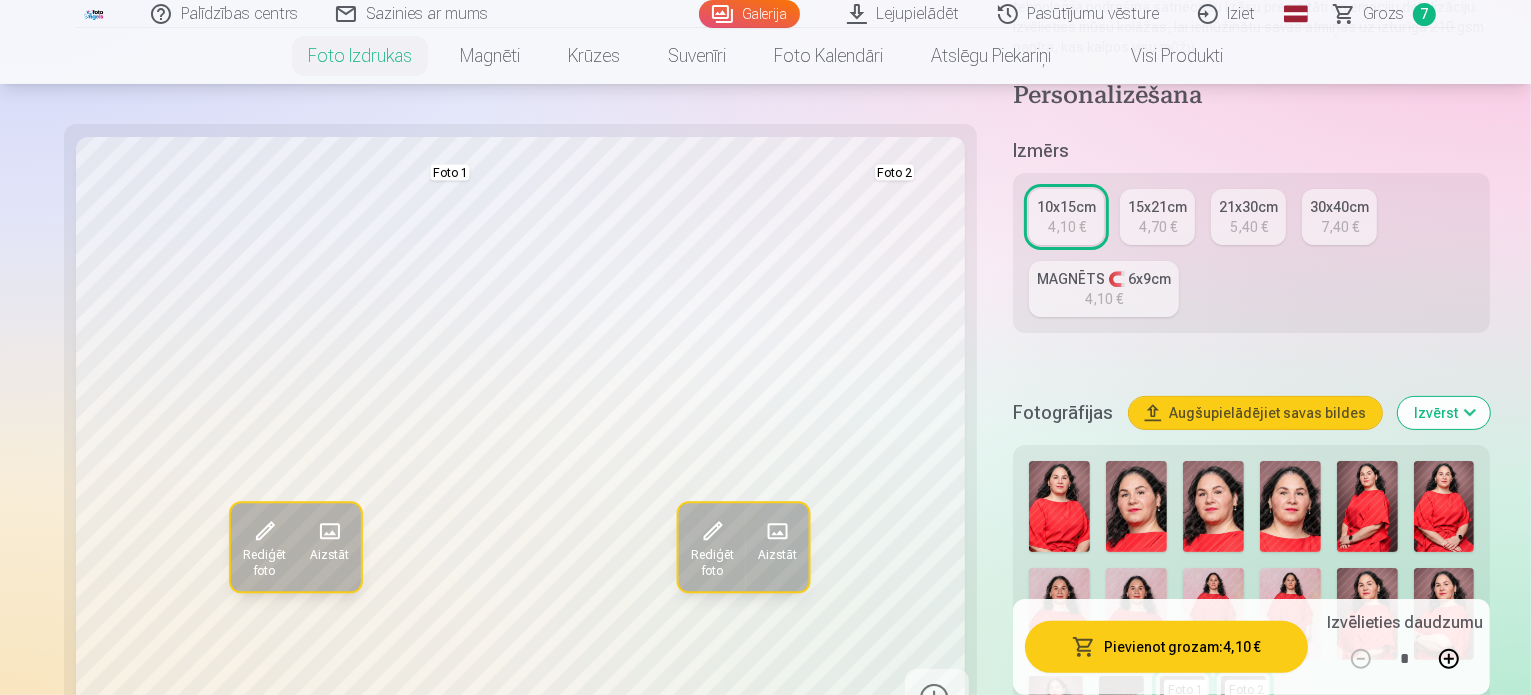 scroll, scrollTop: 304, scrollLeft: 0, axis: vertical 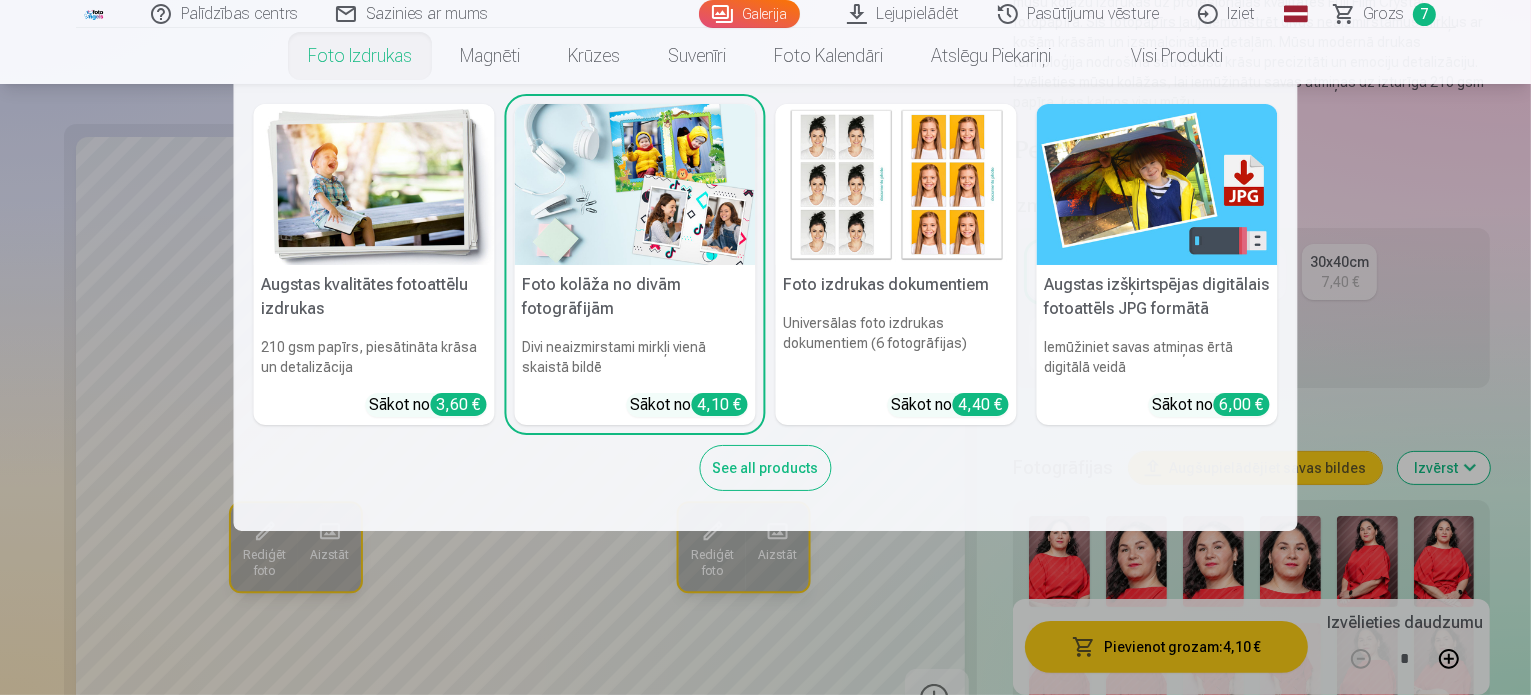 click on "Foto izdrukas" at bounding box center (360, 56) 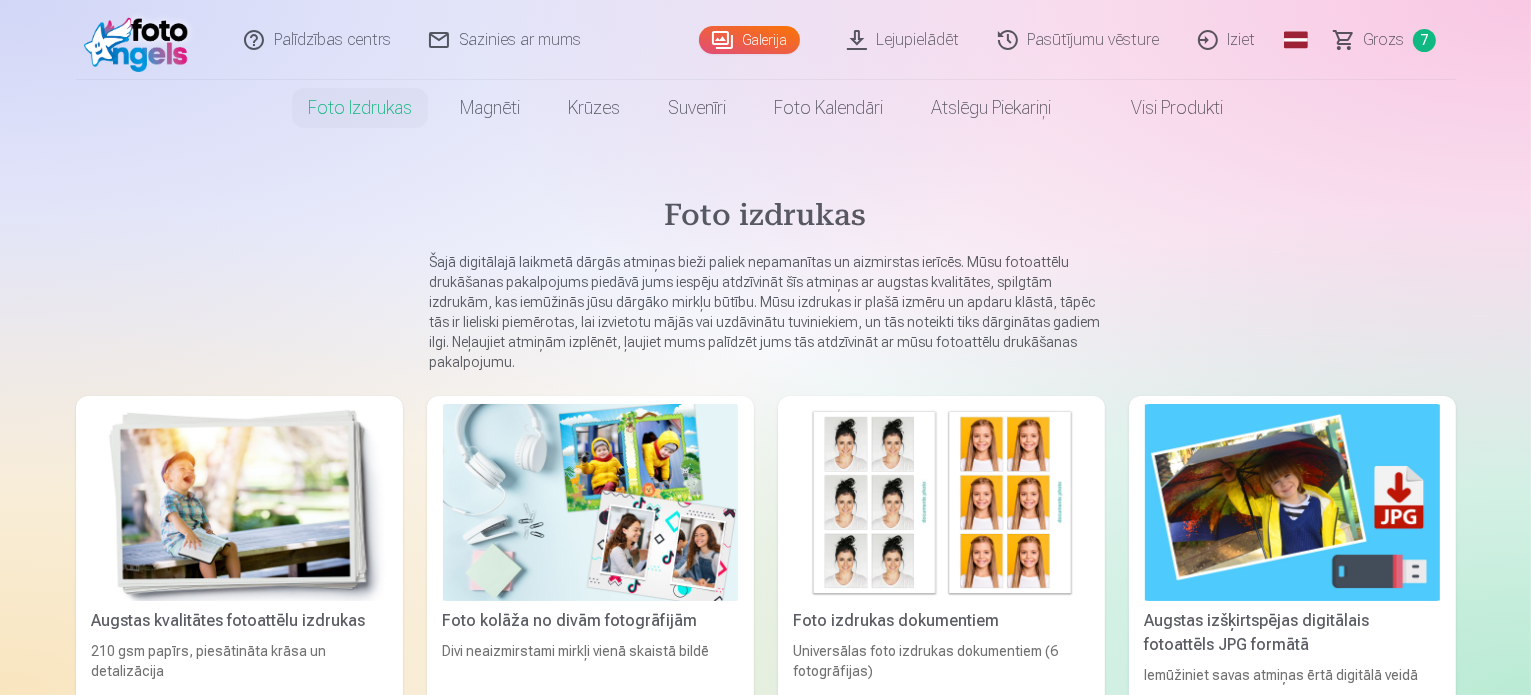 click at bounding box center [239, 502] 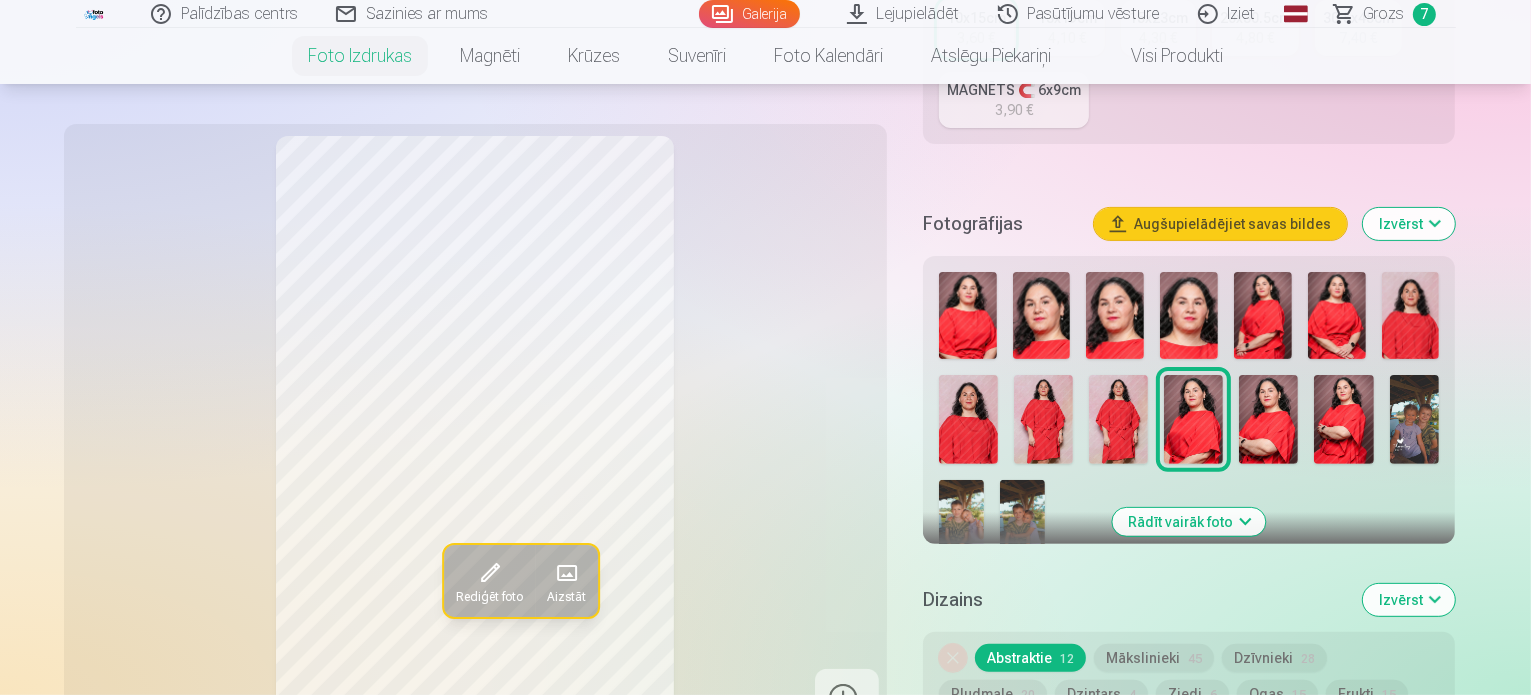 scroll, scrollTop: 550, scrollLeft: 0, axis: vertical 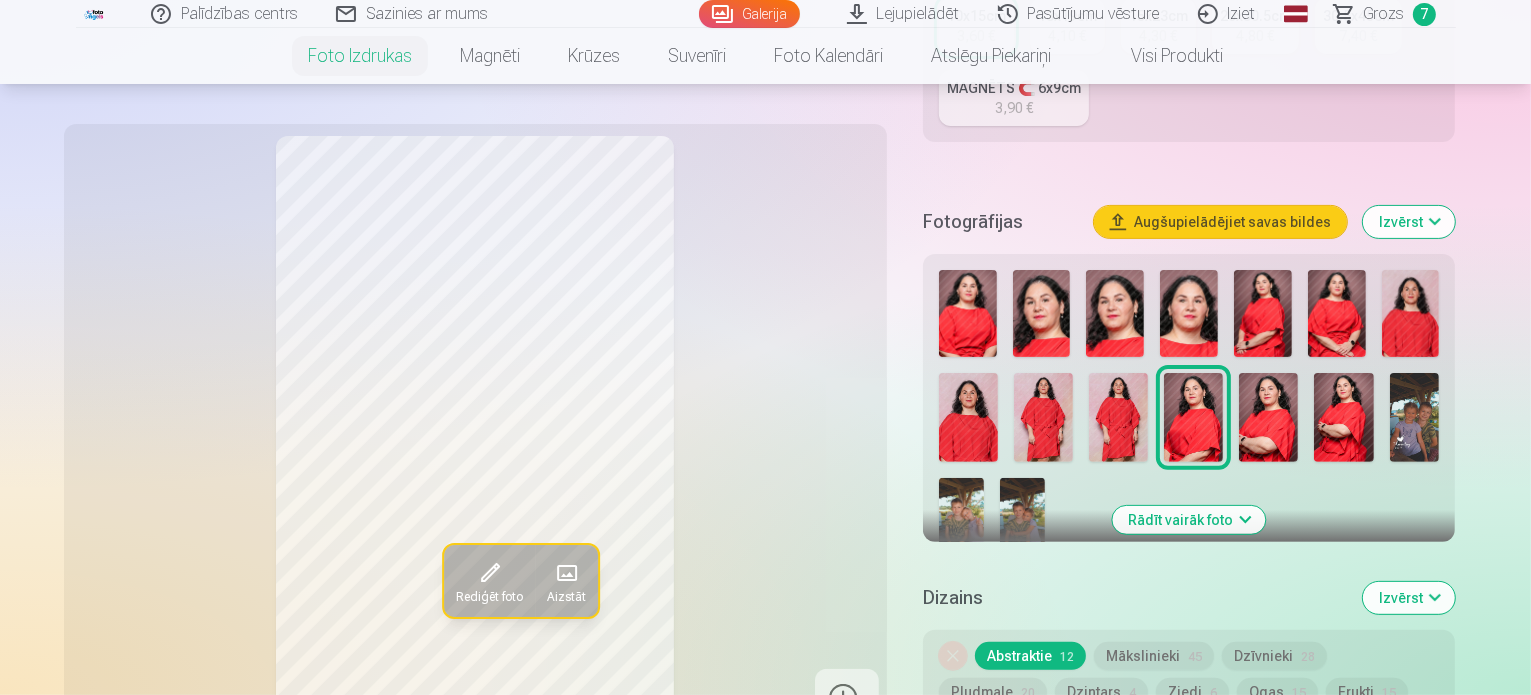 click at bounding box center [961, 518] 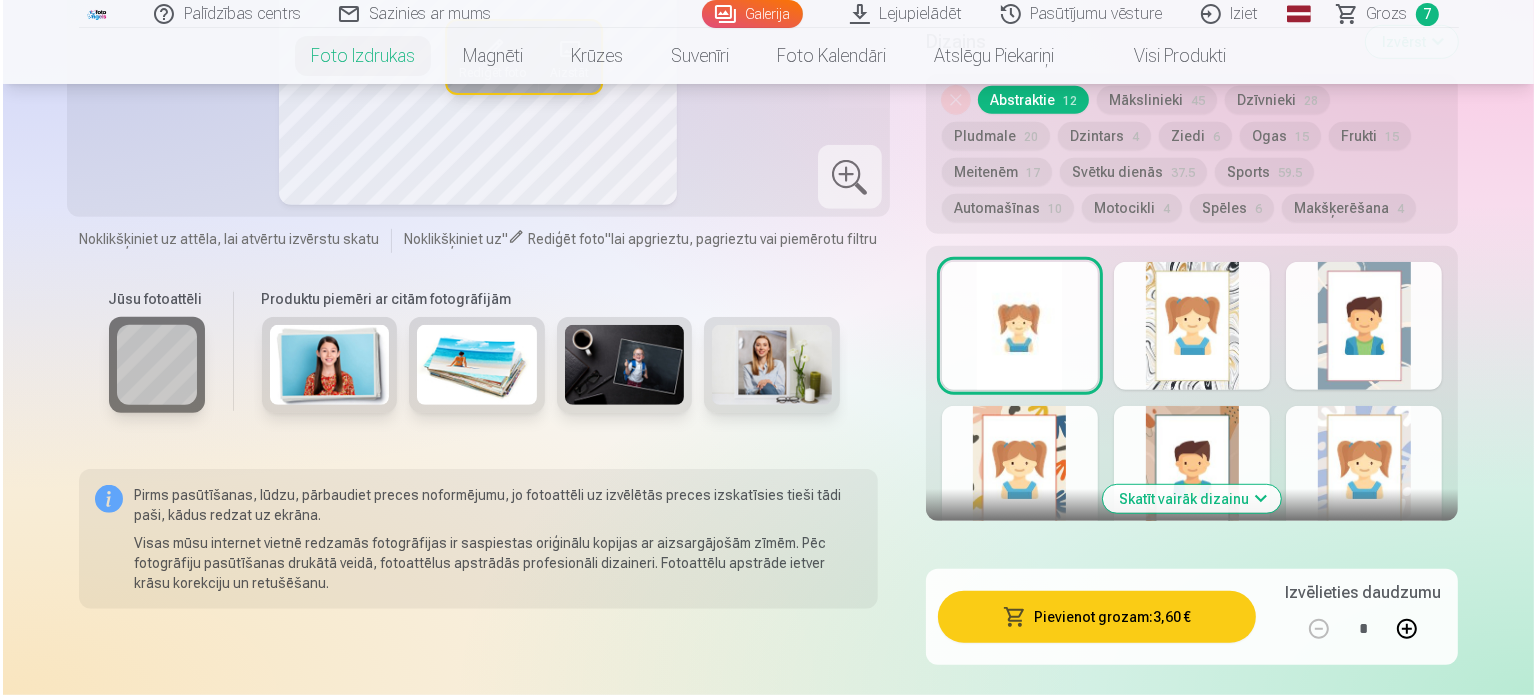 scroll, scrollTop: 1107, scrollLeft: 0, axis: vertical 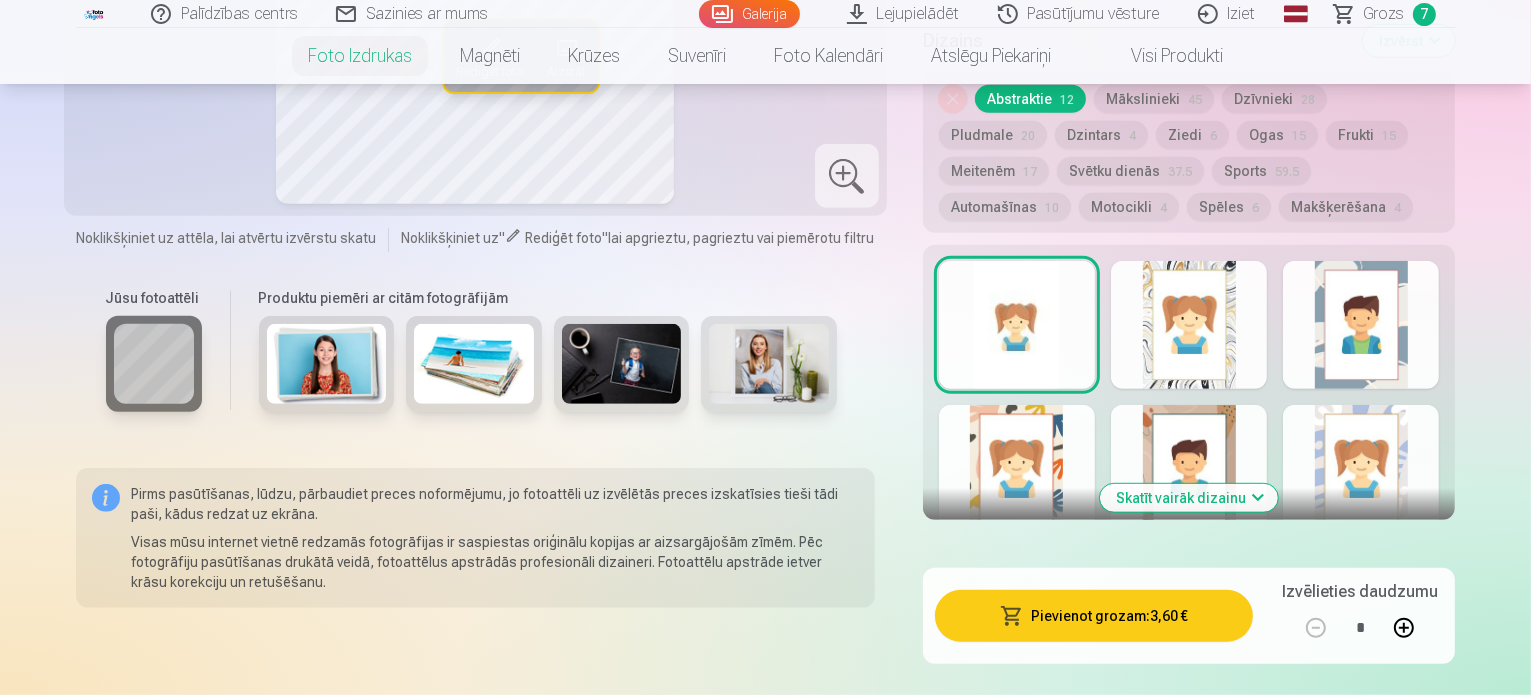 click at bounding box center [1404, 628] 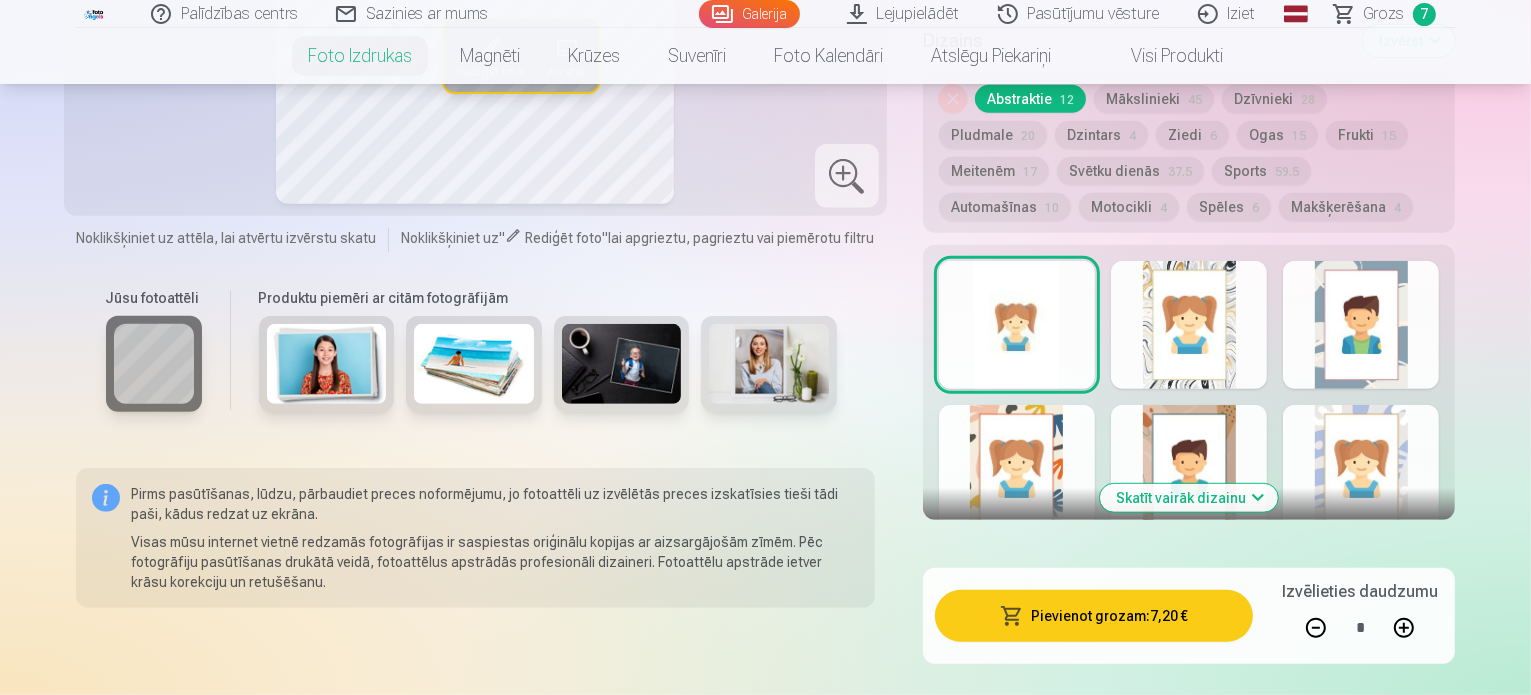 click on "Pievienot grozam :  7,20 €" at bounding box center [1094, 616] 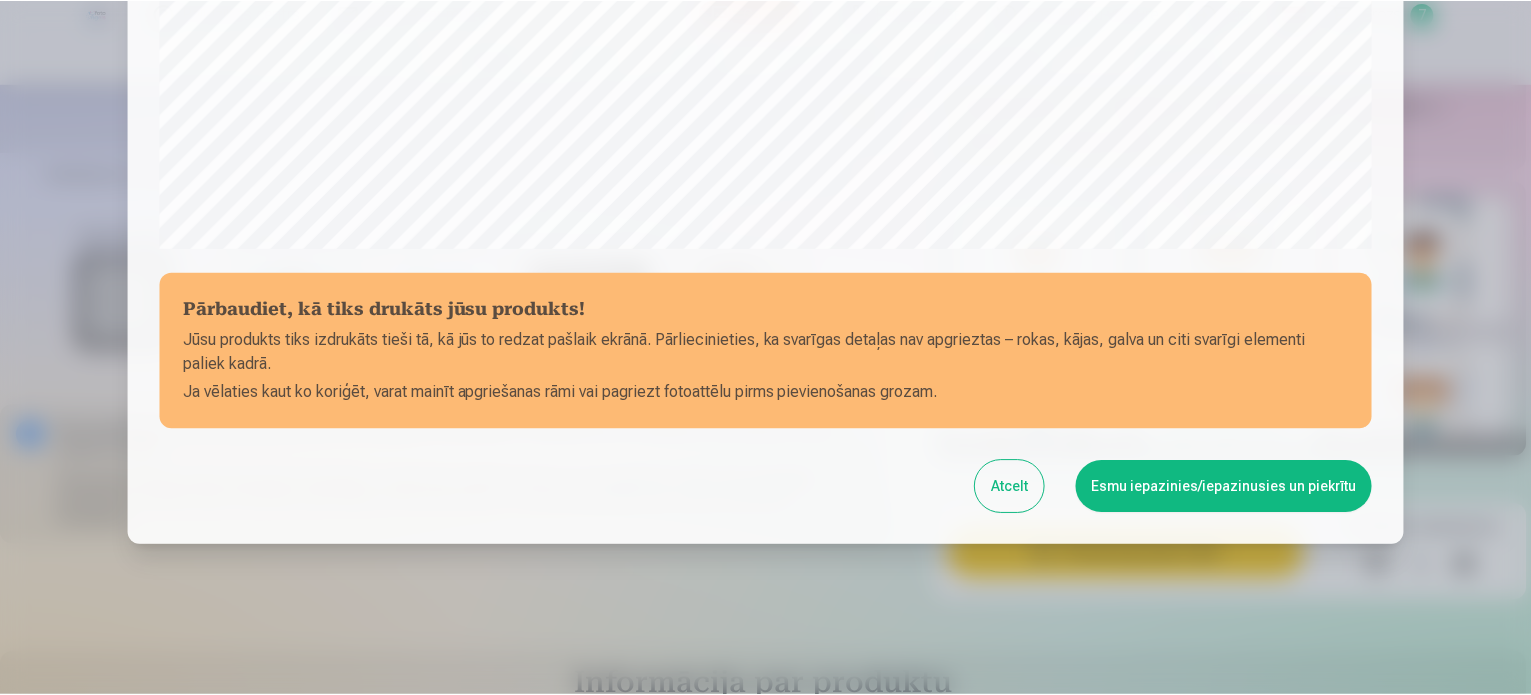 scroll, scrollTop: 744, scrollLeft: 0, axis: vertical 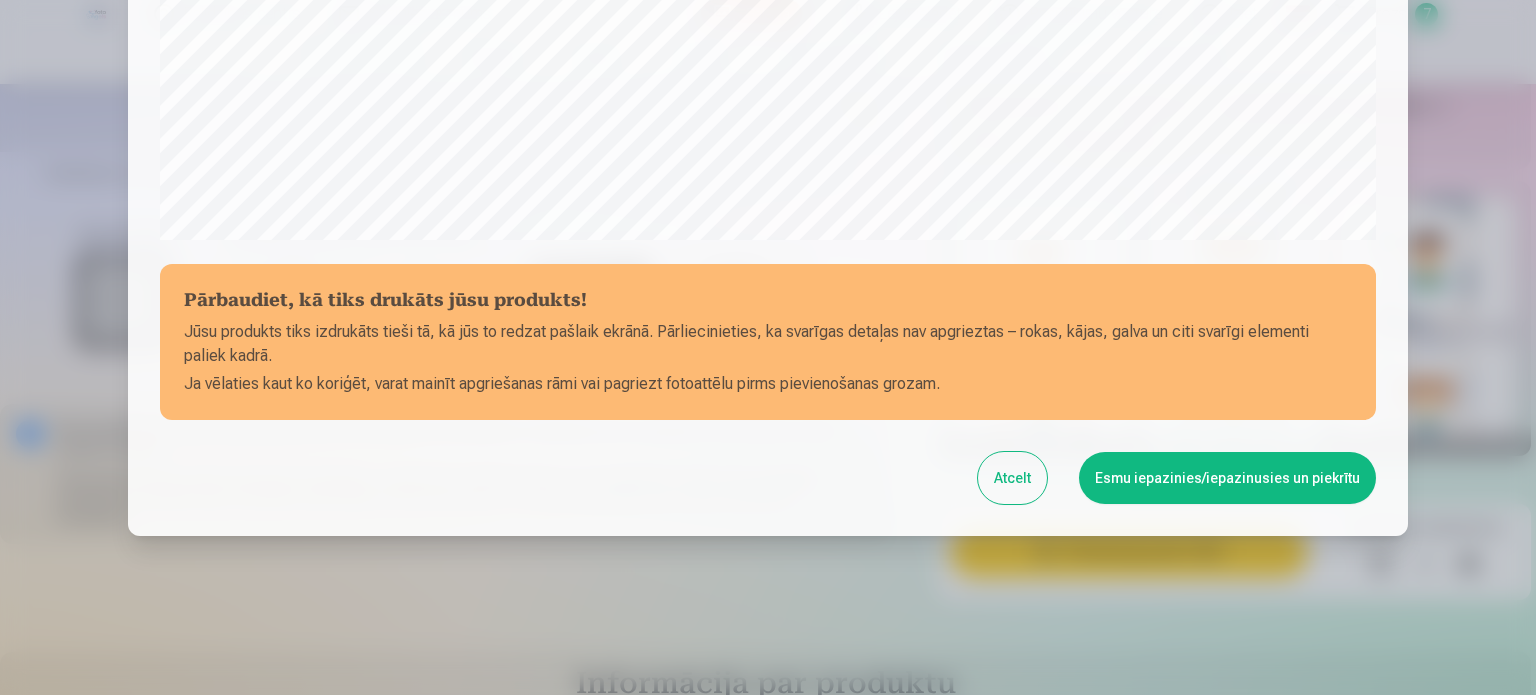 click on "Esmu iepazinies/iepazinusies un piekrītu" at bounding box center [1227, 478] 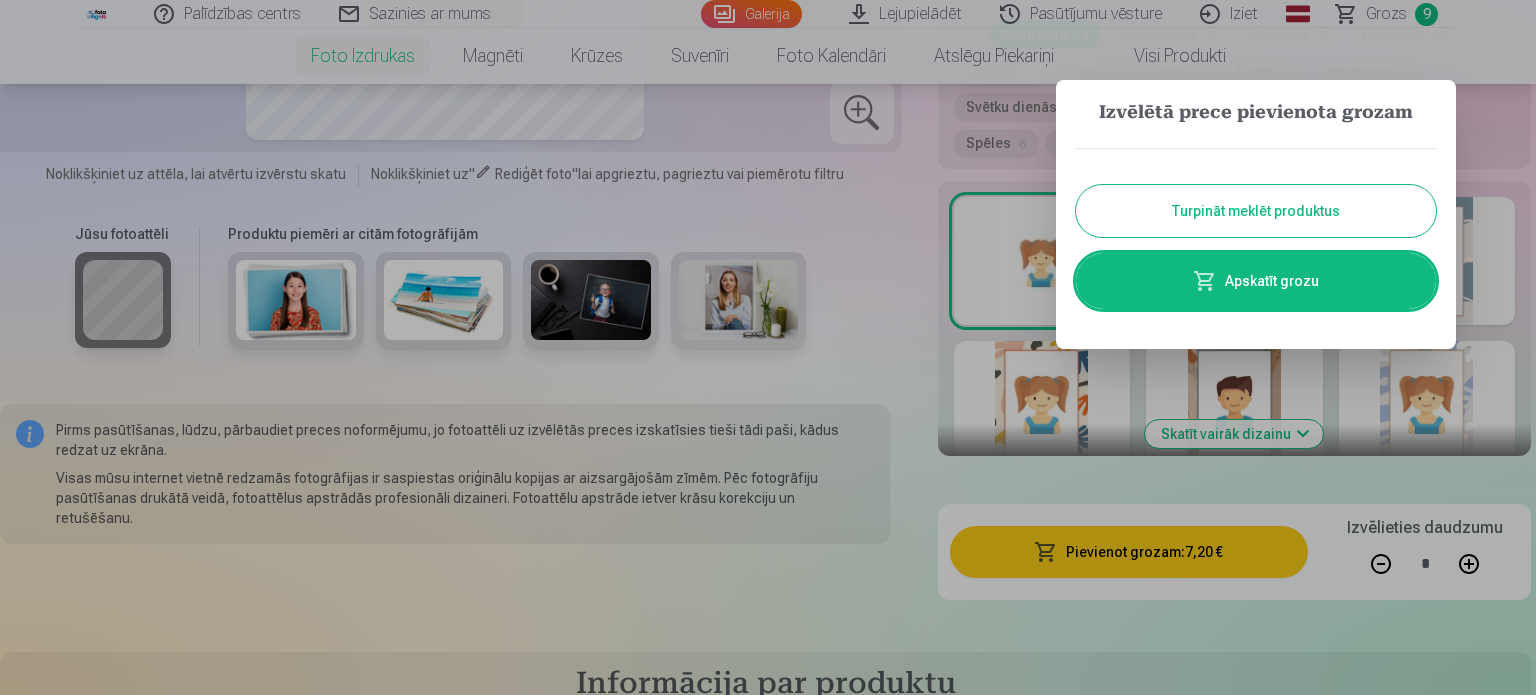 click on "Turpināt meklēt produktus" at bounding box center (1256, 211) 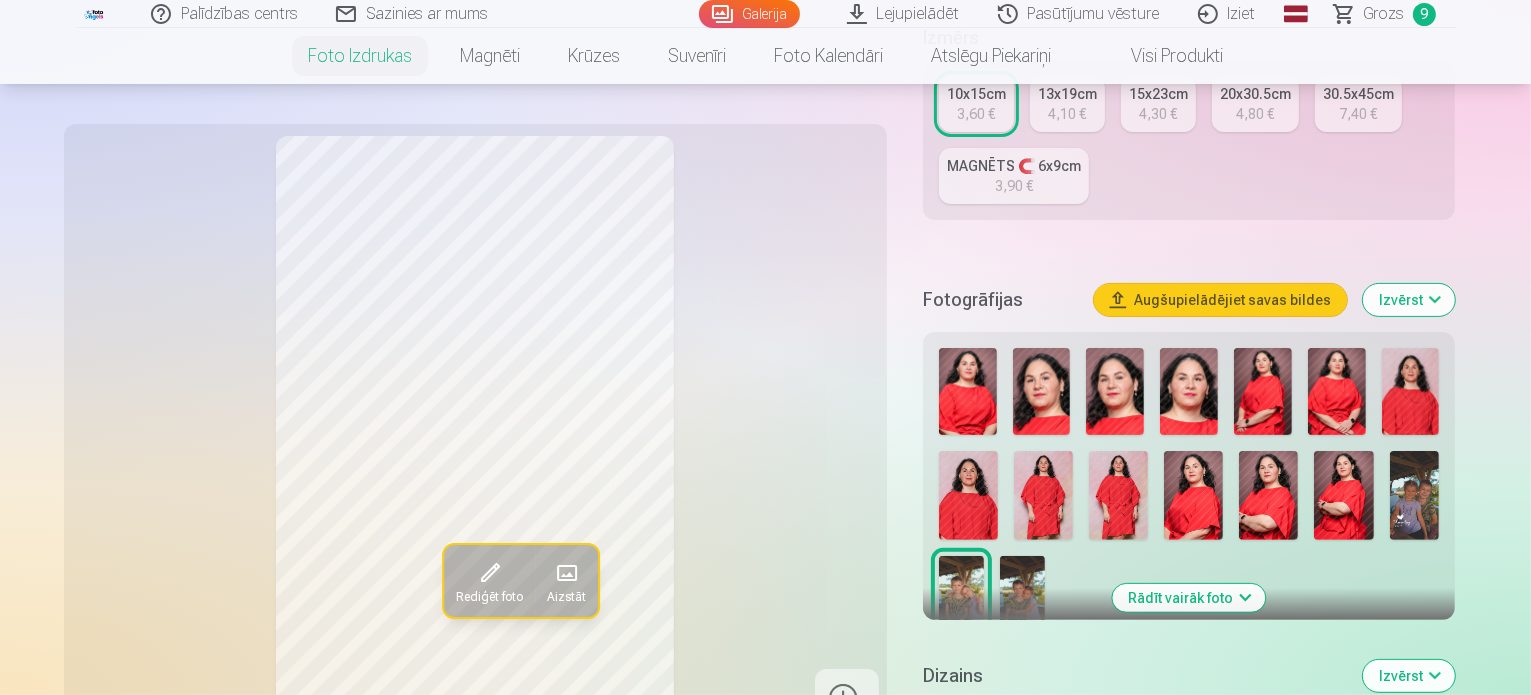scroll, scrollTop: 464, scrollLeft: 0, axis: vertical 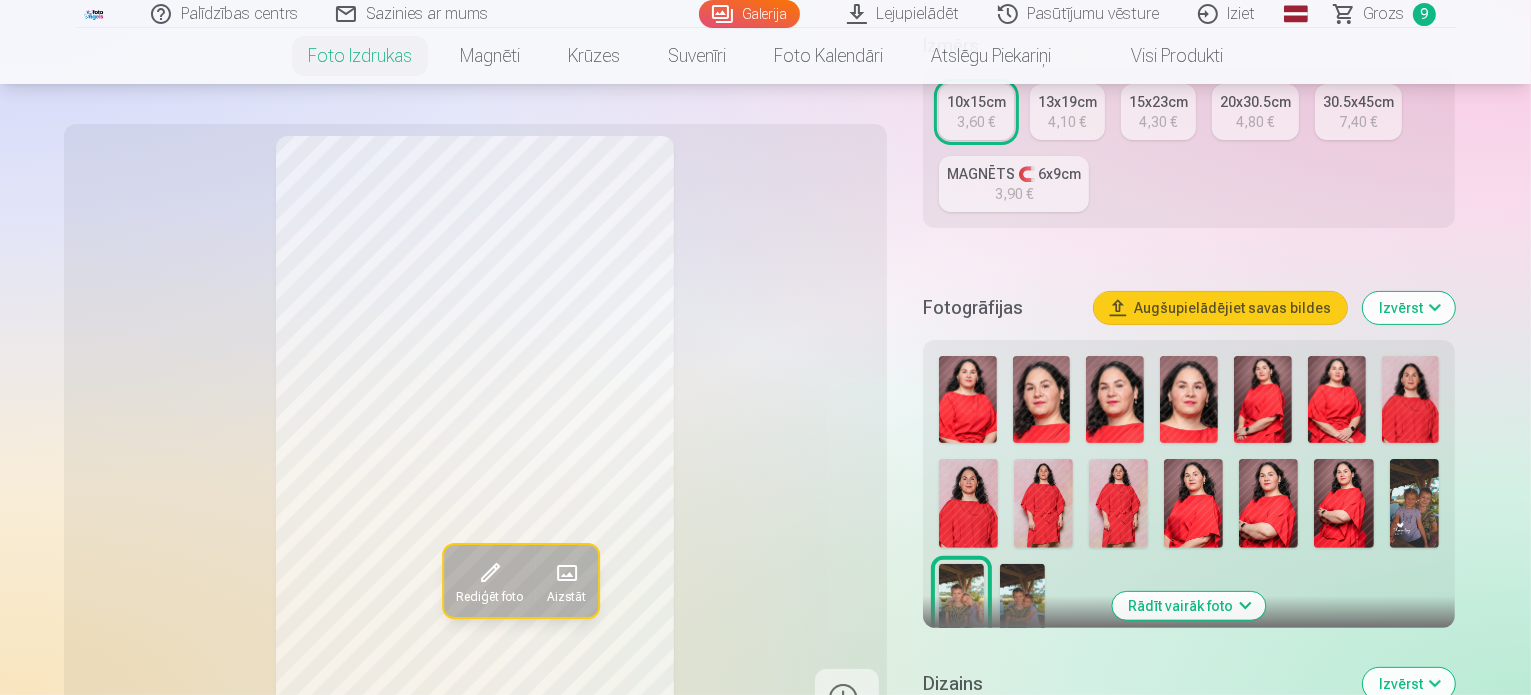 click at bounding box center [1022, 604] 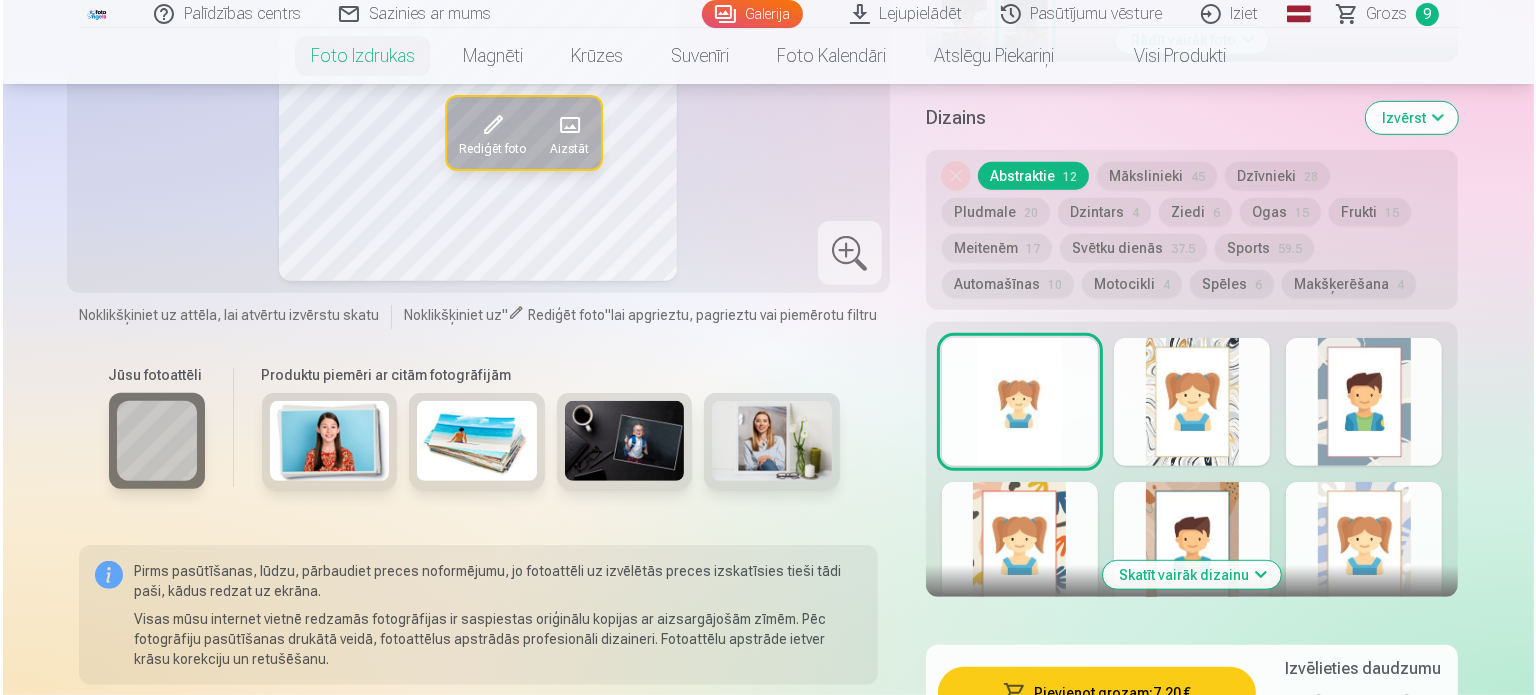 scroll, scrollTop: 1054, scrollLeft: 0, axis: vertical 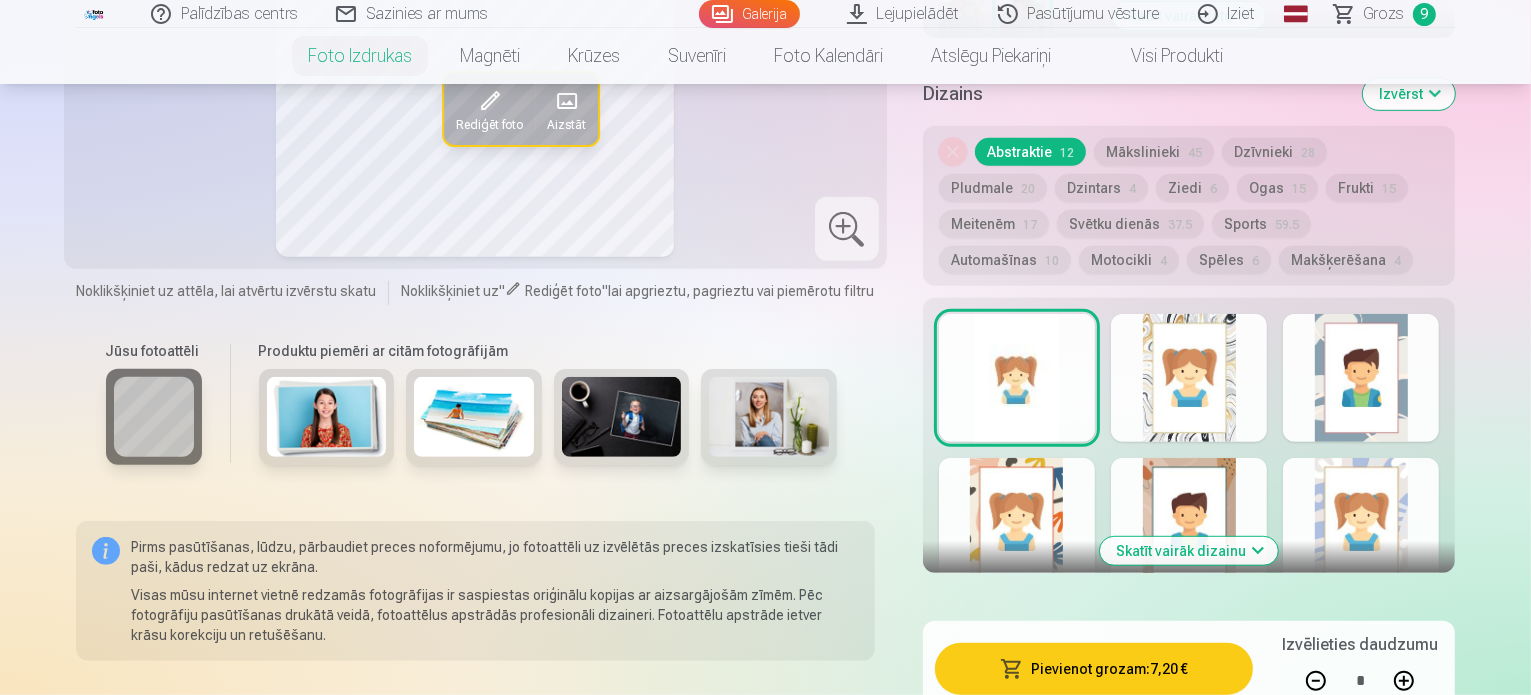 click on "Pievienot grozam :  7,20 €" at bounding box center (1094, 669) 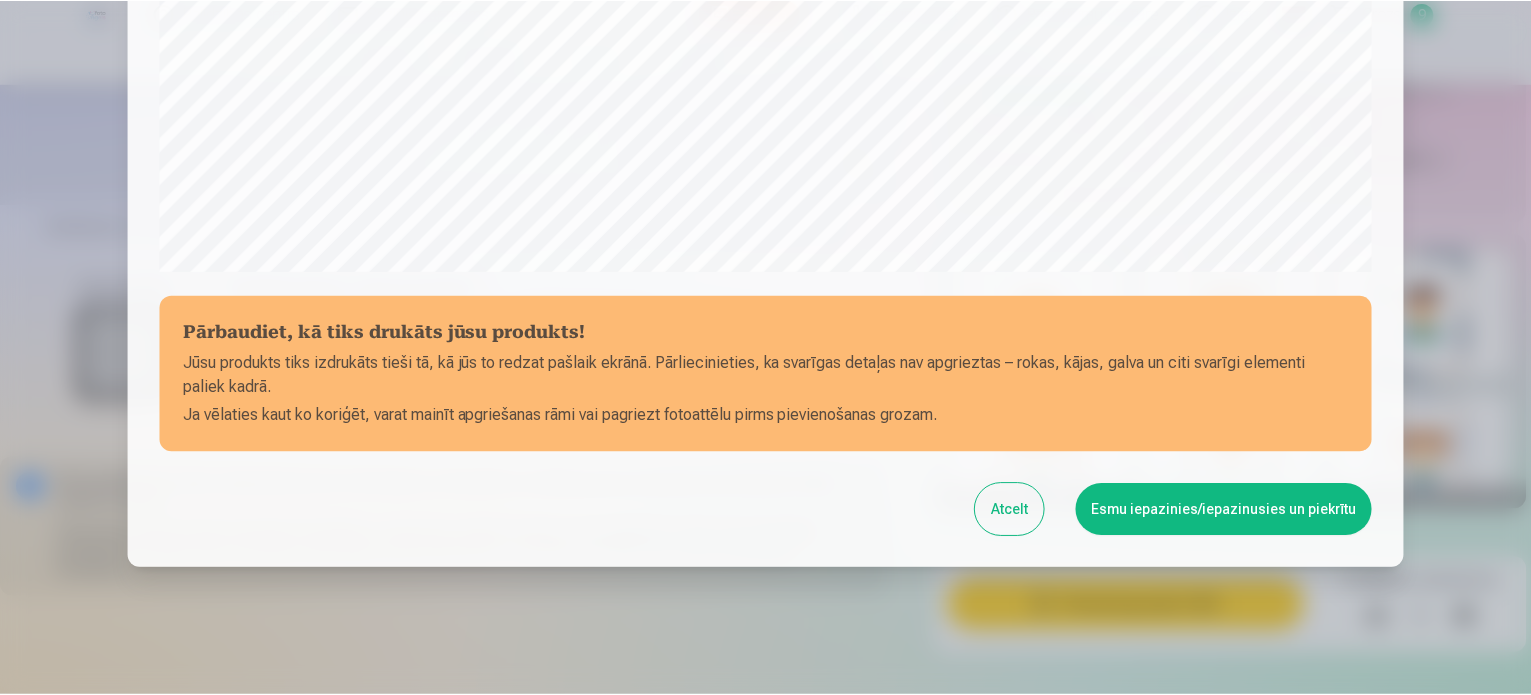 scroll, scrollTop: 744, scrollLeft: 0, axis: vertical 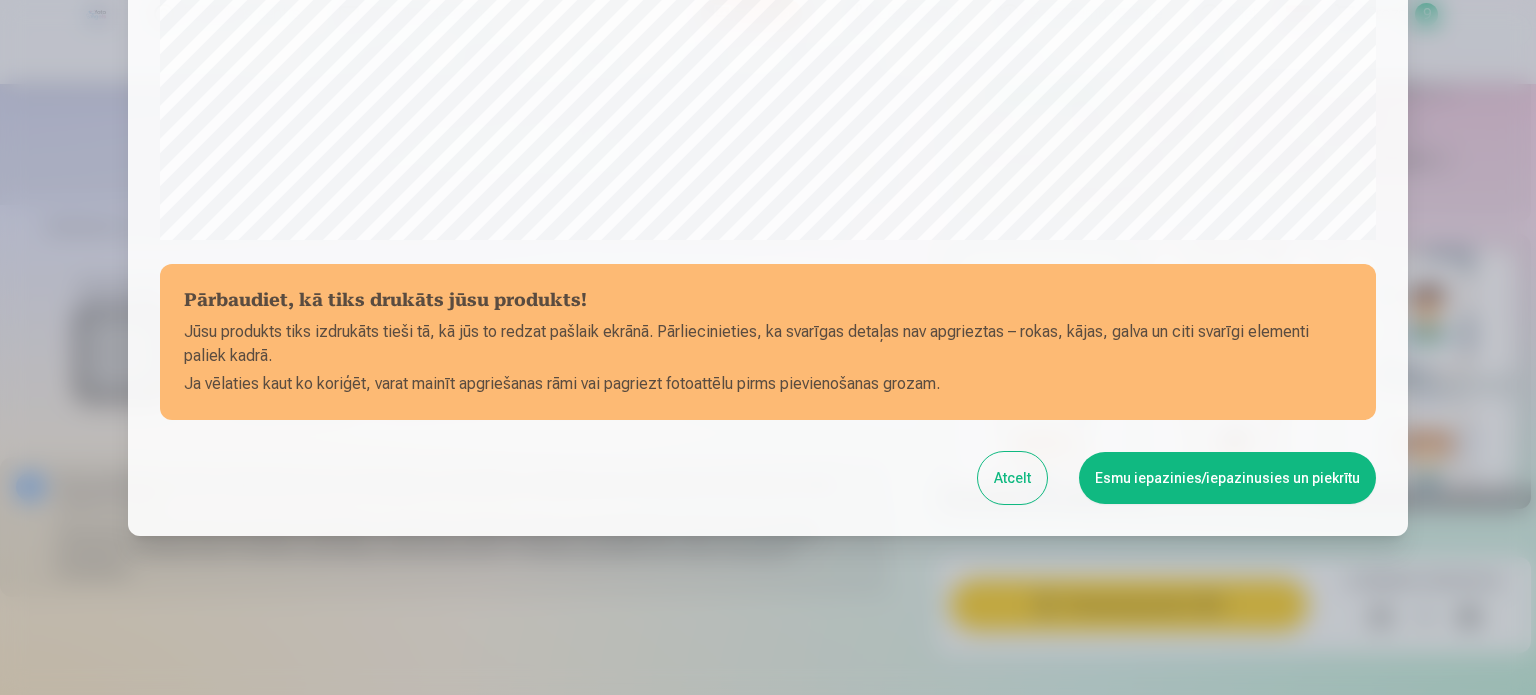 click on "Esmu iepazinies/iepazinusies un piekrītu" at bounding box center [1227, 478] 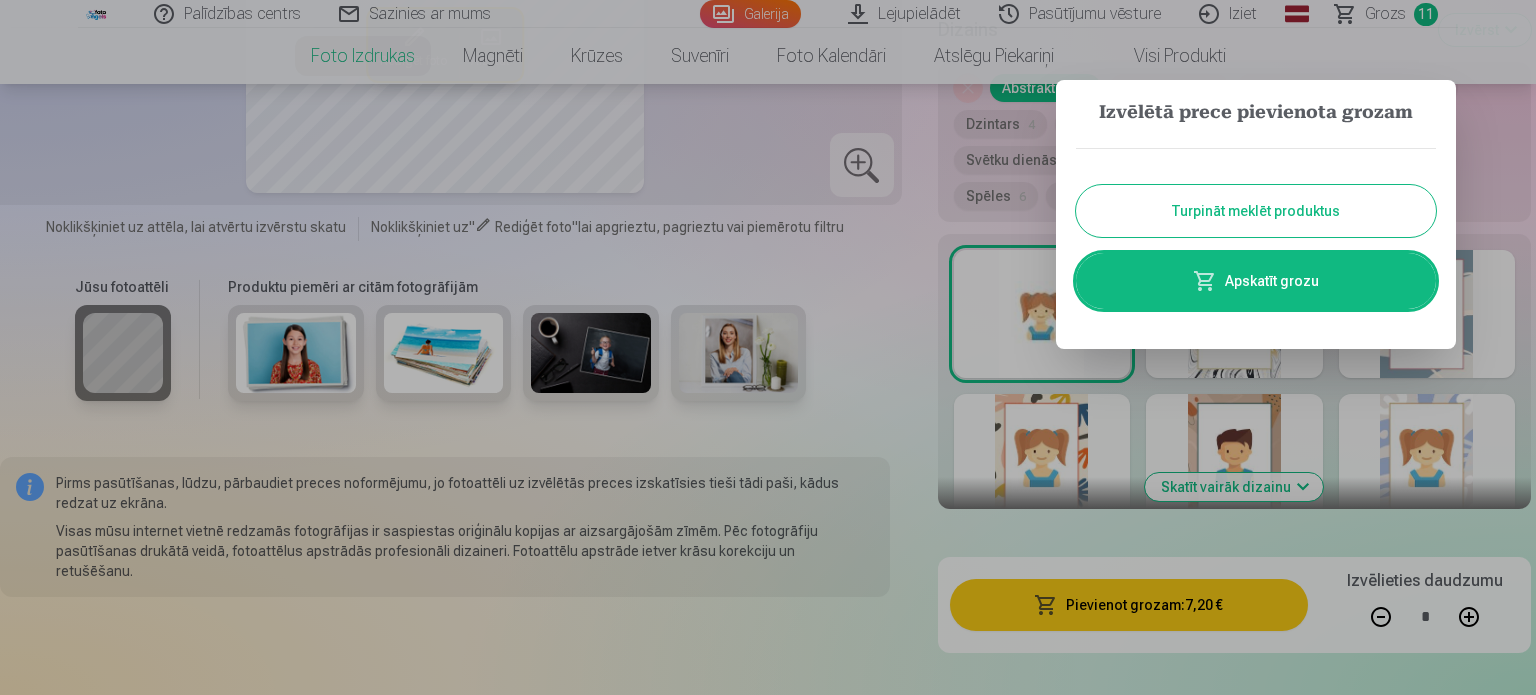 click on "Apskatīt grozu" at bounding box center [1256, 281] 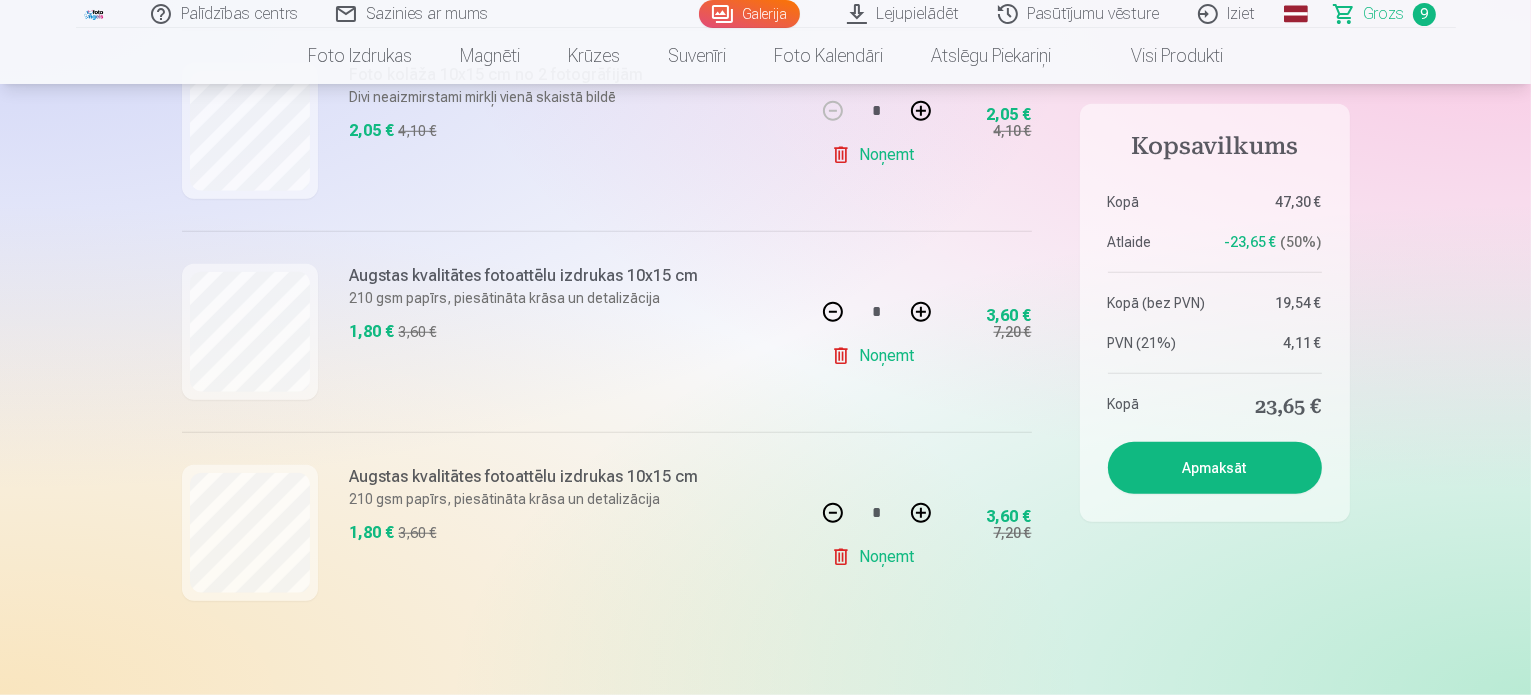 scroll, scrollTop: 1651, scrollLeft: 0, axis: vertical 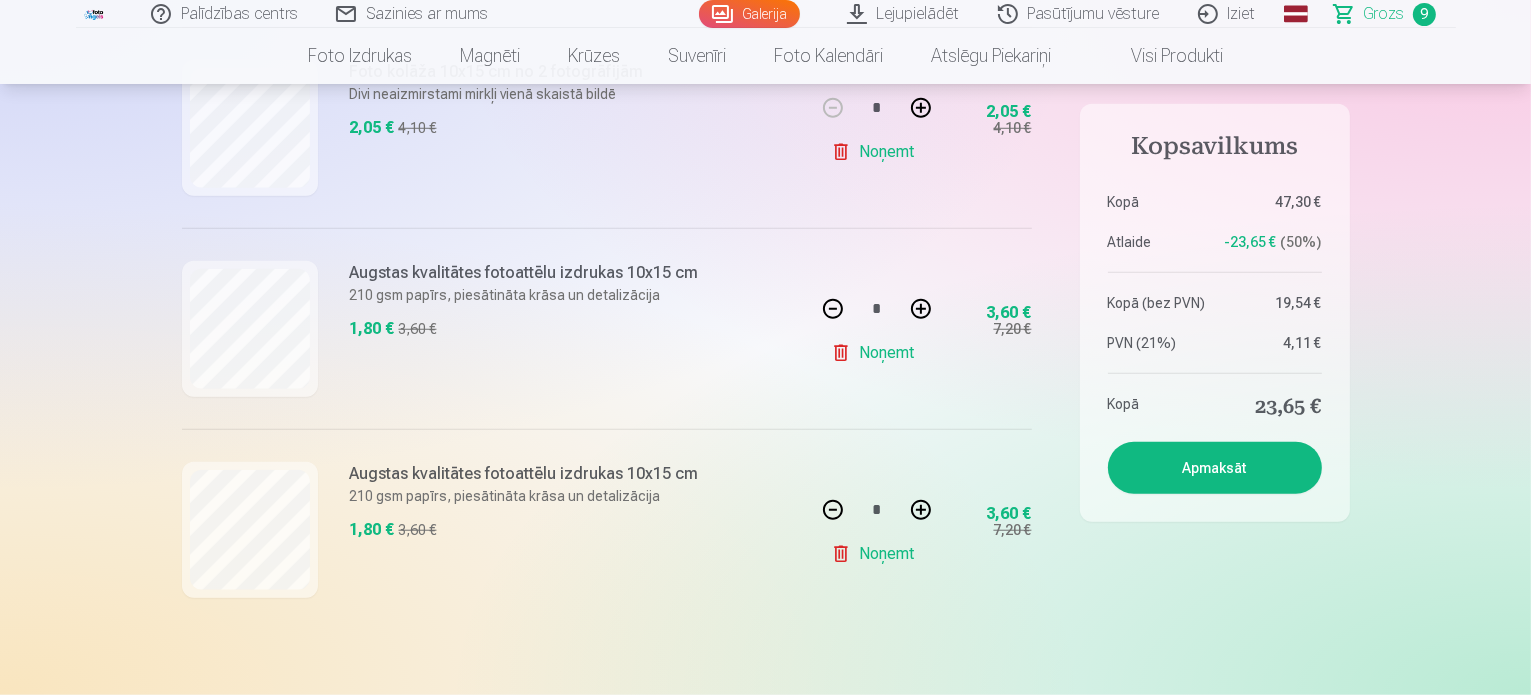 click on "Apmaksāt" at bounding box center [1215, 468] 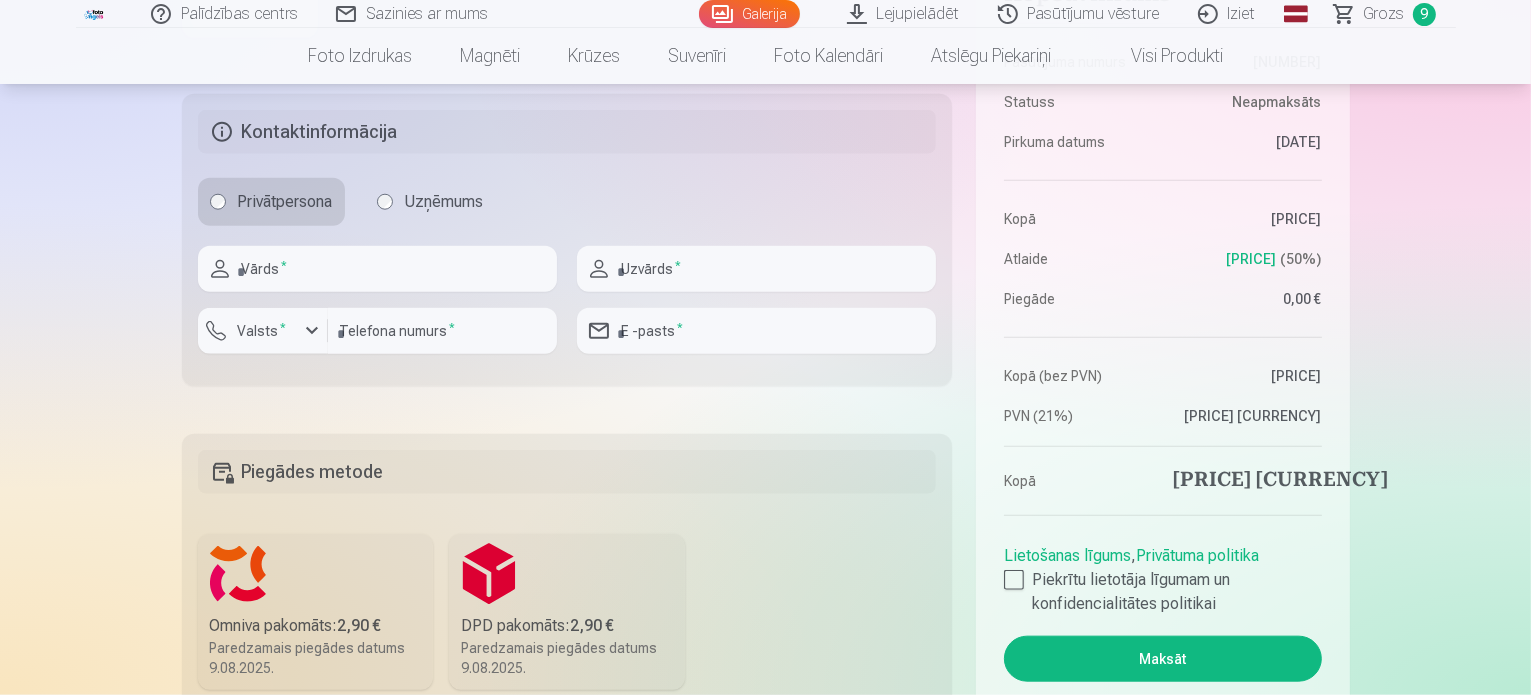 scroll, scrollTop: 2056, scrollLeft: 0, axis: vertical 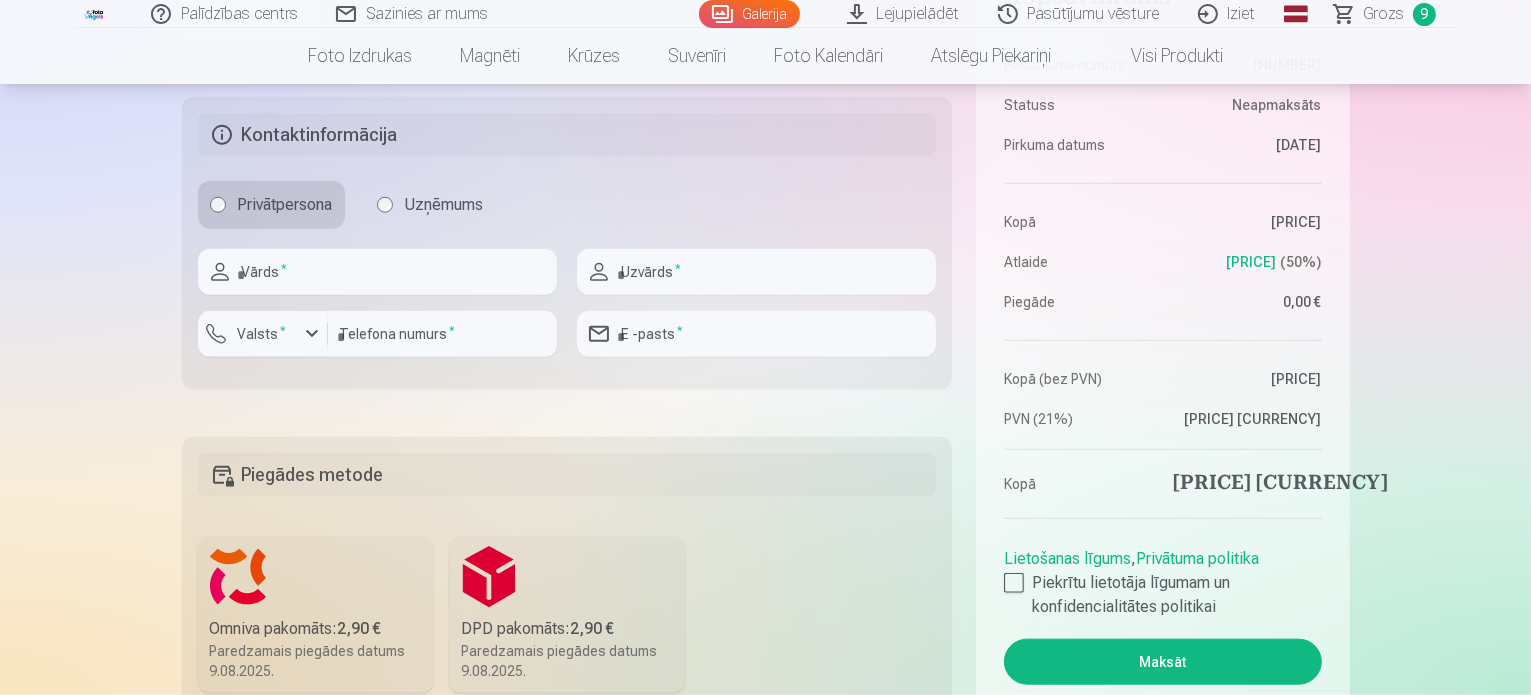 click on "Kopsavilkums Pasūtījuma numurs [ORDER_NUMBER] Statuss Neapmaksāts Pirkuma datums [DATE]. Kopā [PRICE] [CURRENCY] Atlaide [PRICE] [CURRENCY] [PERCENTAGE] Piegāde [PRICE] [CURRENCY] Kopā (bez PVN) [PRICE] [CURRENCY] PVN ([PERCENTAGE]) [PRICE] [CURRENCY] Kopā [PRICE] [CURRENCY] Lietošanas līgums , Privātuma politika Piekrītu lietotāja līgumam un konfidencialitātes politikai Maksāt Tirdzniecības vieta [CITY], [STREET] [NUMBER], [OFFICE_NUMBER]. [POSTAL_CODE], [COUNTRY] Prece Daudzums Kopā Augstas kvalitātes fotoattēlu izdrukas 10x15 cm 210 gsm papīrs, piesātināta krāsa un detalizācija [PRICE] [CURRENCY] [PRICE] [CURRENCY] x 1 [PRICE] [CURRENCY] [PRICE] [CURRENCY] Augstas kvalitātes fotoattēlu izdrukas 10x15 cm 210 gsm papīrs, piesātināta krāsa un detalizācija [PRICE] [CURRENCY] [PRICE] [CURRENCY] x 2 [PRICE] [CURRENCY] [PRICE] [CURRENCY] Augstas kvalitātes fotoattēlu izdrukas 10x15 cm 210 gsm papīrs, piesātināta krāsa un detalizācija [PRICE] [CURRENCY] [PRICE] [CURRENCY] x 2 [PRICE] [CURRENCY] [PRICE] [CURRENCY] Augstas kvalitātes fotoattēlu izdrukas 10x15 cm 210 gsm papīrs, piesātināta krāsa un detalizācija [PRICE] [CURRENCY] [PRICE] [CURRENCY] x 1" at bounding box center [766, -514] 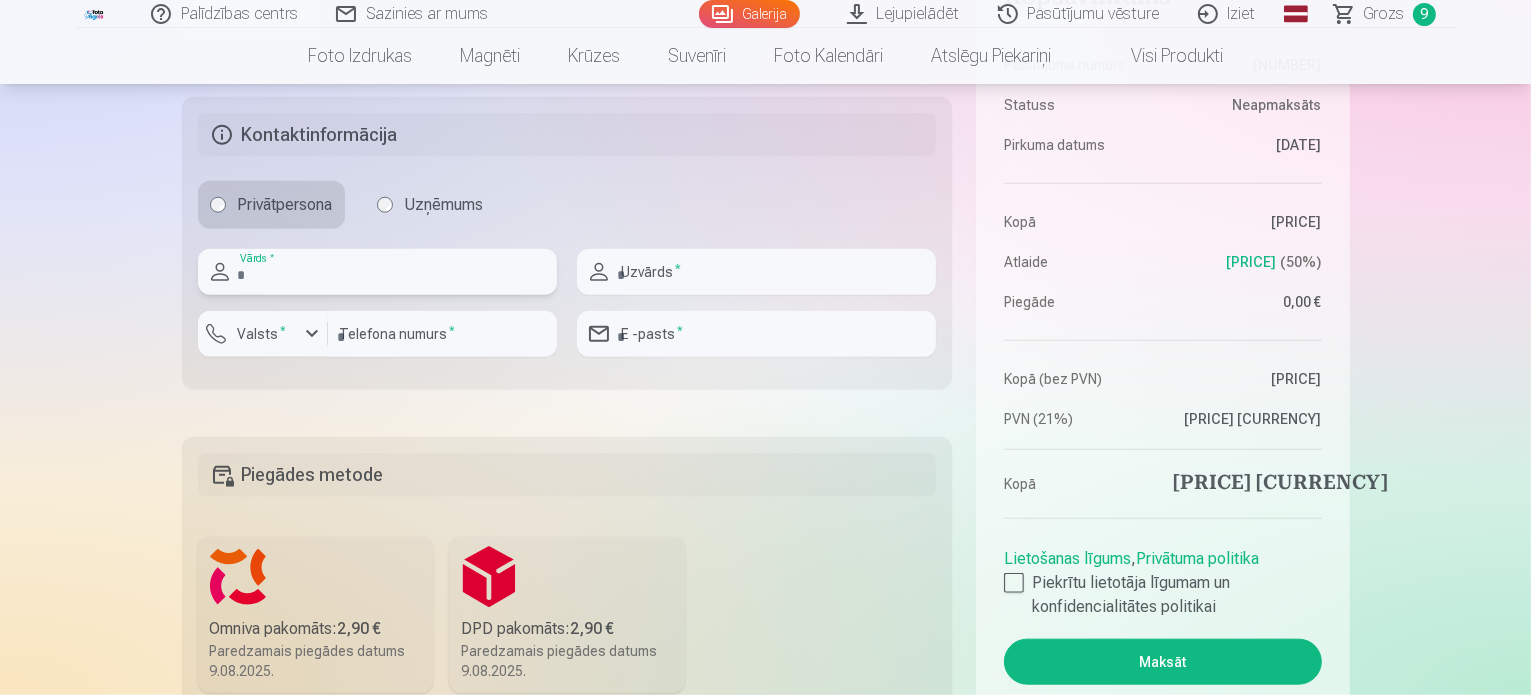 click at bounding box center [377, 272] 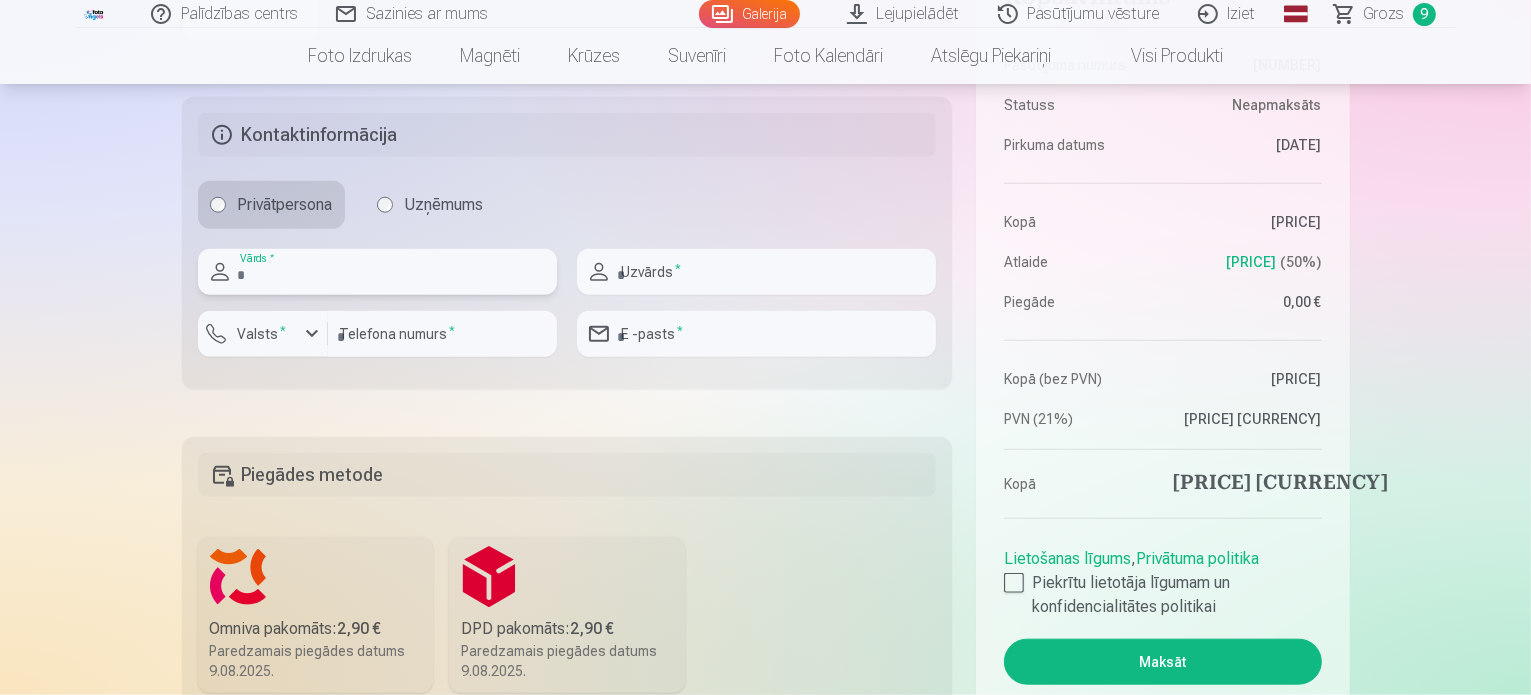 type on "*****" 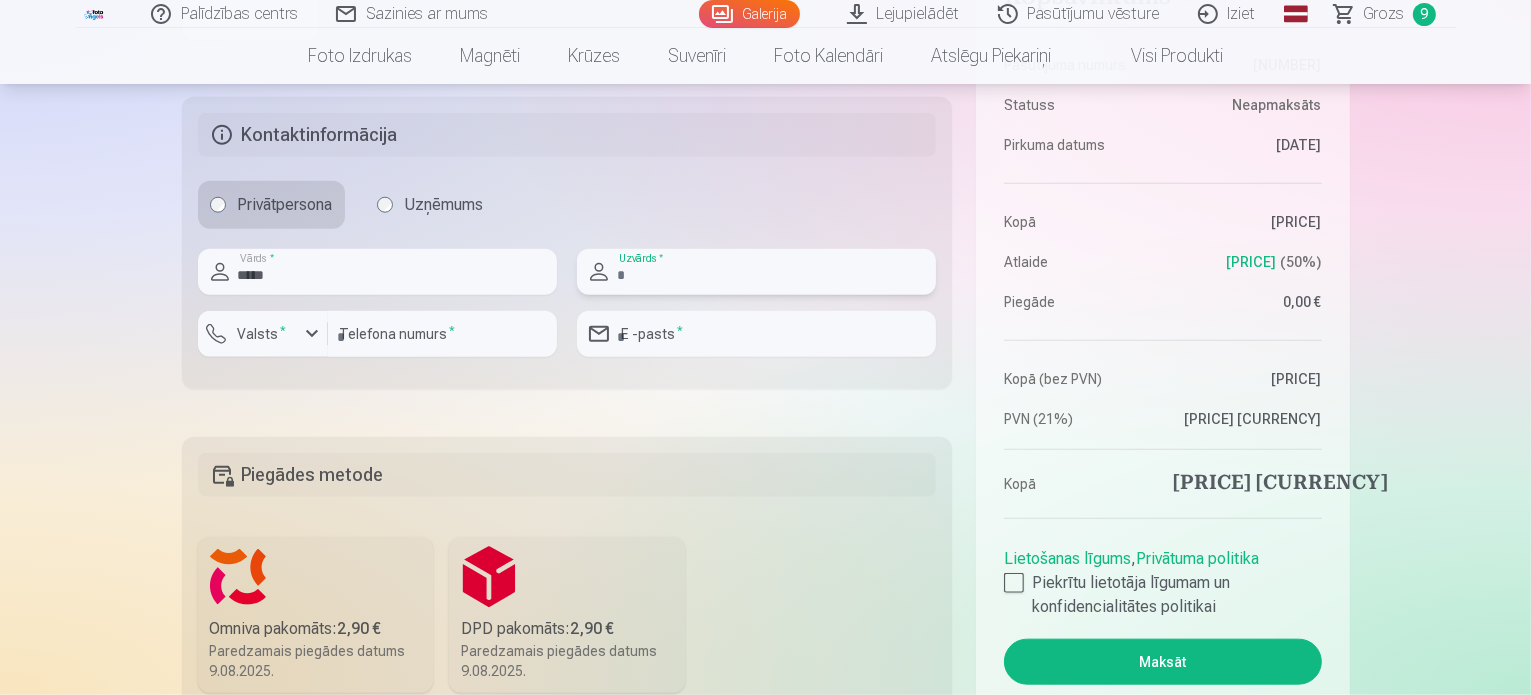 type on "*****" 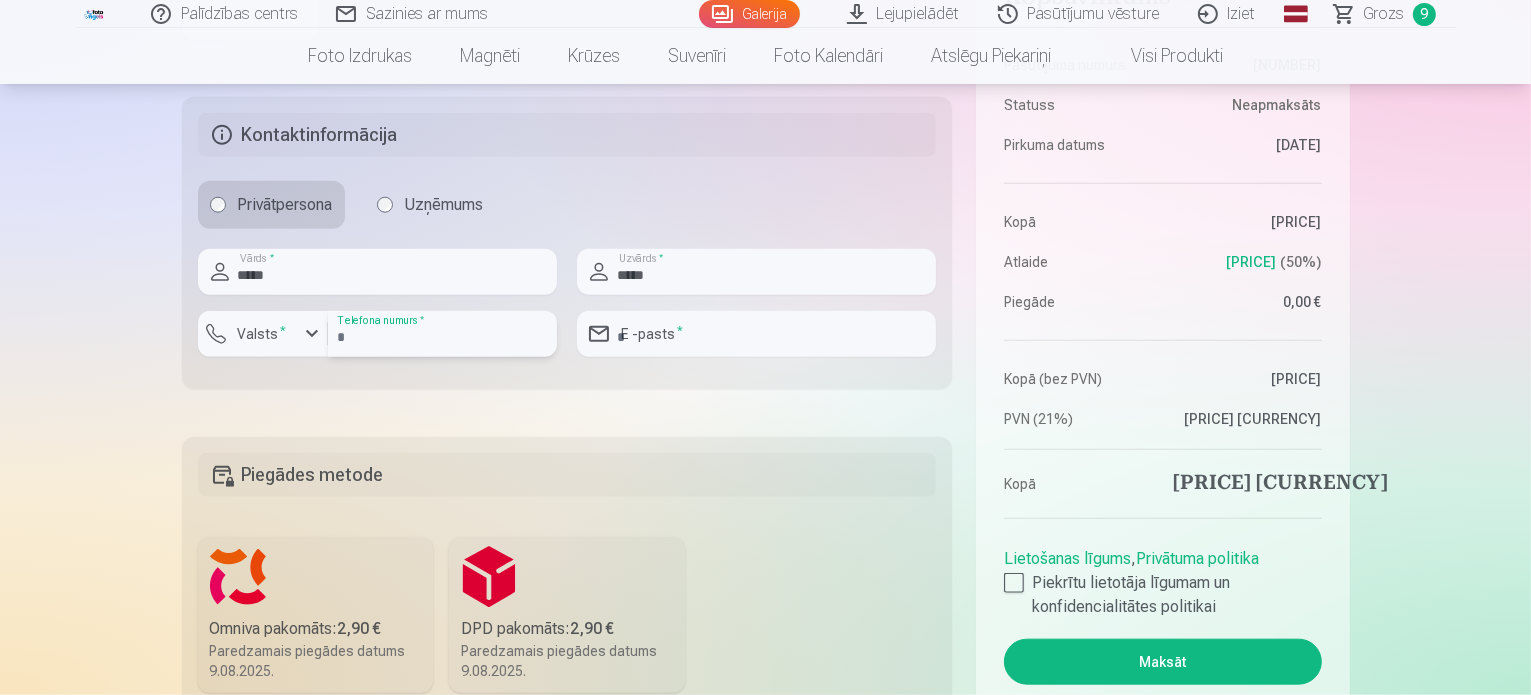 type on "********" 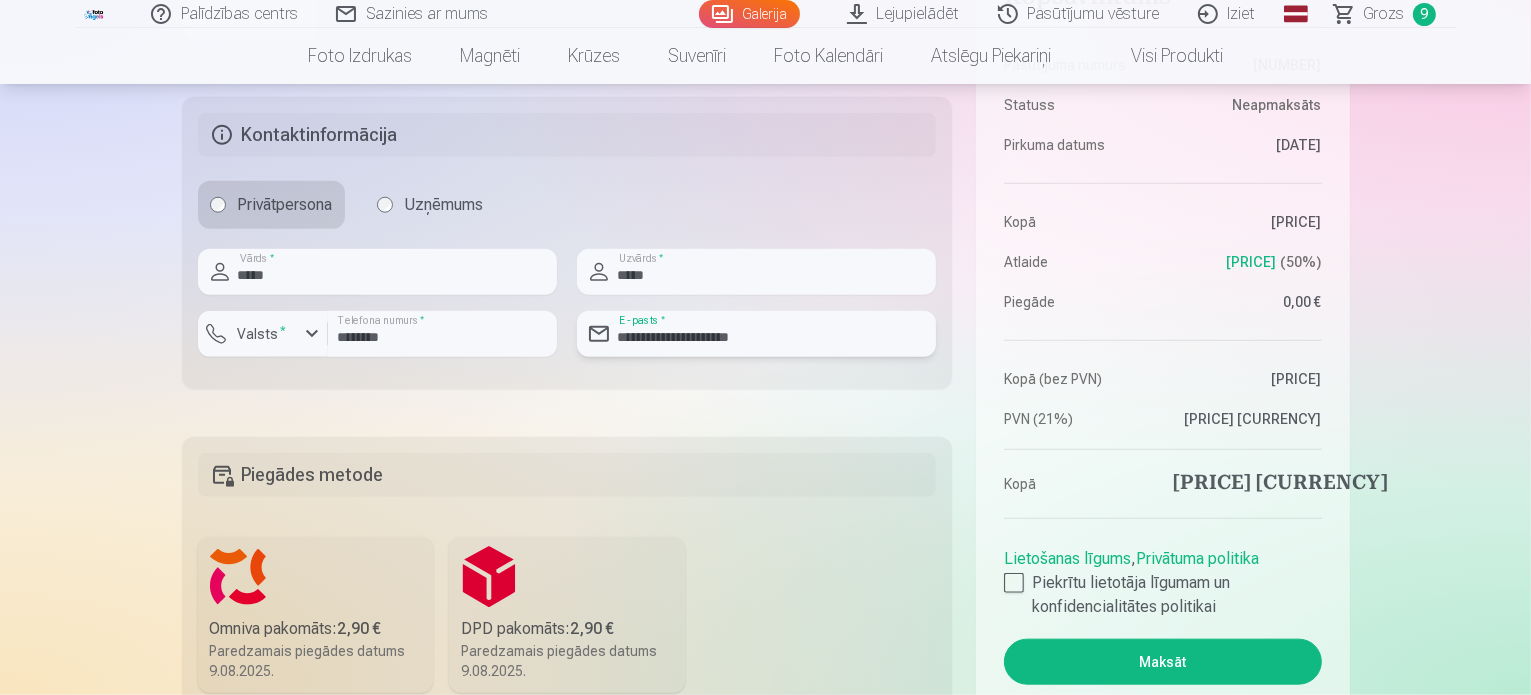 click on "**********" at bounding box center [756, 334] 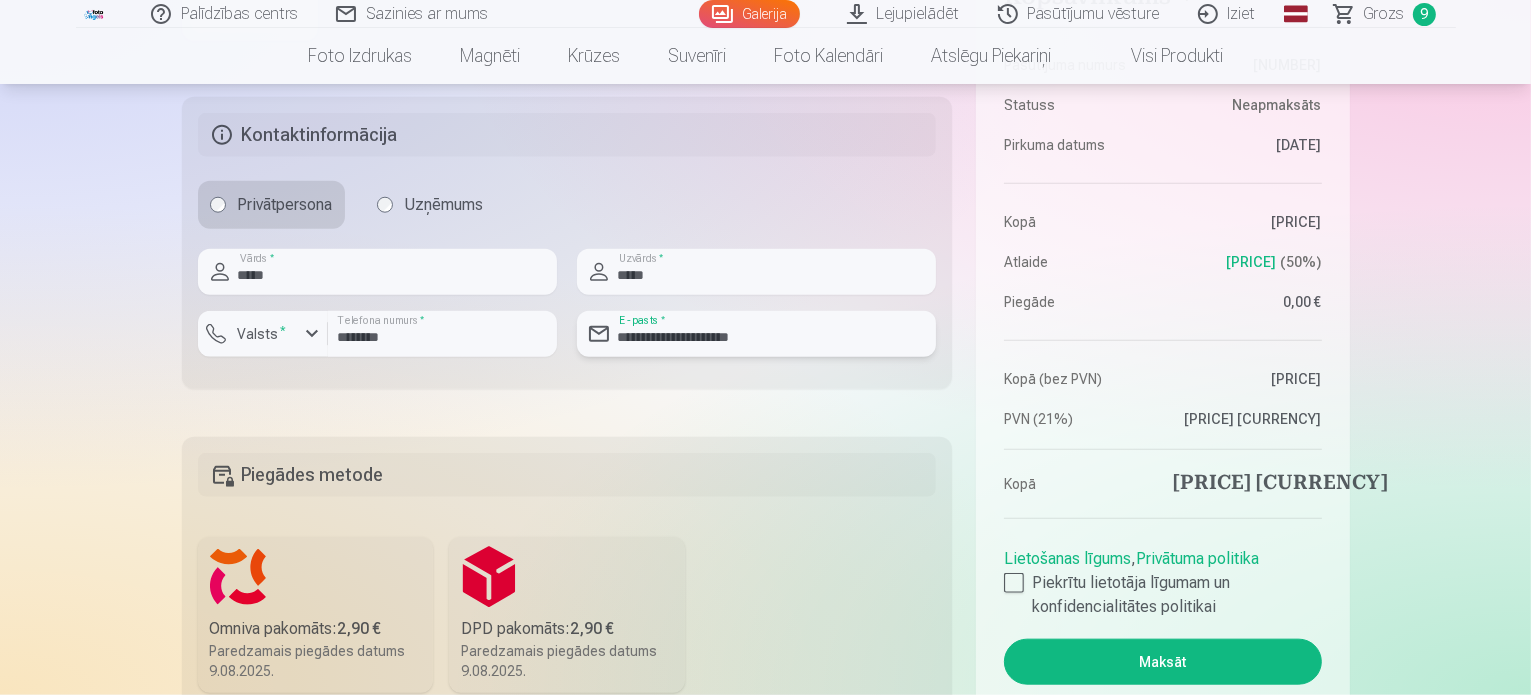 click on "**********" at bounding box center [756, 334] 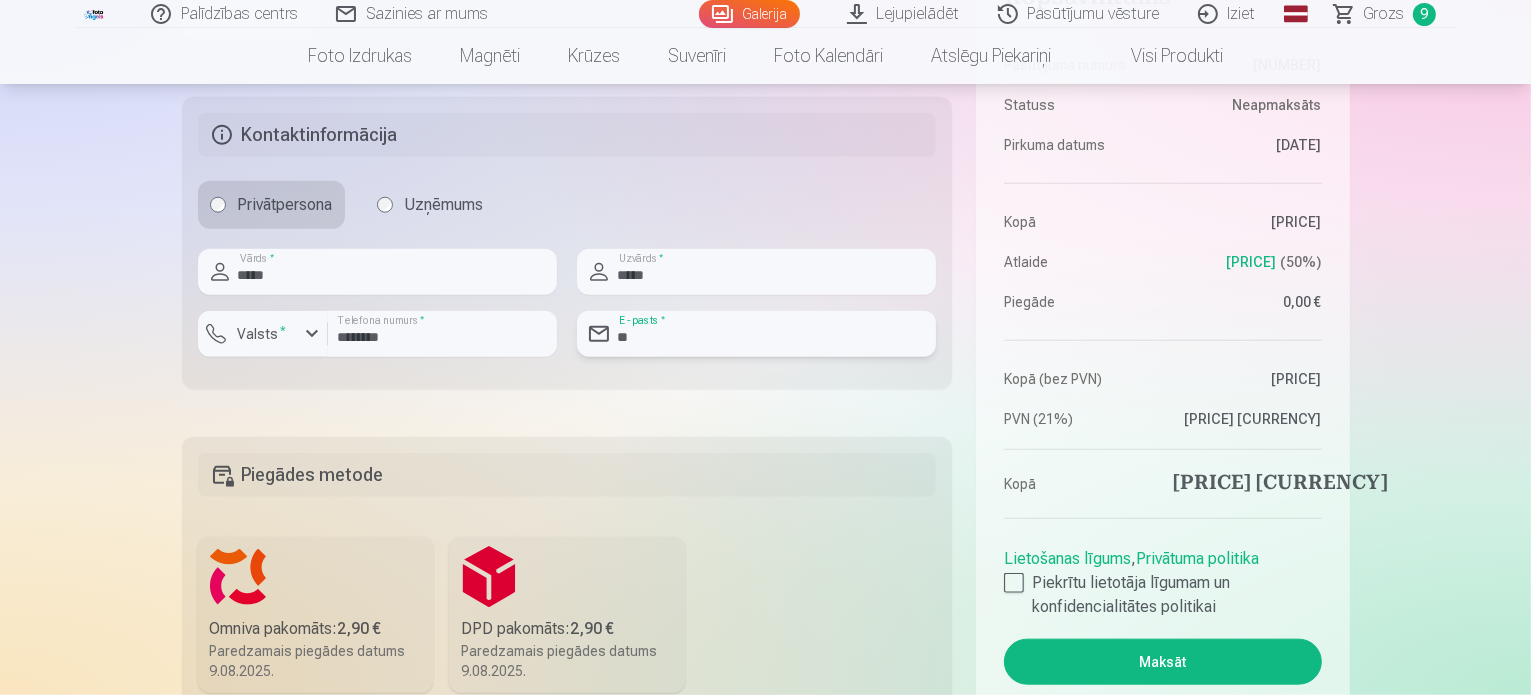 type on "*" 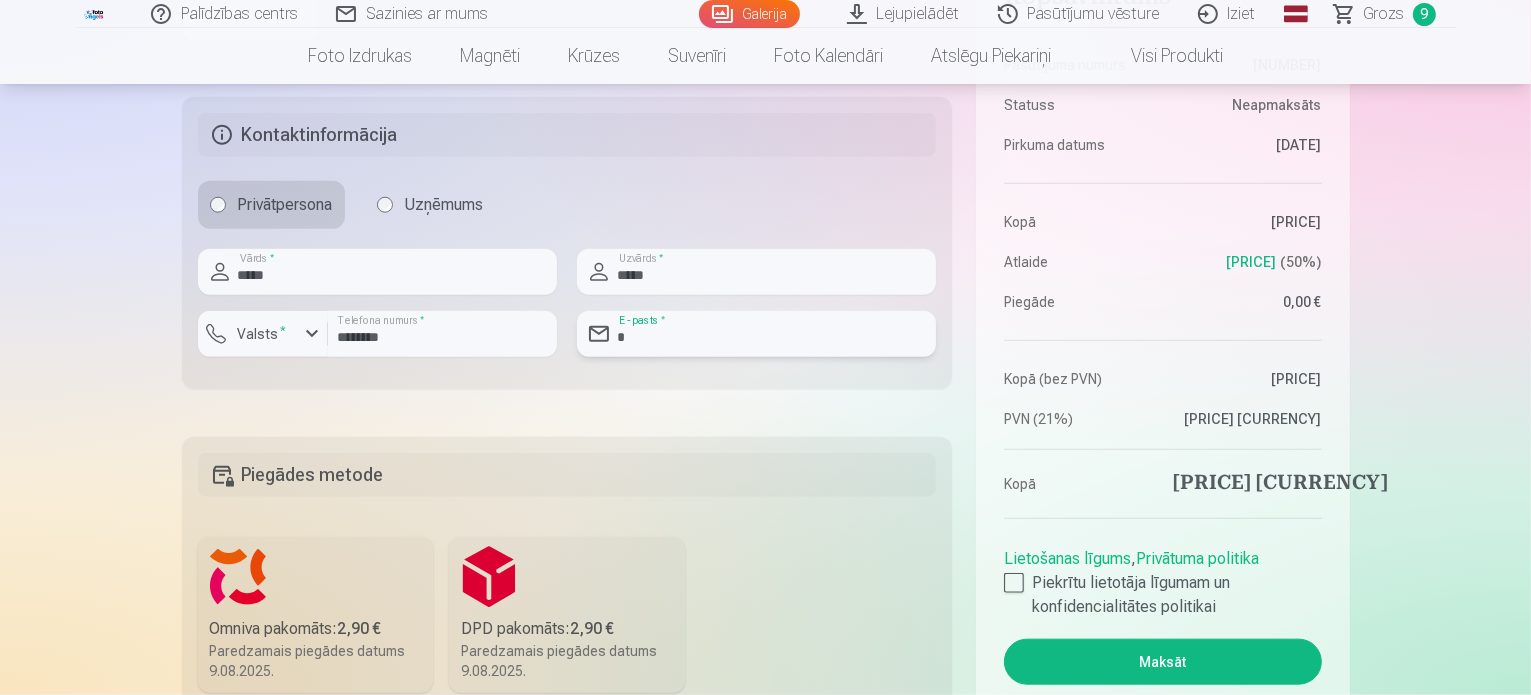 type on "**********" 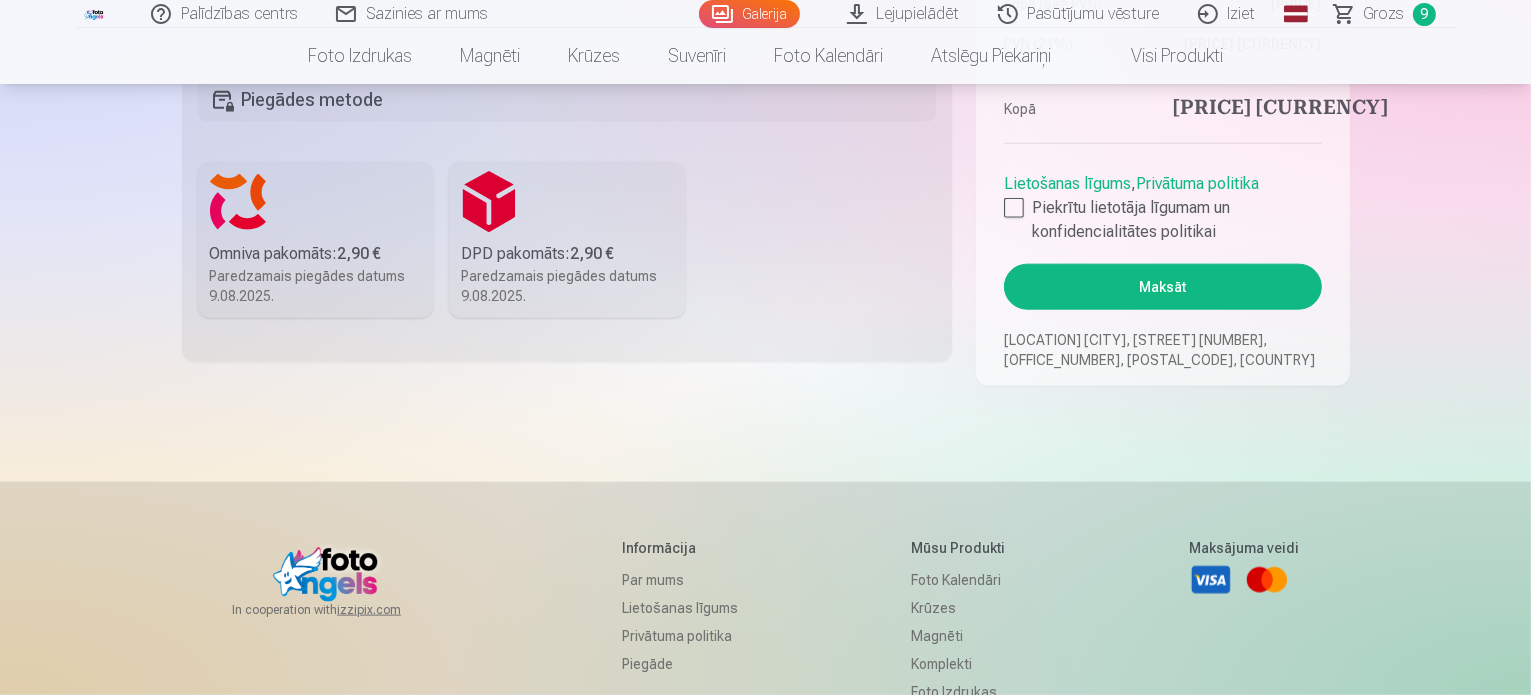 scroll, scrollTop: 2432, scrollLeft: 0, axis: vertical 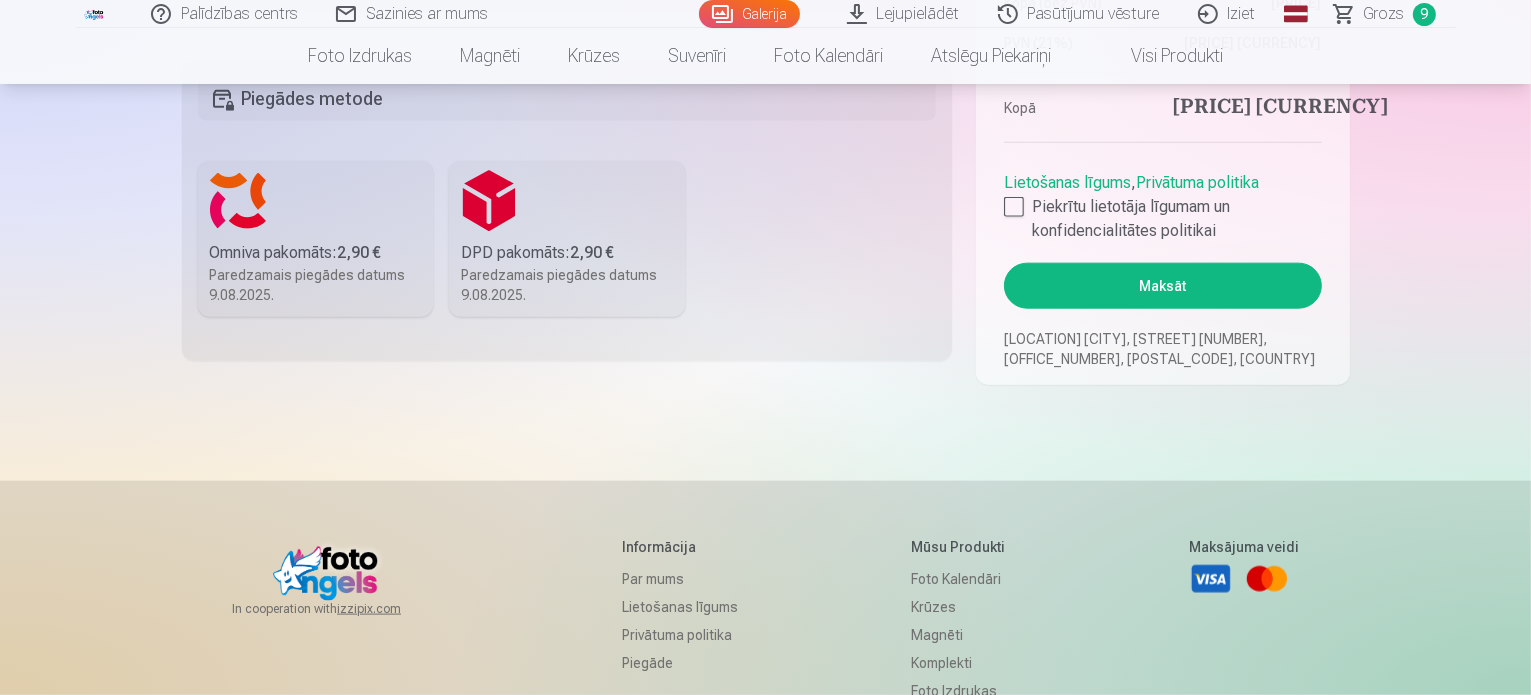 click on "Omniva pakomāts :  2,90 €" at bounding box center (316, 253) 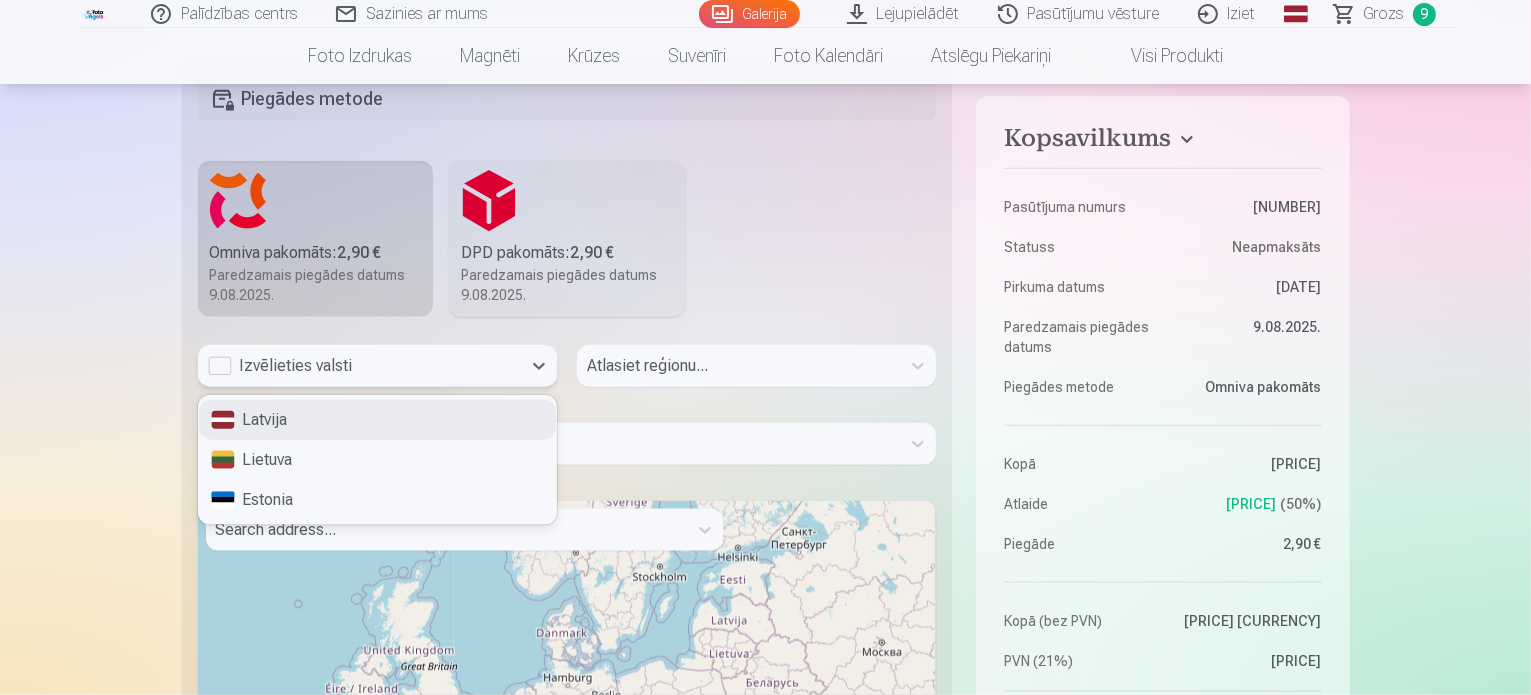 click on "Izvēlieties valsti" at bounding box center [359, 366] 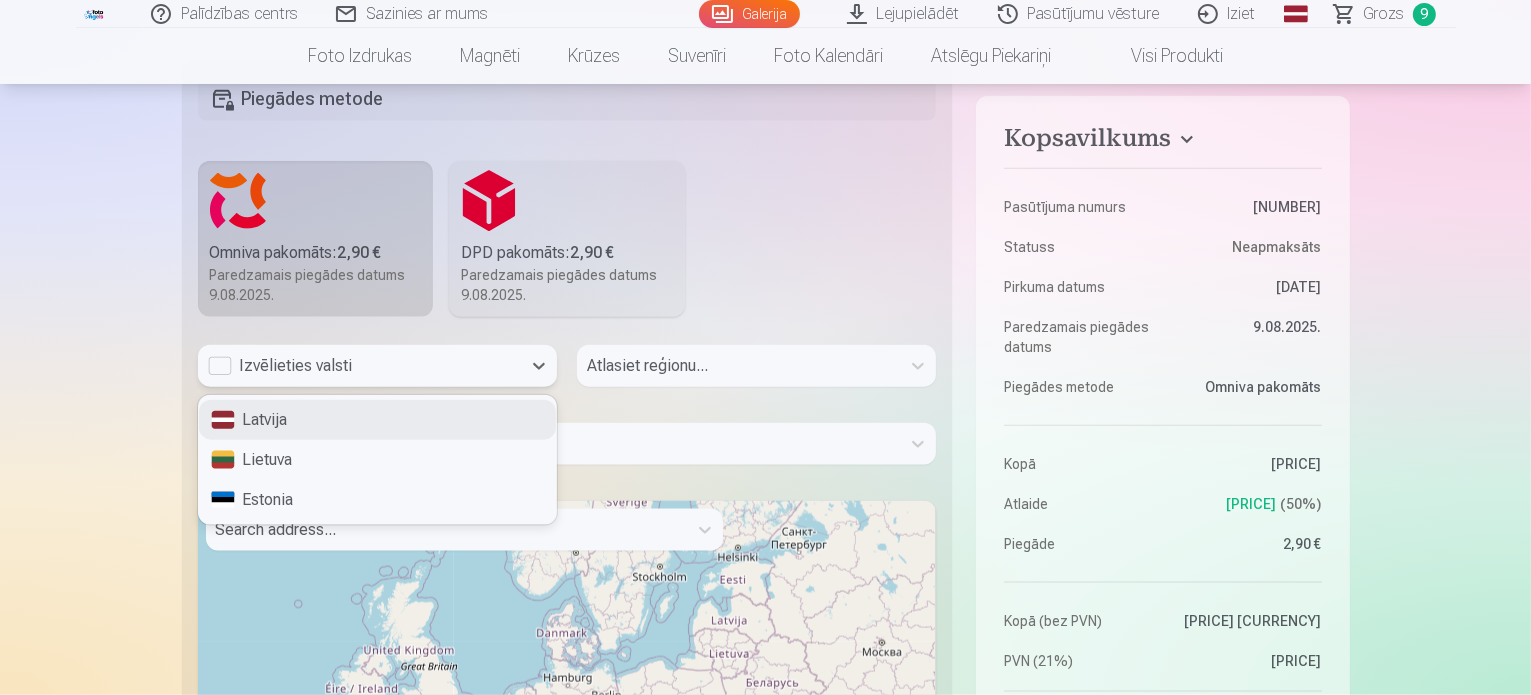 click on "Latvija" at bounding box center (377, 420) 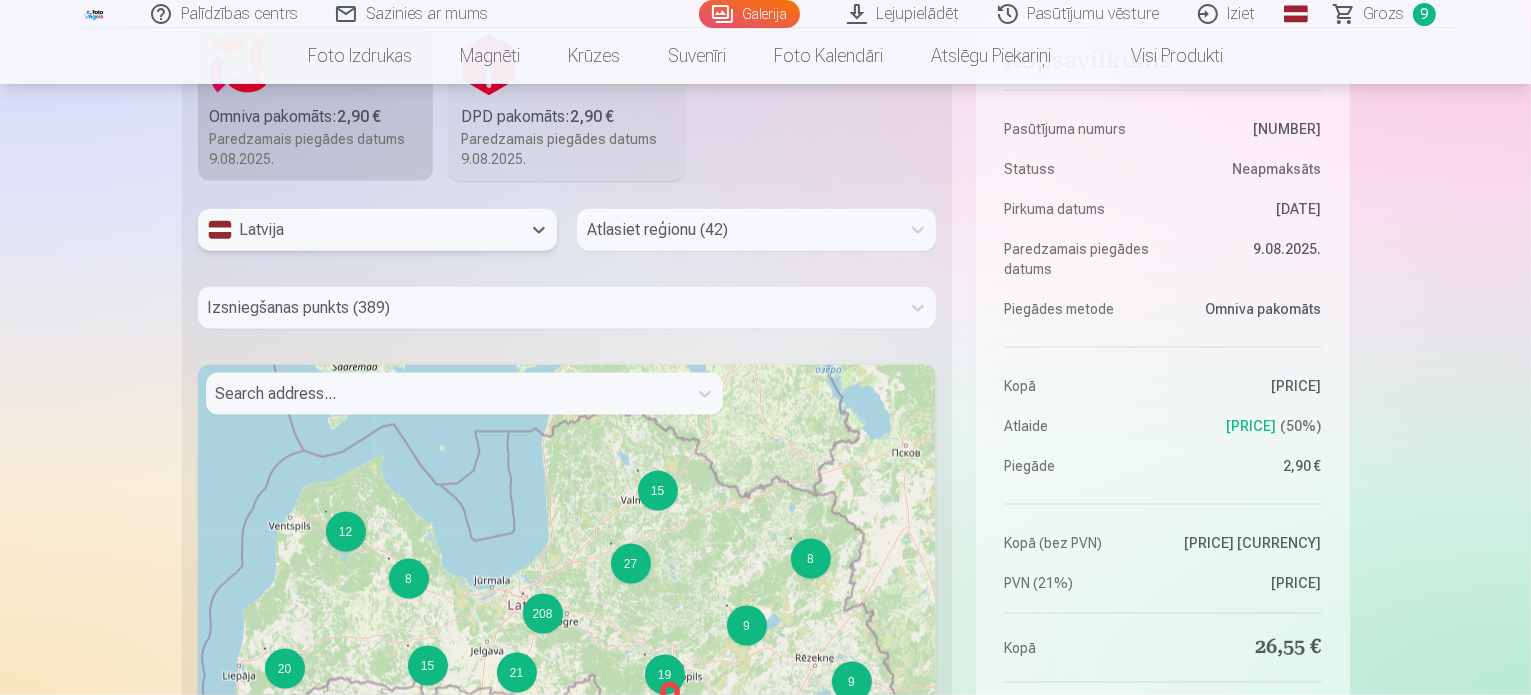 scroll, scrollTop: 2580, scrollLeft: 0, axis: vertical 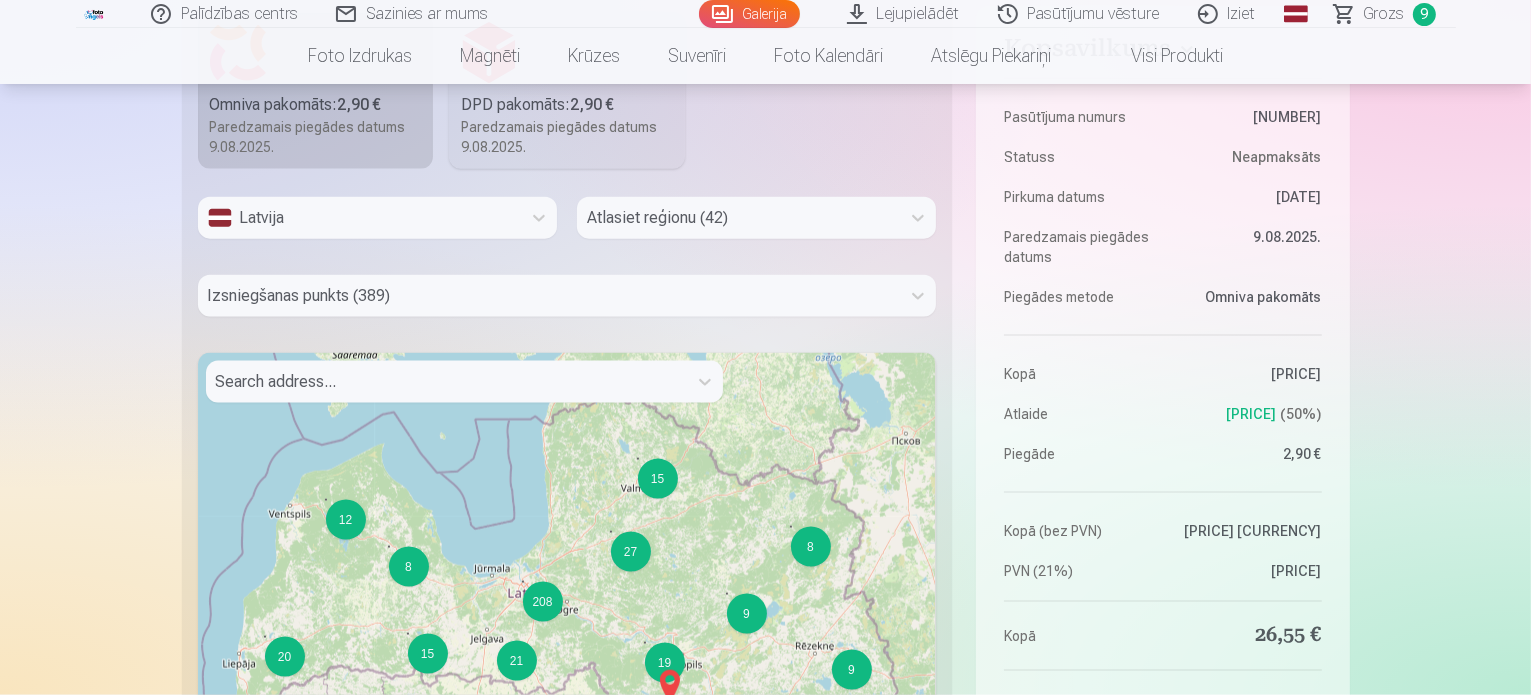 click on "15 8 12 20 15 17 9 9 8 27 21 208 19 + −  Leaflet   |  ©  OpenStreetMap  contributors" at bounding box center [567, 603] 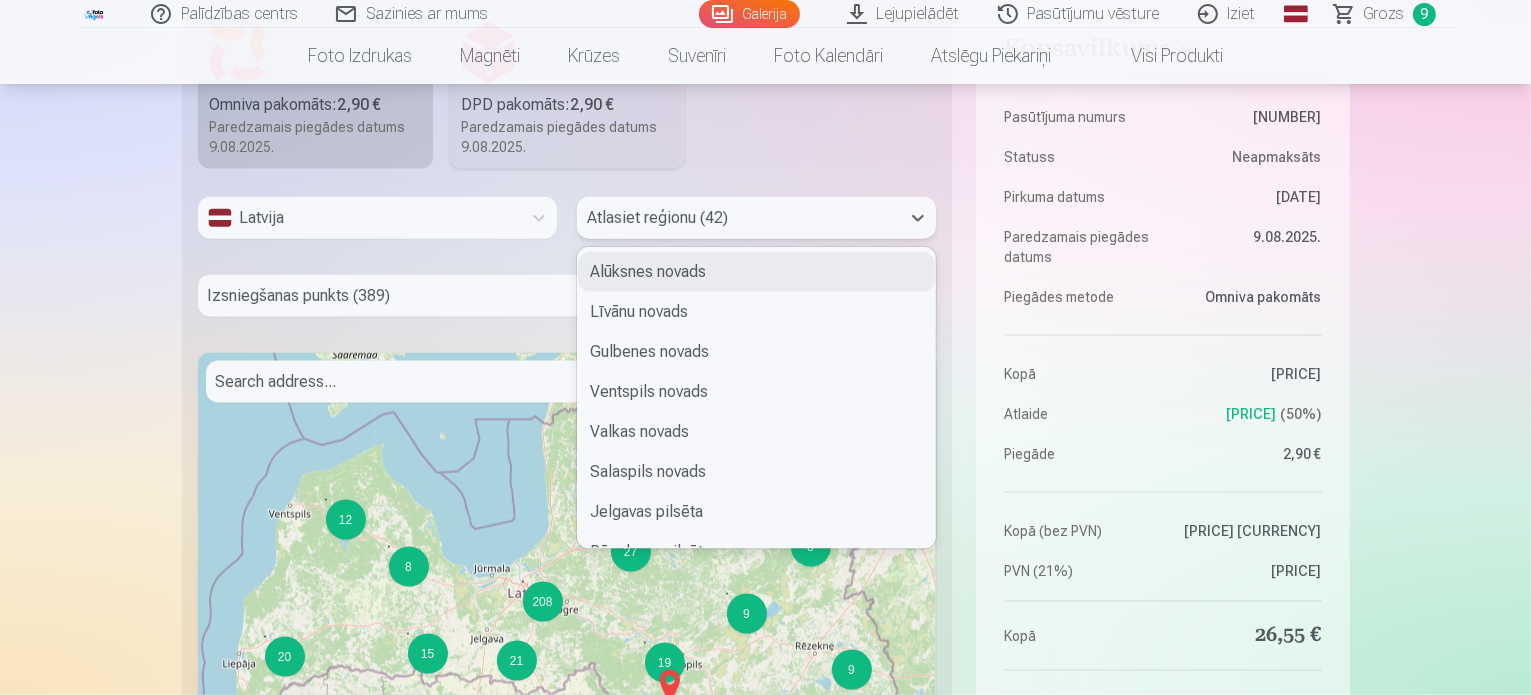 click at bounding box center [738, 218] 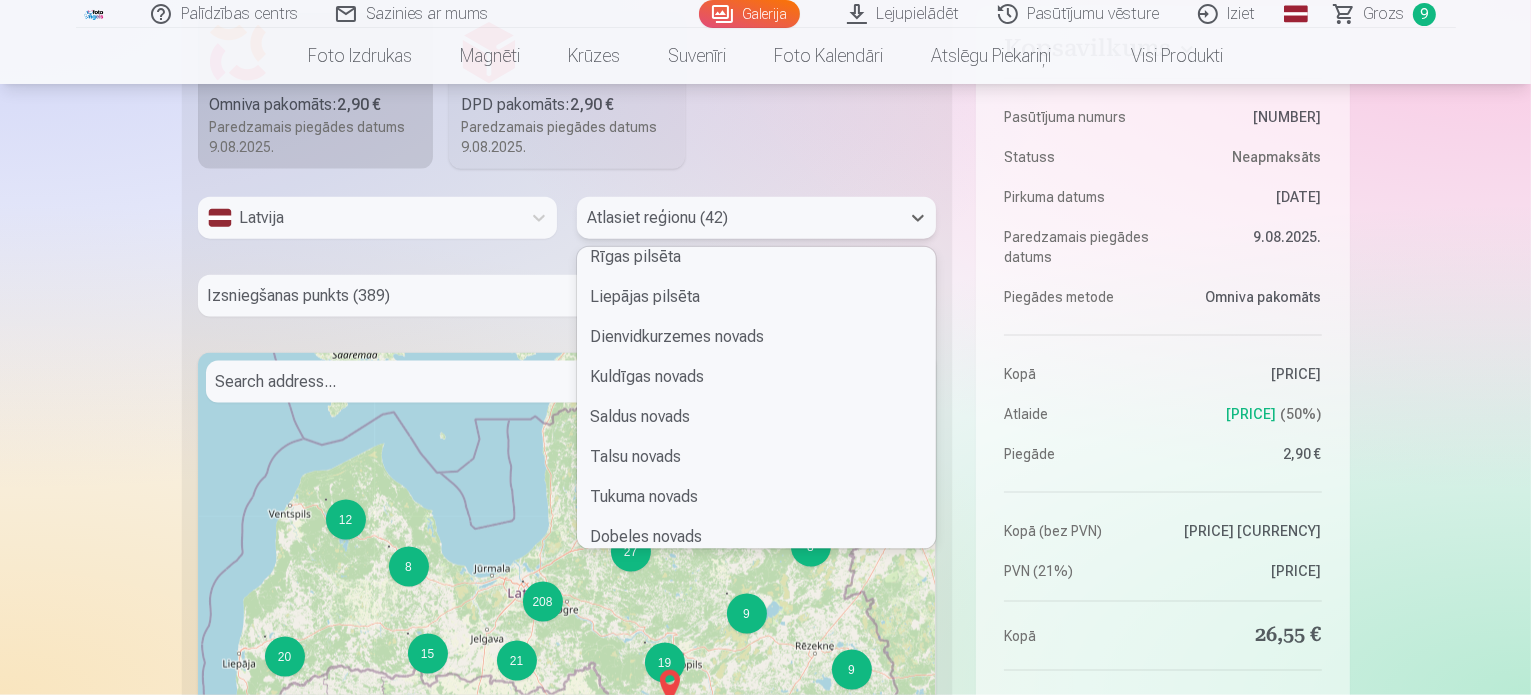 scroll, scrollTop: 414, scrollLeft: 0, axis: vertical 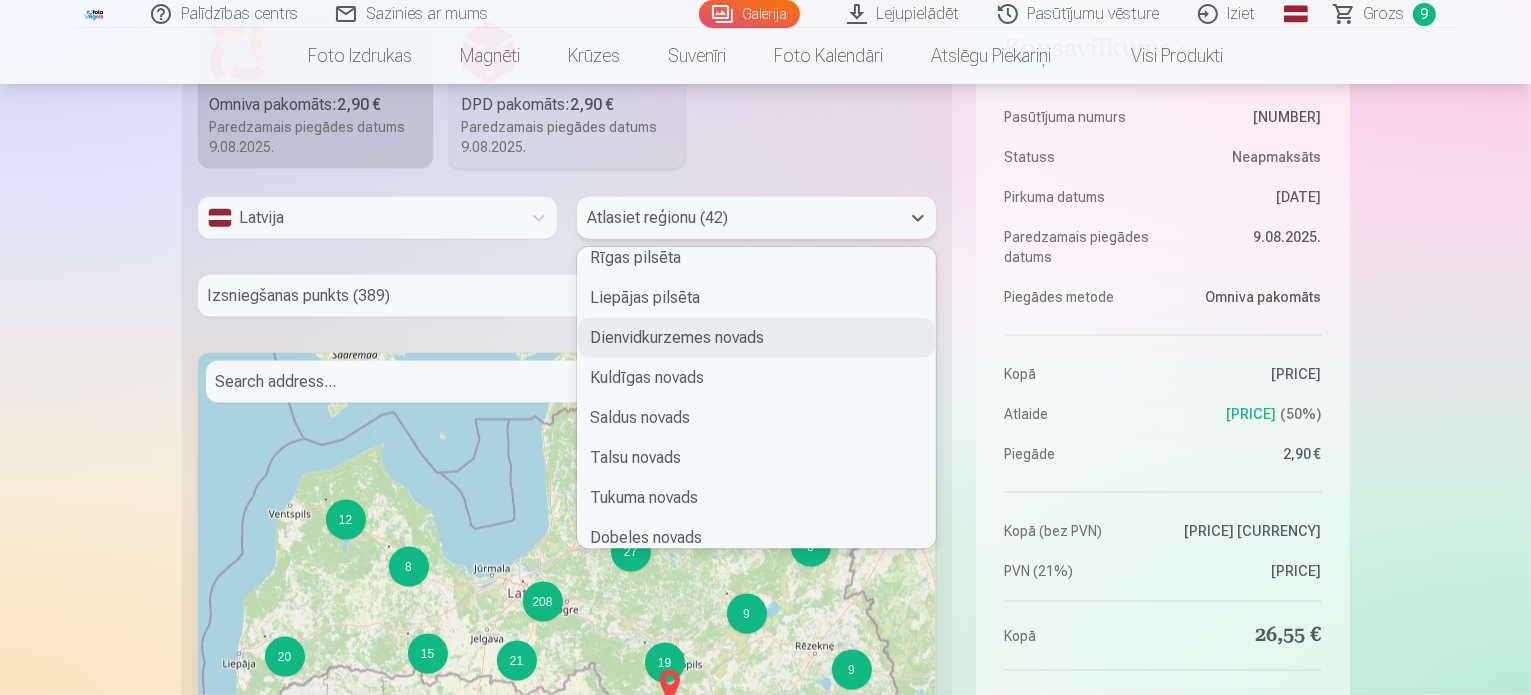 click on "Dienvidkurzemes novads" at bounding box center (756, 338) 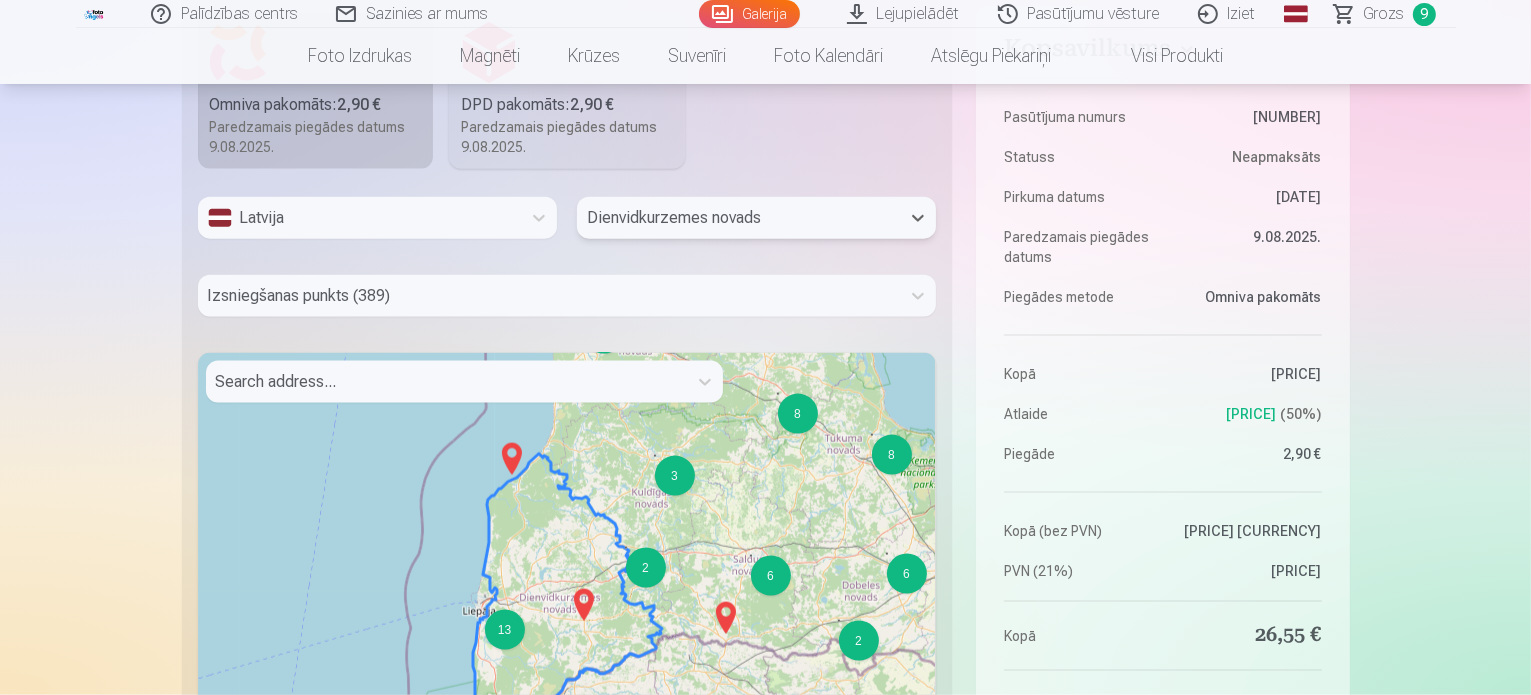 click at bounding box center [549, 296] 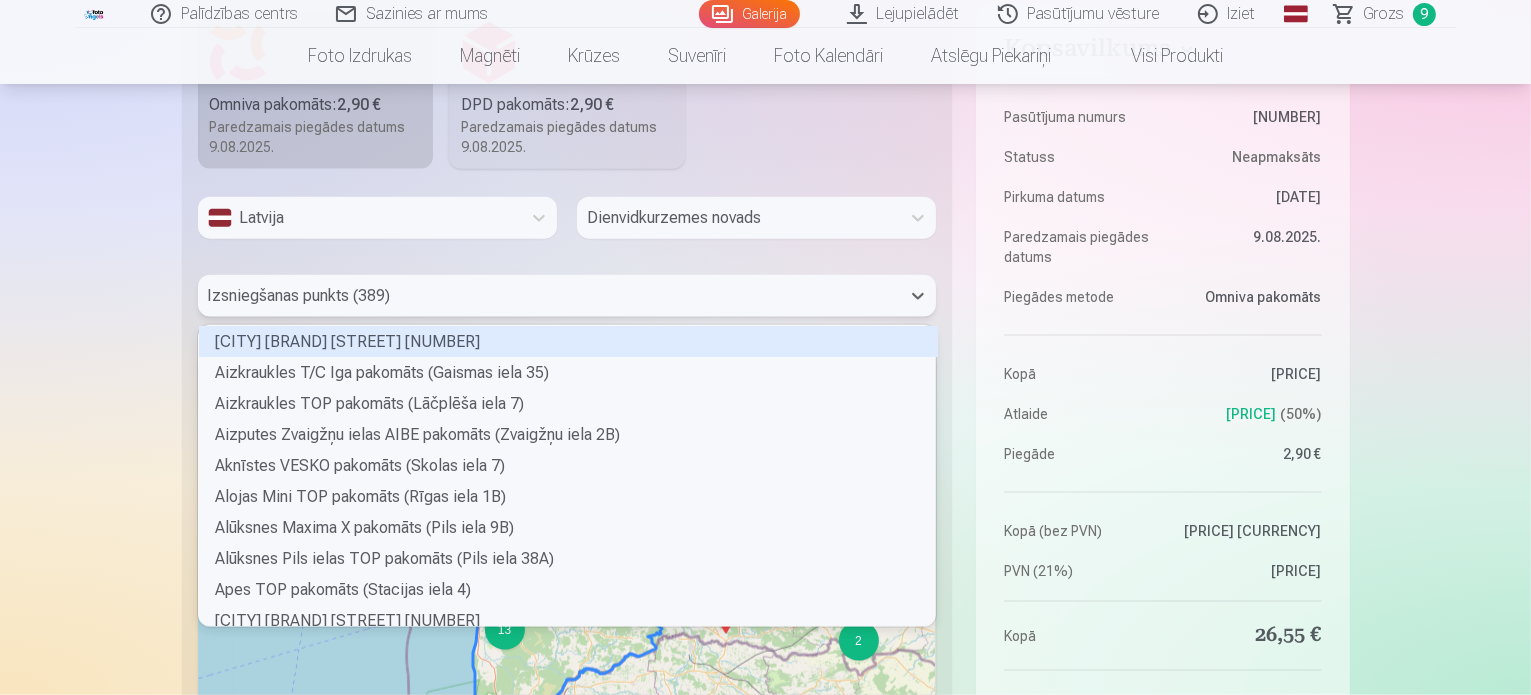 scroll, scrollTop: 5, scrollLeft: 6, axis: both 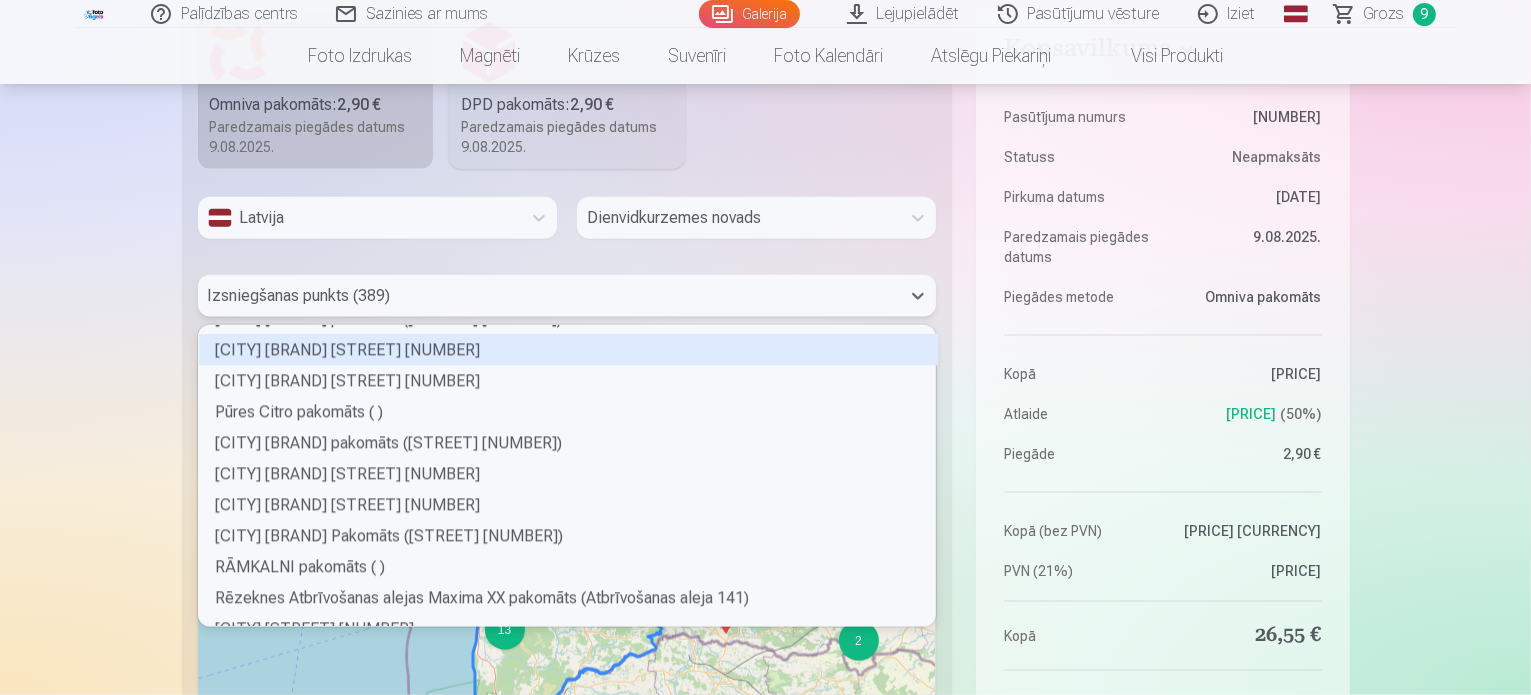 click on "[CITY] [BRAND] [STREET] [NUMBER]" at bounding box center (568, 350) 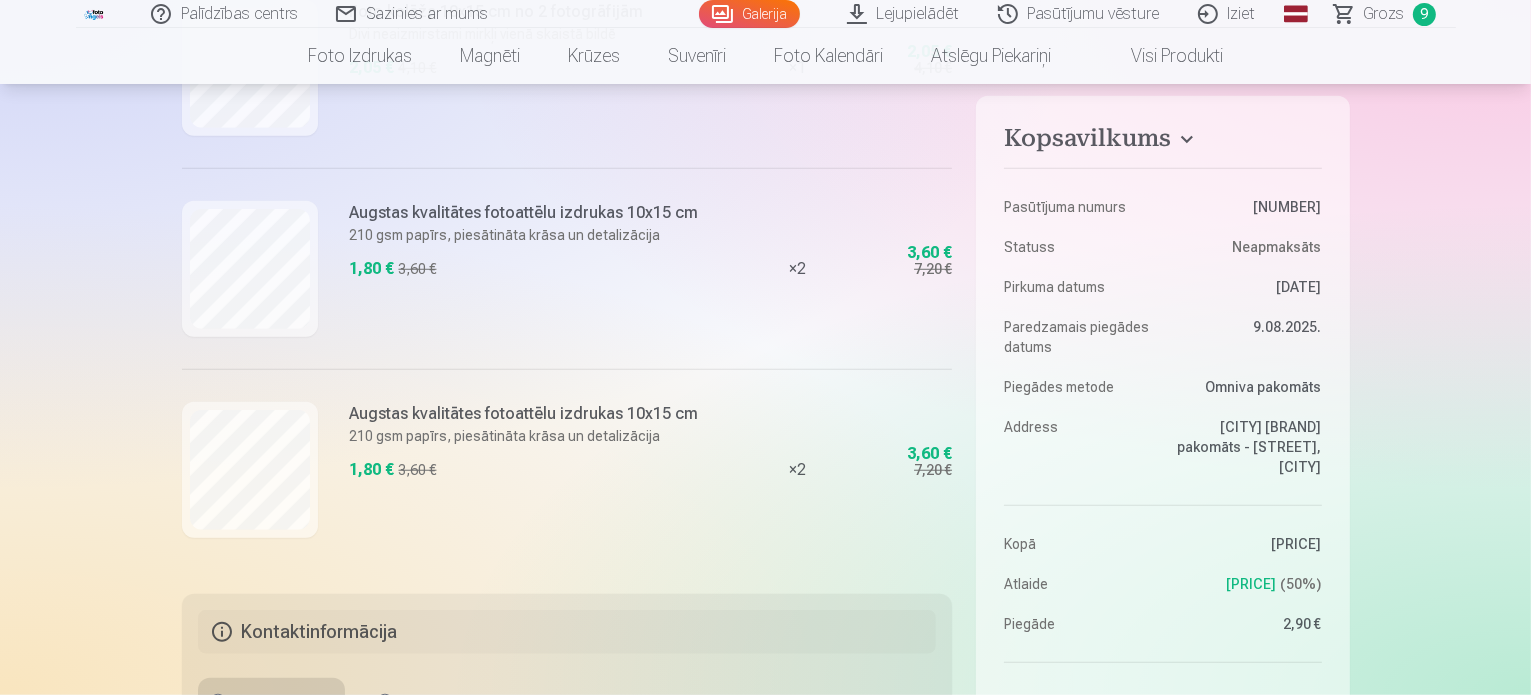 scroll, scrollTop: 1562, scrollLeft: 0, axis: vertical 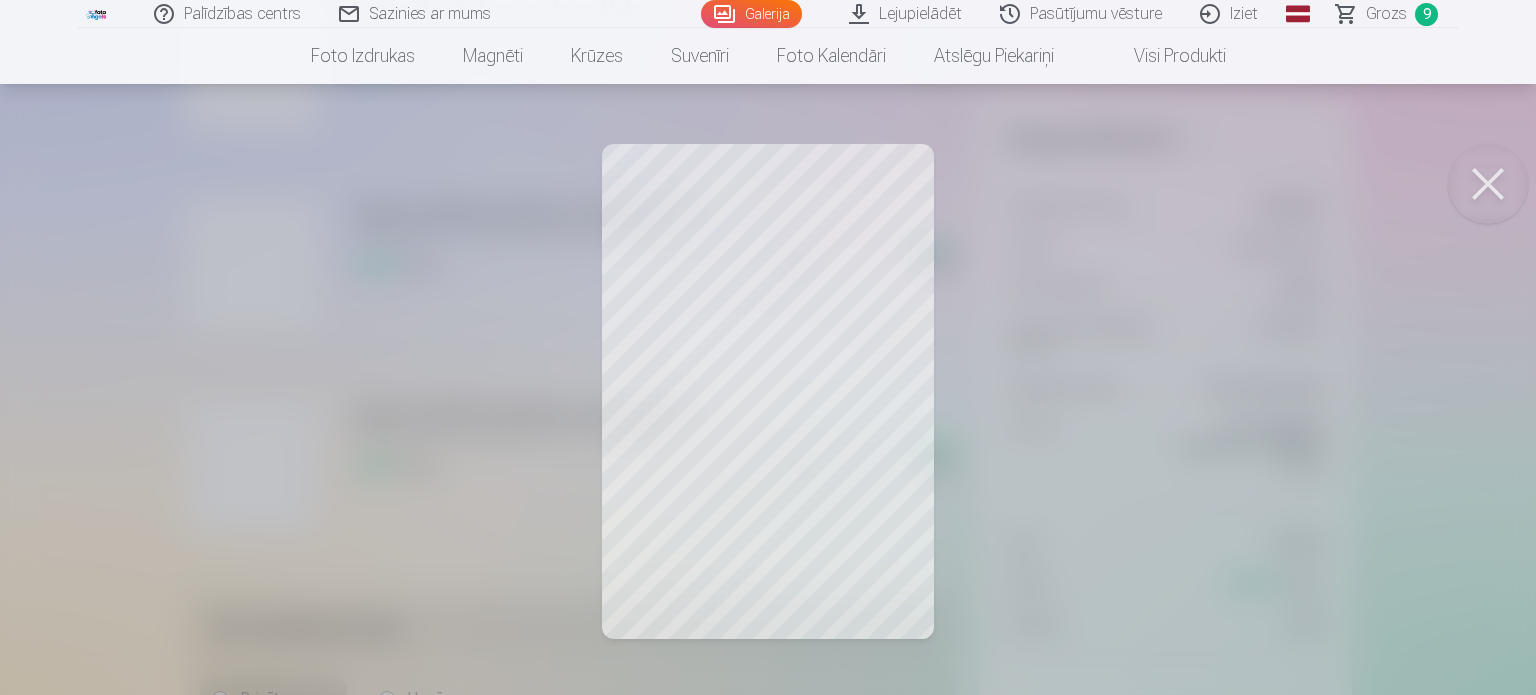 click at bounding box center (1488, 184) 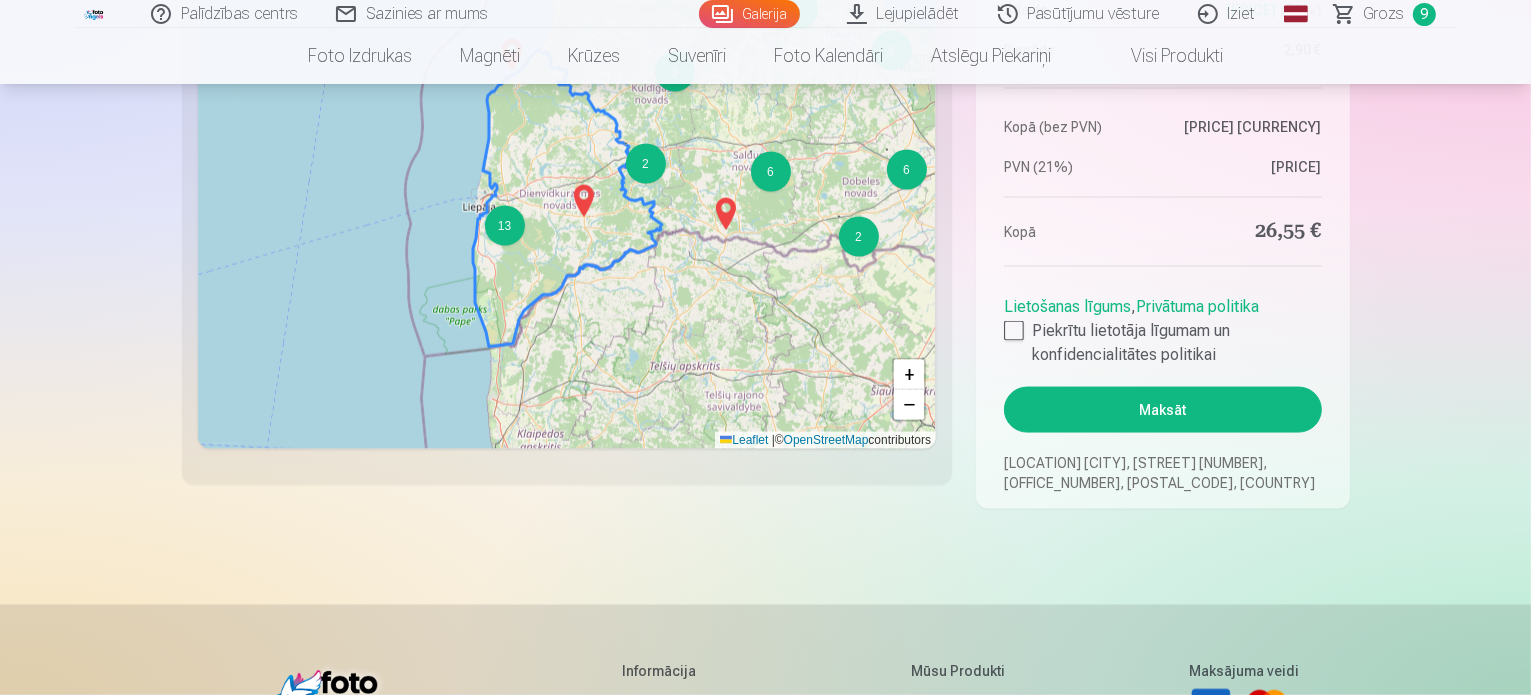 scroll, scrollTop: 2924, scrollLeft: 0, axis: vertical 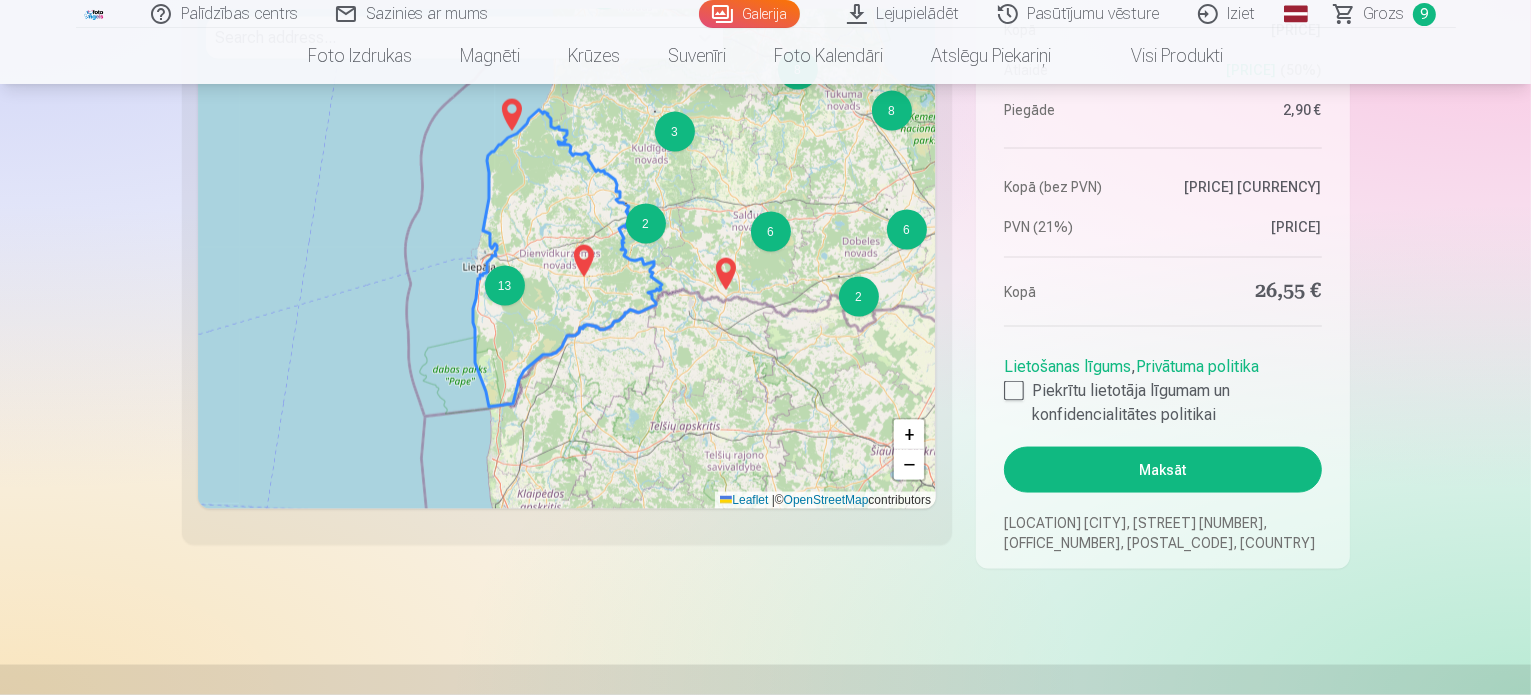 click on "Grozs" at bounding box center [1384, 14] 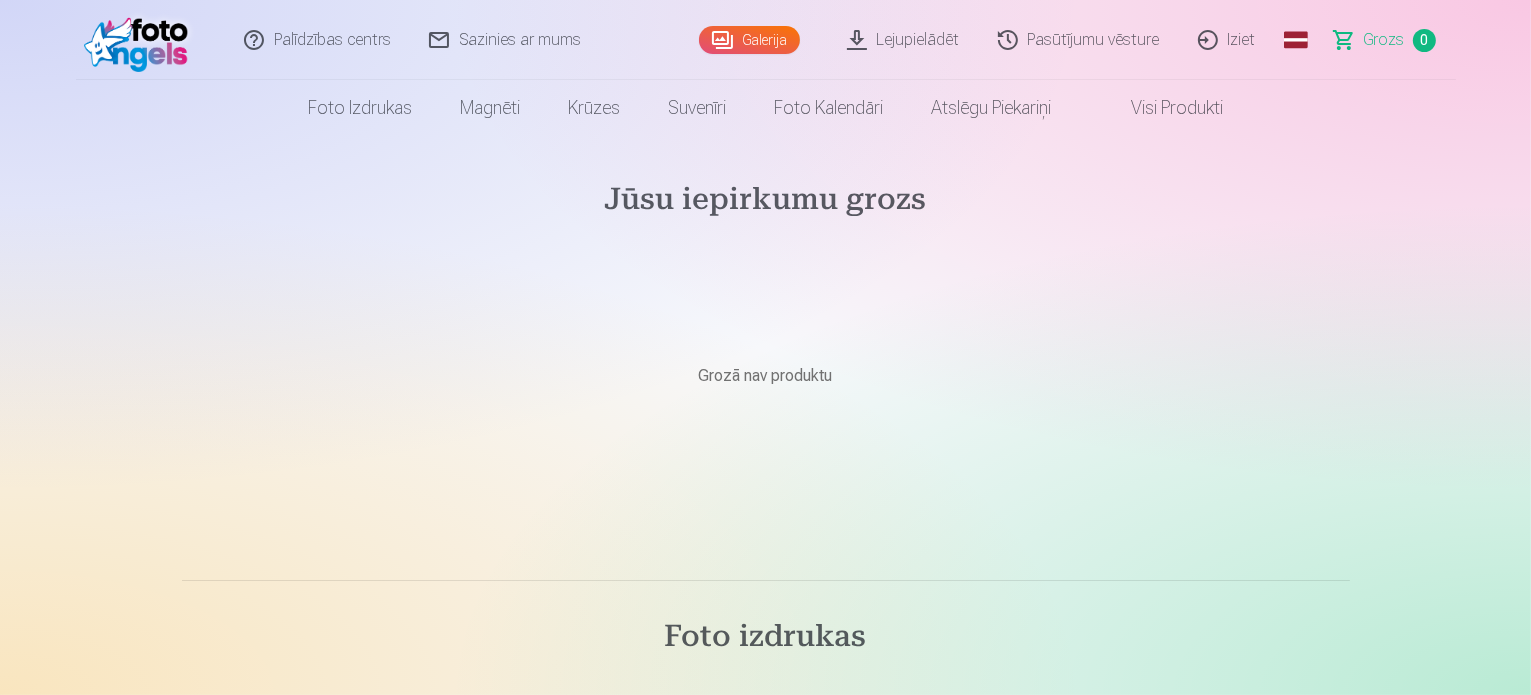 click on "Grozs" at bounding box center (1384, 40) 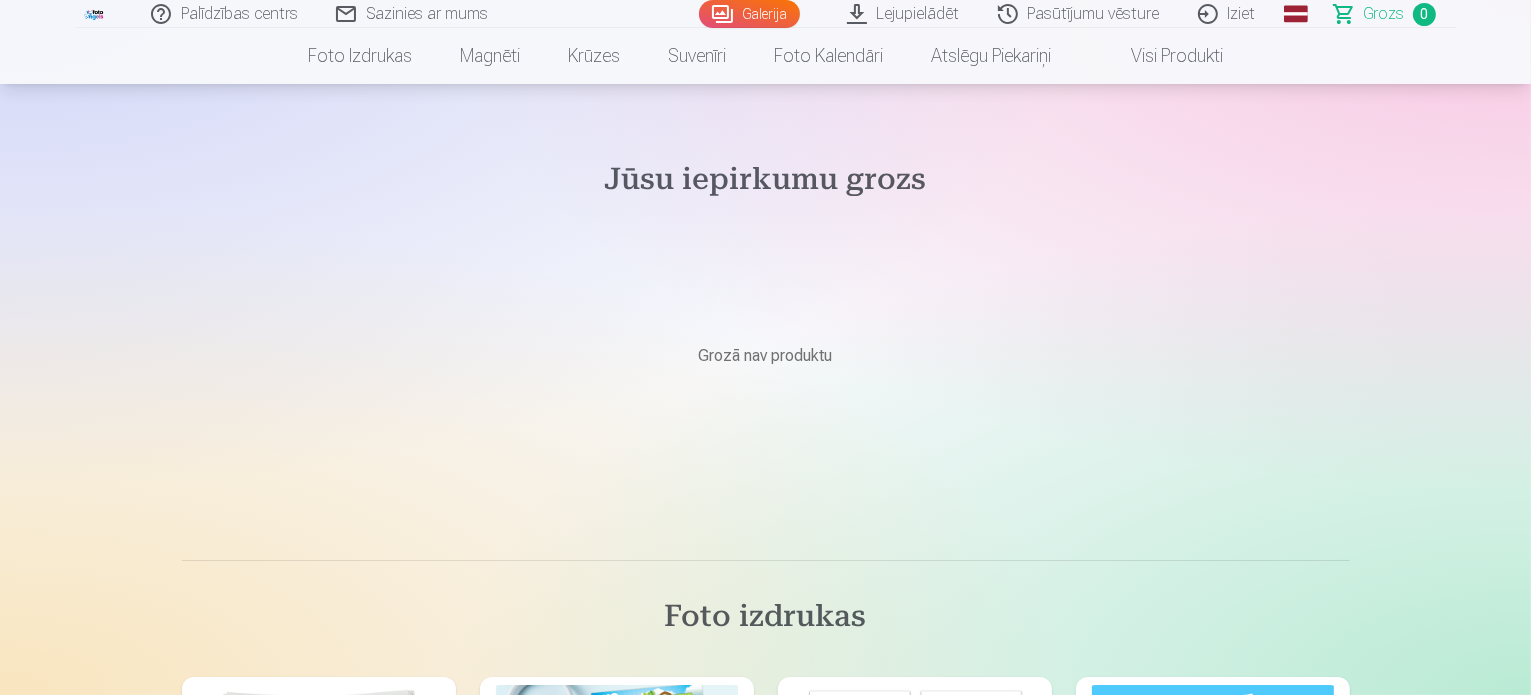 scroll, scrollTop: 0, scrollLeft: 0, axis: both 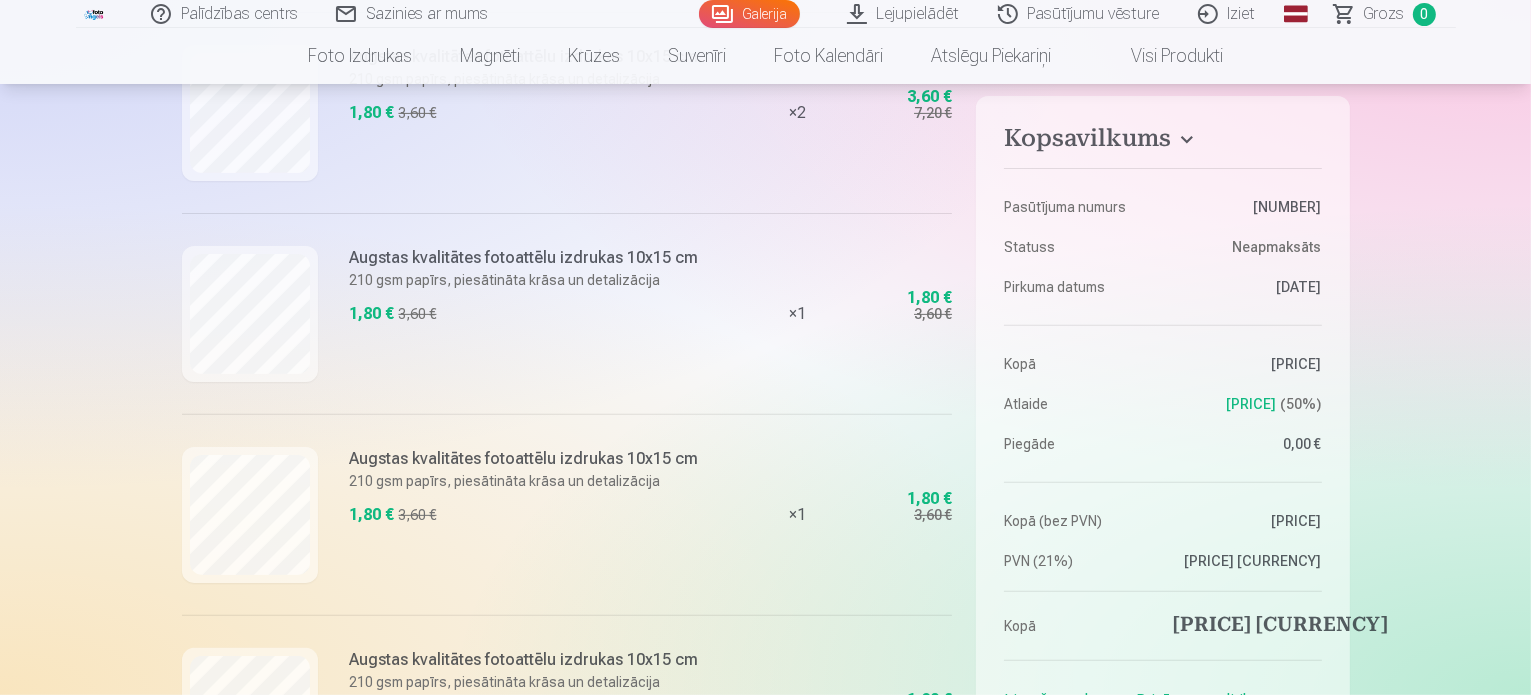 click on "Kopsavilkums" at bounding box center [1162, 142] 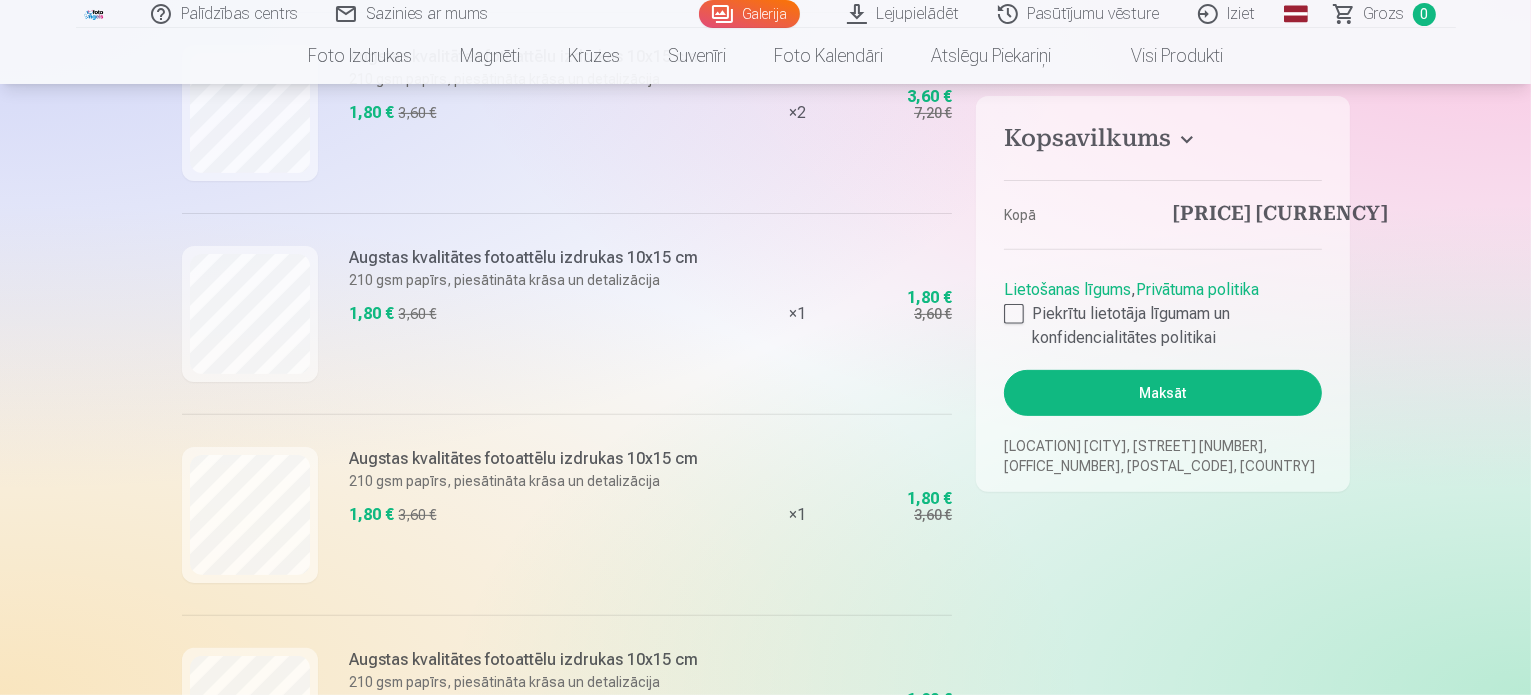 click on "Kopsavilkums" at bounding box center (1162, 142) 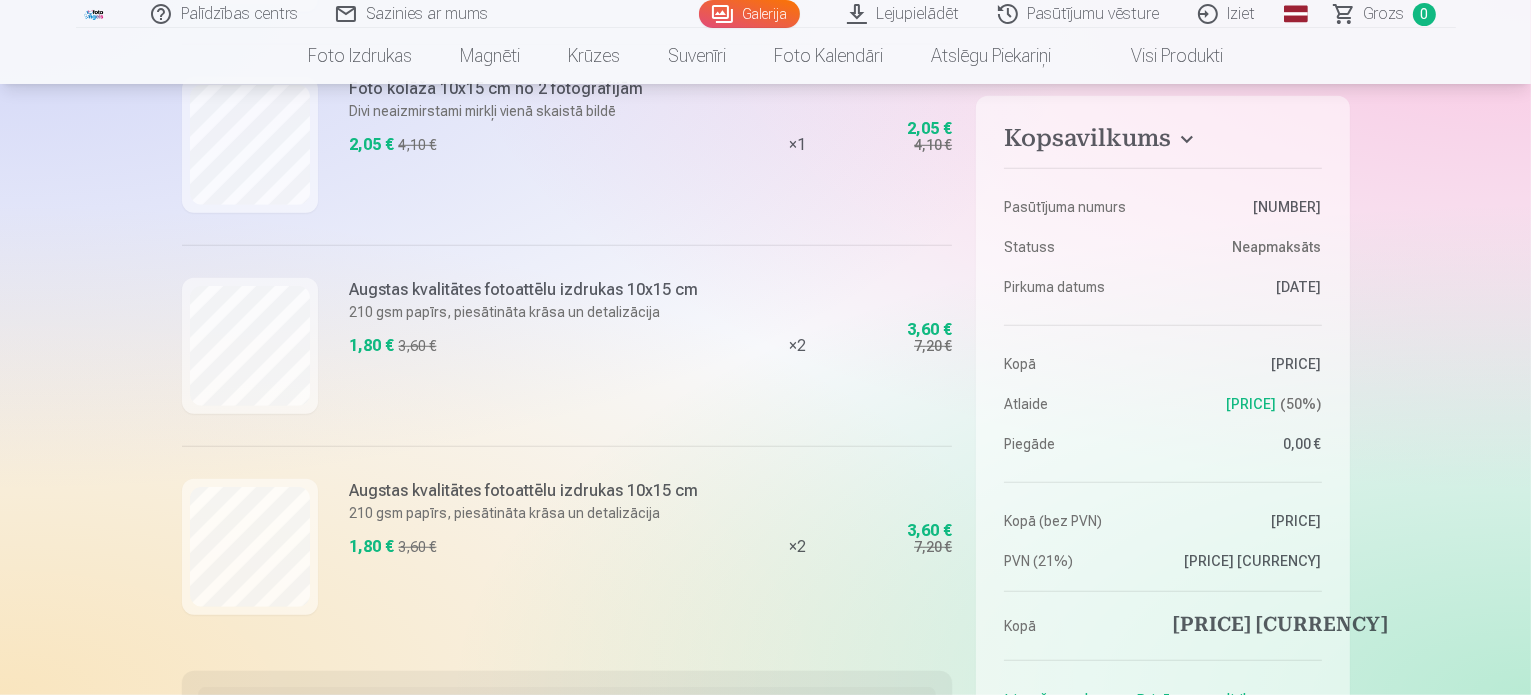 scroll, scrollTop: 1504, scrollLeft: 0, axis: vertical 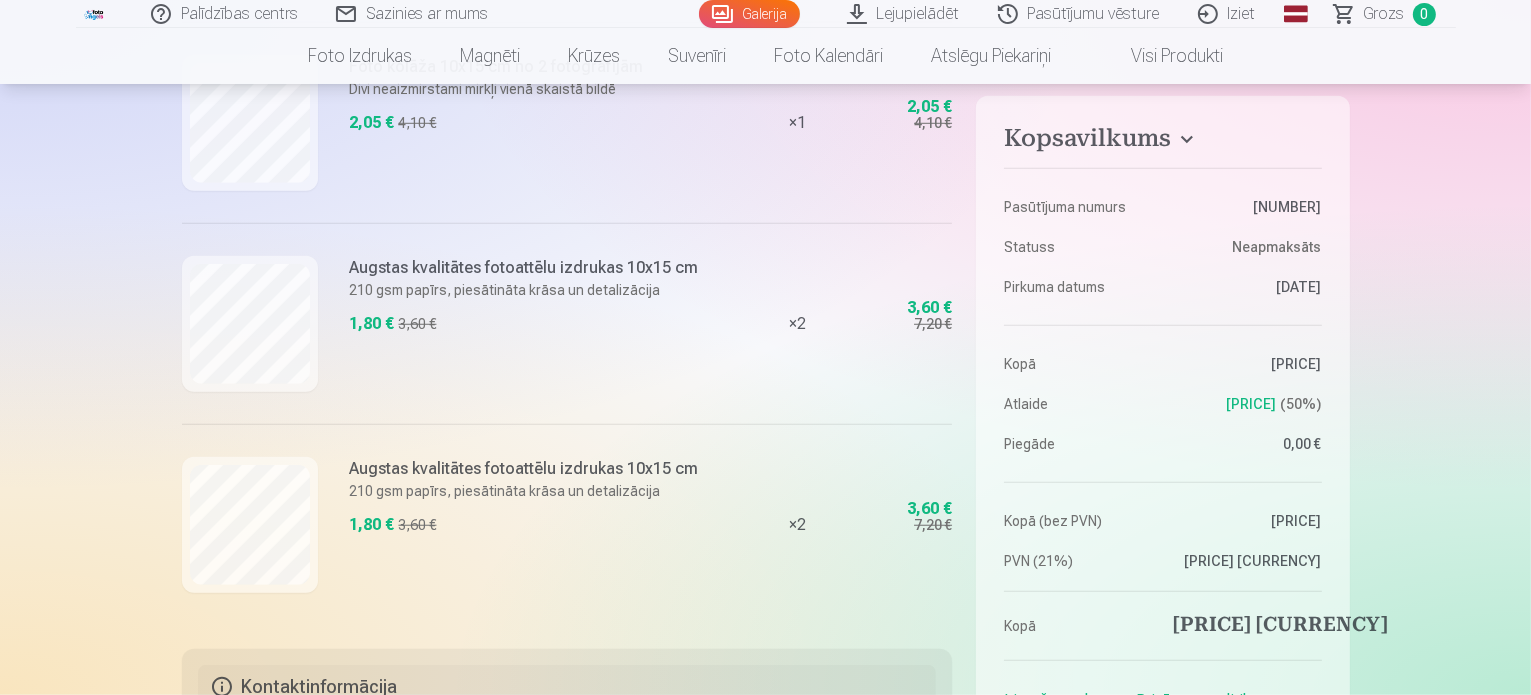 click on "Augstas kvalitātes fotoattēlu izdrukas 10x15 cm" at bounding box center (524, 469) 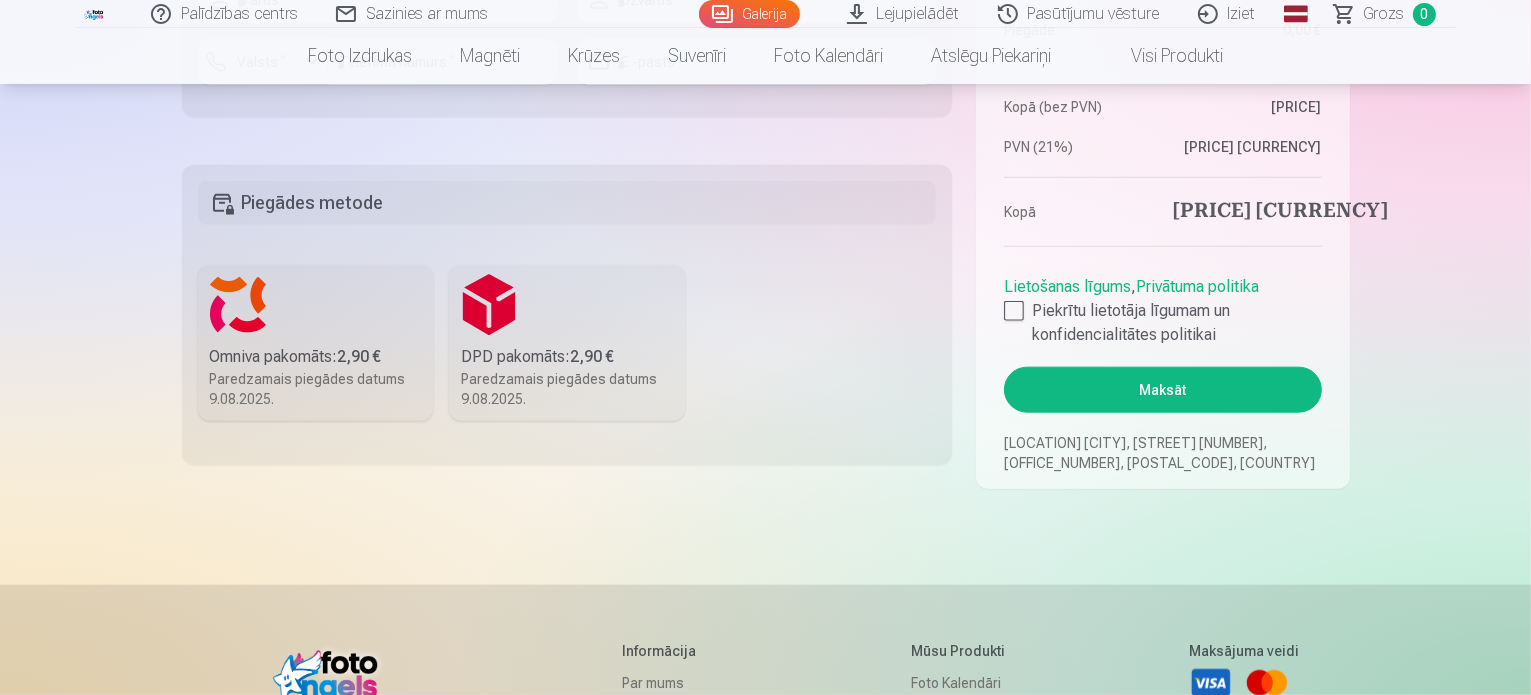 scroll, scrollTop: 2331, scrollLeft: 0, axis: vertical 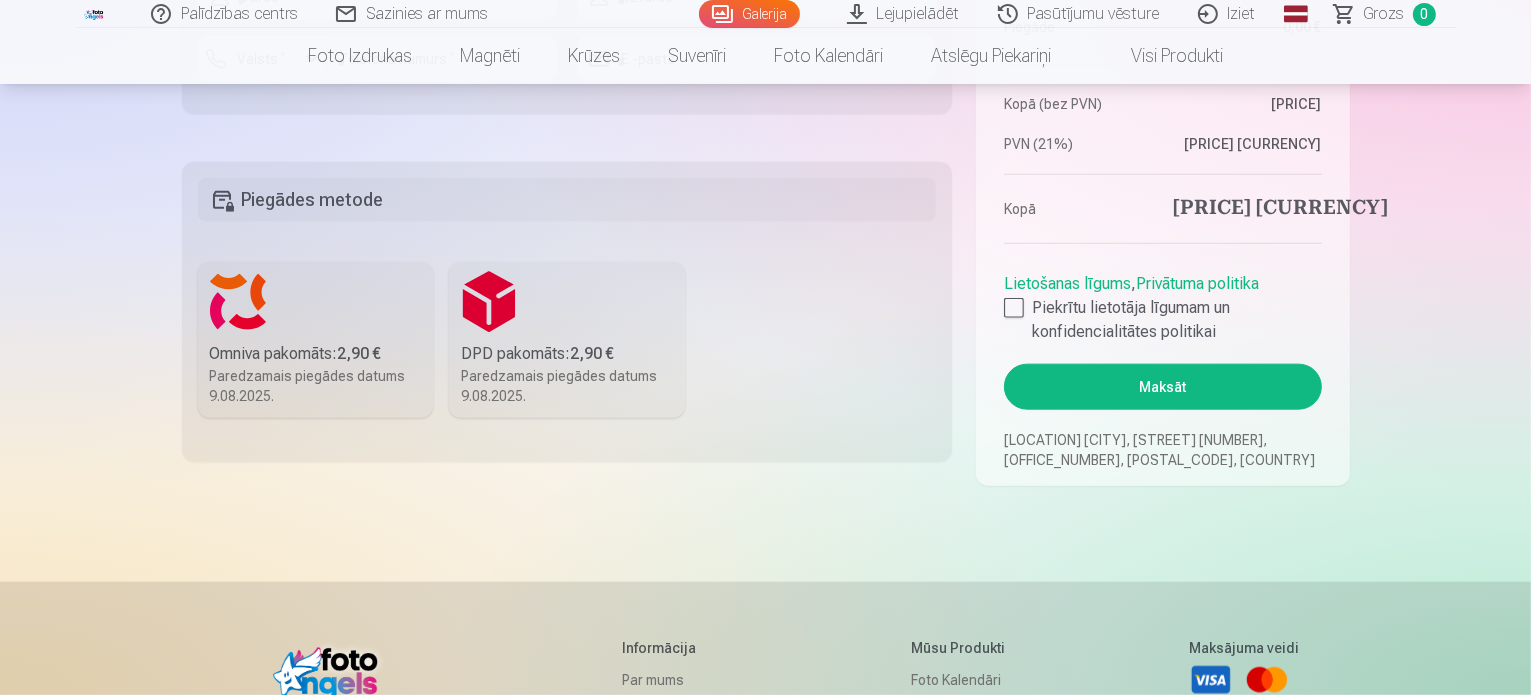 click on "Pasūtījumu vēsture" at bounding box center [1080, 14] 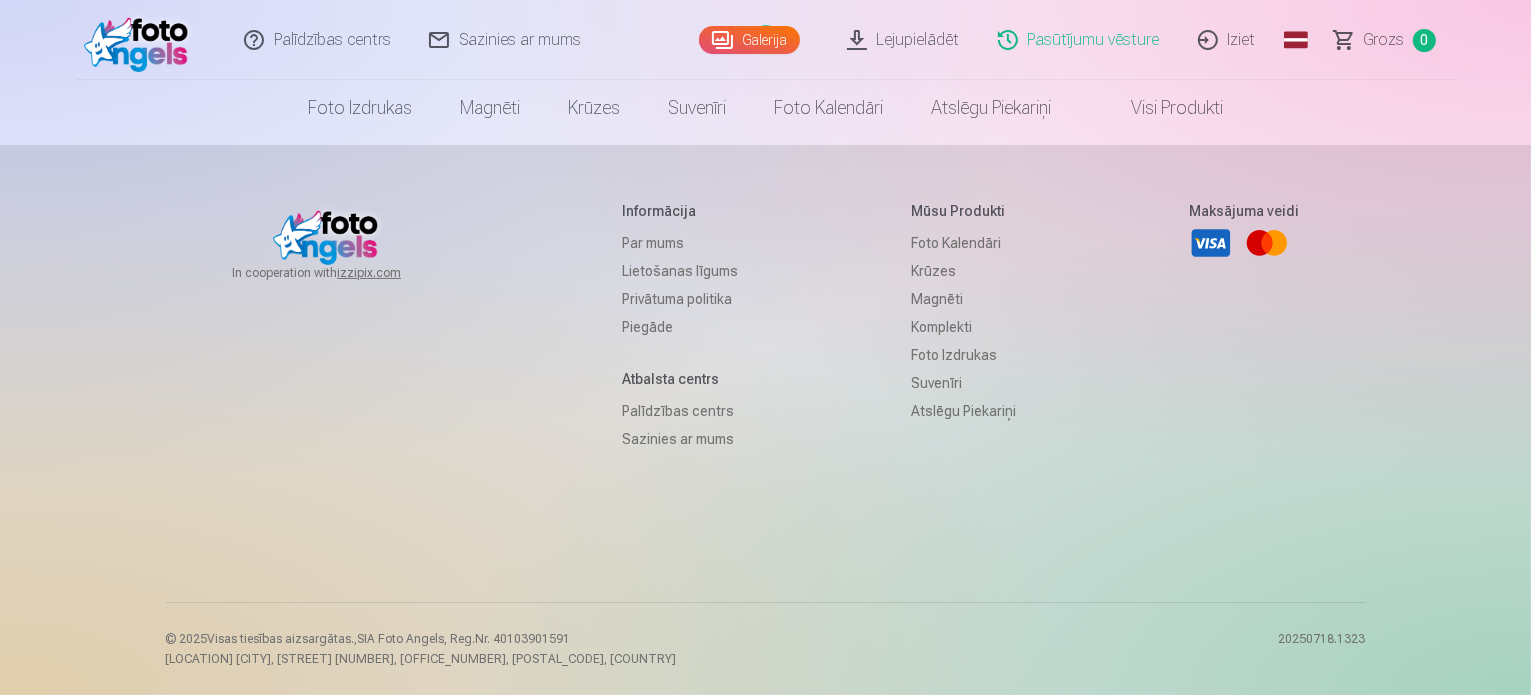 scroll, scrollTop: 0, scrollLeft: 0, axis: both 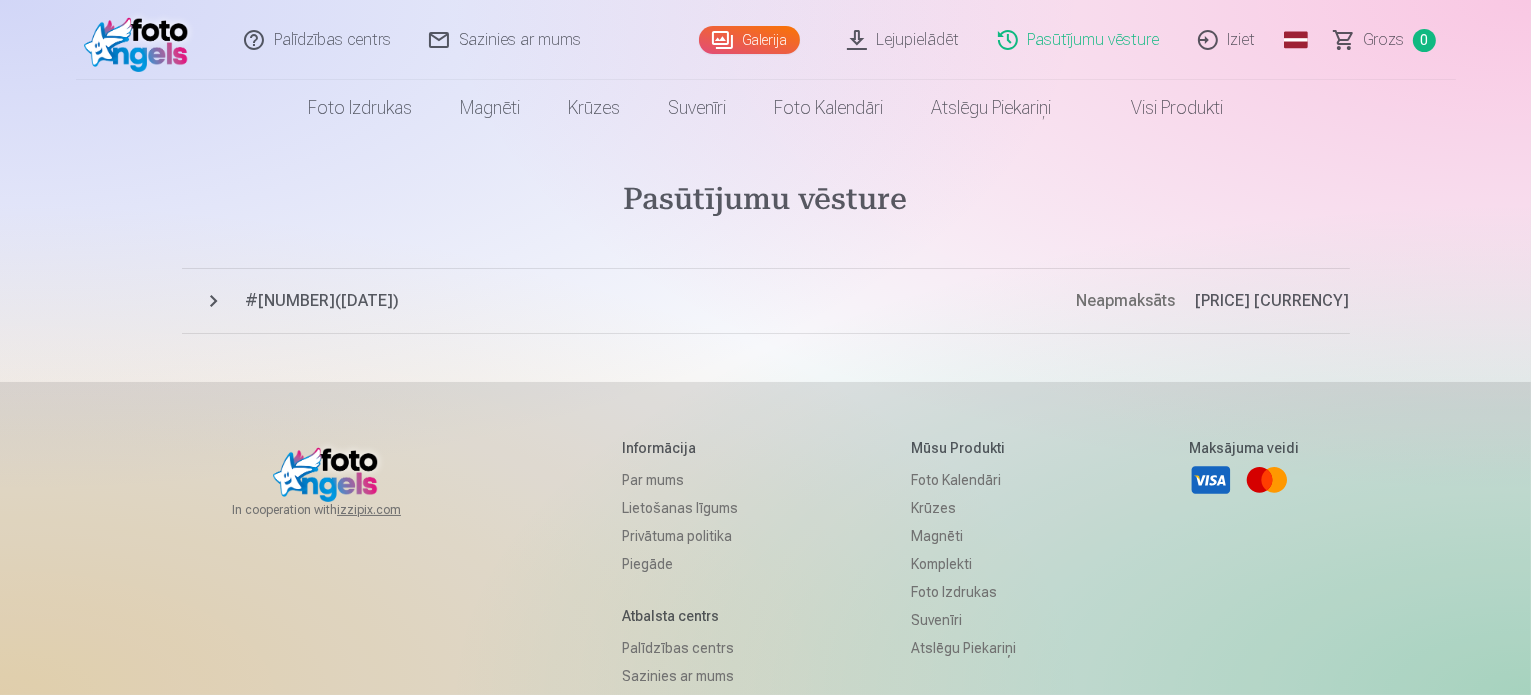 click on "# [ORDER_NUMBER] ( [DATE] )" at bounding box center [661, 301] 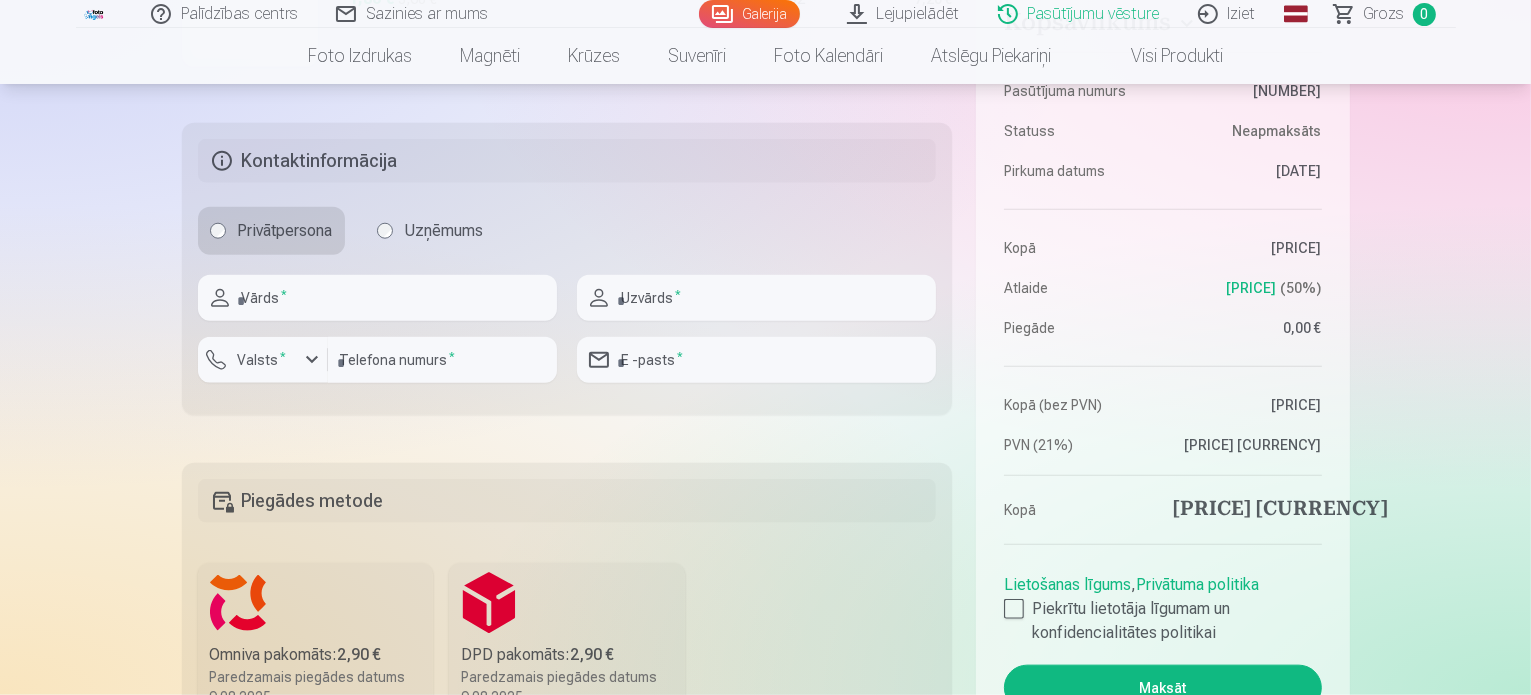 scroll, scrollTop: 2080, scrollLeft: 0, axis: vertical 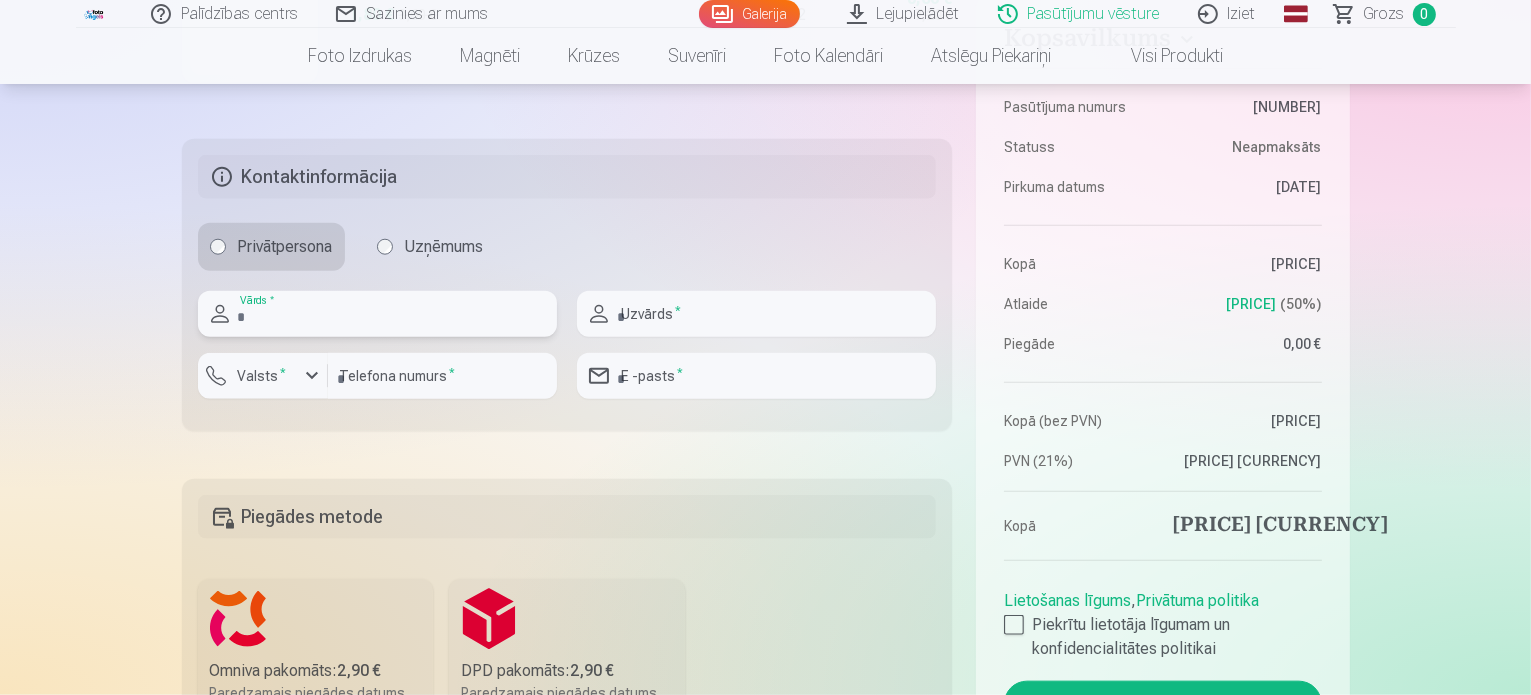 click at bounding box center (377, 314) 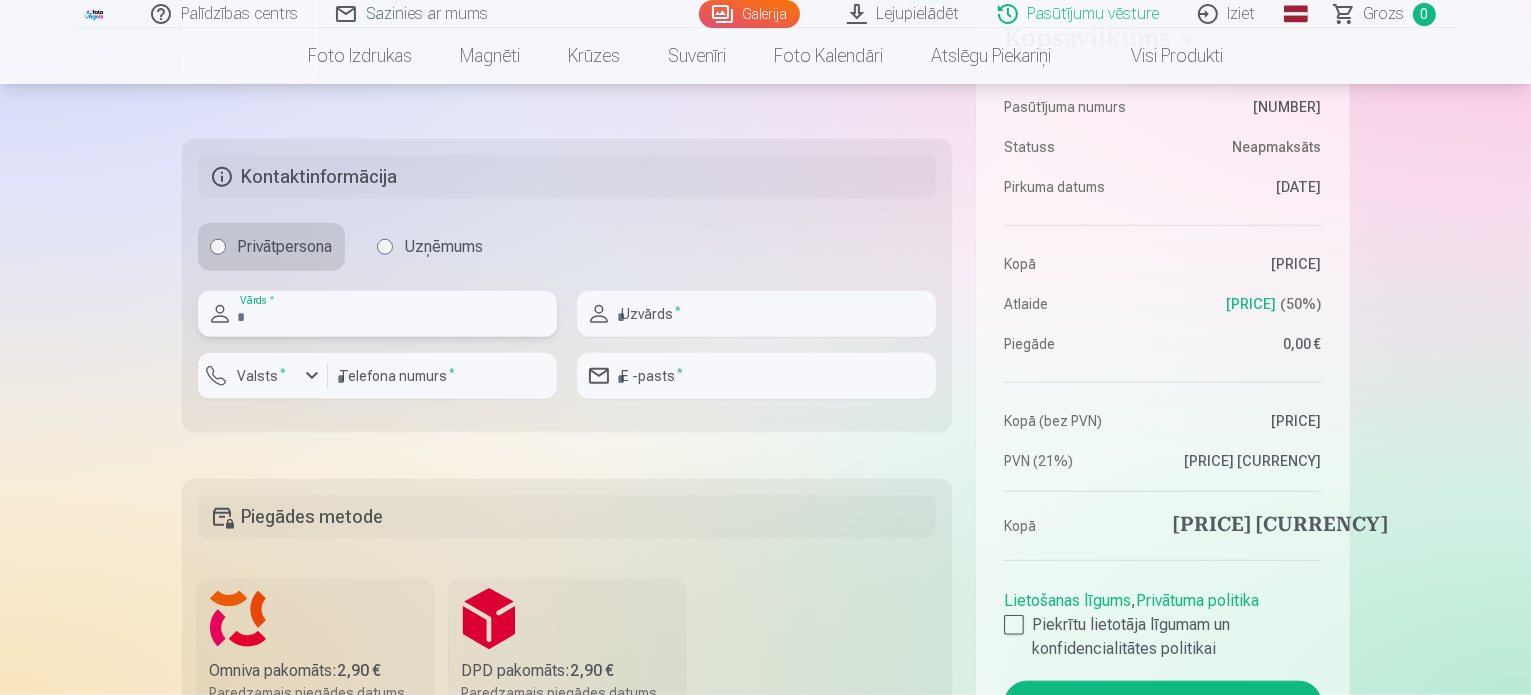 type on "*****" 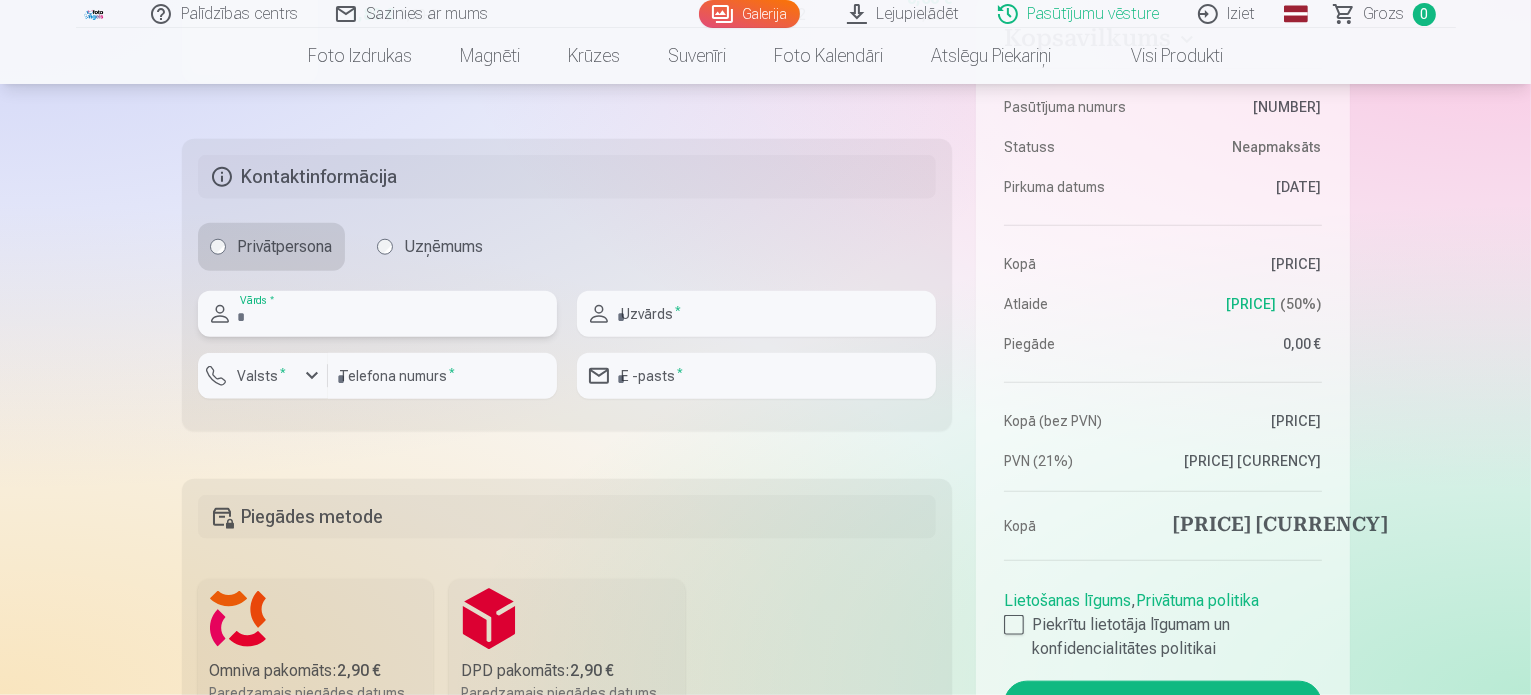 type on "*****" 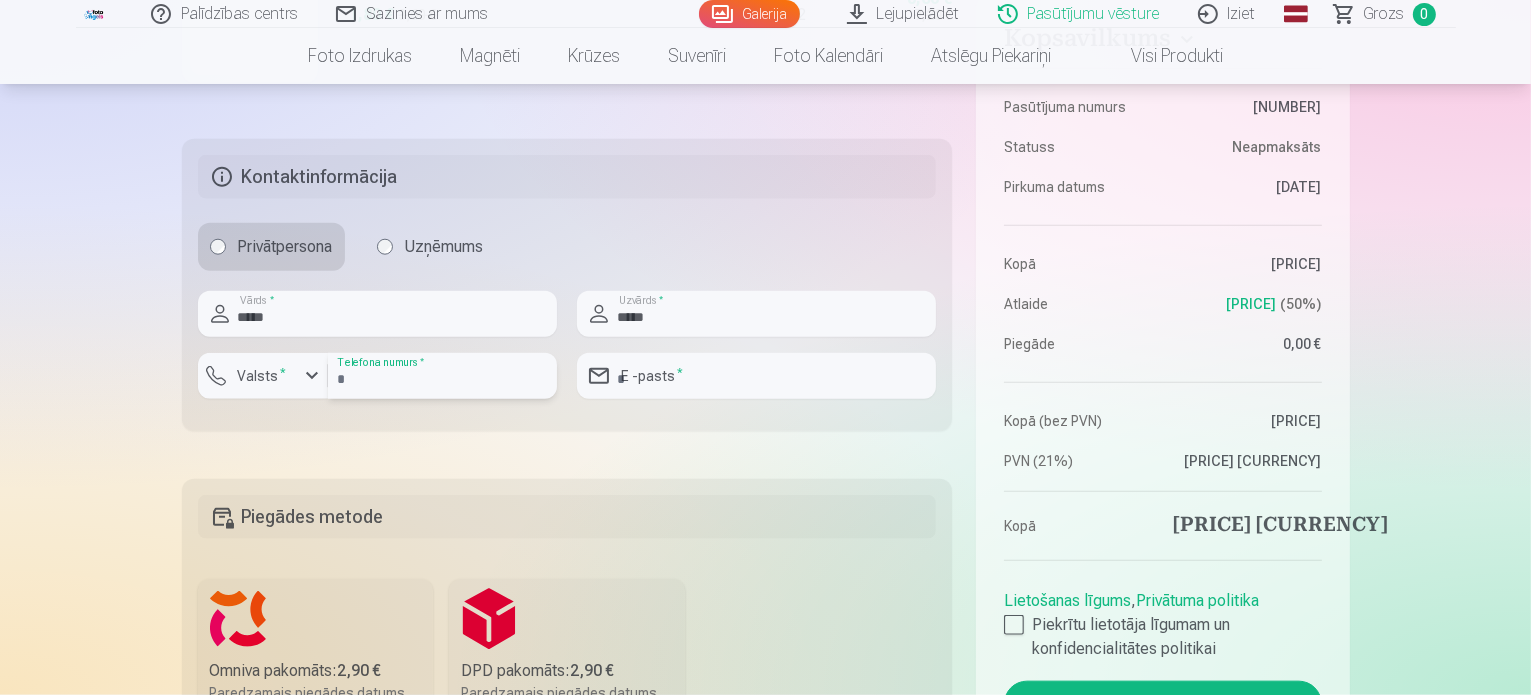 type on "********" 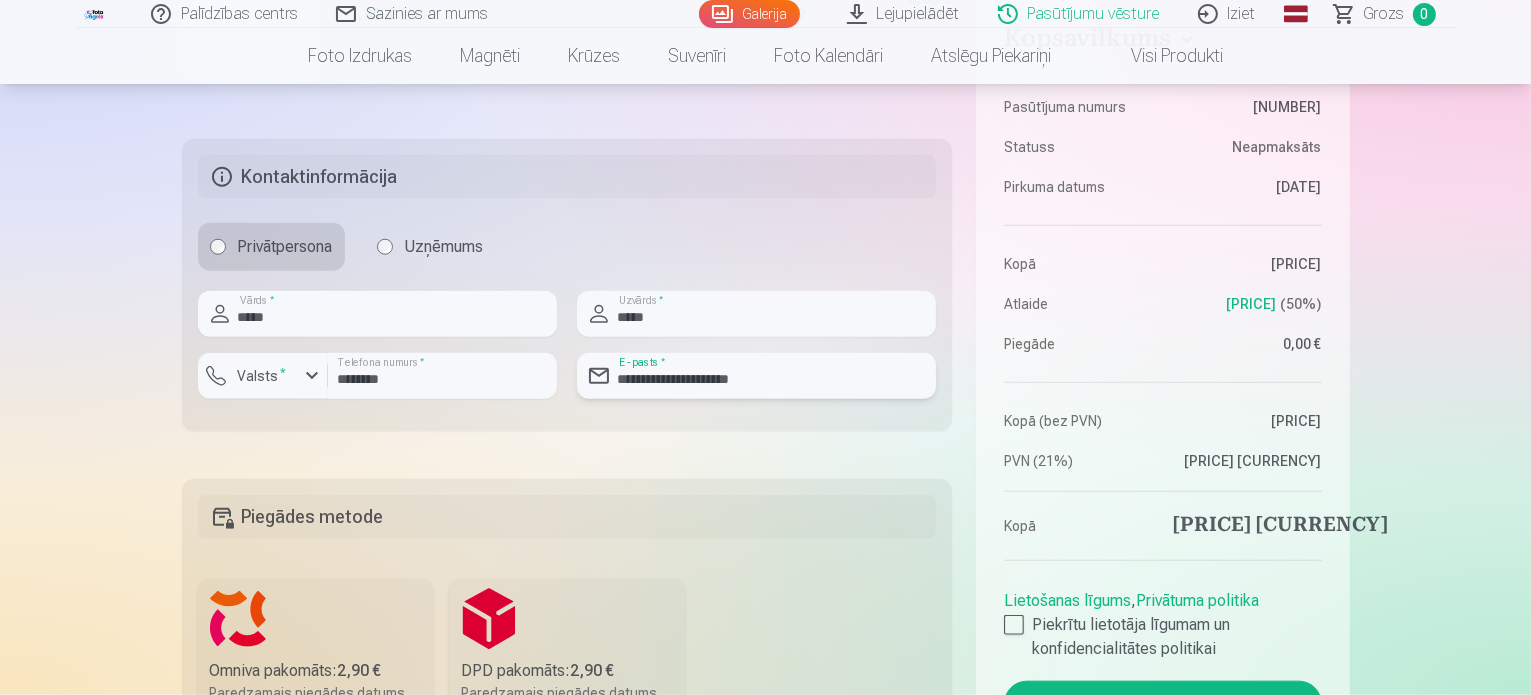 click on "**********" at bounding box center [756, 376] 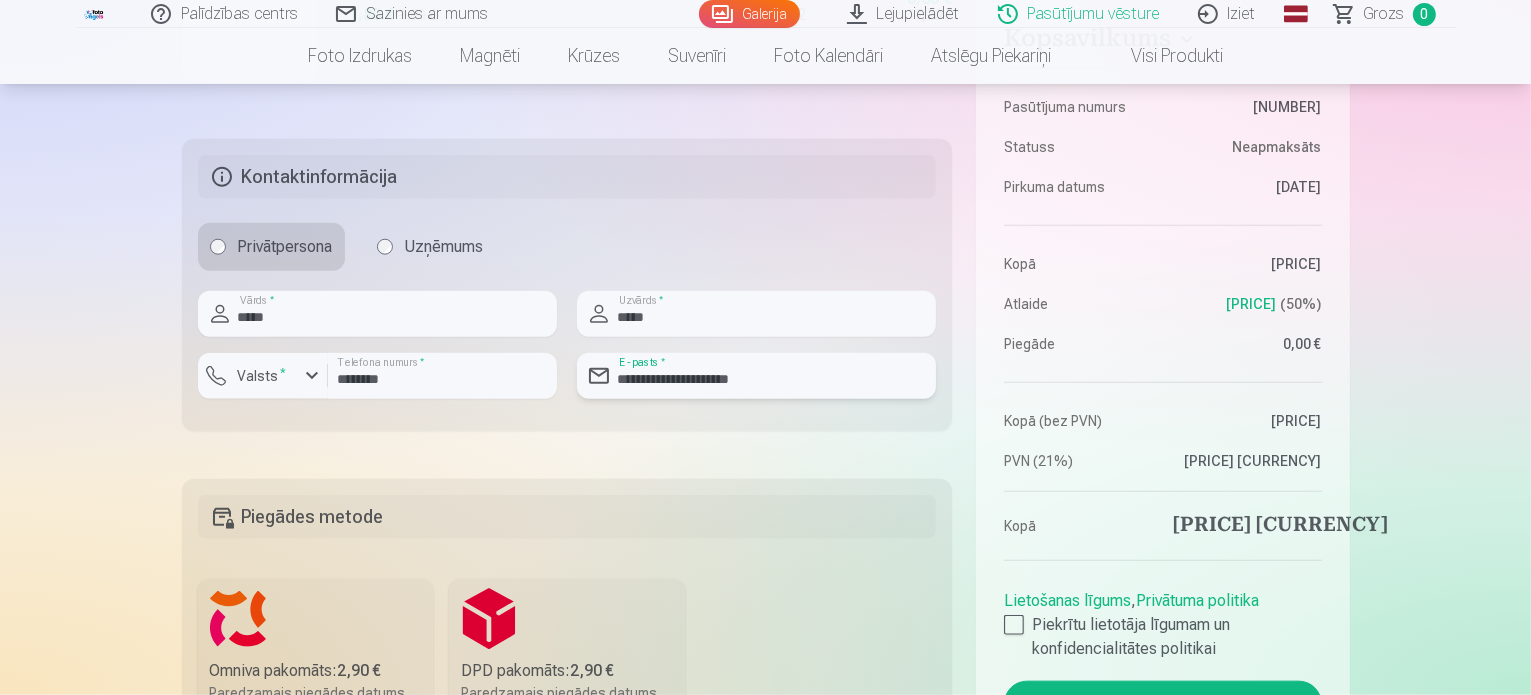 click on "**********" at bounding box center [756, 376] 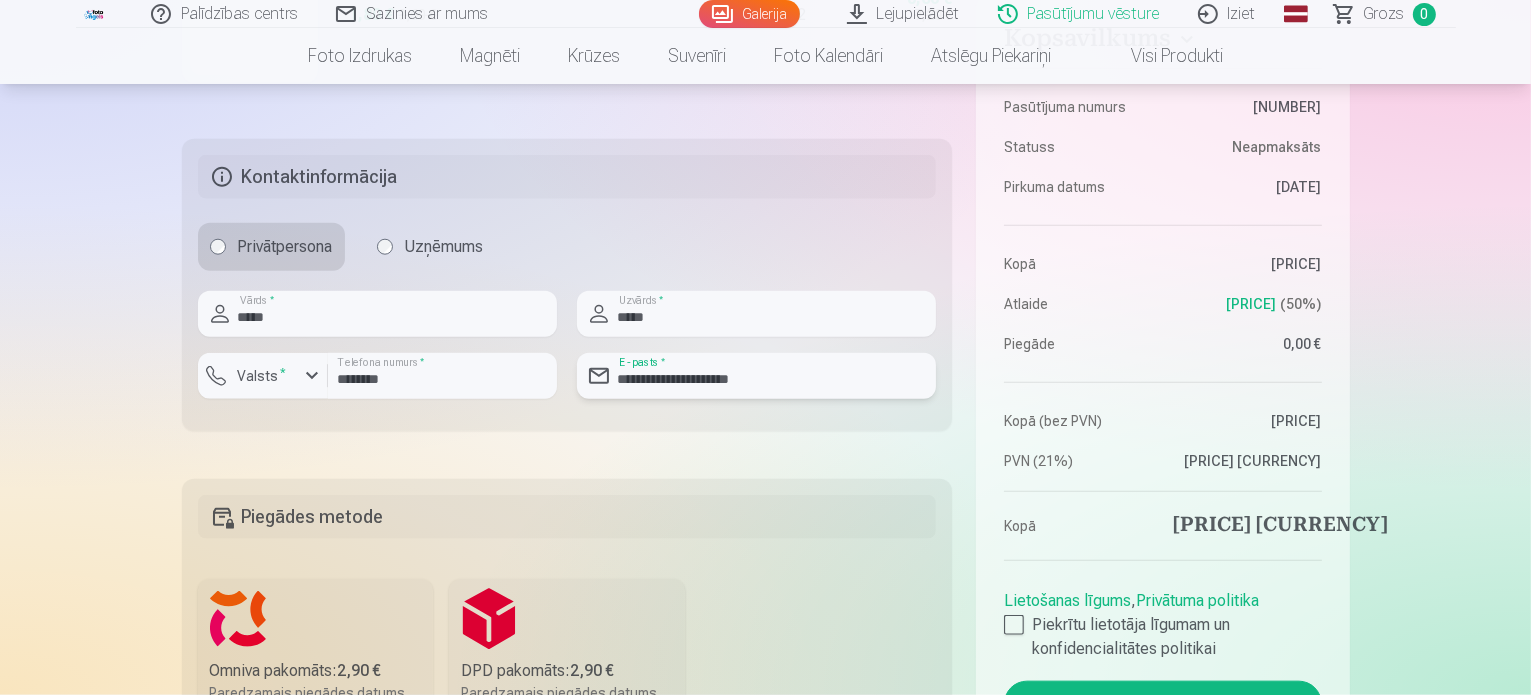 click on "**********" at bounding box center [756, 376] 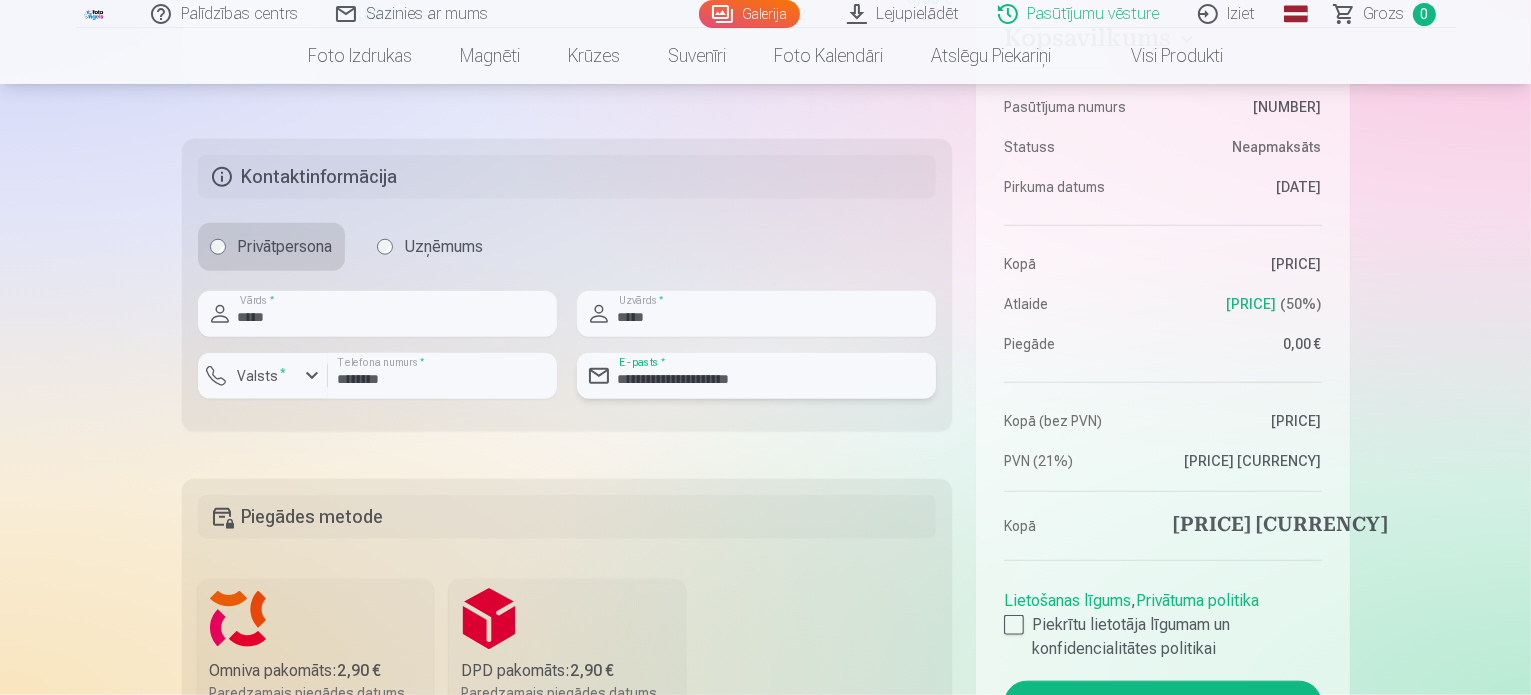 click on "**********" at bounding box center (756, 376) 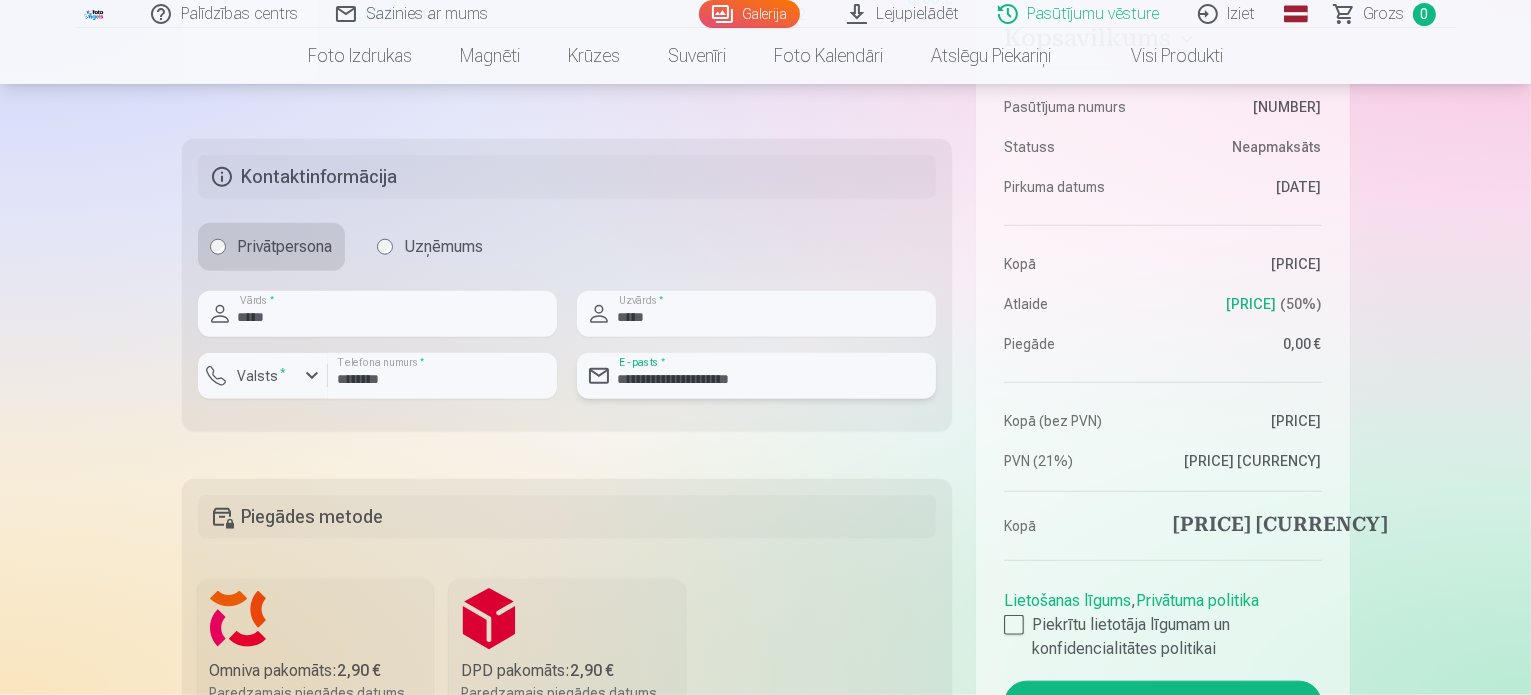 click on "**********" at bounding box center (756, 376) 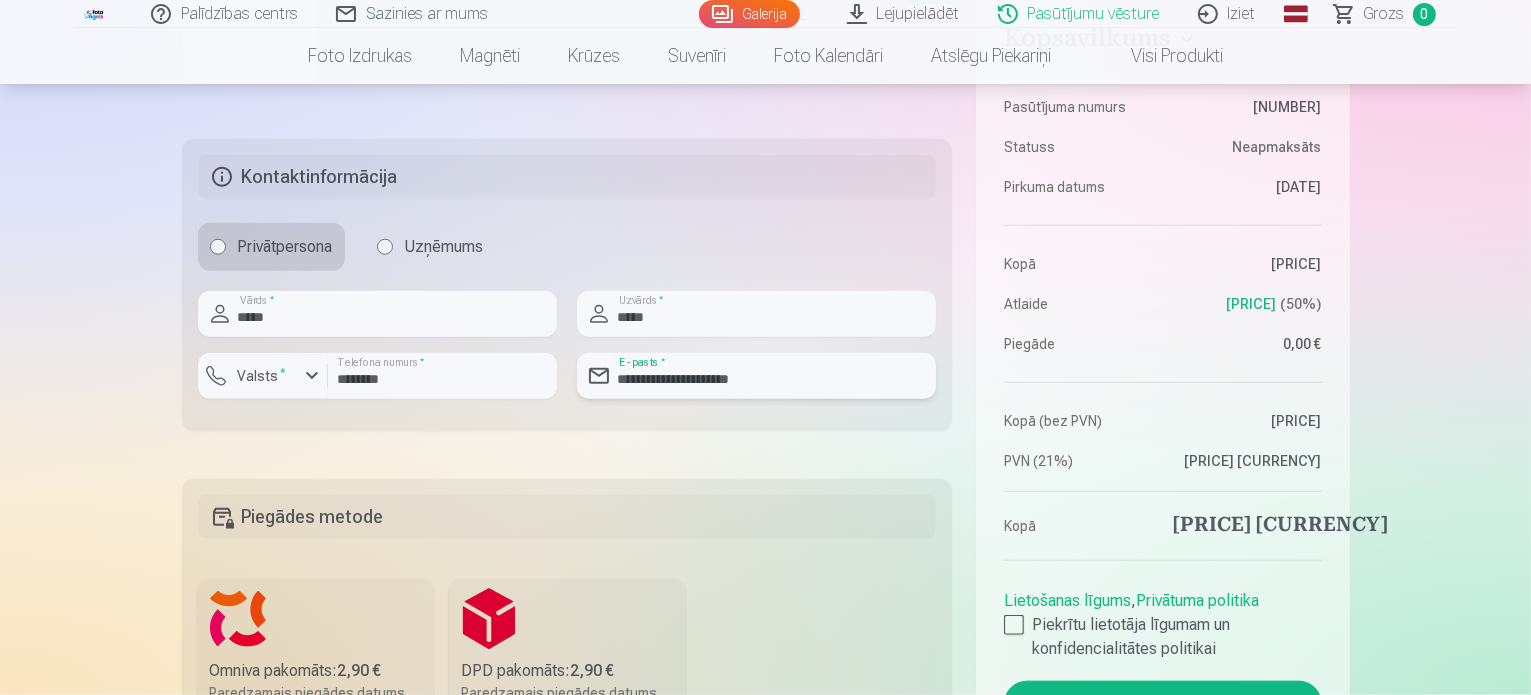 click on "**********" at bounding box center (756, 376) 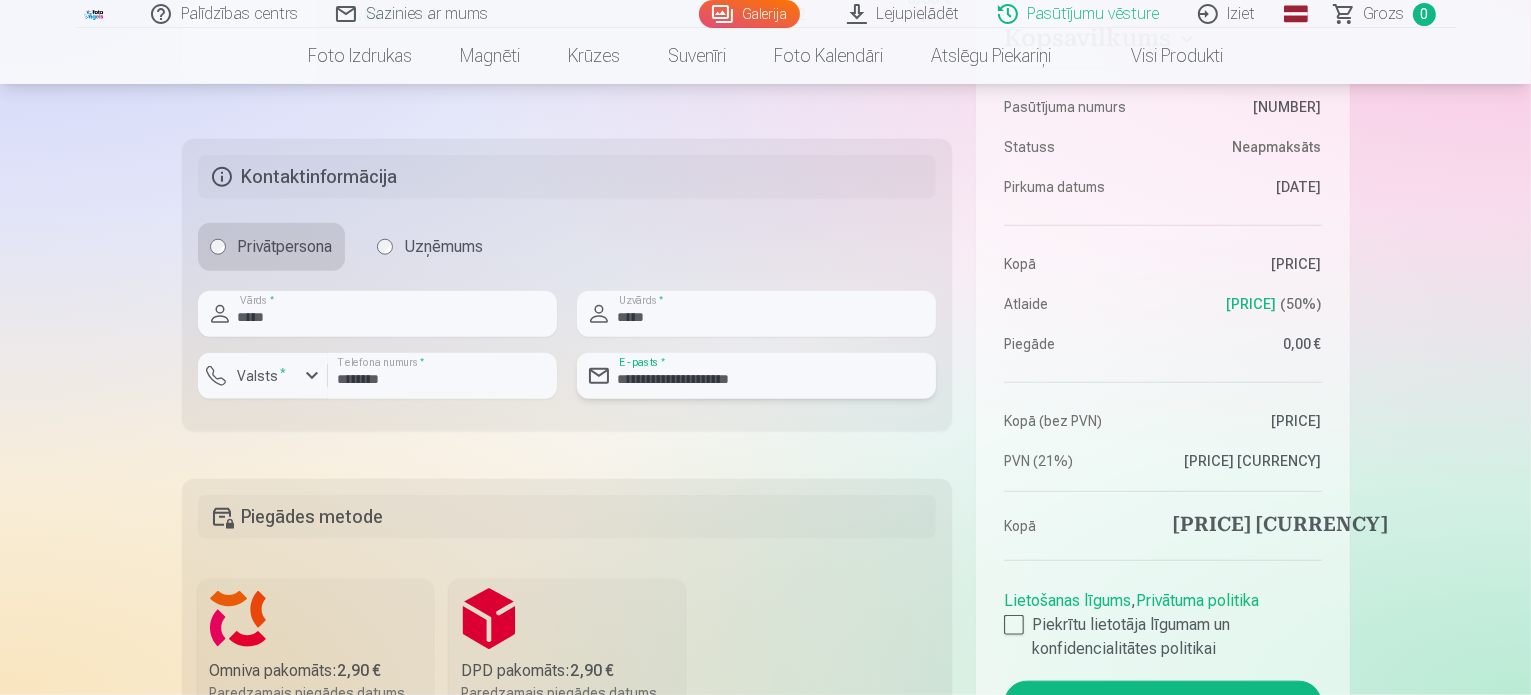 click on "**********" at bounding box center [756, 376] 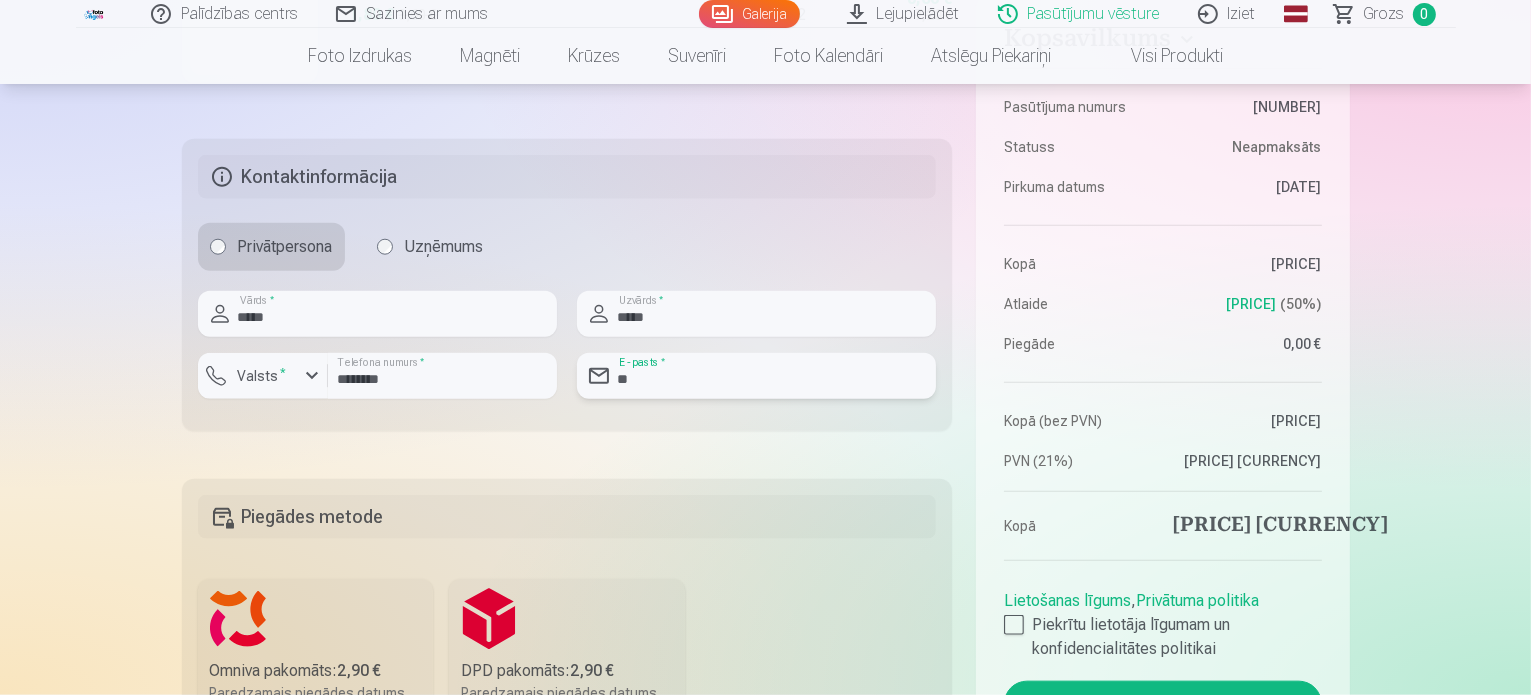 type on "*" 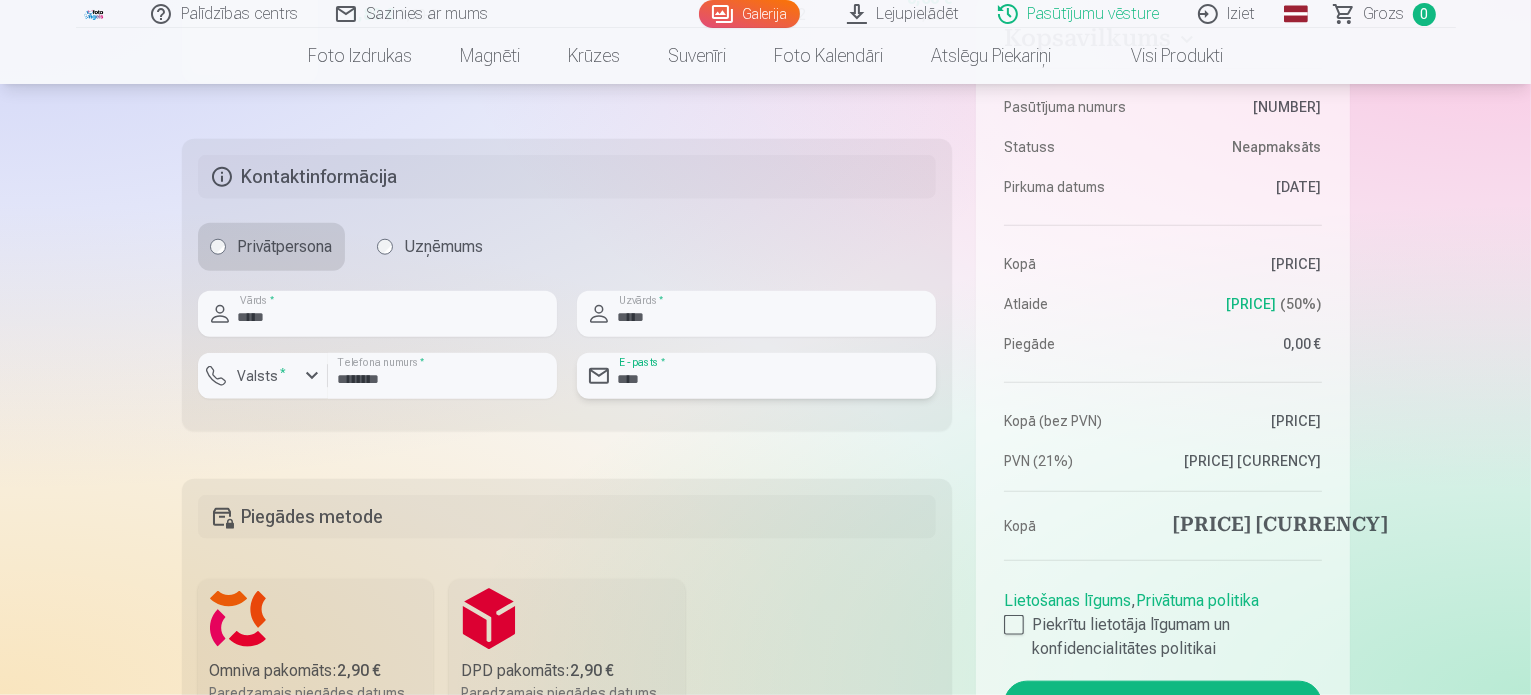type on "**********" 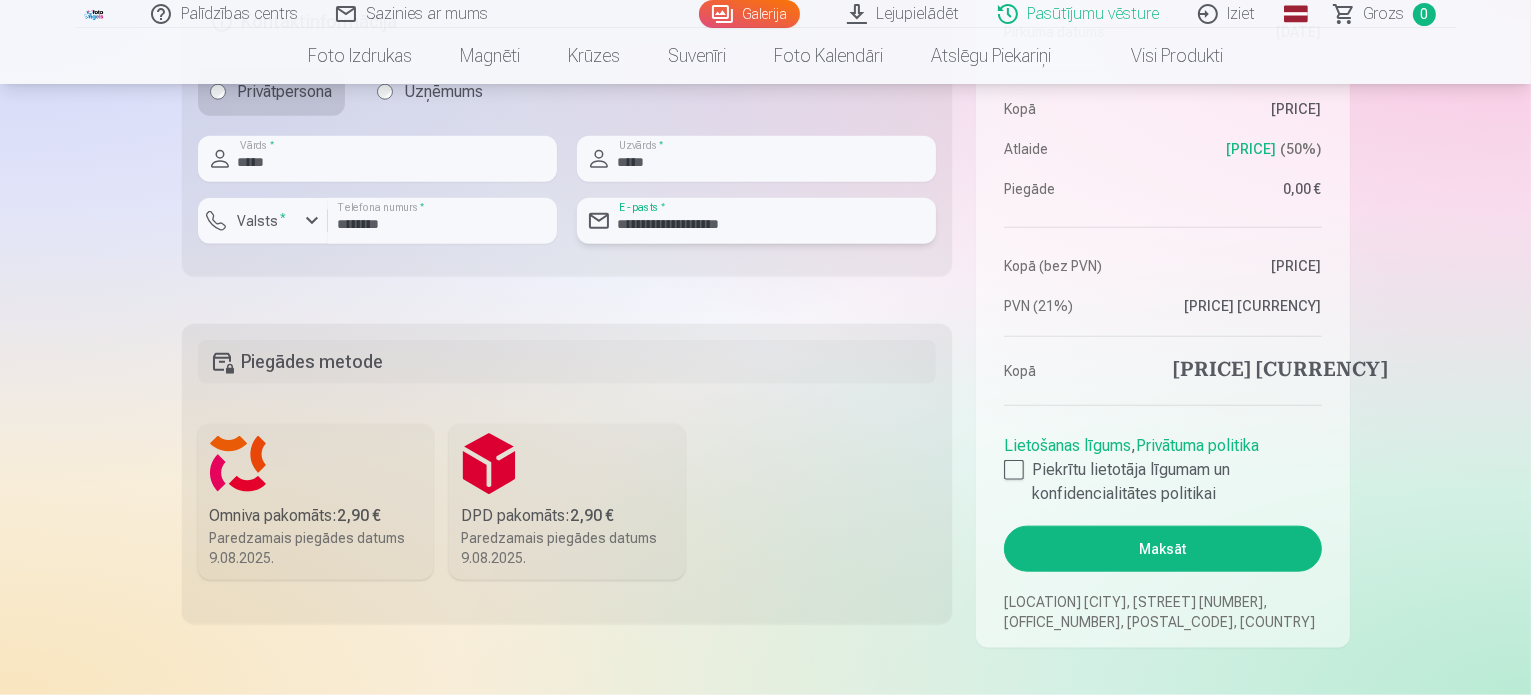 scroll, scrollTop: 2240, scrollLeft: 0, axis: vertical 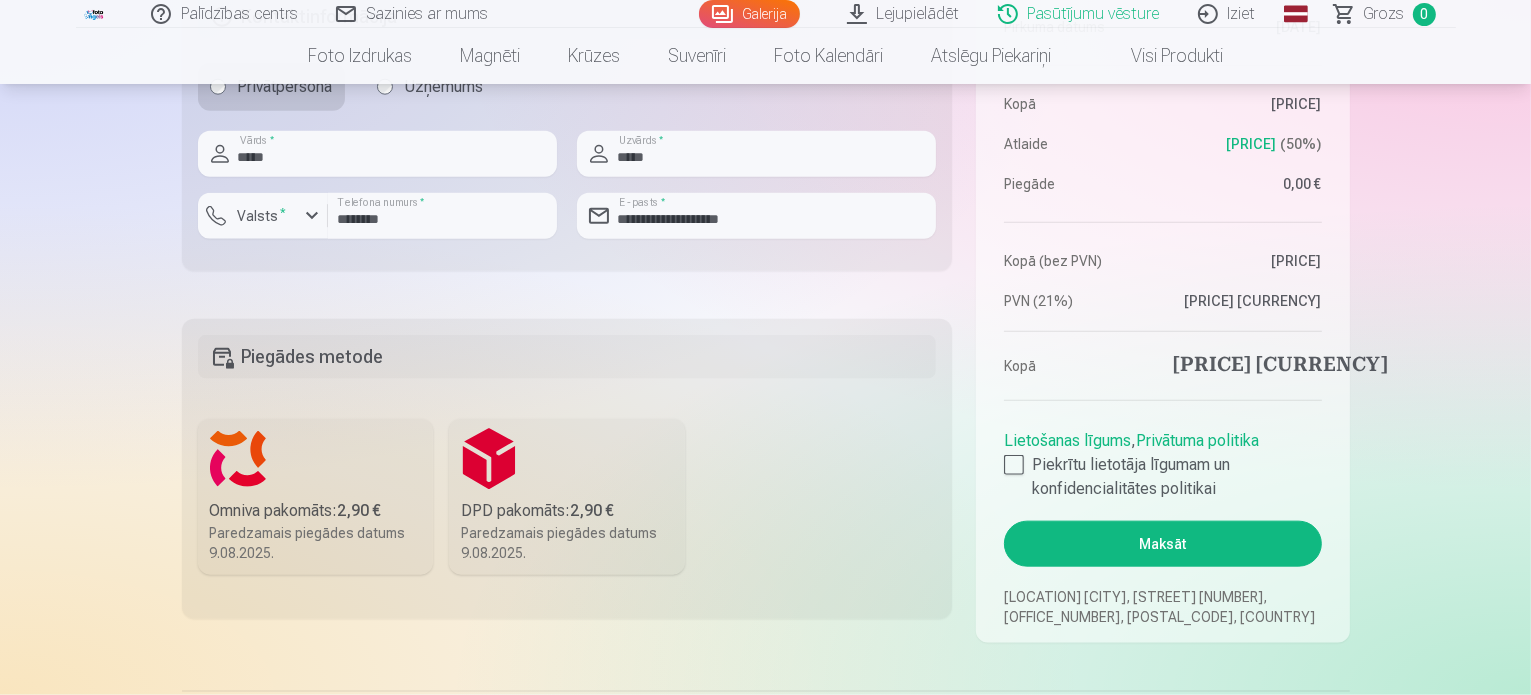 click on "Omniva pakomāts :  2,90 € Paredzamais piegādes datums 9.08.2025." at bounding box center [316, 497] 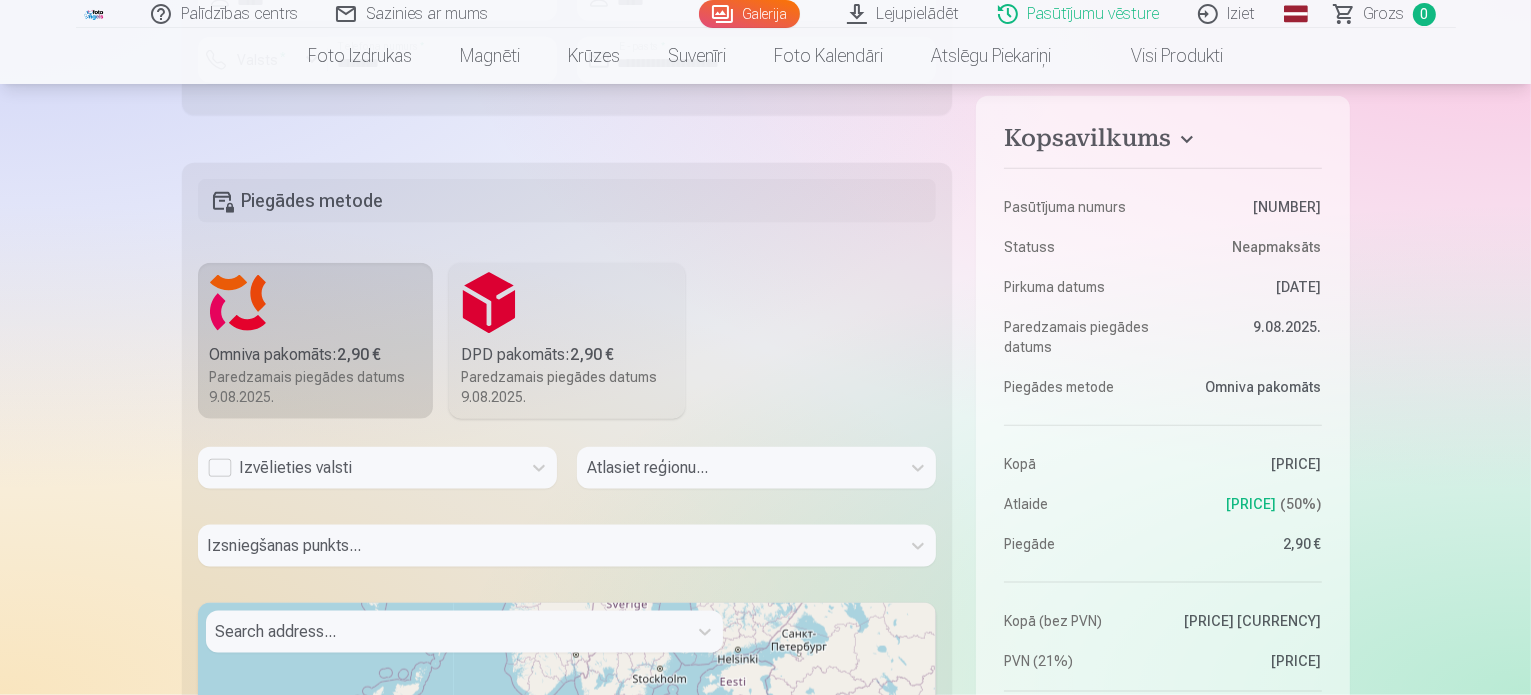 scroll, scrollTop: 2422, scrollLeft: 0, axis: vertical 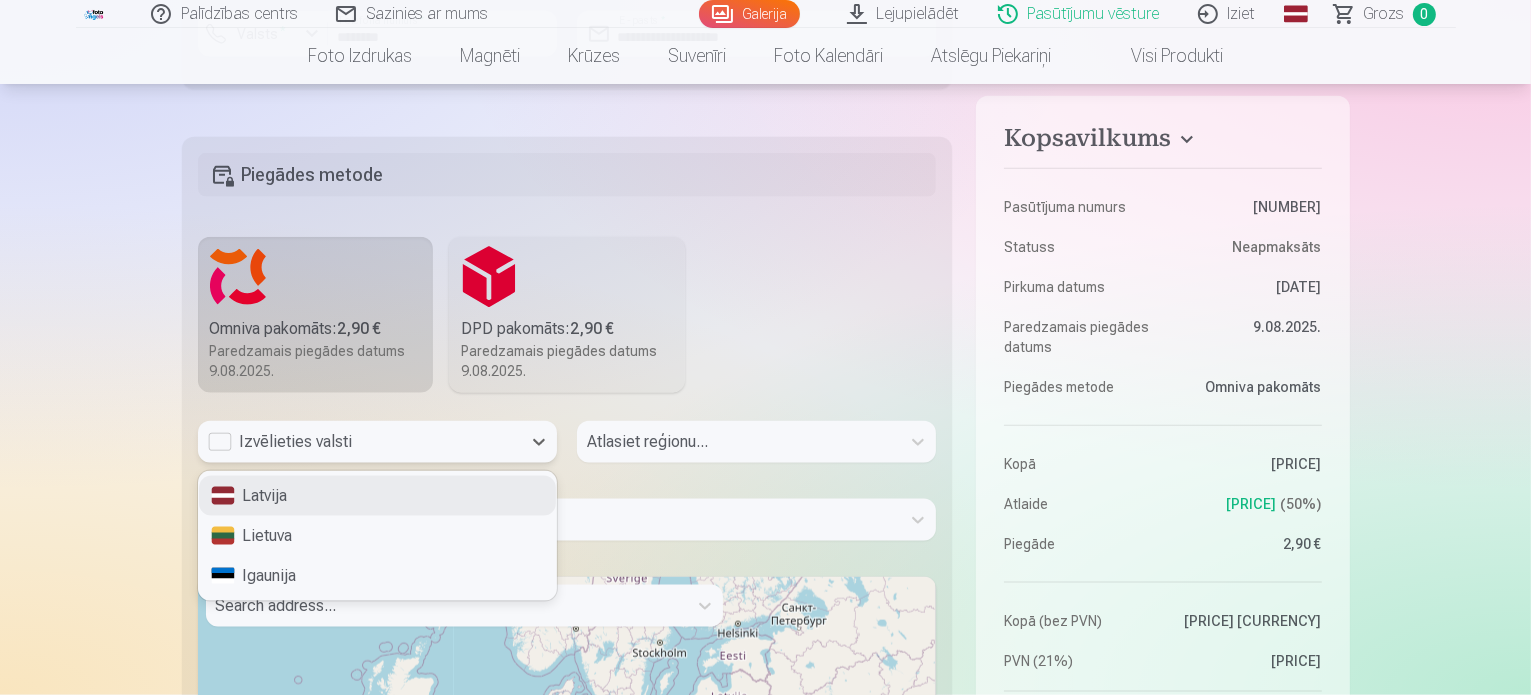click on "Izvēlieties valsti" at bounding box center [359, 442] 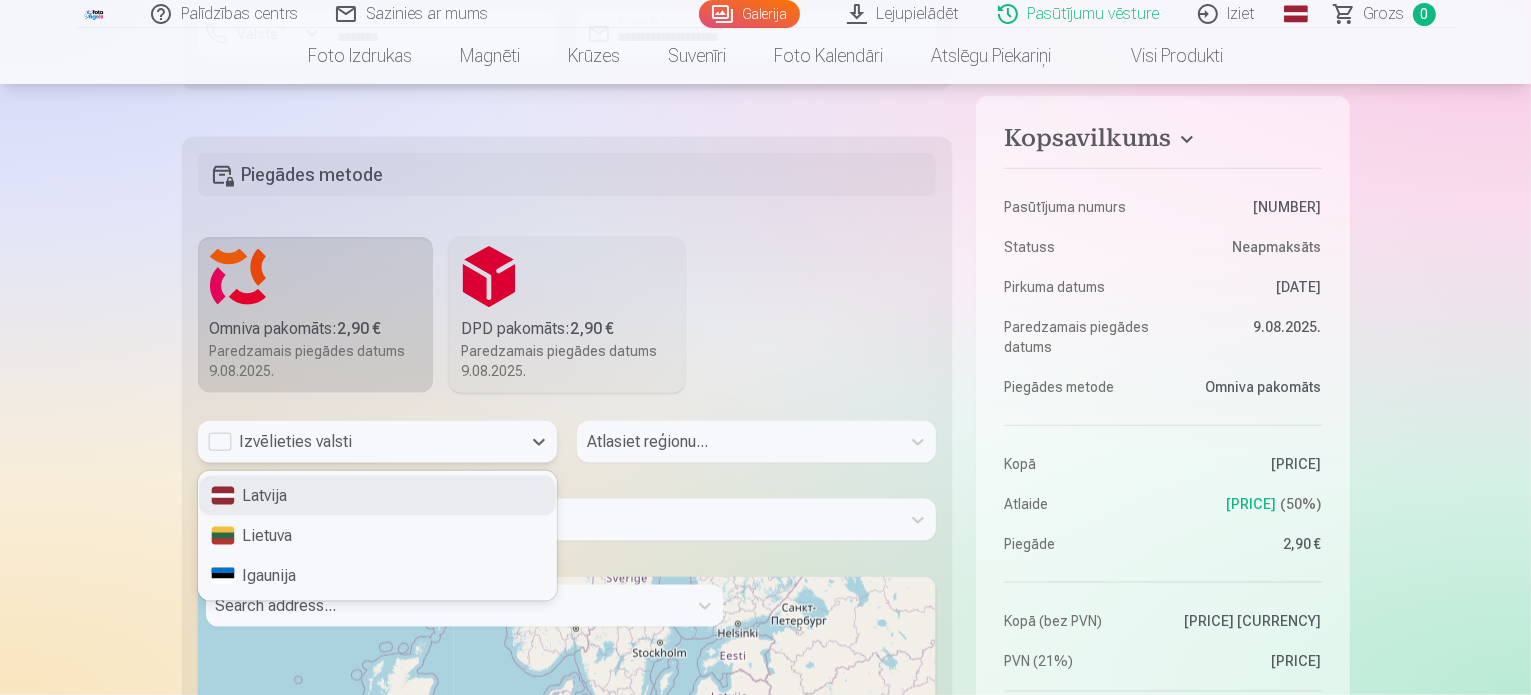 click on "Latvija" at bounding box center (377, 496) 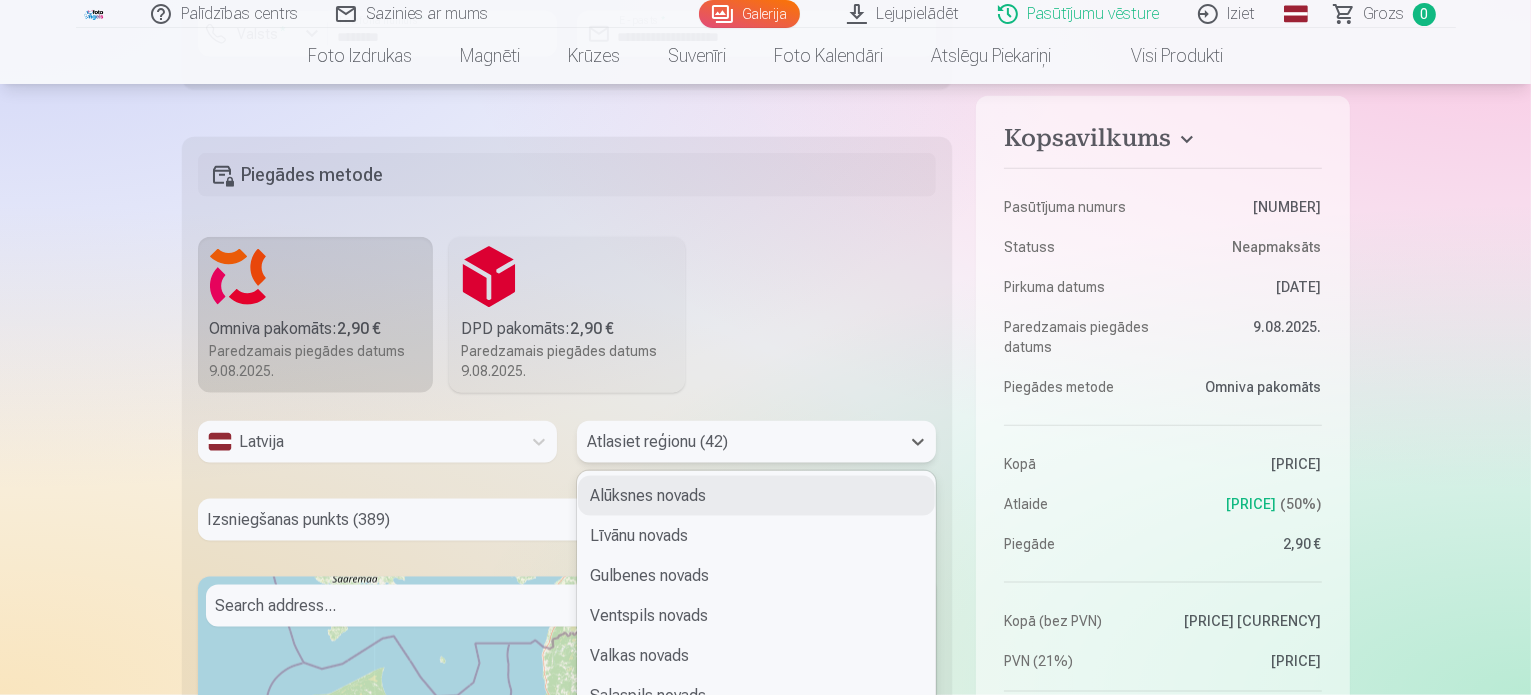 scroll, scrollTop: 2505, scrollLeft: 0, axis: vertical 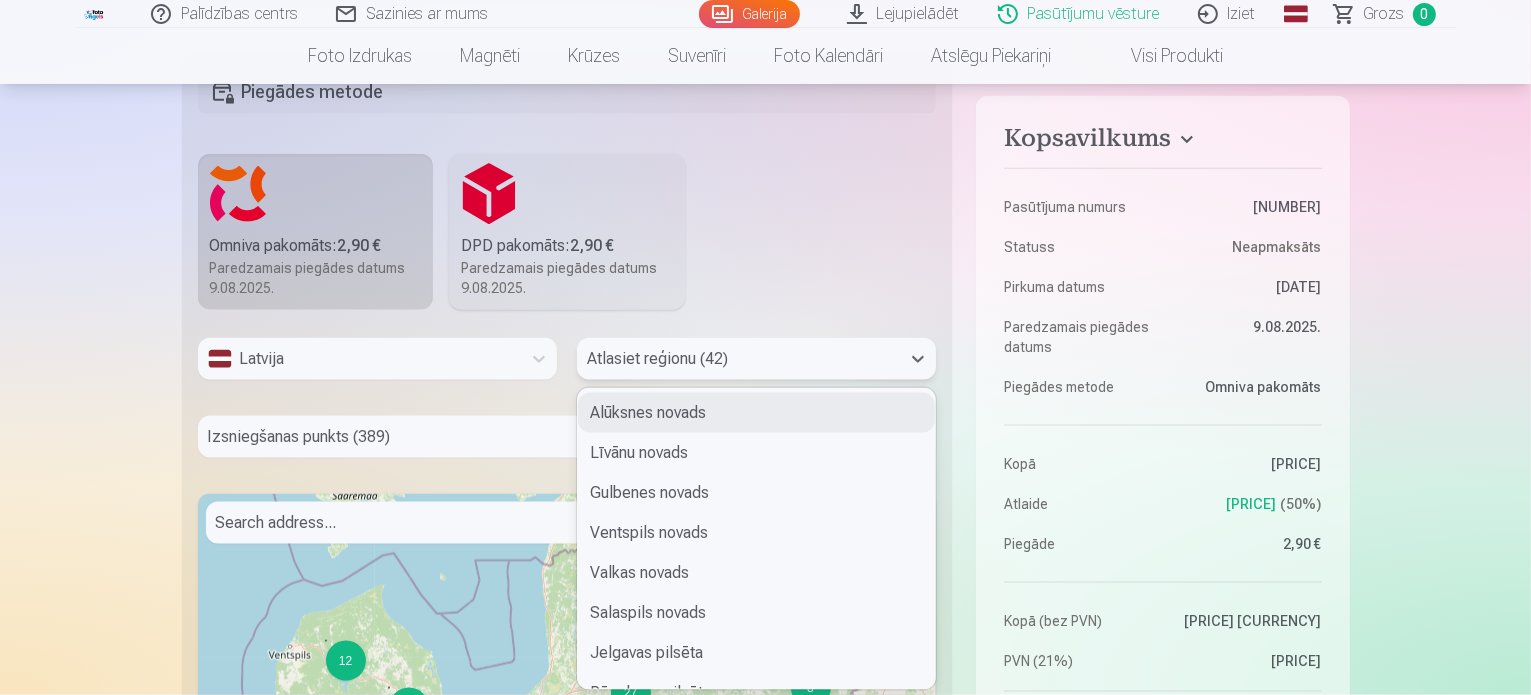 click on "42 results available. Use Up and Down to choose options, press Enter to select the currently focused option, press Escape to exit the menu, press Tab to select the option and exit the menu. Atlasiet reģionu (42) Alūksnes novads Līvānu novads Gulbenes novads Ventspils novads Valkas novads Salaspils novads Jelgavas pilsēta Rēzeknes pilsēta Jūrmalas pilsēta Ventspils pilsēta Rīgas pilsēta Liepājas pilsēta Dienvidkurzemes novads Kuldīgas novads Saldus novads Talsu novads Tukuma novads Dobeles novads Jelgavas novads Mārupes novads Bauskas novads Ogres novads Aizkraukles novads Jēkabpils novads Ludzas novads Rēzeknes novads Balvu novads Madonas novads Smiltenes novads Cēsu novads Valmieras novads Ādažu novads Ropažu novads Siguldas novads Preiļu novads Krāslavas novads Ķekavas novads Olaines novads Saulkrastu novads Limbažu novads Augšdaugavas novads Varakļānu novads" at bounding box center [756, 359] 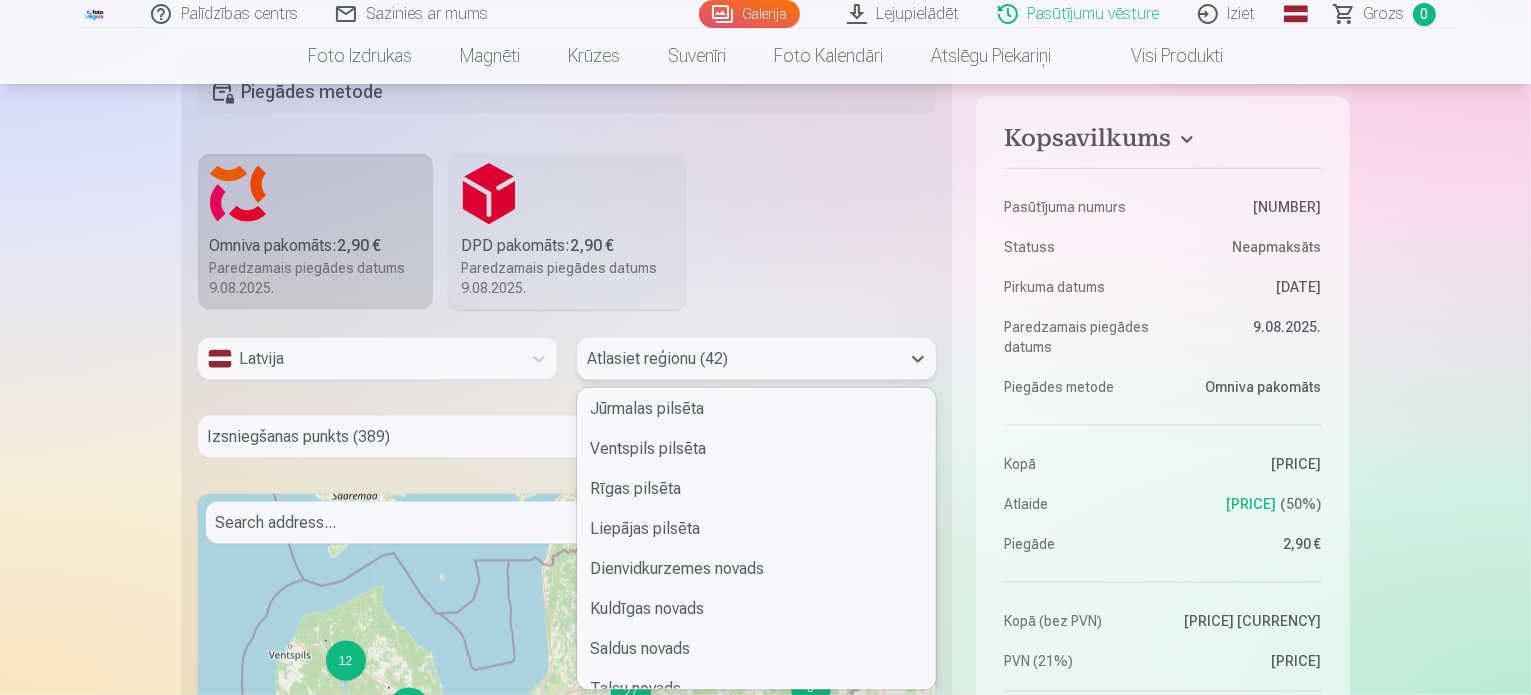scroll, scrollTop: 324, scrollLeft: 0, axis: vertical 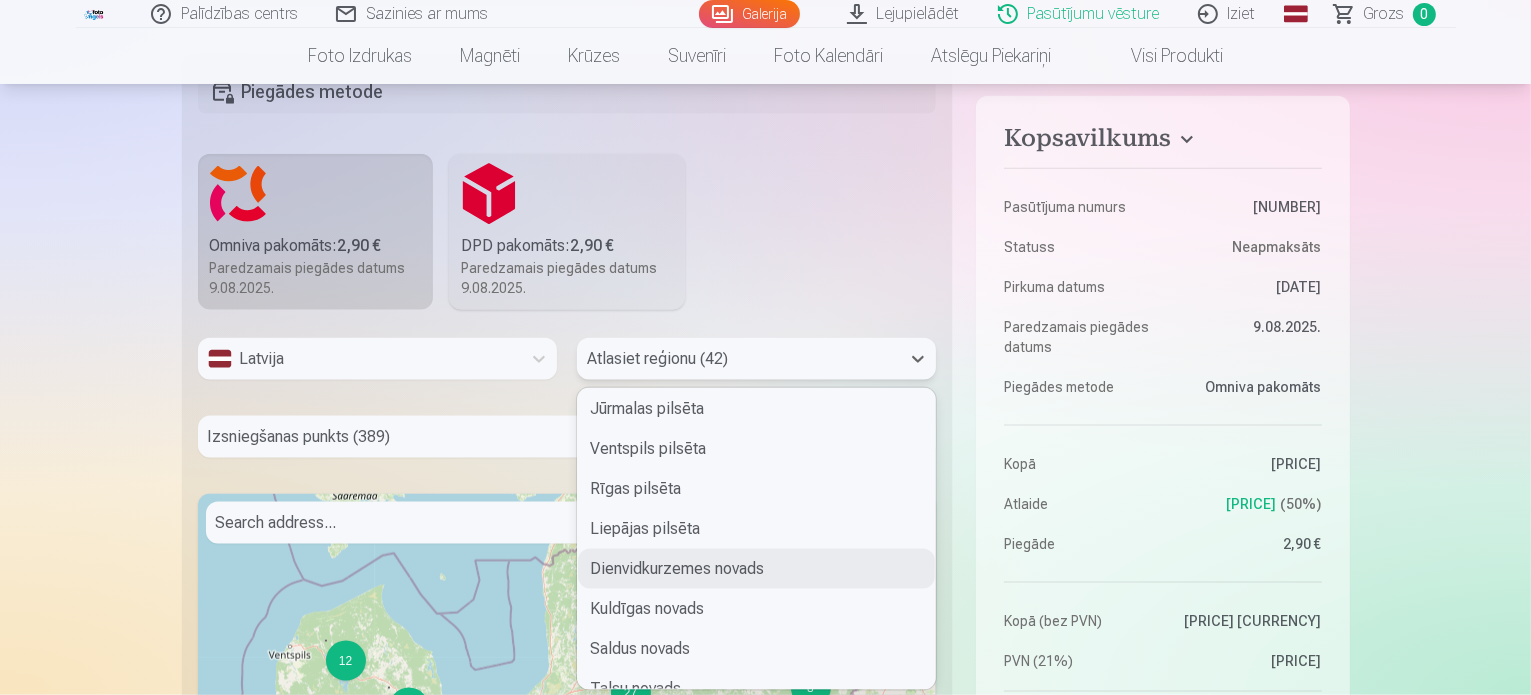 click on "Dienvidkurzemes novads" at bounding box center [756, 569] 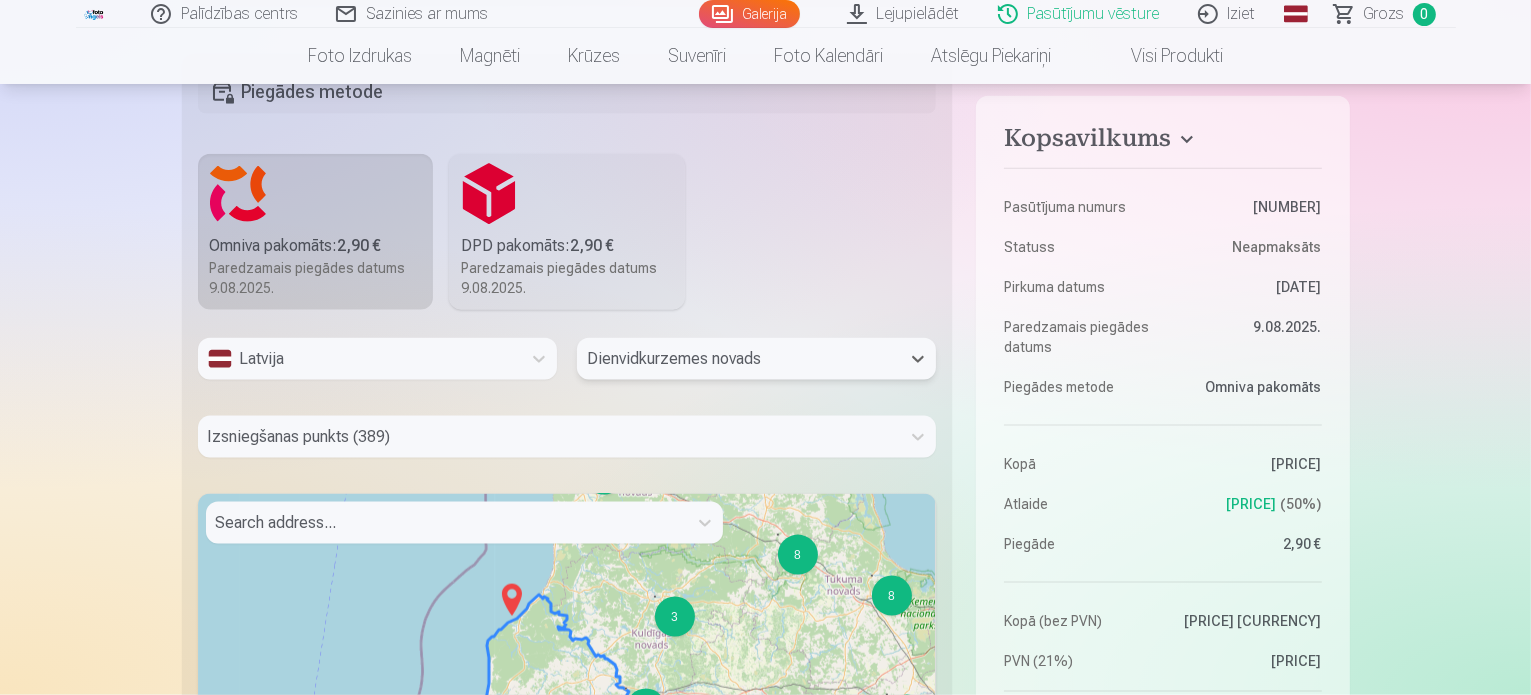 scroll, scrollTop: 2584, scrollLeft: 0, axis: vertical 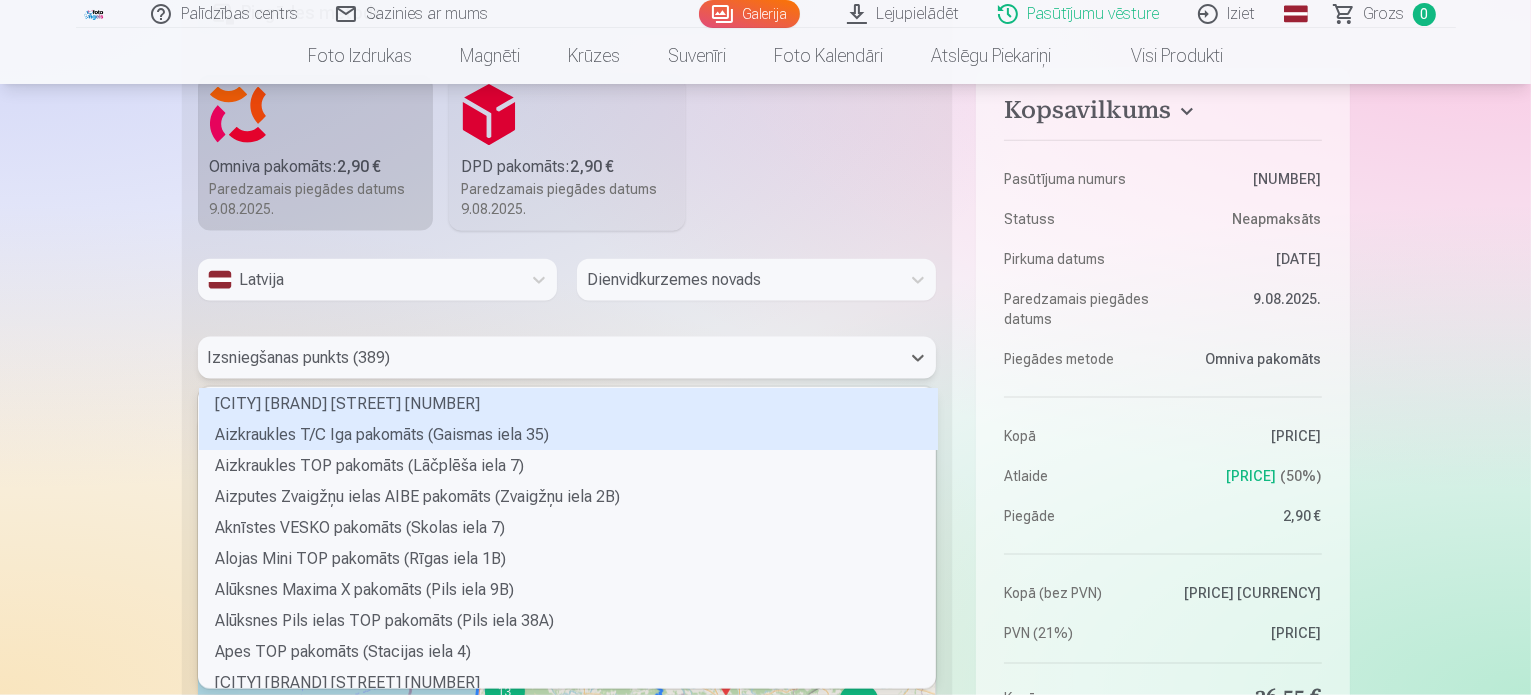 click on "389 results available. Use Up and Down to choose options, press Enter to select the currently focused option, press Escape to exit the menu, press Tab to select the option and exit the menu. Izsniegšanas punkts (389) Aglonas TOP pakomāts (Somersētas iela 33) Aizkraukles T/C Iga pakomāts (Gaismas iela 35) Aizkraukles TOP pakomāts (Lāčplēša iela 7) Aizputes Zvaigžņu ielas AIBE pakomāts (Zvaigžņu iela 2B) Aknīstes VESKO pakomāts (Skolas iela 7) Alojas Mini TOP pakomāts (Rīgas iela 1B) Alūksnes Maxima X pakomāts (Pils iela 9B) Alūksnes Pils ielas TOP pakomāts (Pils iela 38A) Apes TOP pakomāts (Stacijas iela 4) Auces TOP pakomāts (Baznīcas iela 1) Augšlīgatnes ELVI pakomāts (Nītaures iela 5) Babītes ELVI pakomāts (Liepu aleja 15A) Baldones Mego pakomāts (Rīgas iela 79) Baldones TOP pakomāts (Pārupes iela 6) Baložu Mego pakomāts (Rīgas iela 14) Balvu TOP pakomāts (Partizānu iela 8) Balvu Tautas ielas 1 pakomāts (Tautas iela 1) Bauskas Mini RIMI pakomāts (Zaļā iela 3)" at bounding box center (567, 358) 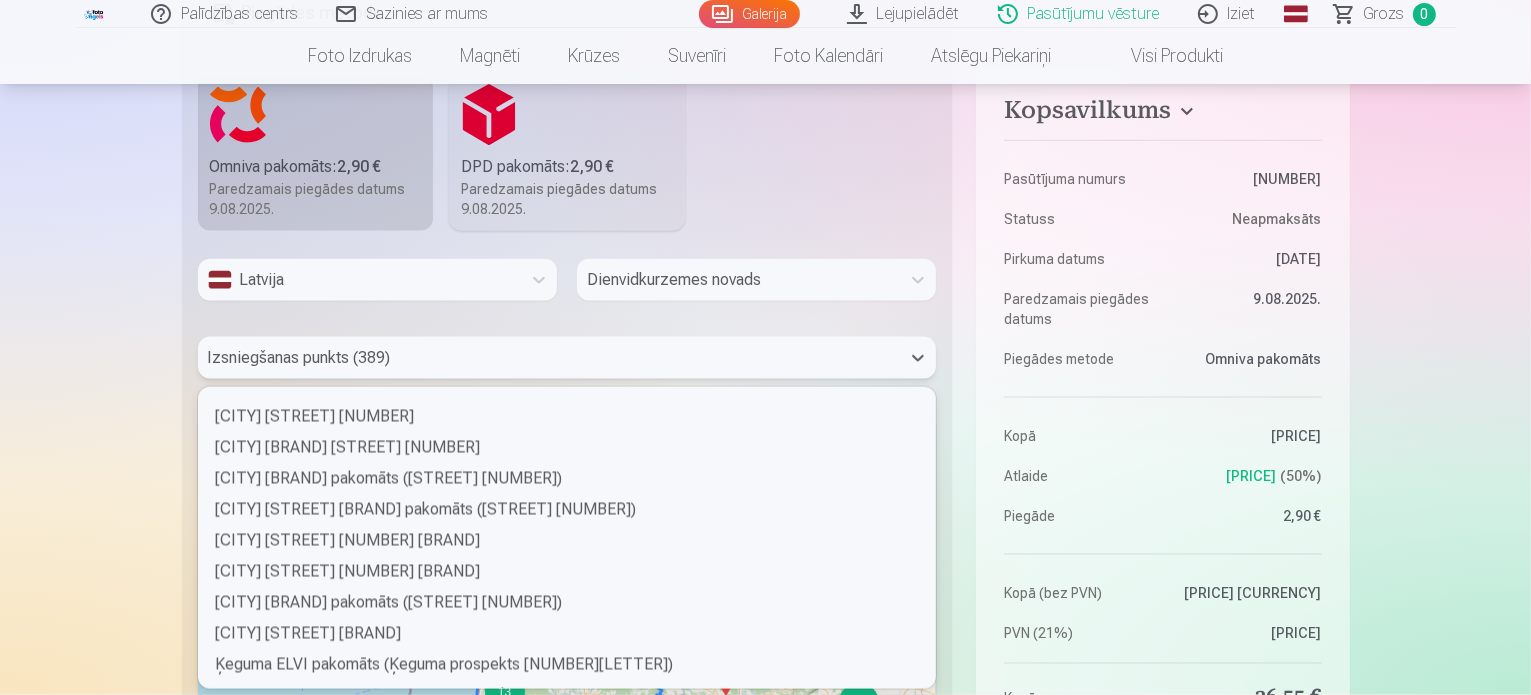 scroll, scrollTop: 11759, scrollLeft: 0, axis: vertical 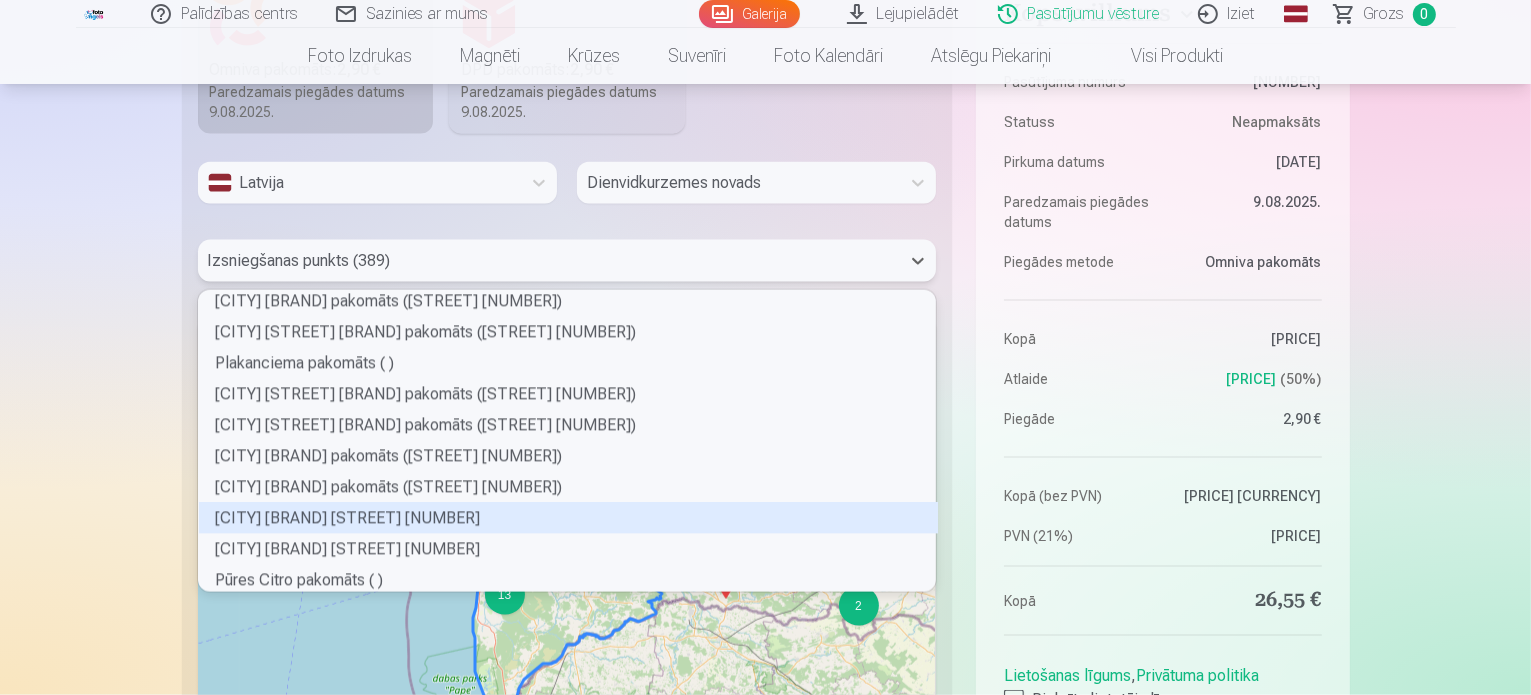 click on "[CITY] [BRAND] [STREET] [NUMBER]" at bounding box center (568, 518) 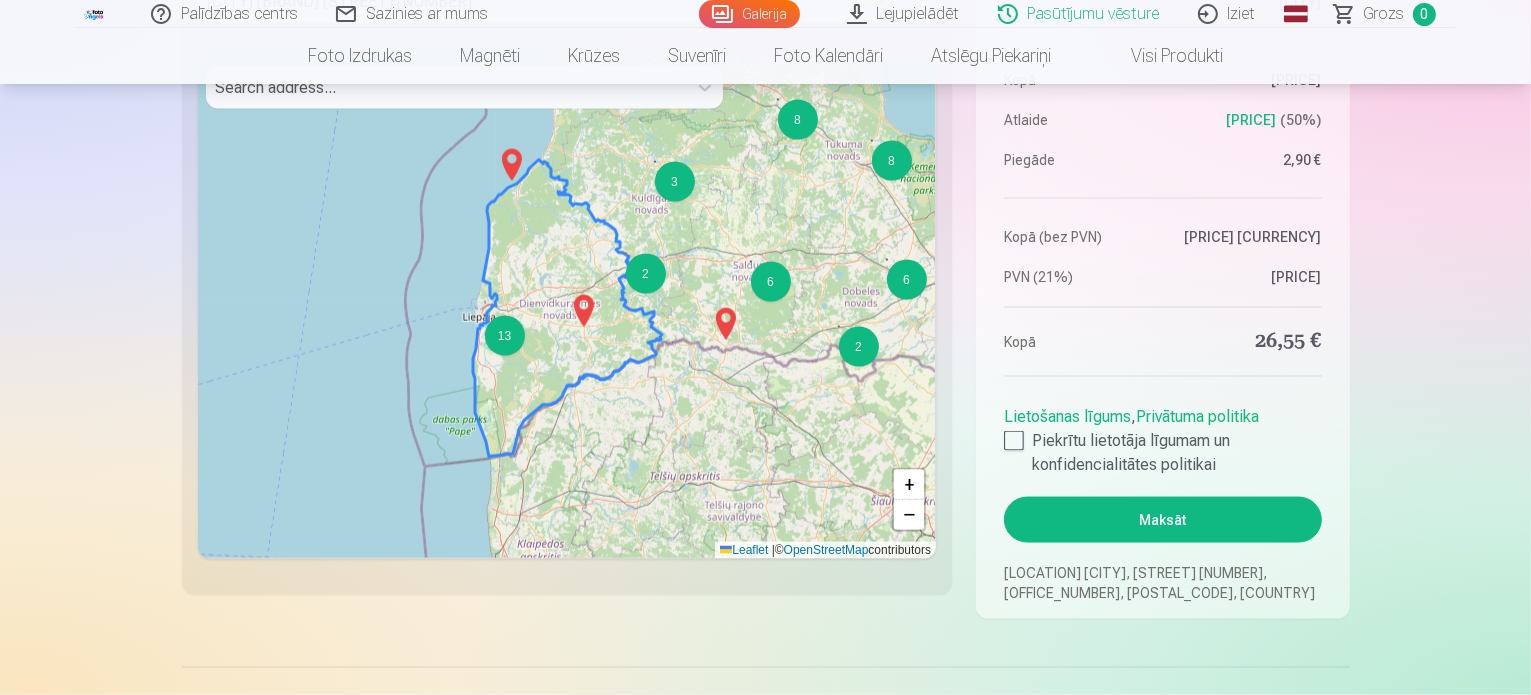 scroll, scrollTop: 2946, scrollLeft: 0, axis: vertical 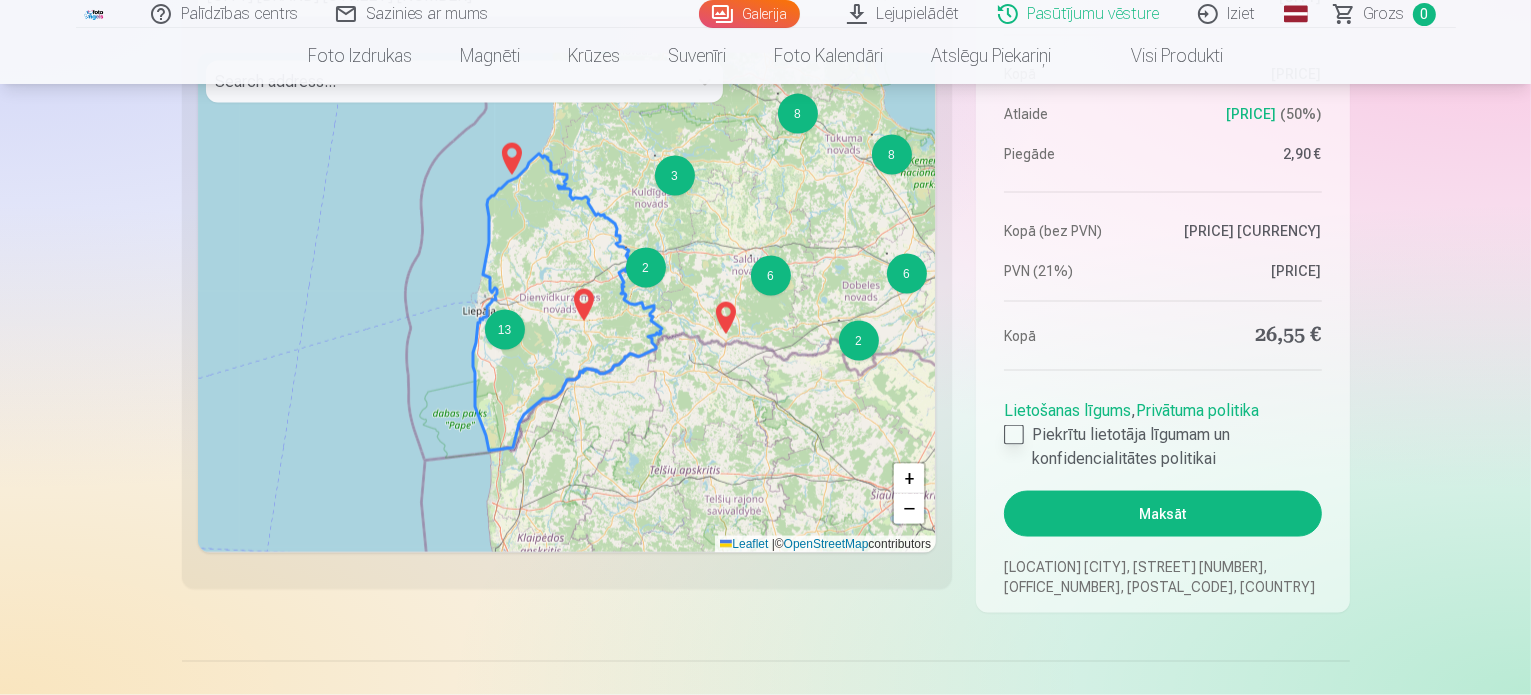 click at bounding box center (1014, 435) 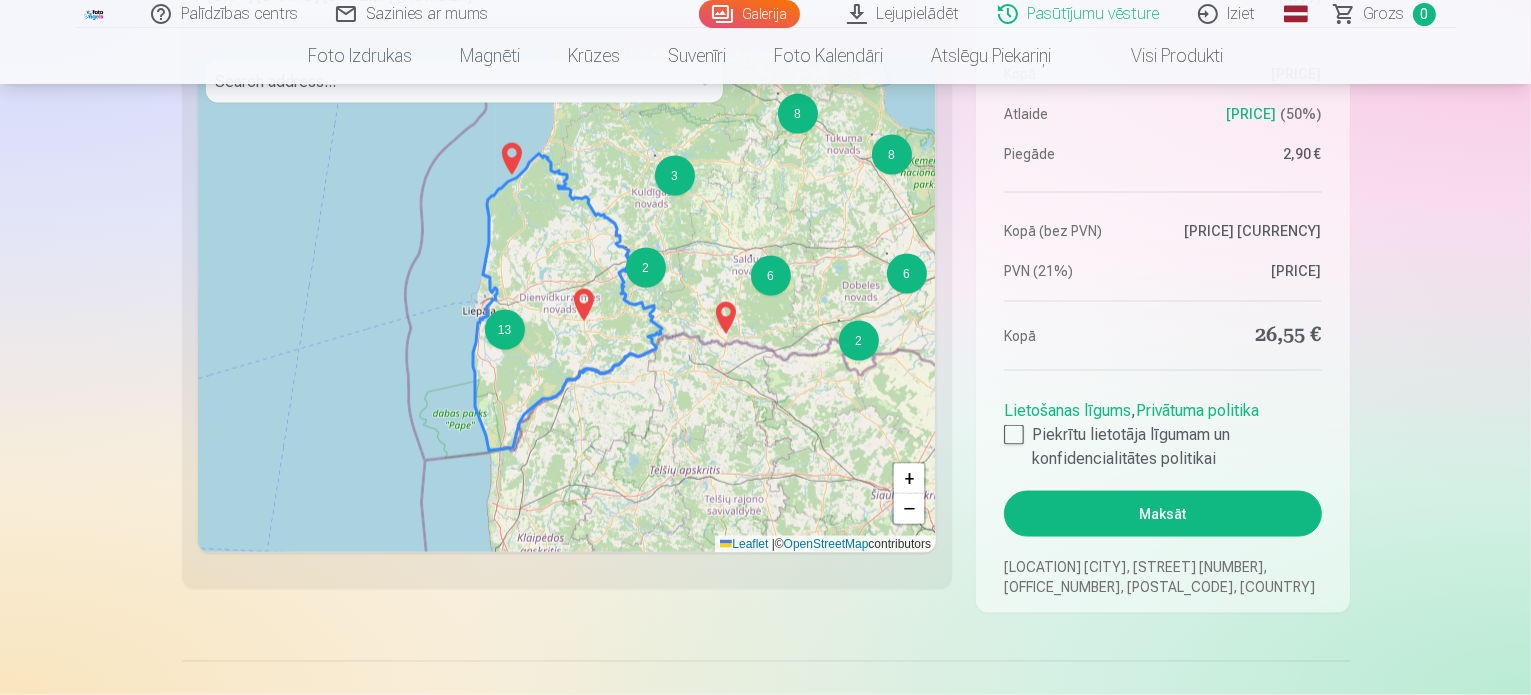 click on "Maksāt" at bounding box center (1162, 514) 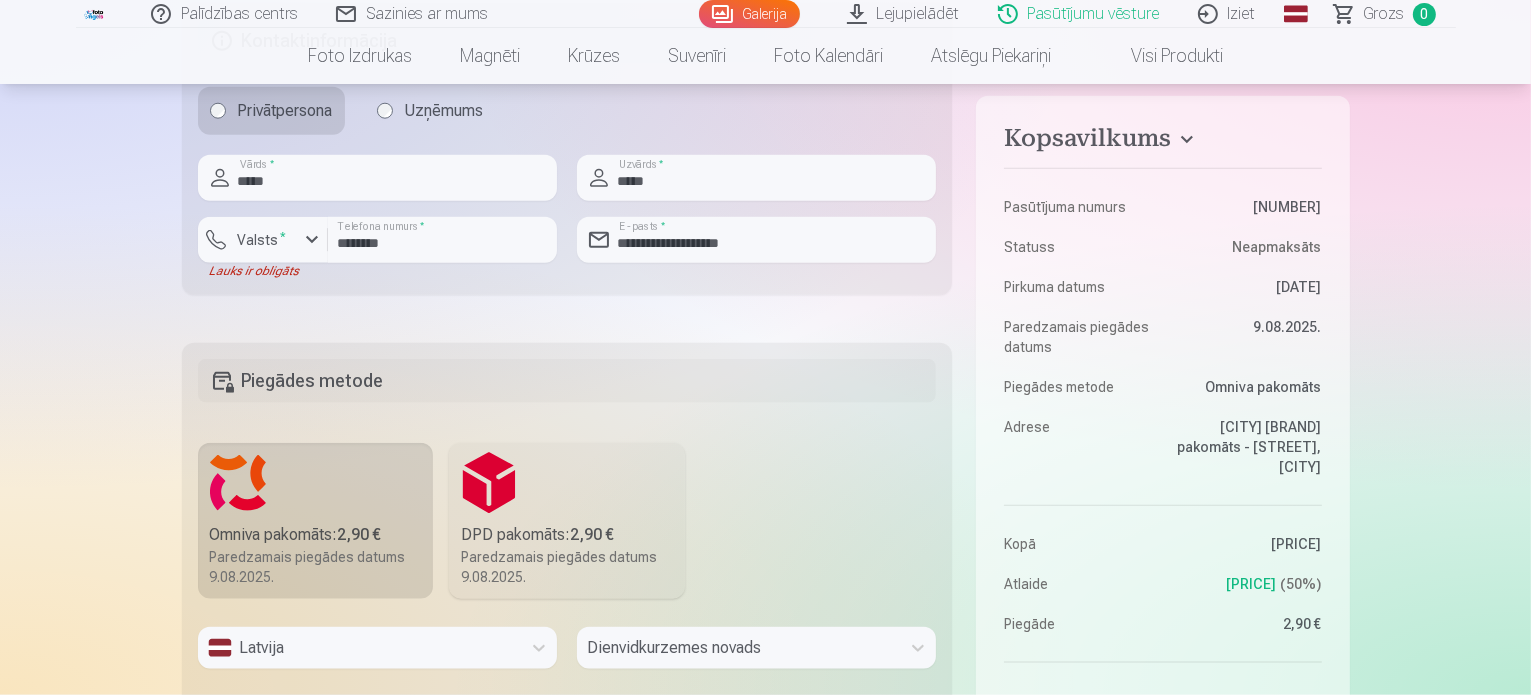 scroll, scrollTop: 2212, scrollLeft: 0, axis: vertical 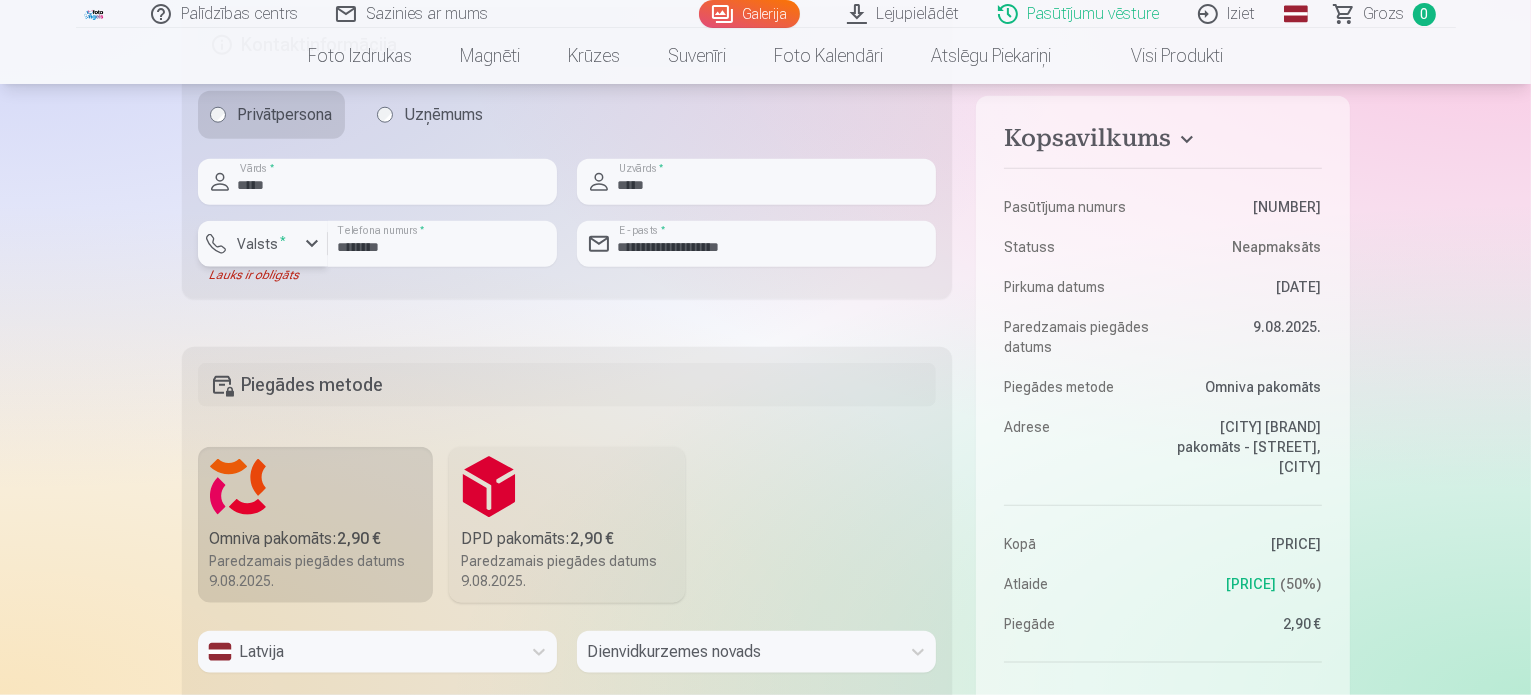 click at bounding box center (312, 244) 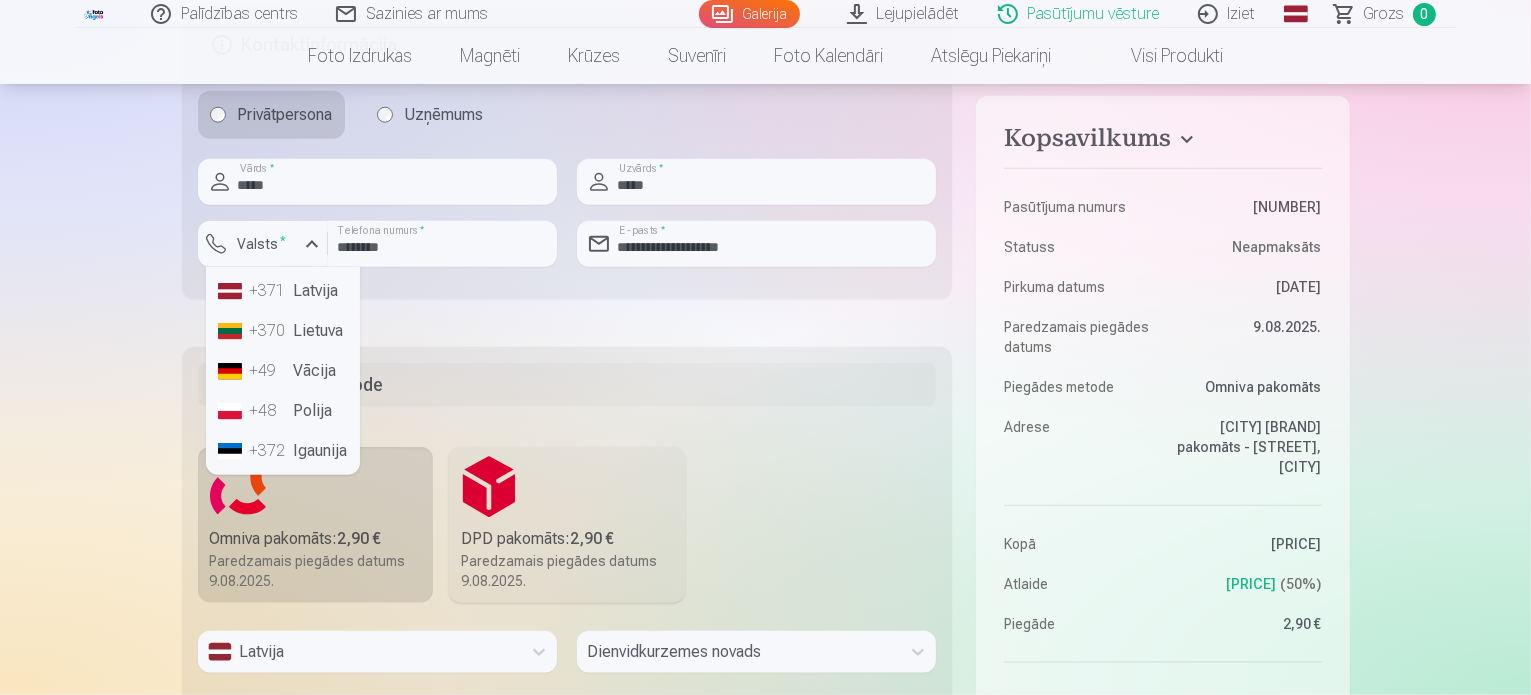 click on "[PHONE] [COUNTRY]" at bounding box center (283, 291) 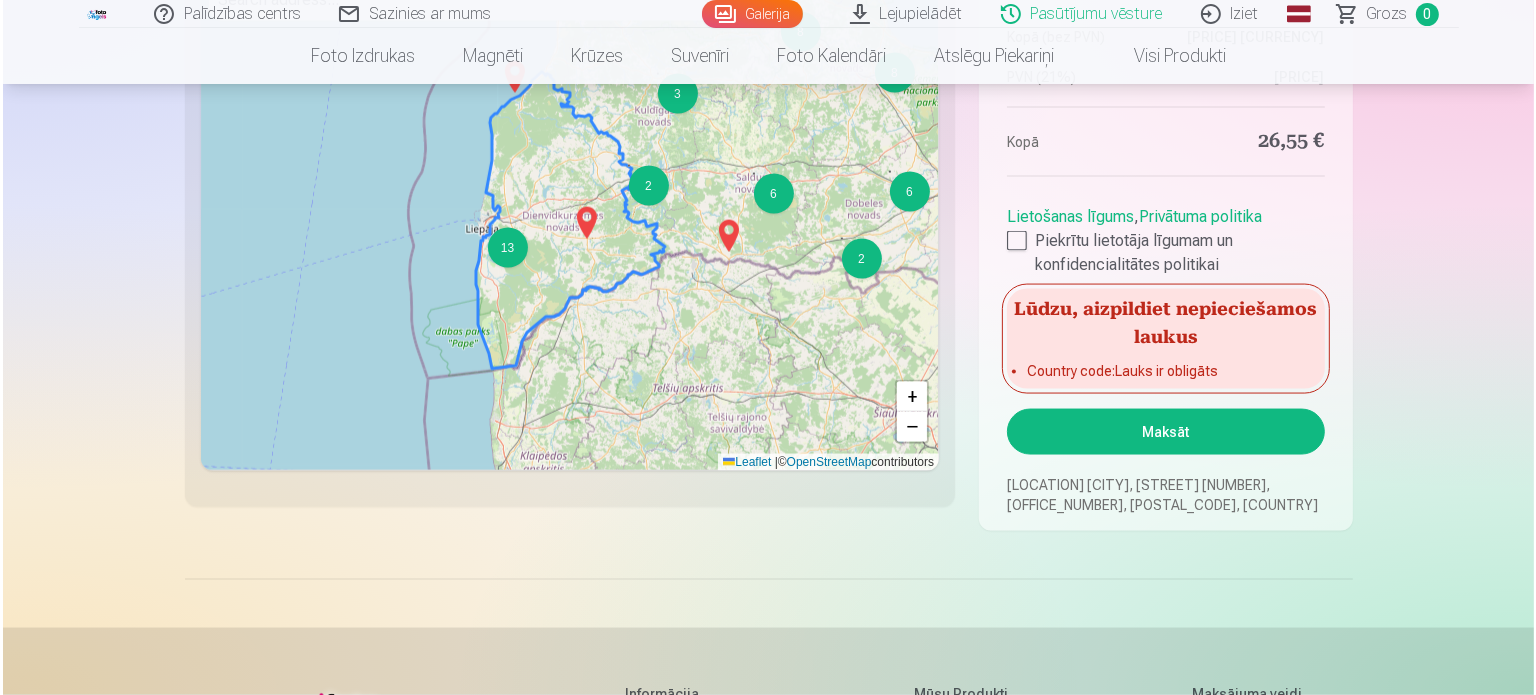 scroll, scrollTop: 3032, scrollLeft: 0, axis: vertical 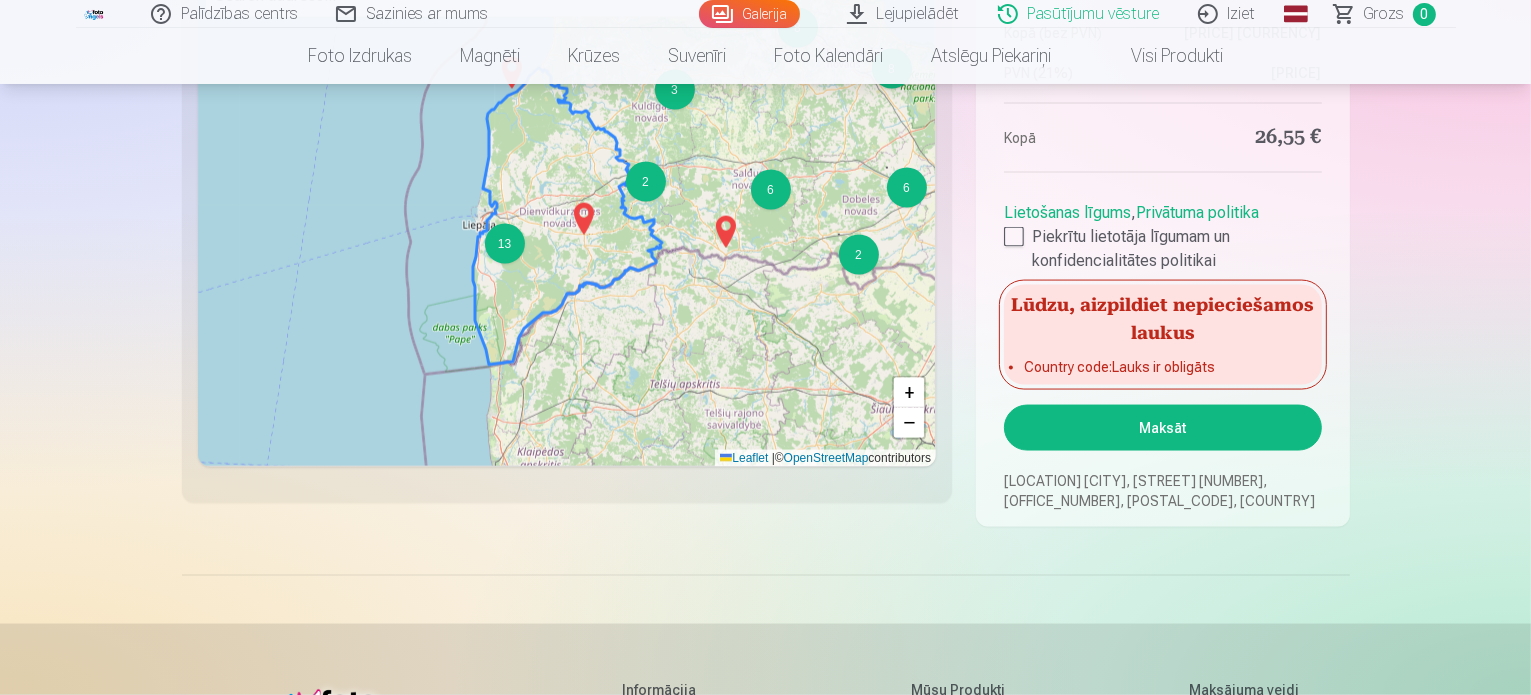 click on "Maksāt" at bounding box center (1162, 428) 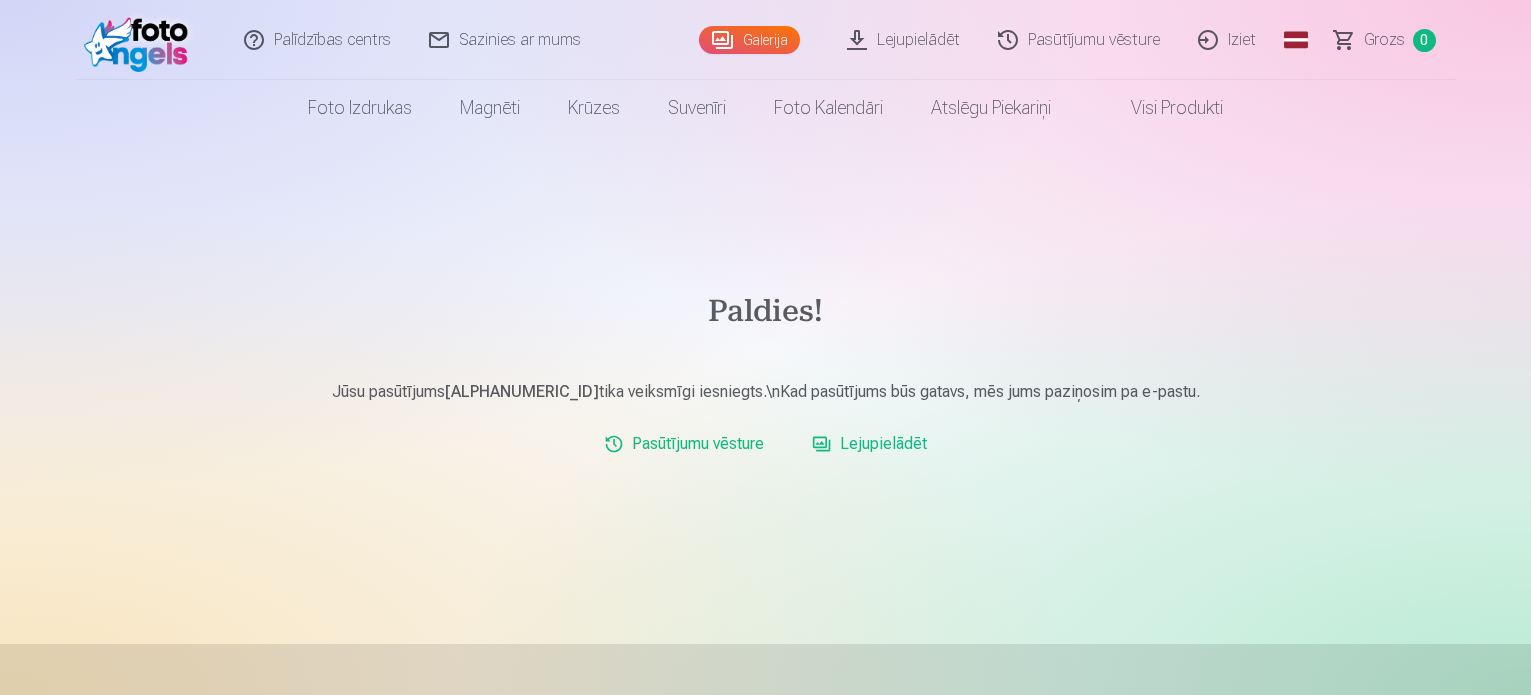 scroll, scrollTop: 0, scrollLeft: 0, axis: both 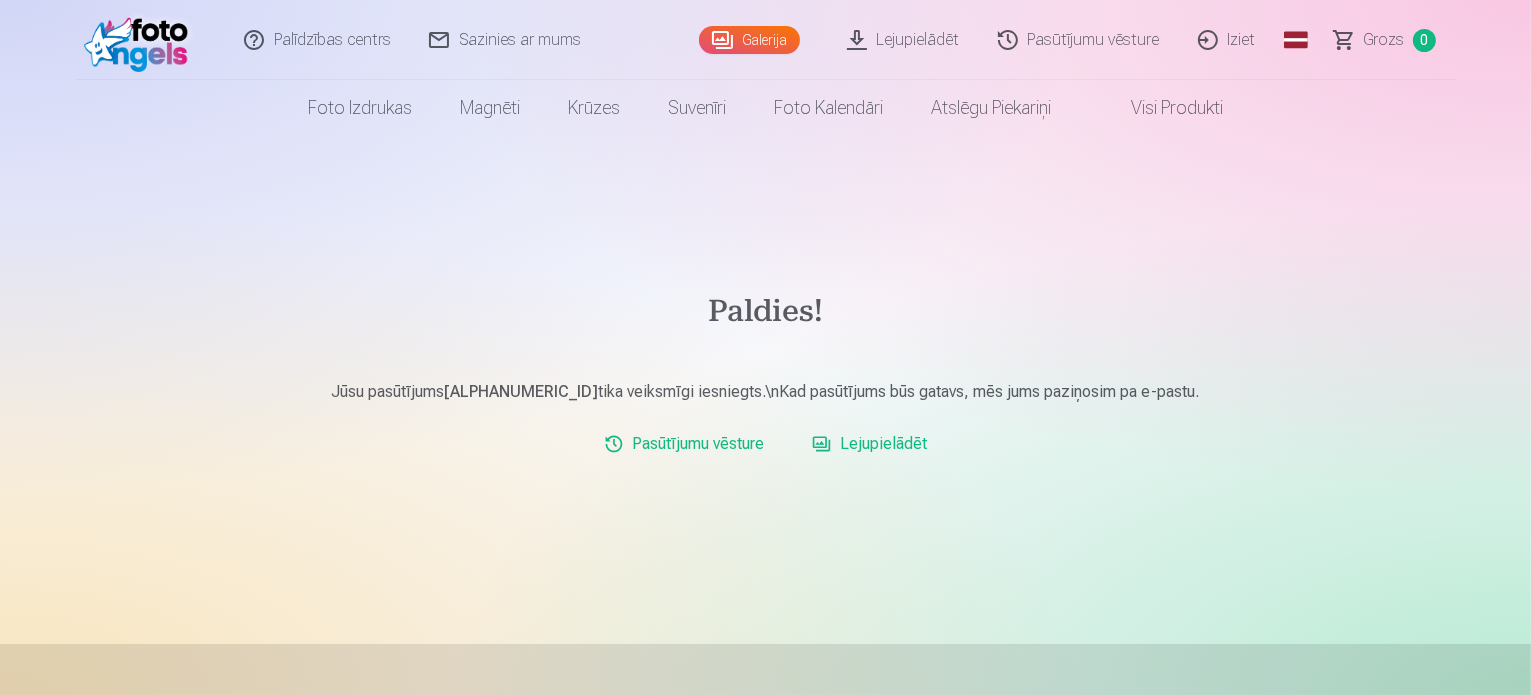 click on "Lejupielādēt" at bounding box center (904, 40) 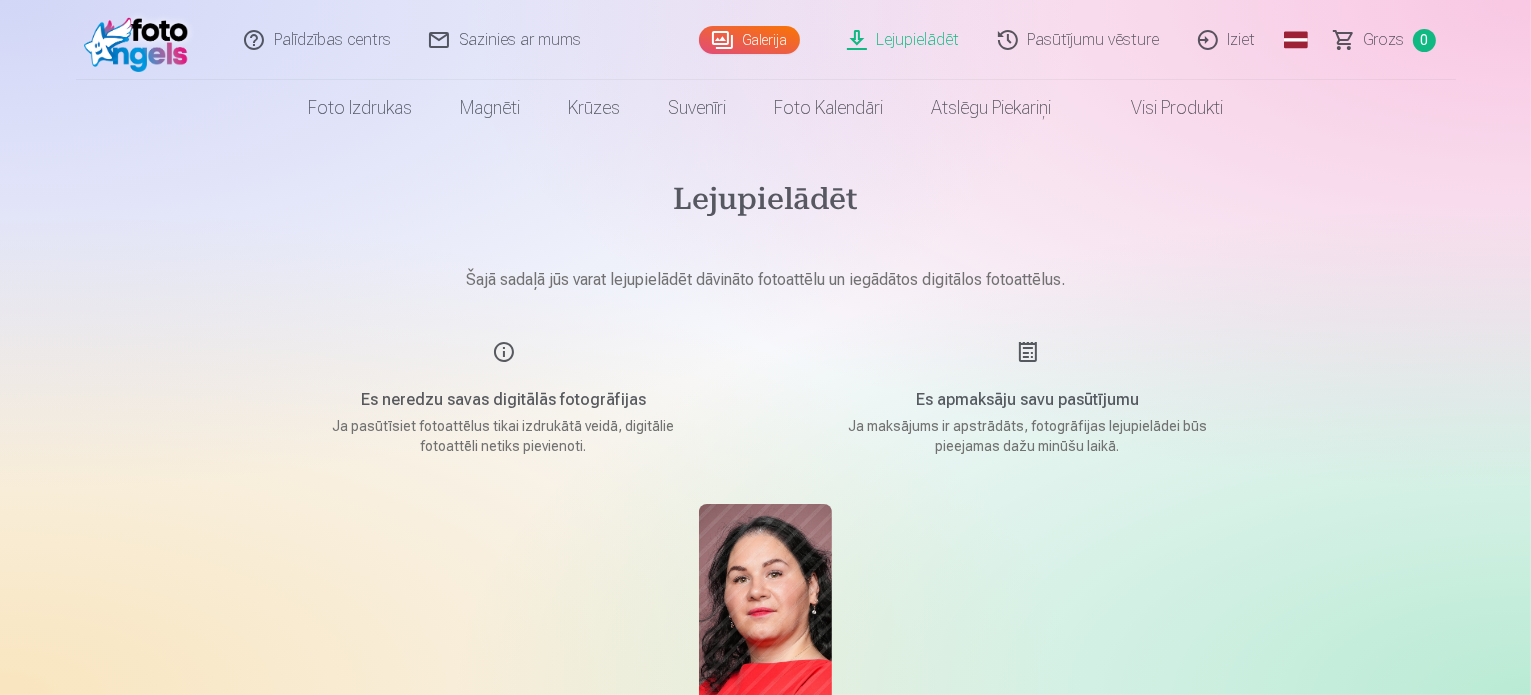 click on "Pasūtījumu vēsture" at bounding box center (1080, 40) 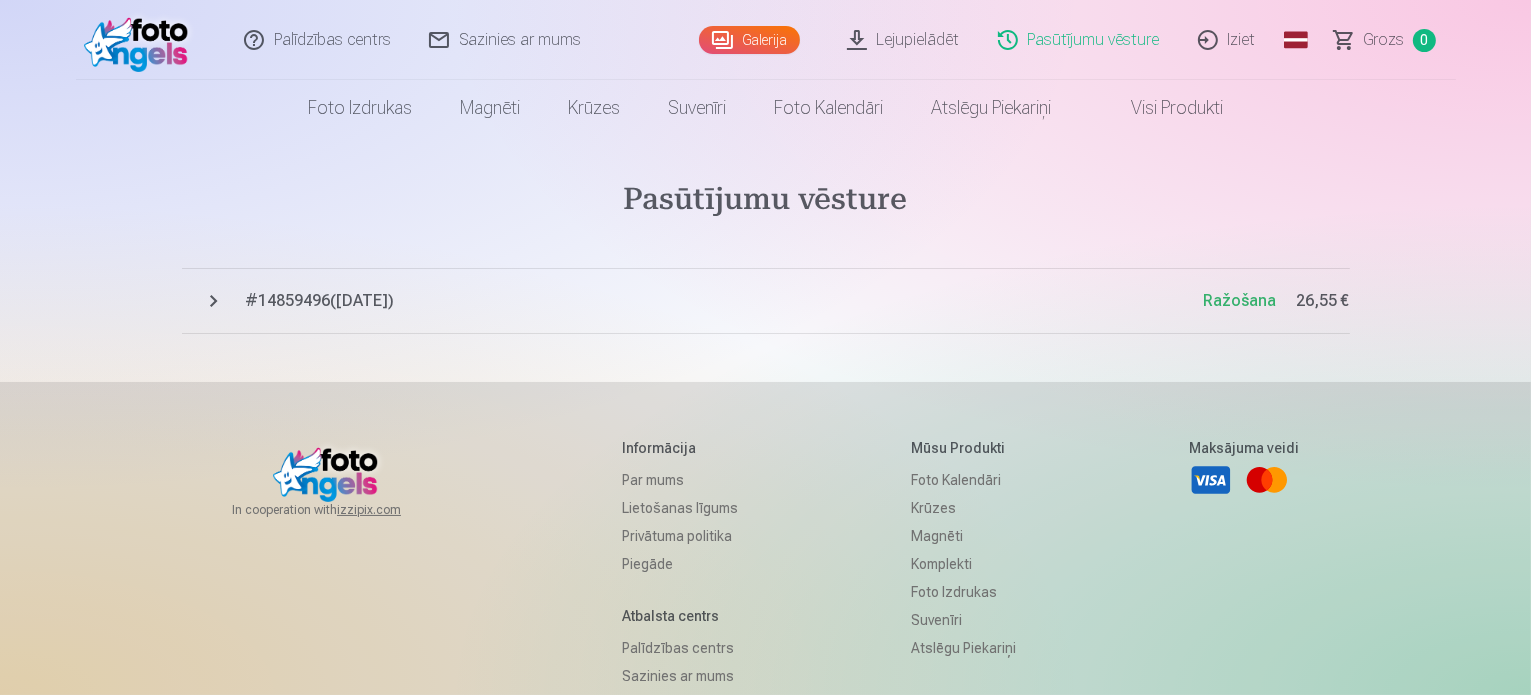 click on "Ražošana" at bounding box center (1240, 300) 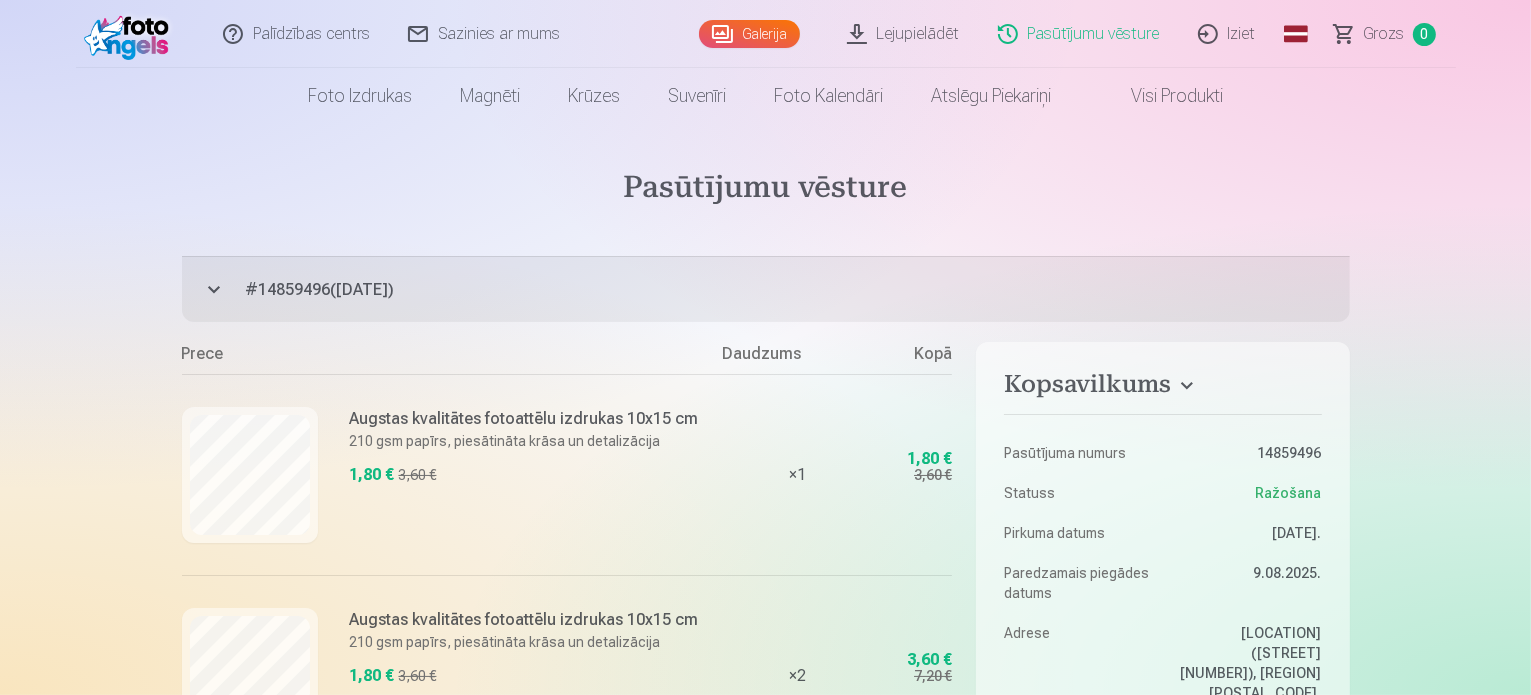 scroll, scrollTop: 0, scrollLeft: 0, axis: both 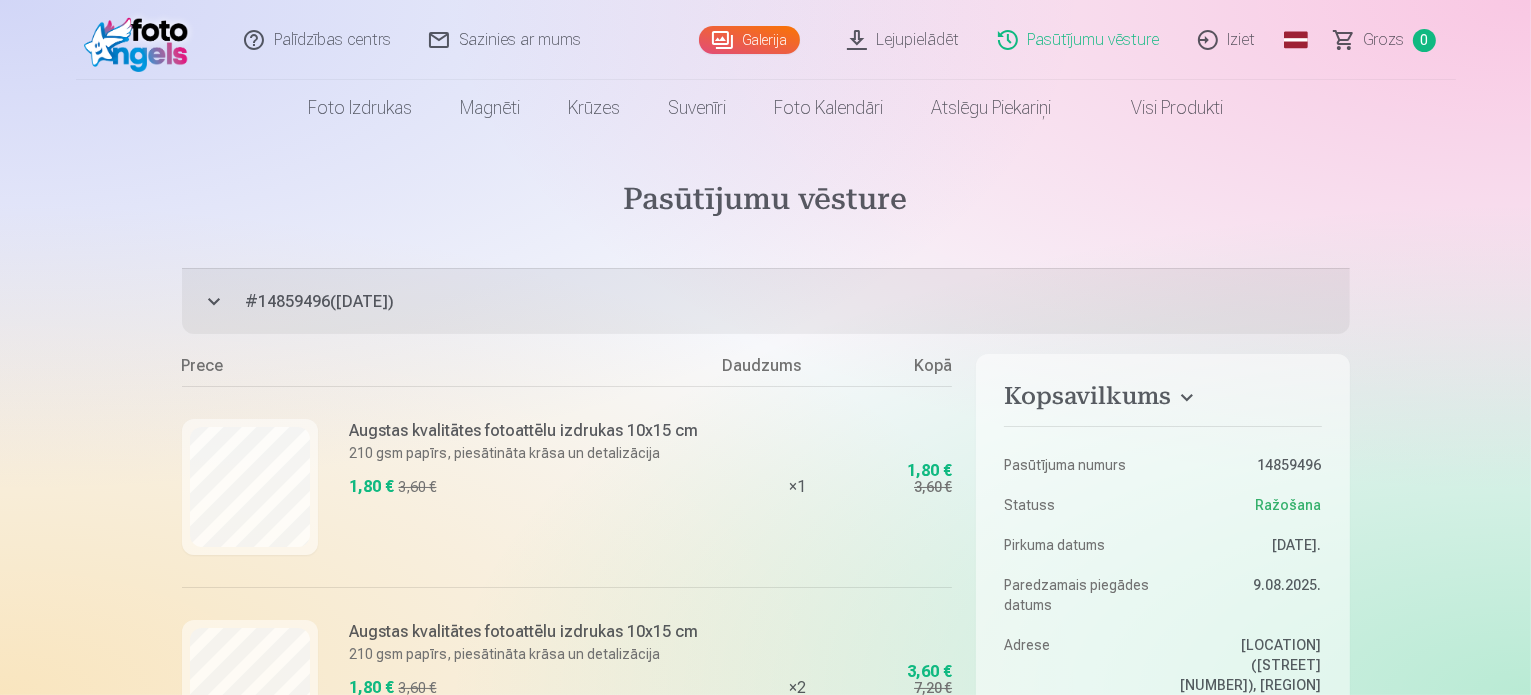 click on "Lejupielādēt" at bounding box center (904, 40) 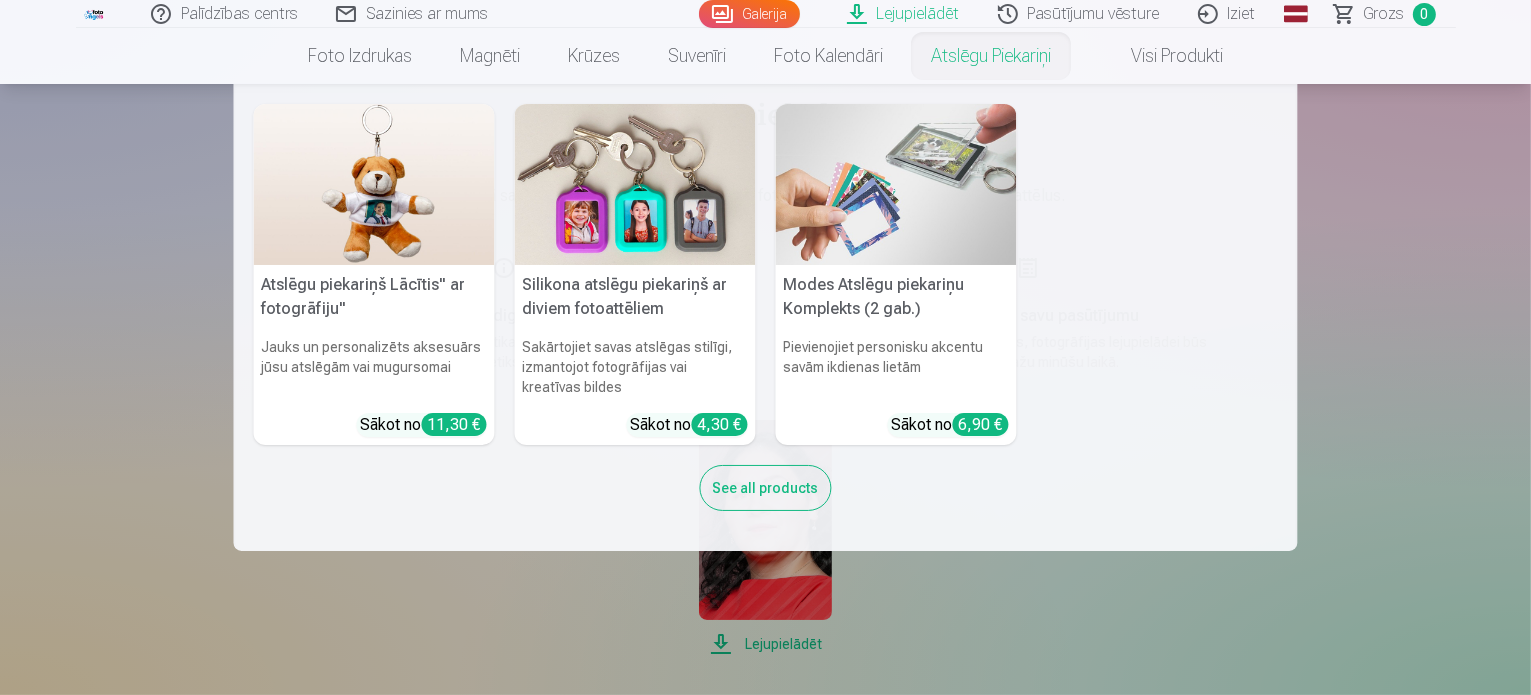 scroll, scrollTop: 90, scrollLeft: 0, axis: vertical 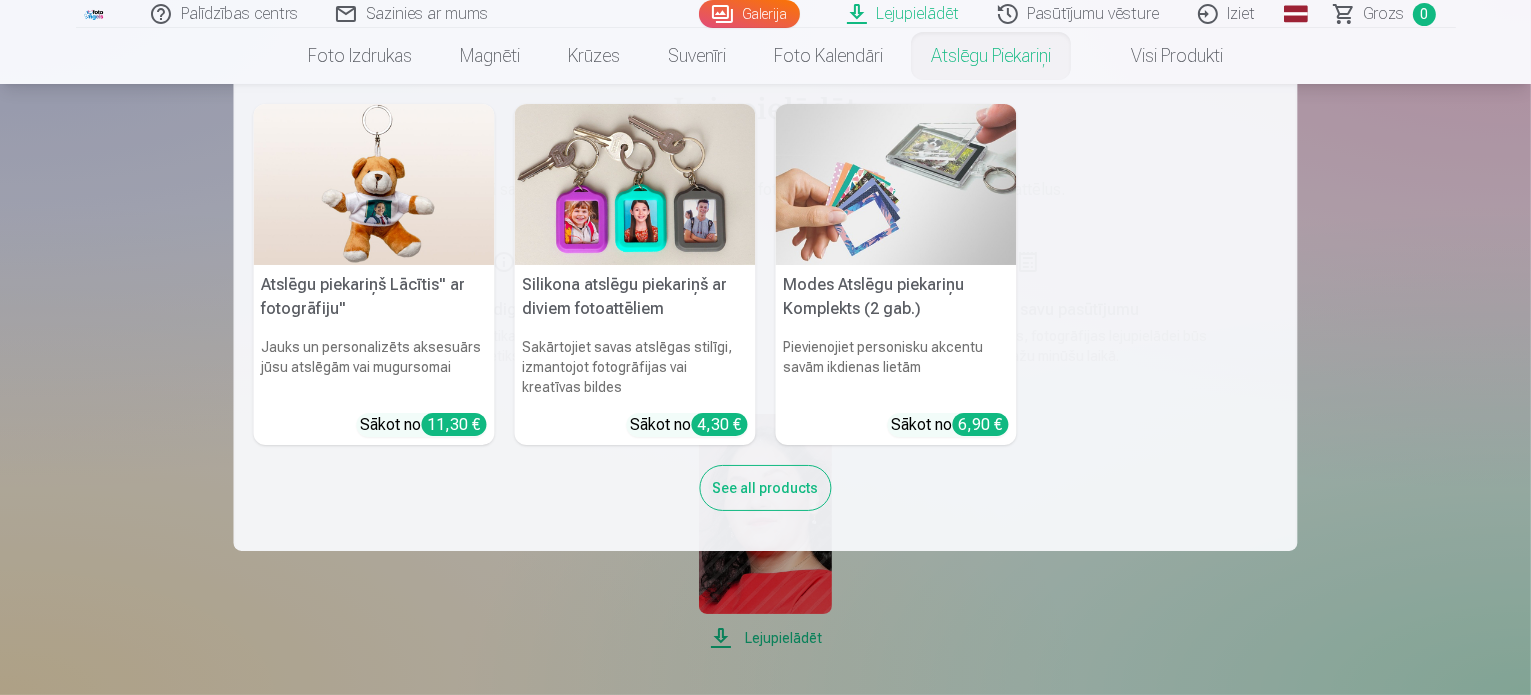 click on "Atslēgu piekariņš Lācītis" ar fotogrāfiju" Jauks un personalizēts aksesuārs jūsu atslēgām vai mugursomai Sākot no  11,30 € Silikona atslēgu piekariņš ar diviem fotoattēliem Sakārtojiet savas atslēgas stilīgi, izmantojot fotogrāfijas vai kreatīvas bildes Sākot no  4,30 € Modes Atslēgu piekariņu Komplekts (2 gab.) Pievienojiet personisku akcentu savām ikdienas lietām Sākot no  6,90 € See all products" at bounding box center [765, 317] 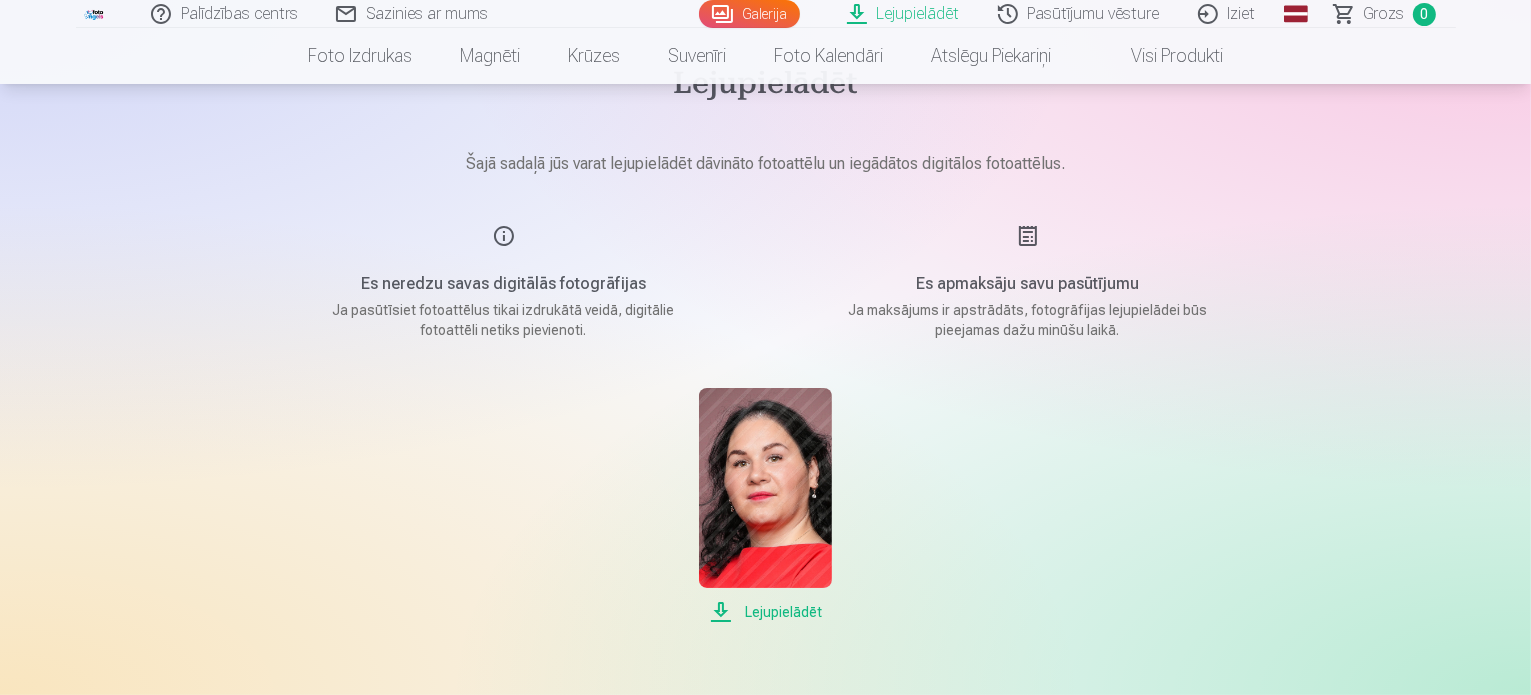 scroll, scrollTop: 0, scrollLeft: 0, axis: both 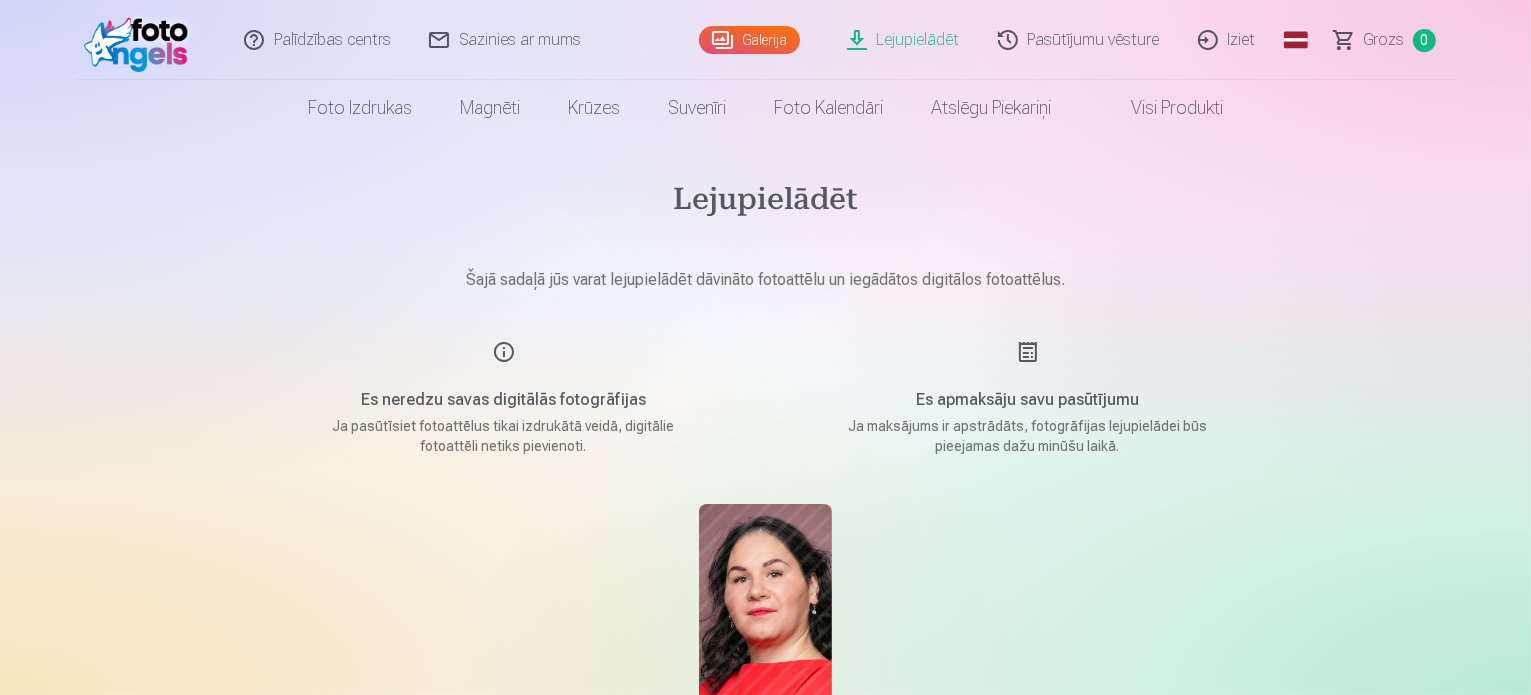 click on "Pasūtījumu vēsture" at bounding box center (1080, 40) 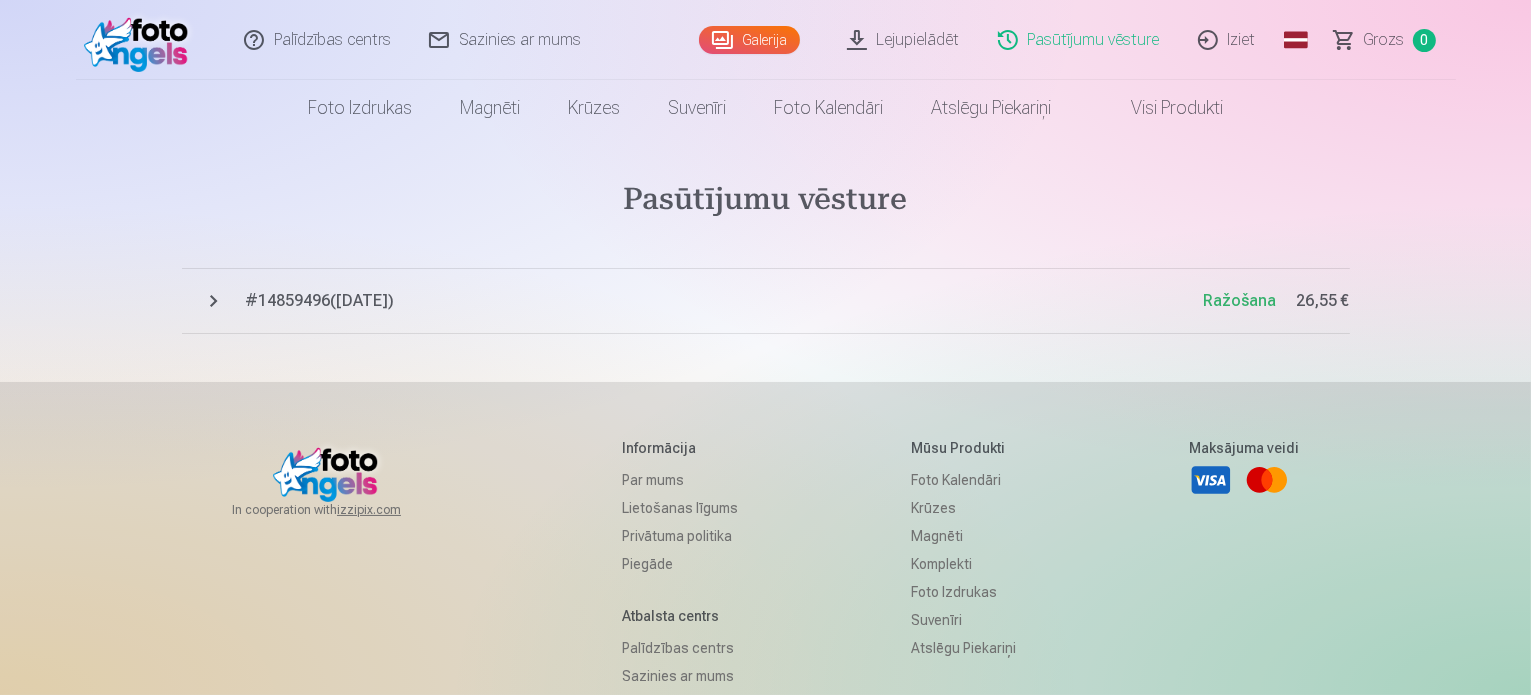 click on "# [ORDER_NUMBER] ( [DATE] )" at bounding box center (725, 301) 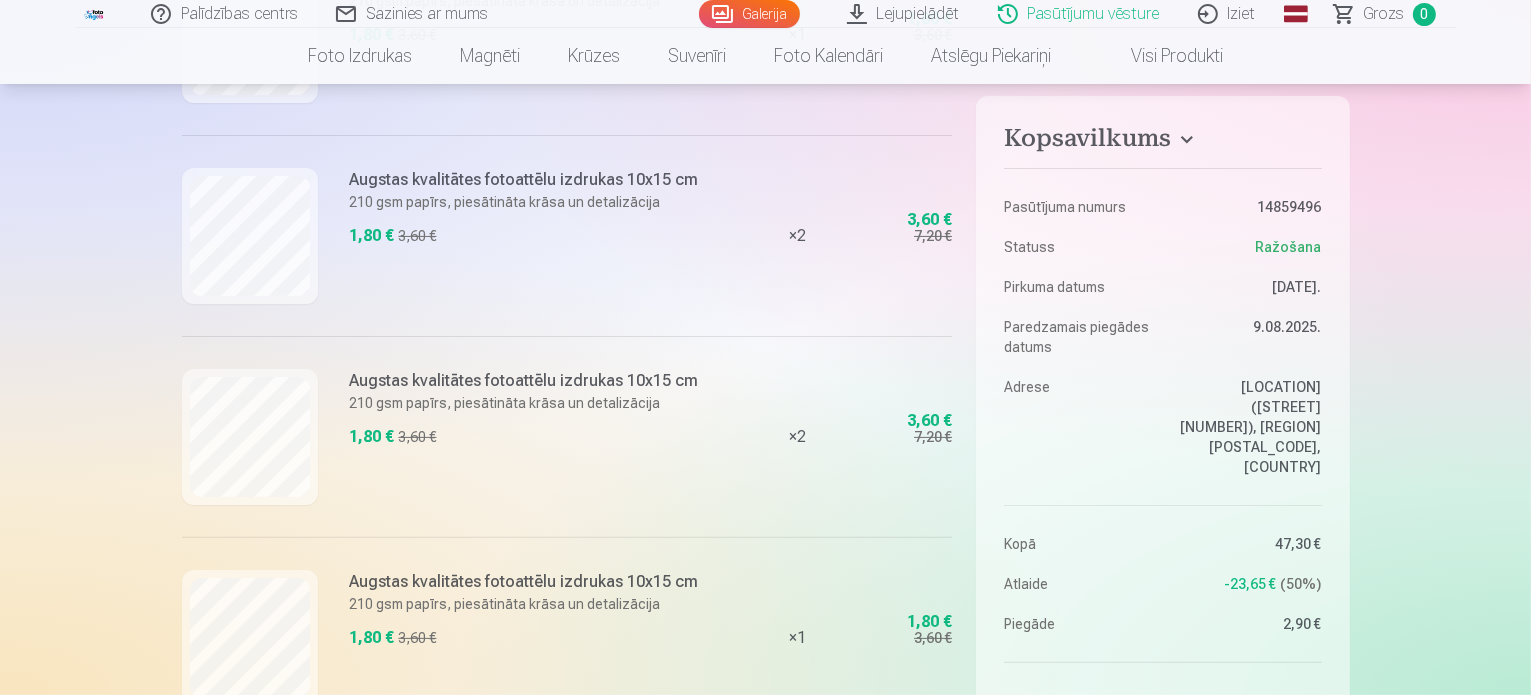 scroll, scrollTop: 0, scrollLeft: 0, axis: both 